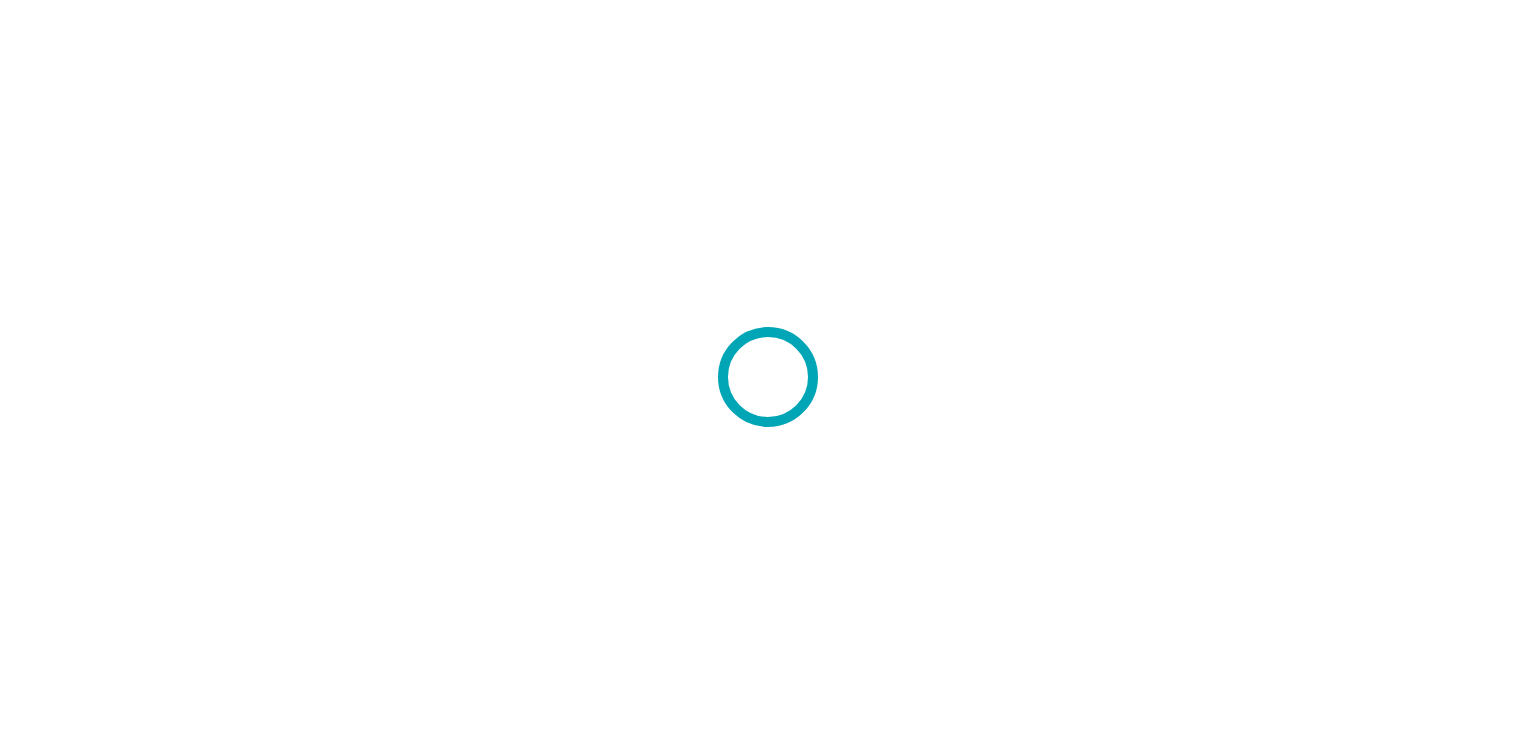 scroll, scrollTop: 0, scrollLeft: 0, axis: both 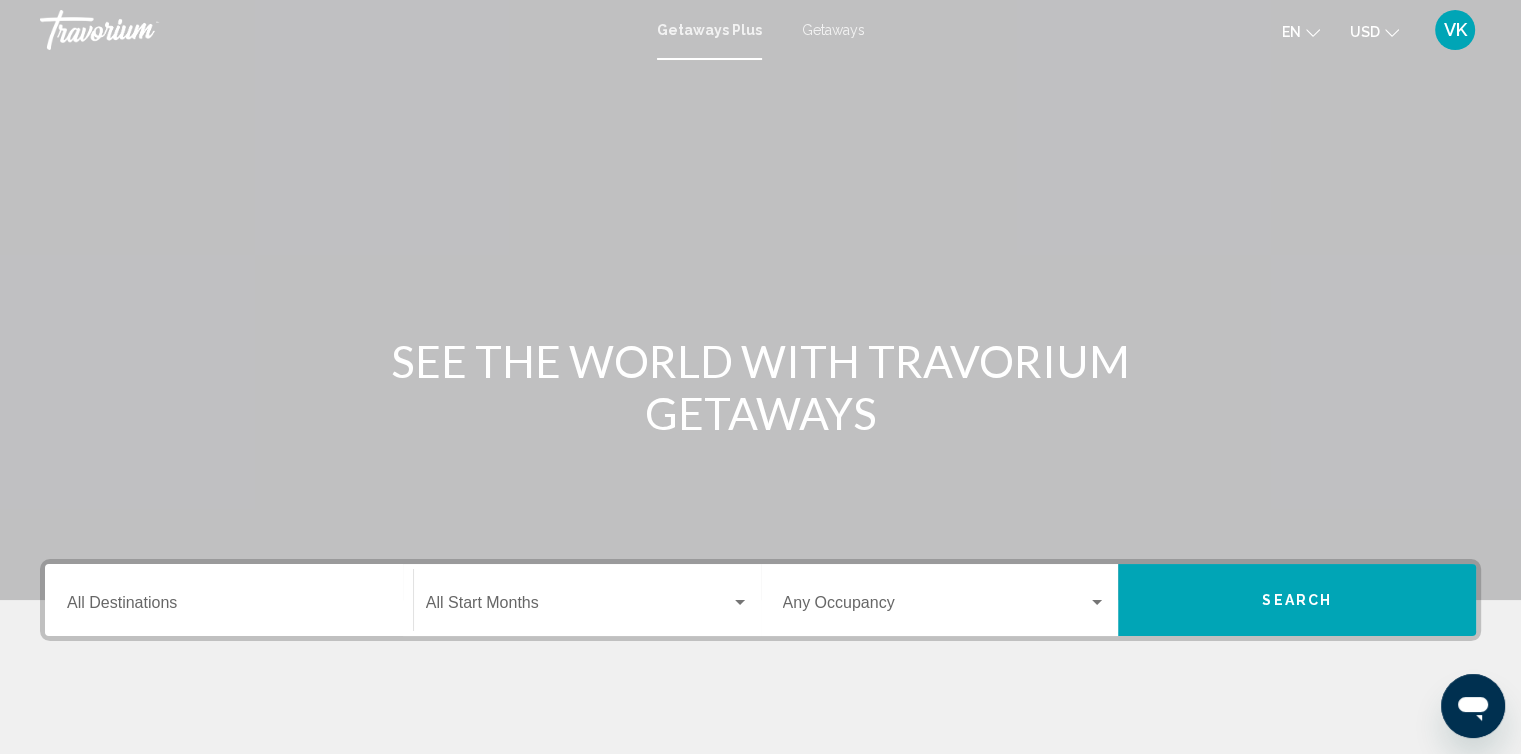 click on "Getaways Plus" at bounding box center [709, 30] 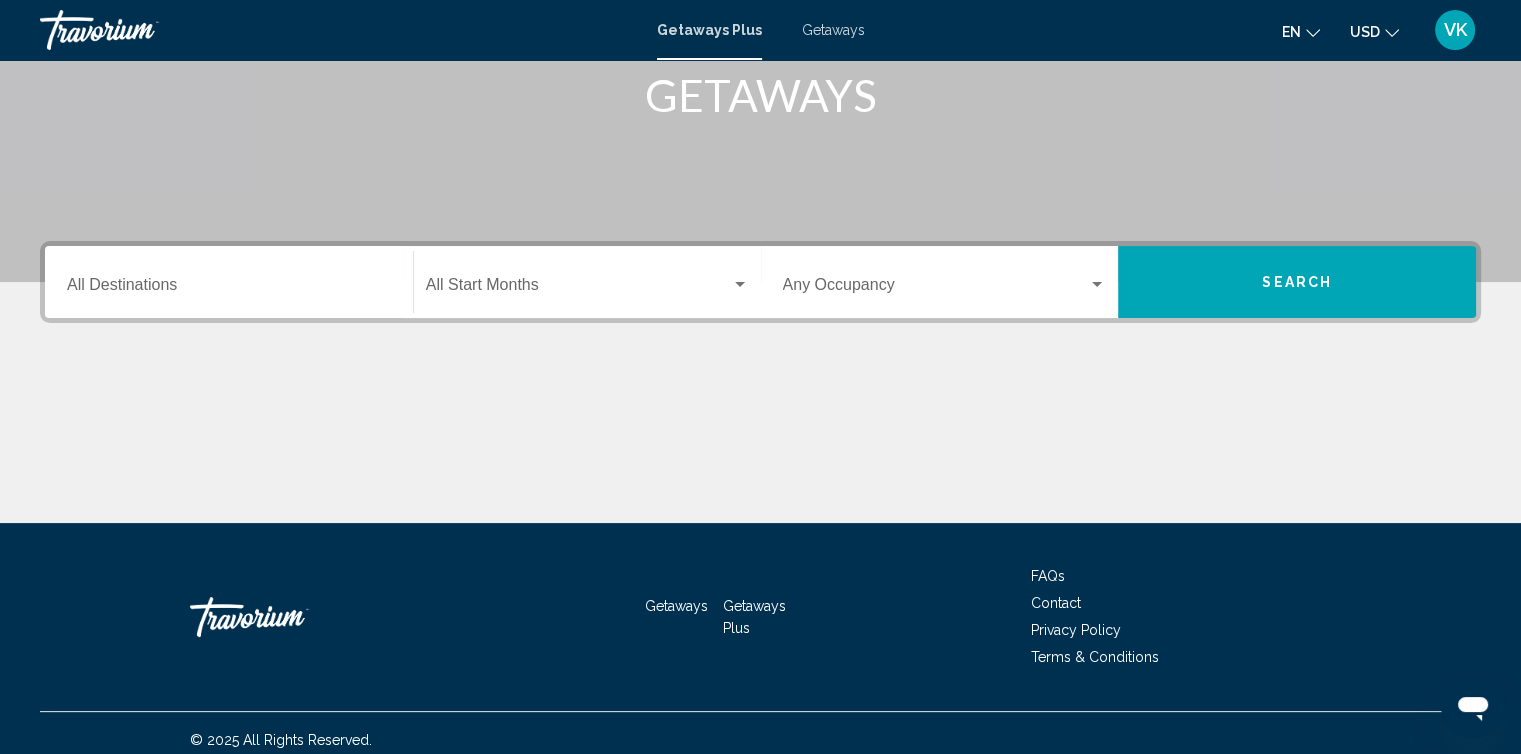 scroll, scrollTop: 332, scrollLeft: 0, axis: vertical 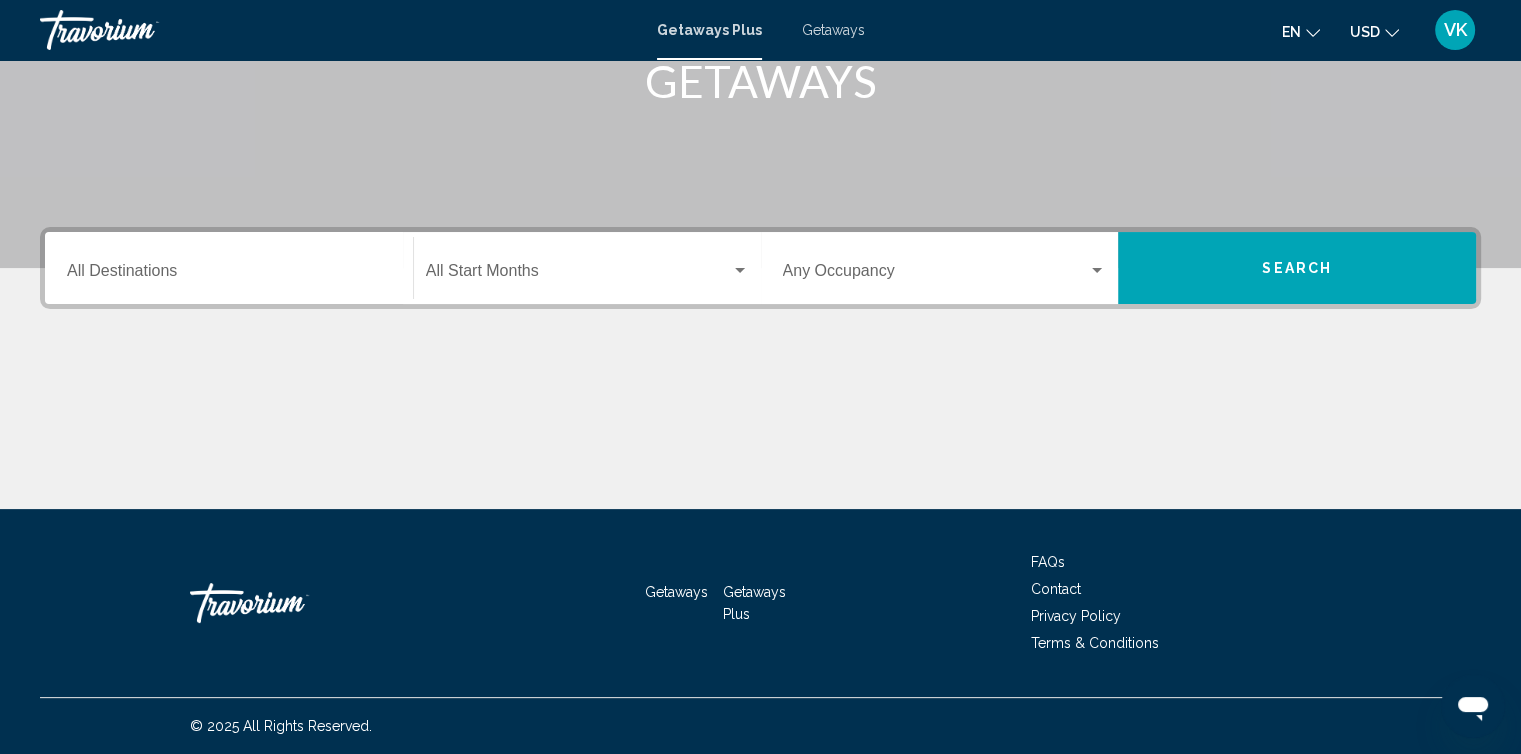 click on "Destination All Destinations" at bounding box center [229, 268] 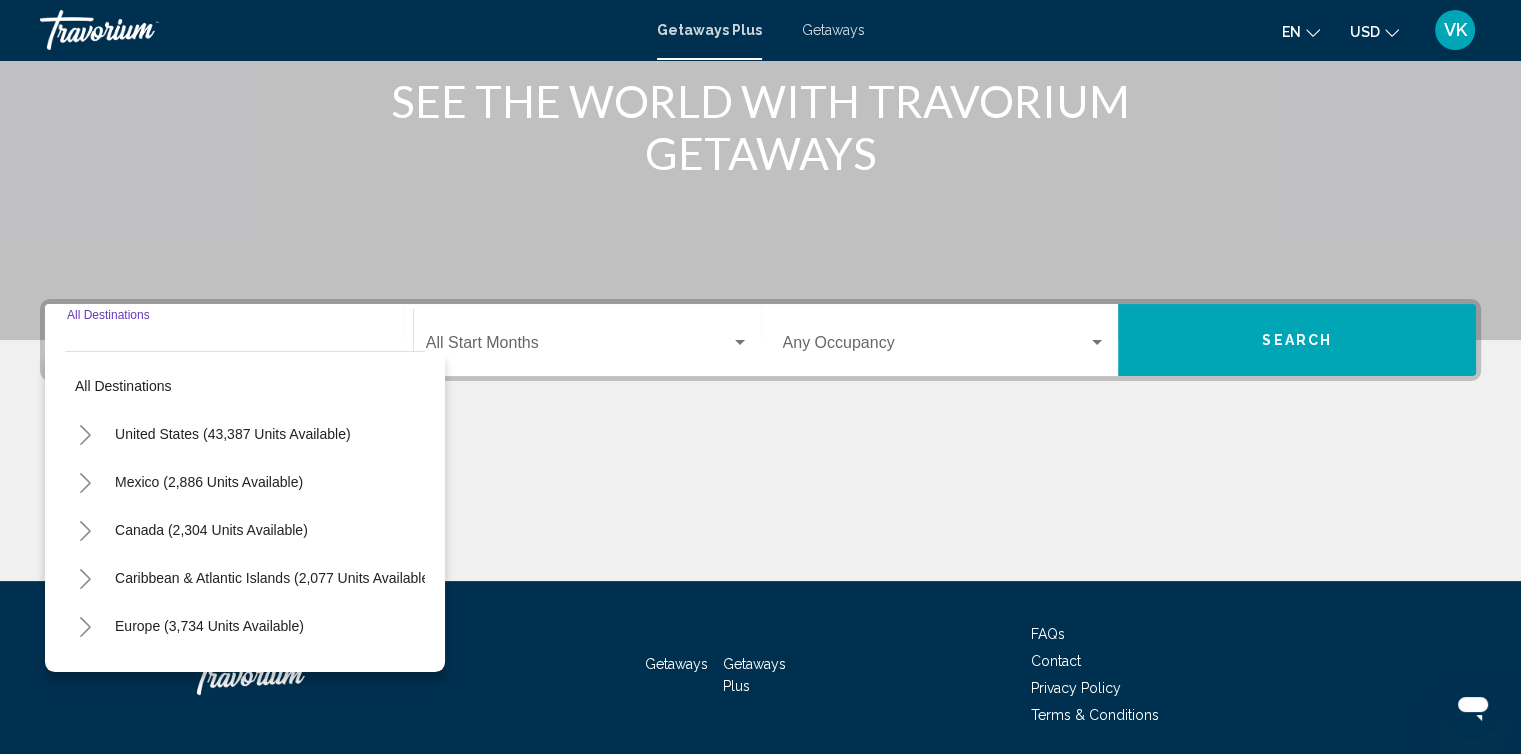 scroll, scrollTop: 256, scrollLeft: 0, axis: vertical 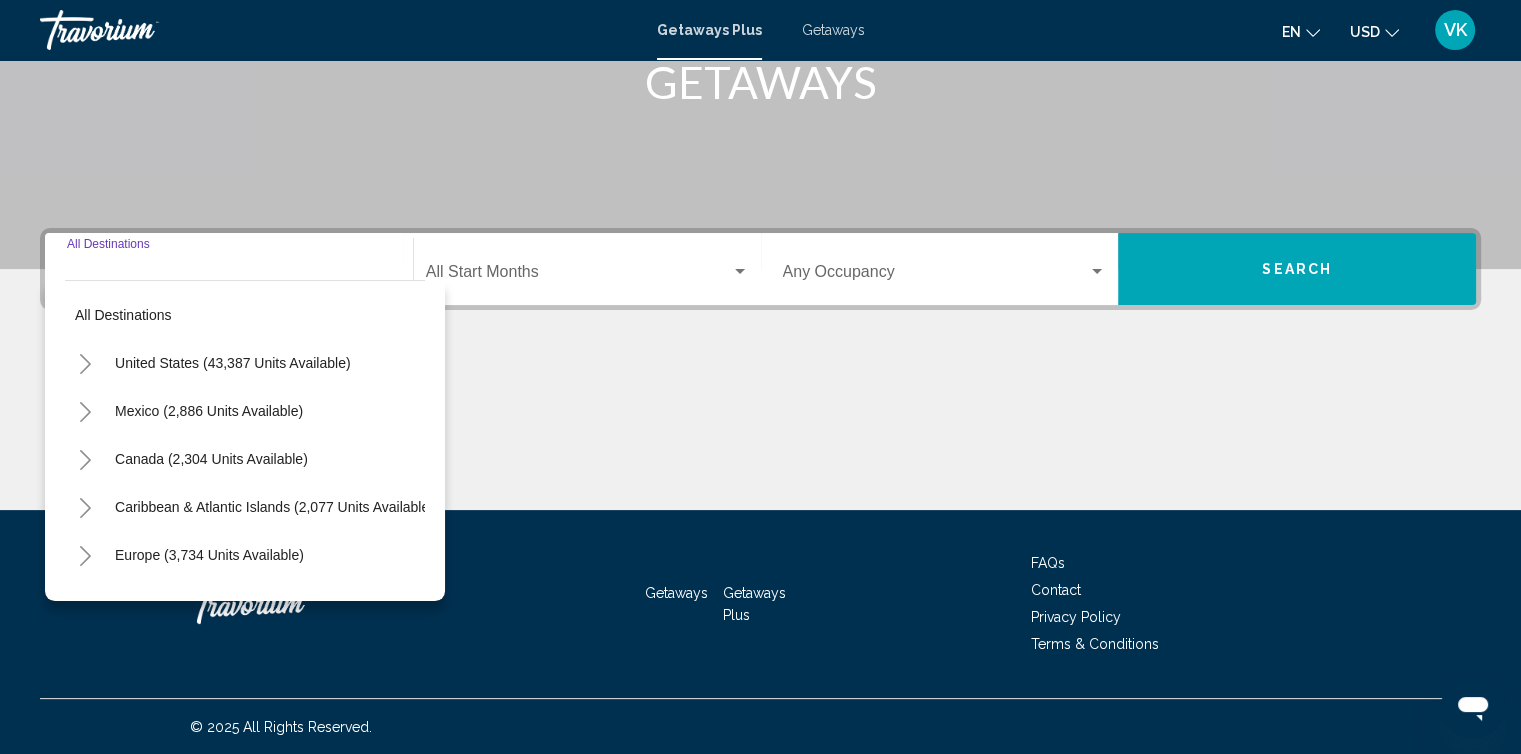 click on "Destination All Destinations" at bounding box center [229, 269] 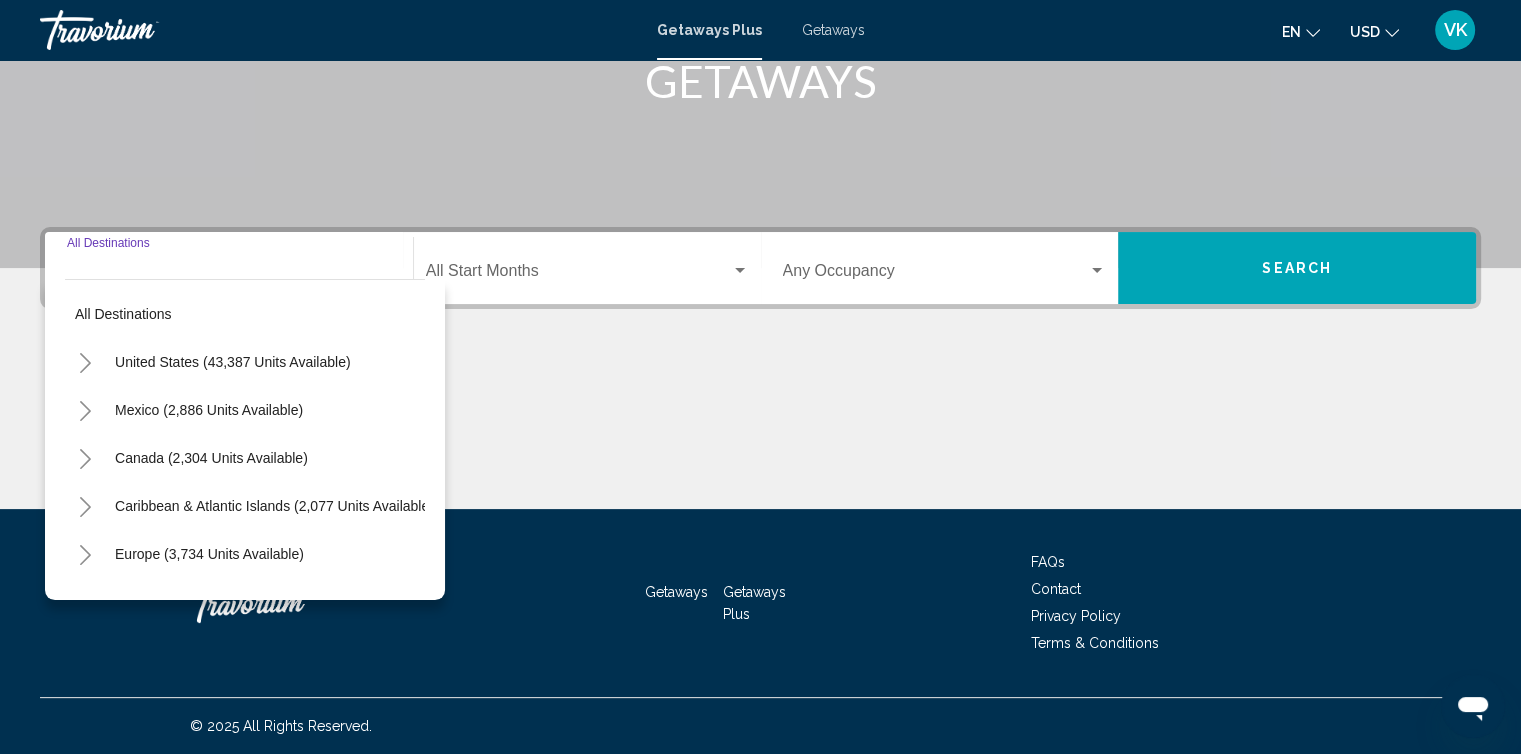 click 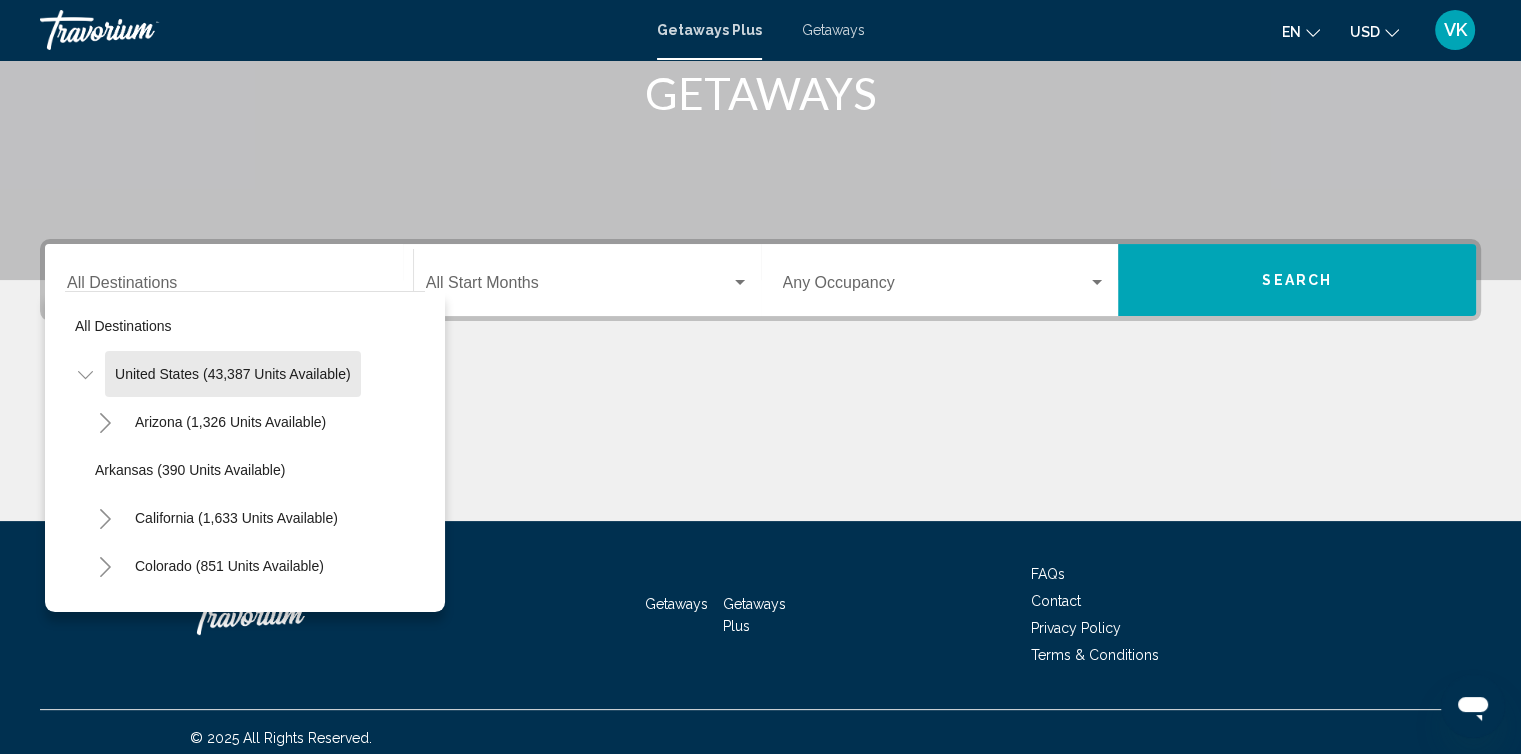 click on "United States (43,387 units available)" 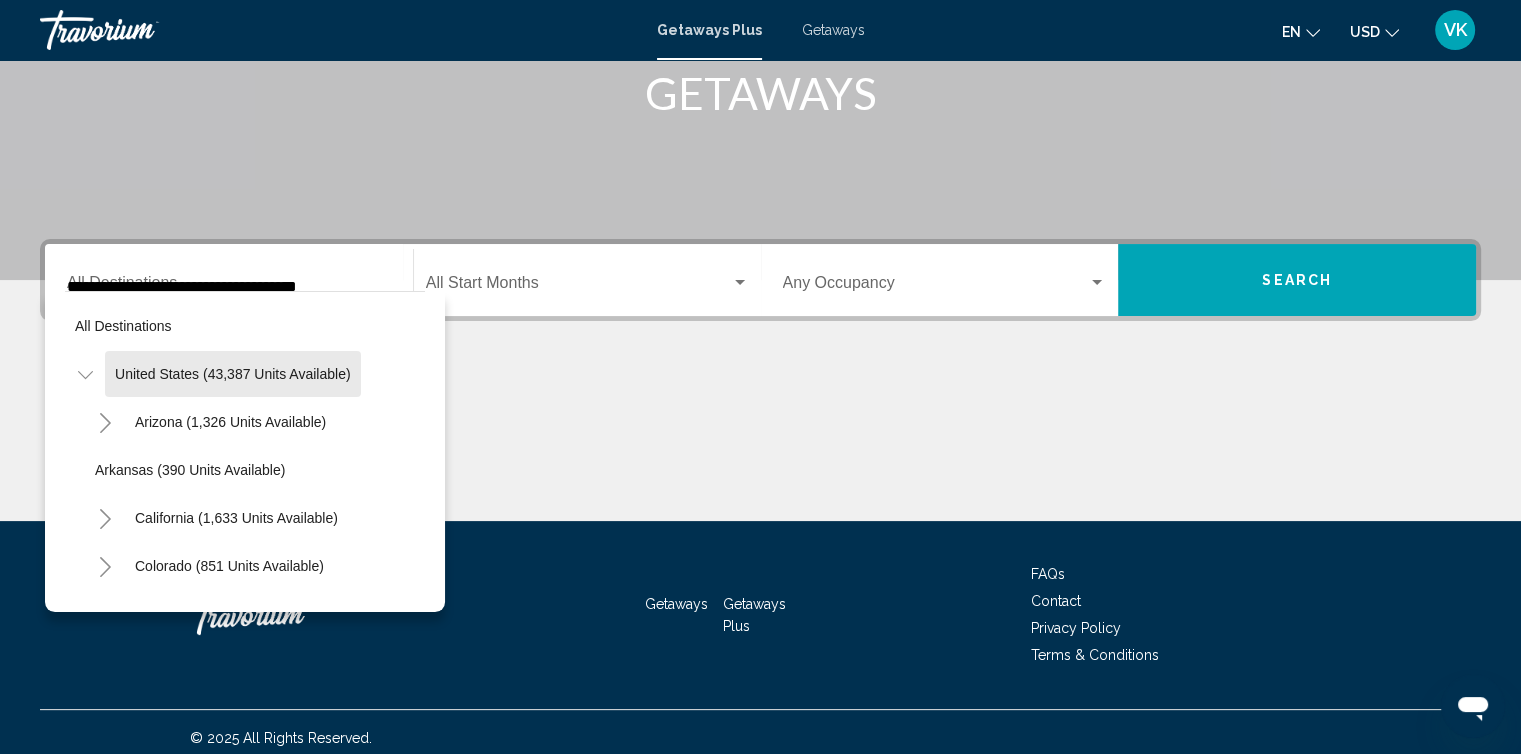 scroll, scrollTop: 332, scrollLeft: 0, axis: vertical 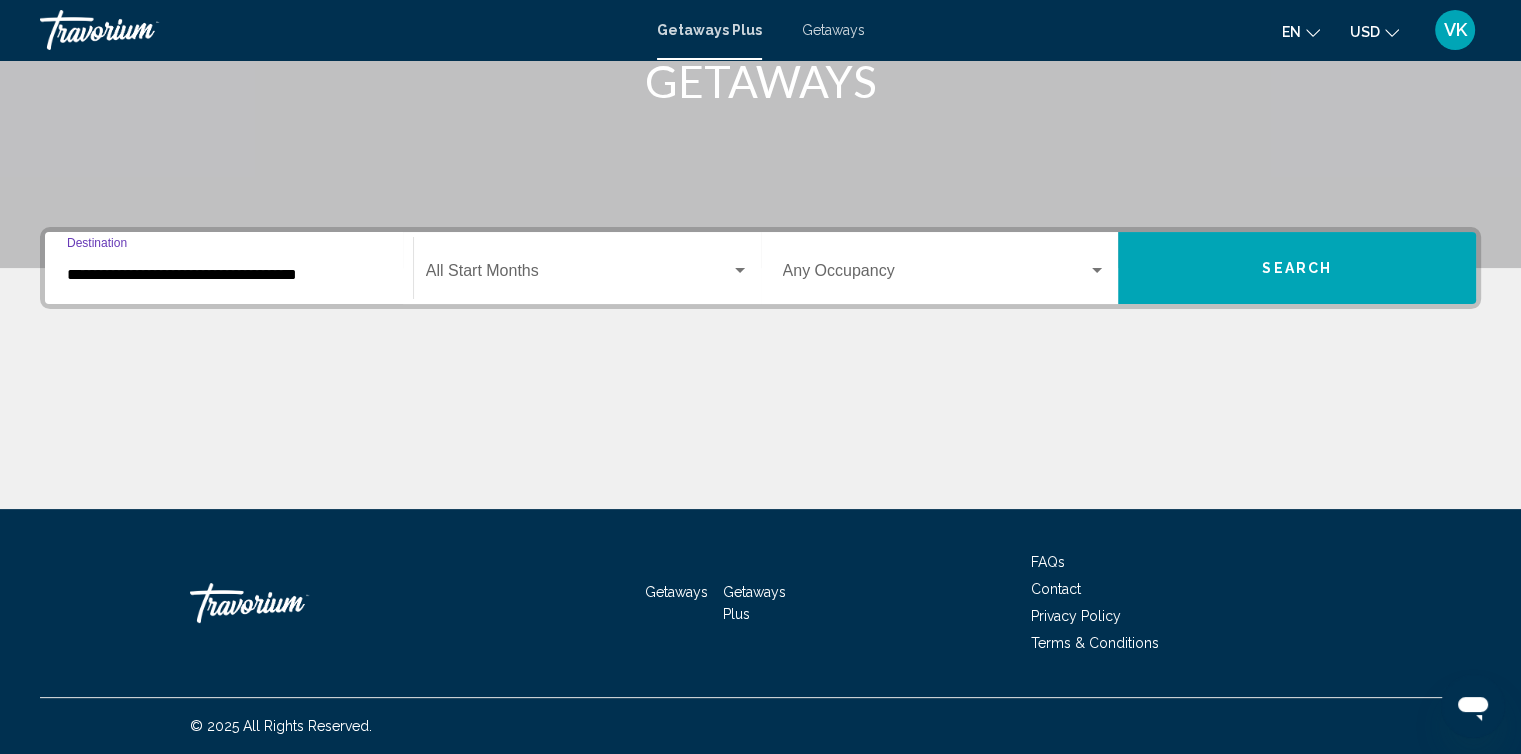 click on "**********" at bounding box center [229, 275] 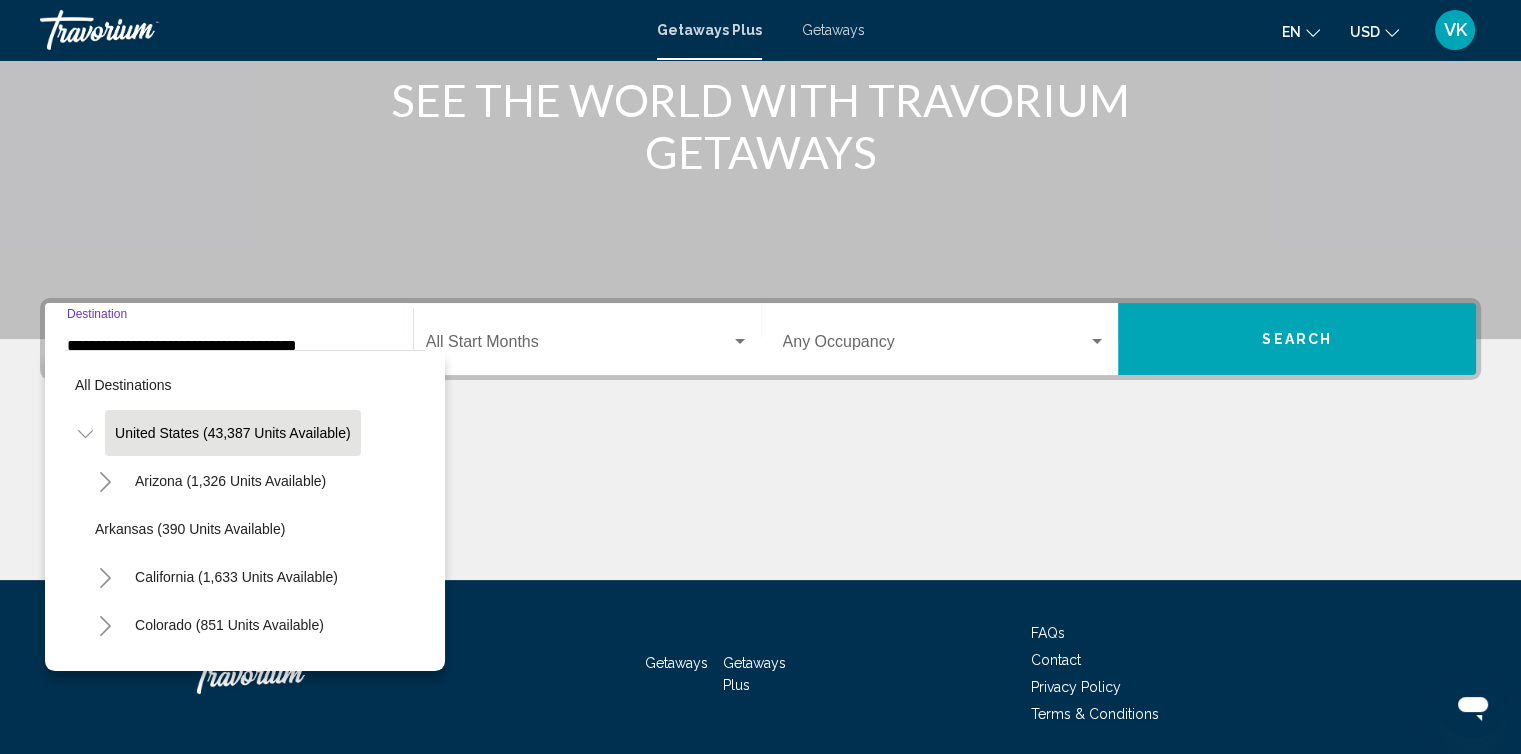 scroll, scrollTop: 263, scrollLeft: 0, axis: vertical 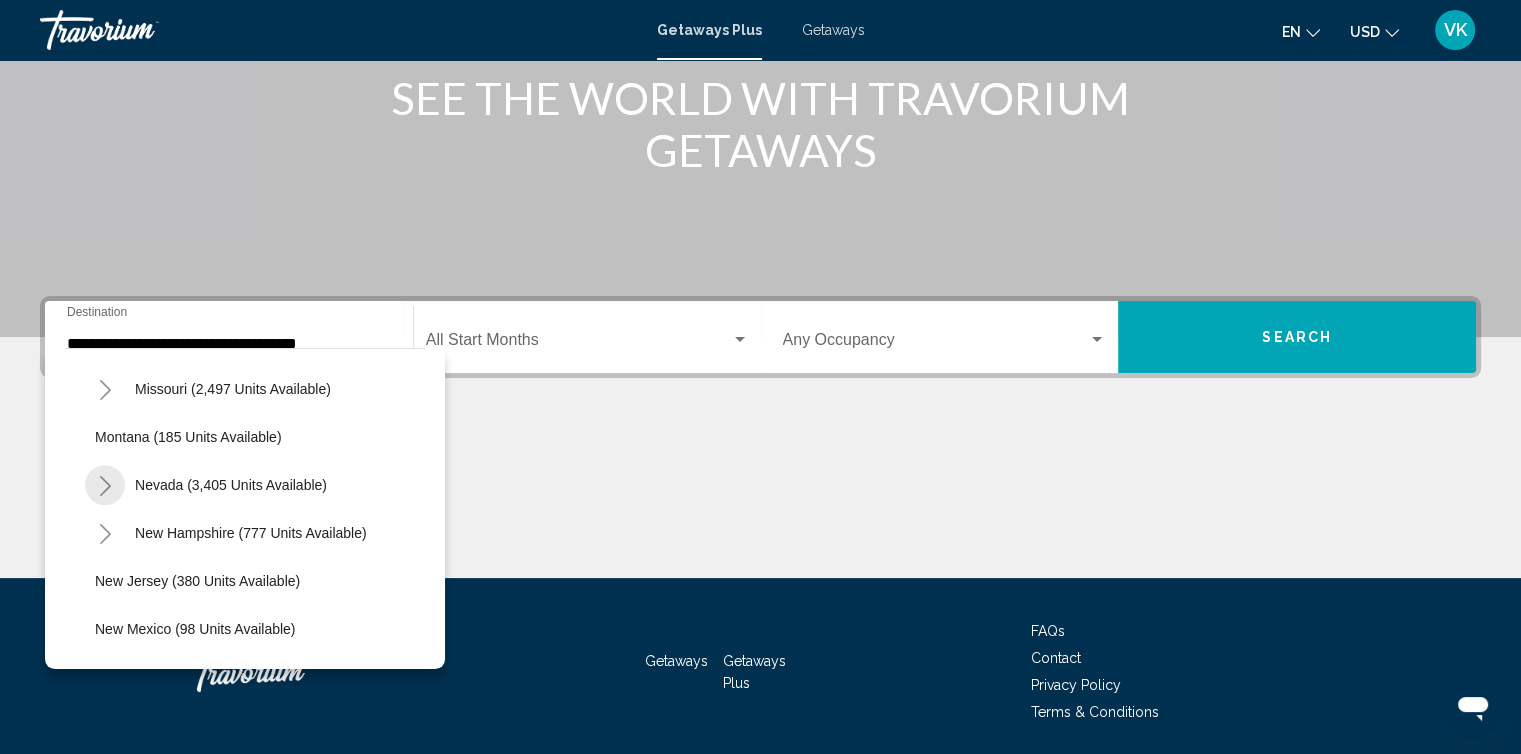 click 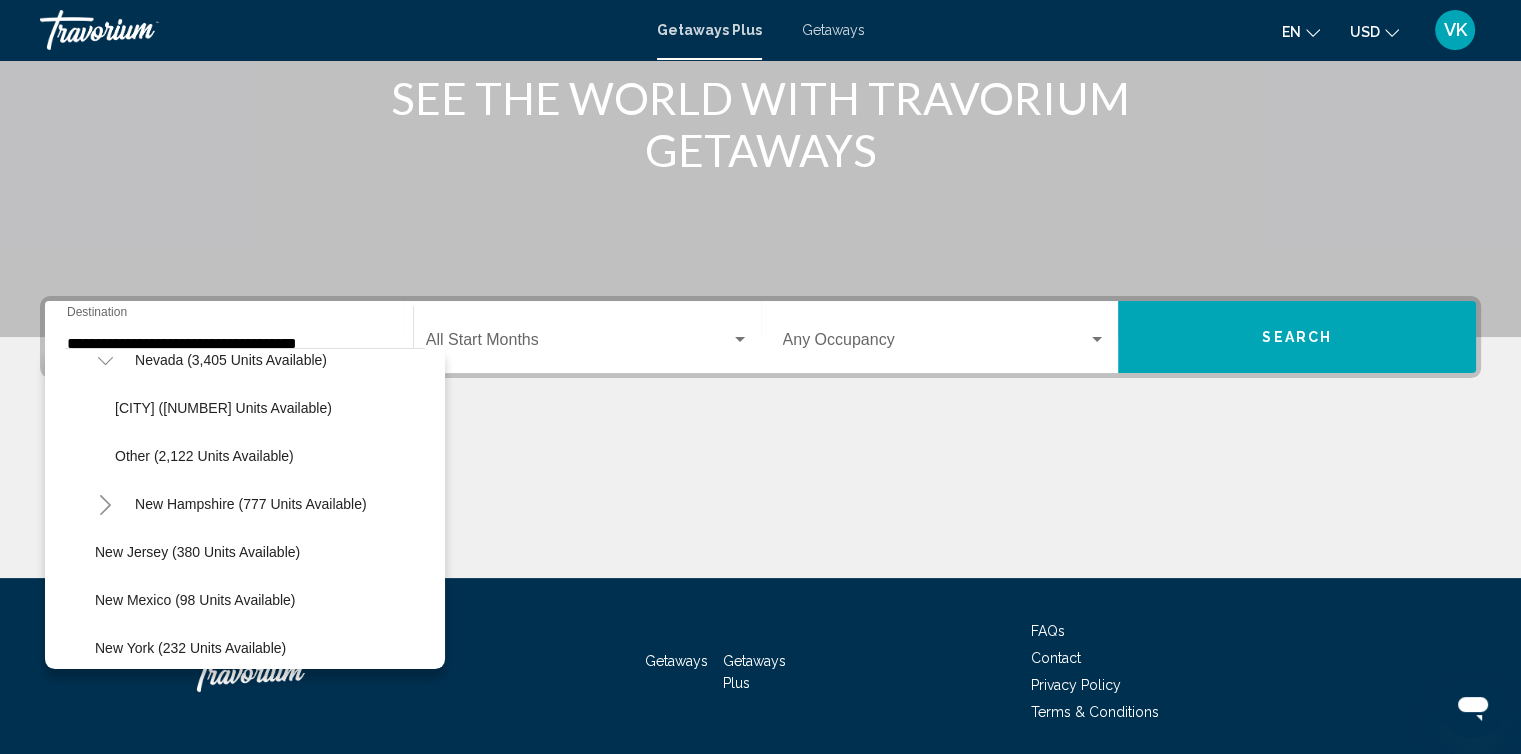 scroll, scrollTop: 1132, scrollLeft: 0, axis: vertical 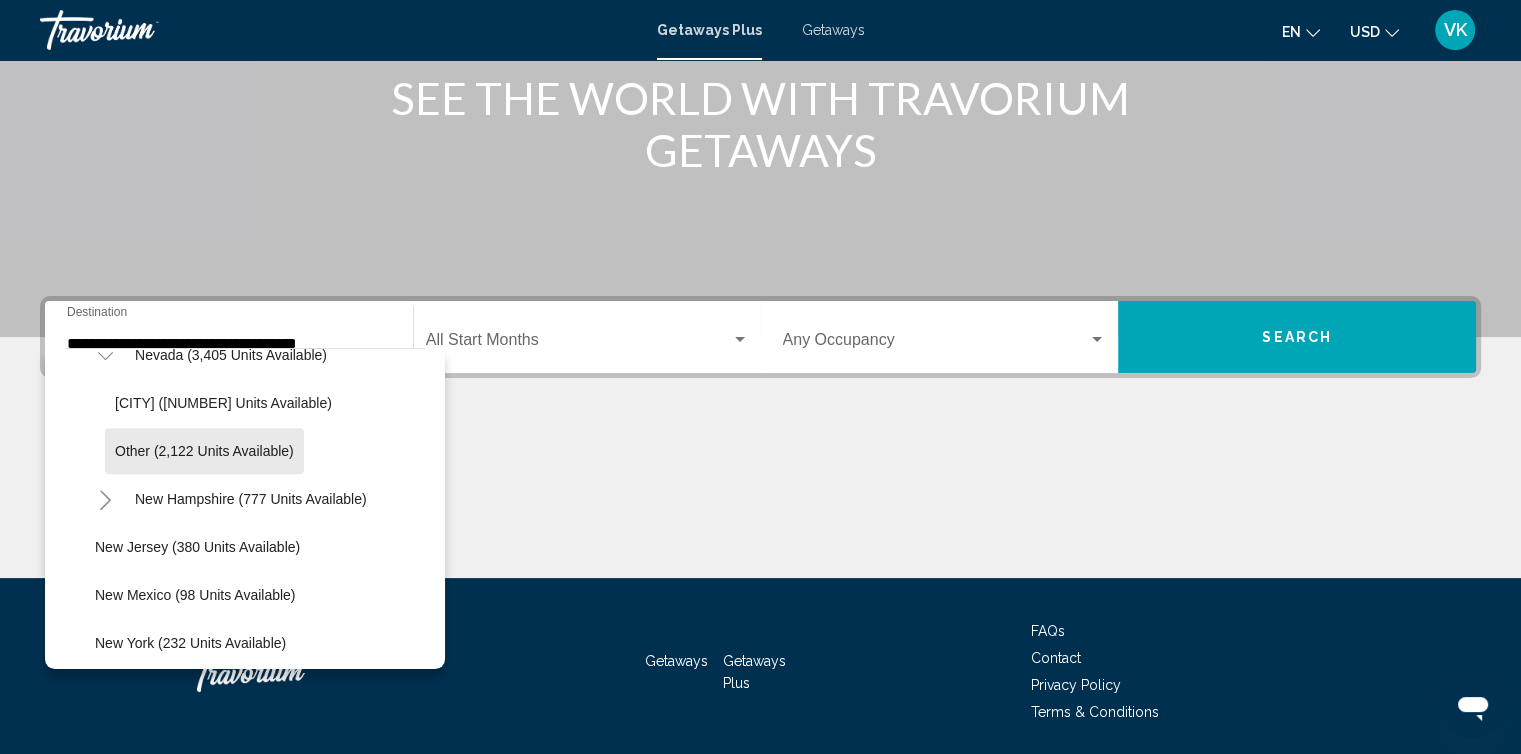 click on "Other (2,122 units available)" 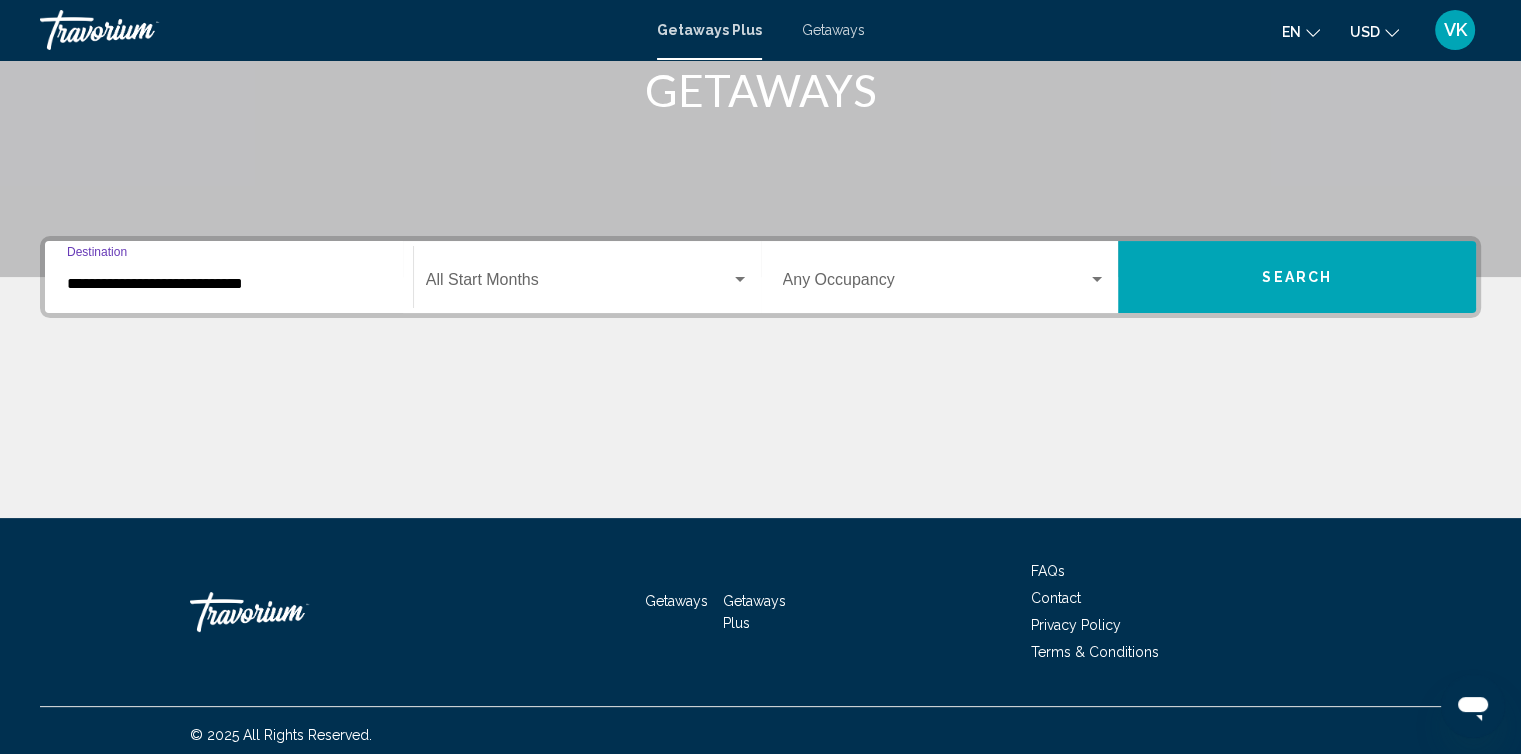 scroll, scrollTop: 332, scrollLeft: 0, axis: vertical 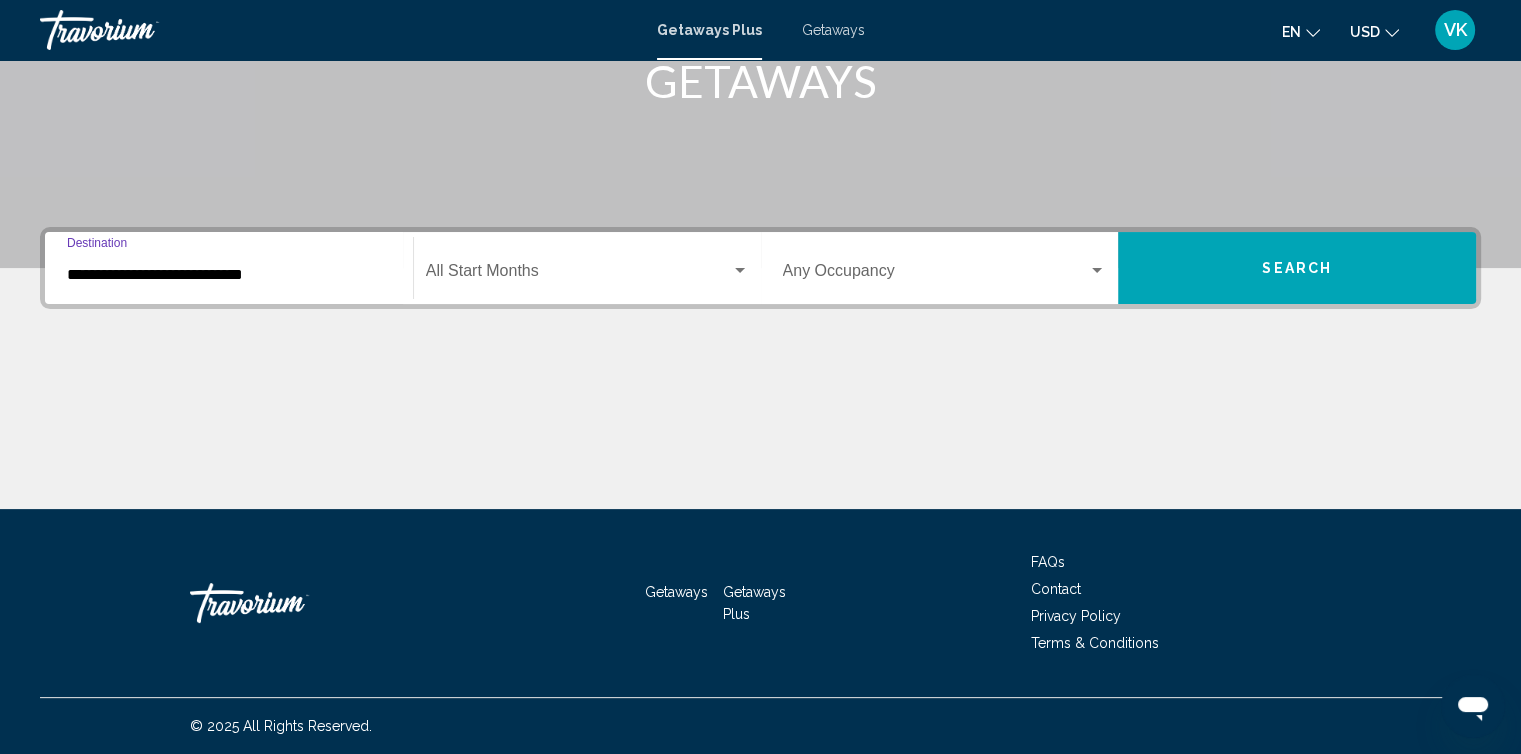 click on "**********" at bounding box center (229, 268) 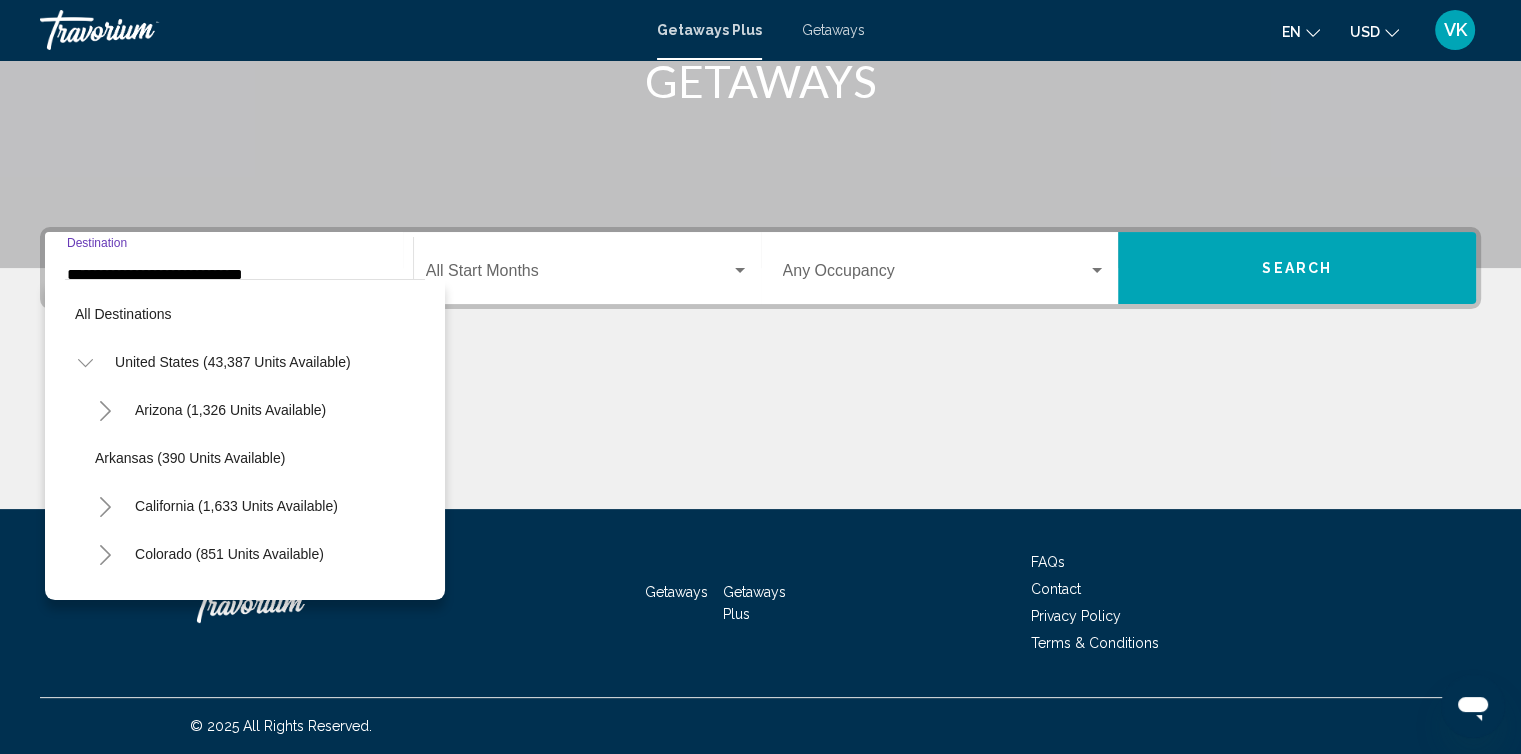 scroll, scrollTop: 1086, scrollLeft: 0, axis: vertical 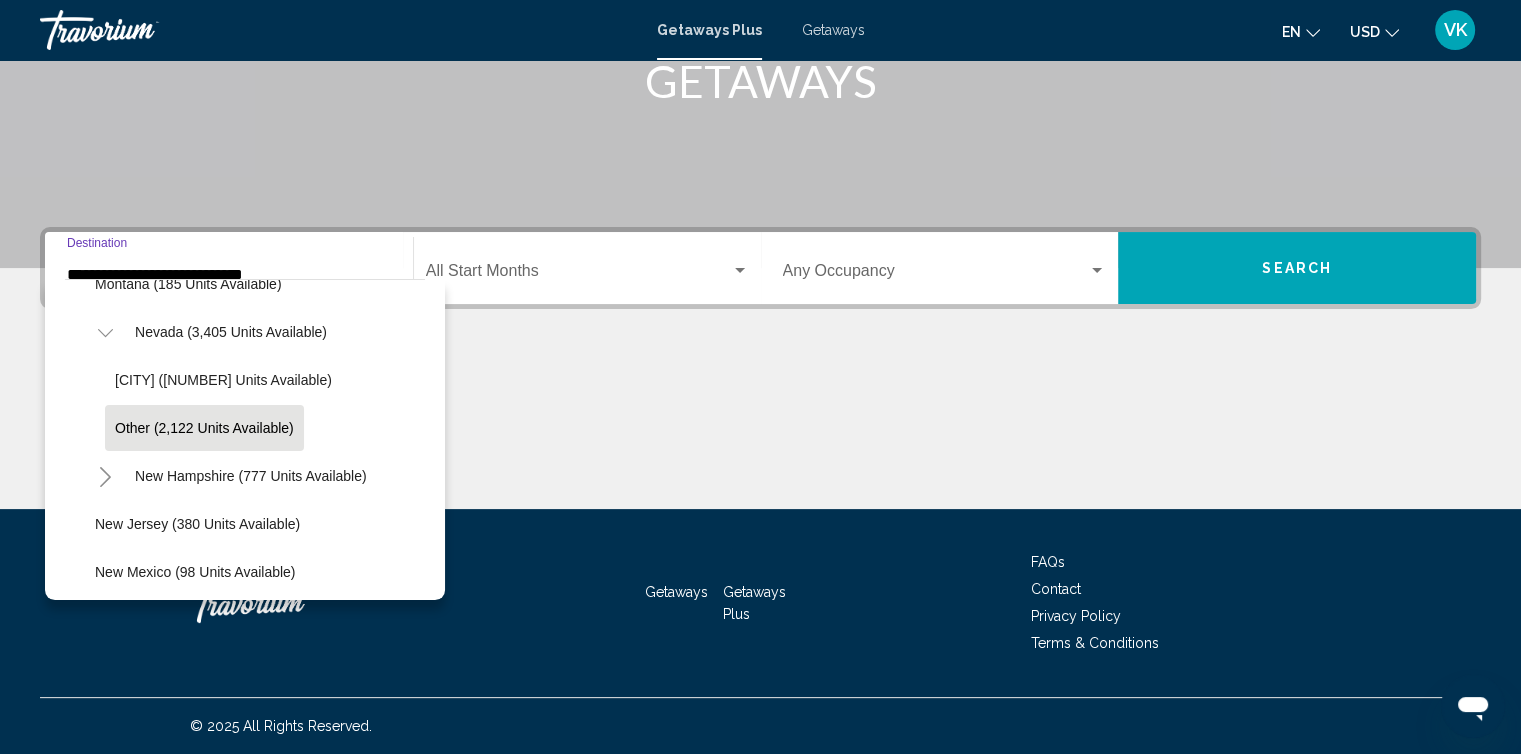 click on "Start Month All Start Months" 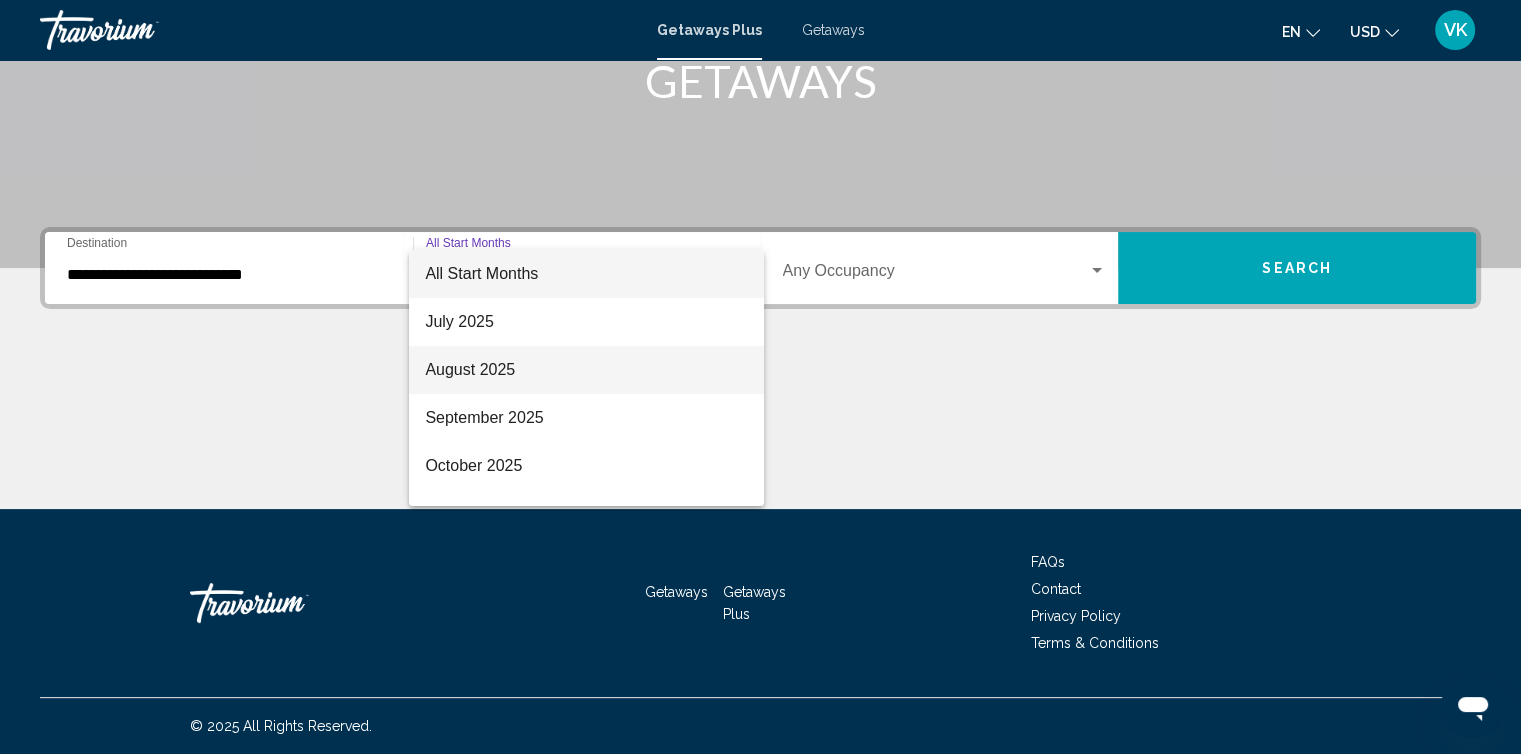 click on "August 2025" at bounding box center [586, 370] 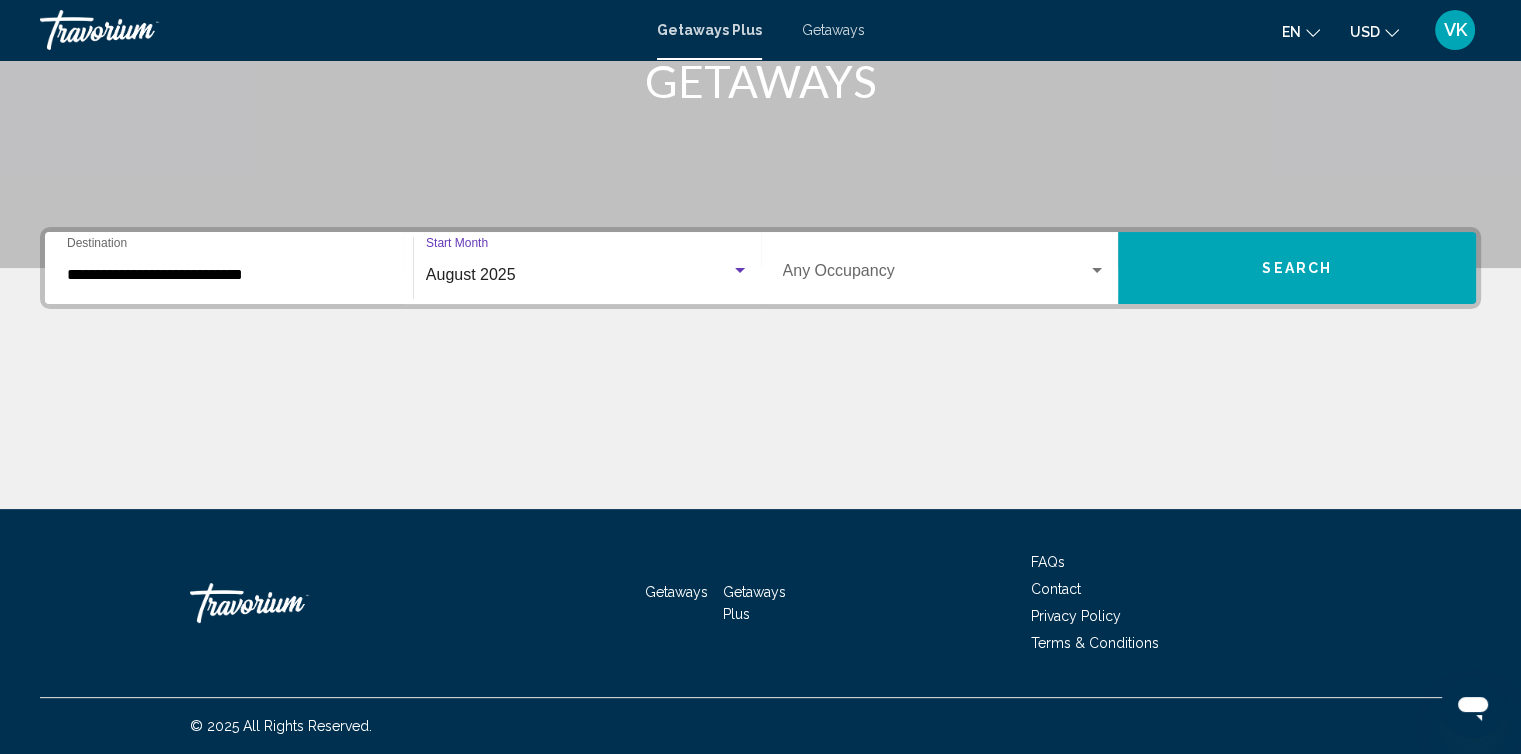 click on "Occupancy Any Occupancy" at bounding box center (945, 268) 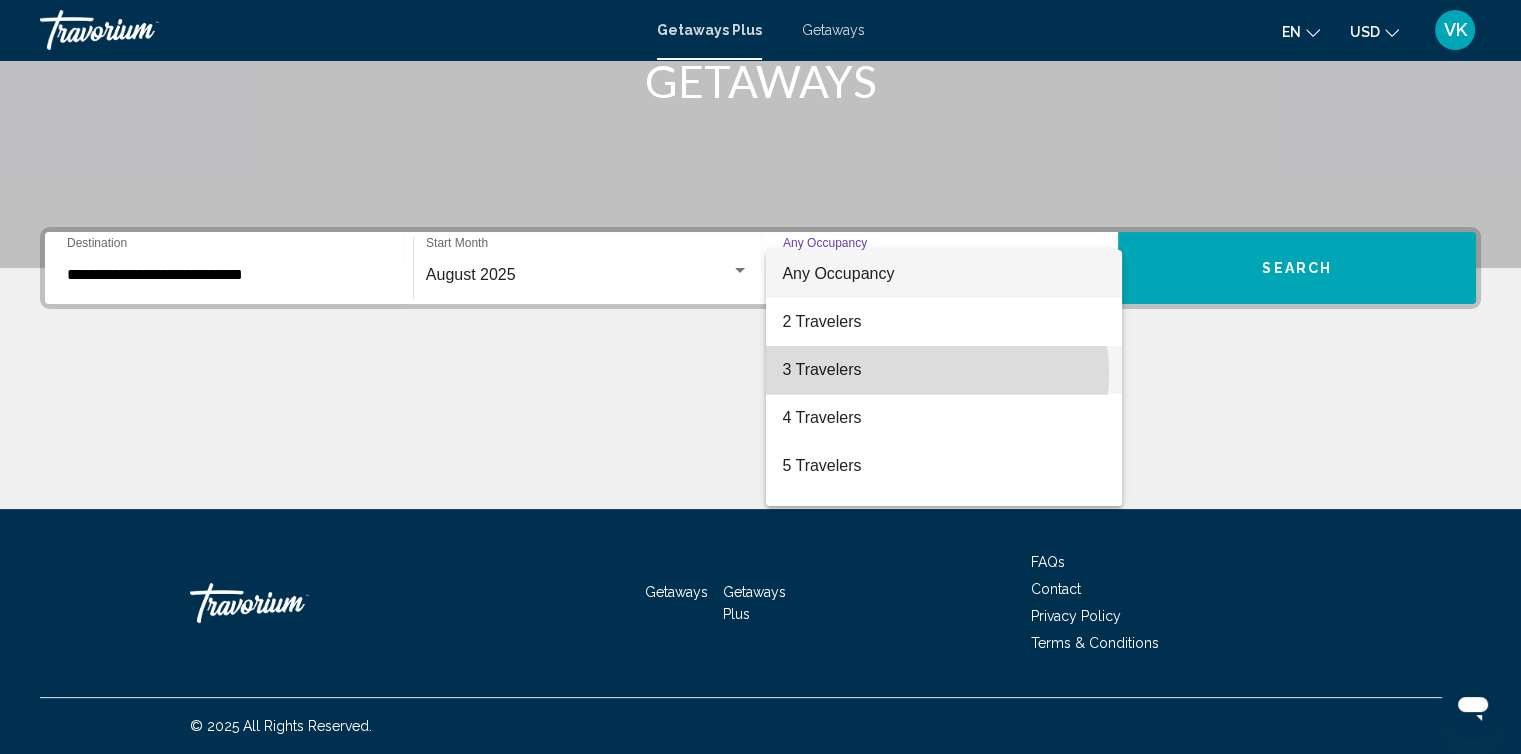 click on "3 Travelers" at bounding box center [944, 370] 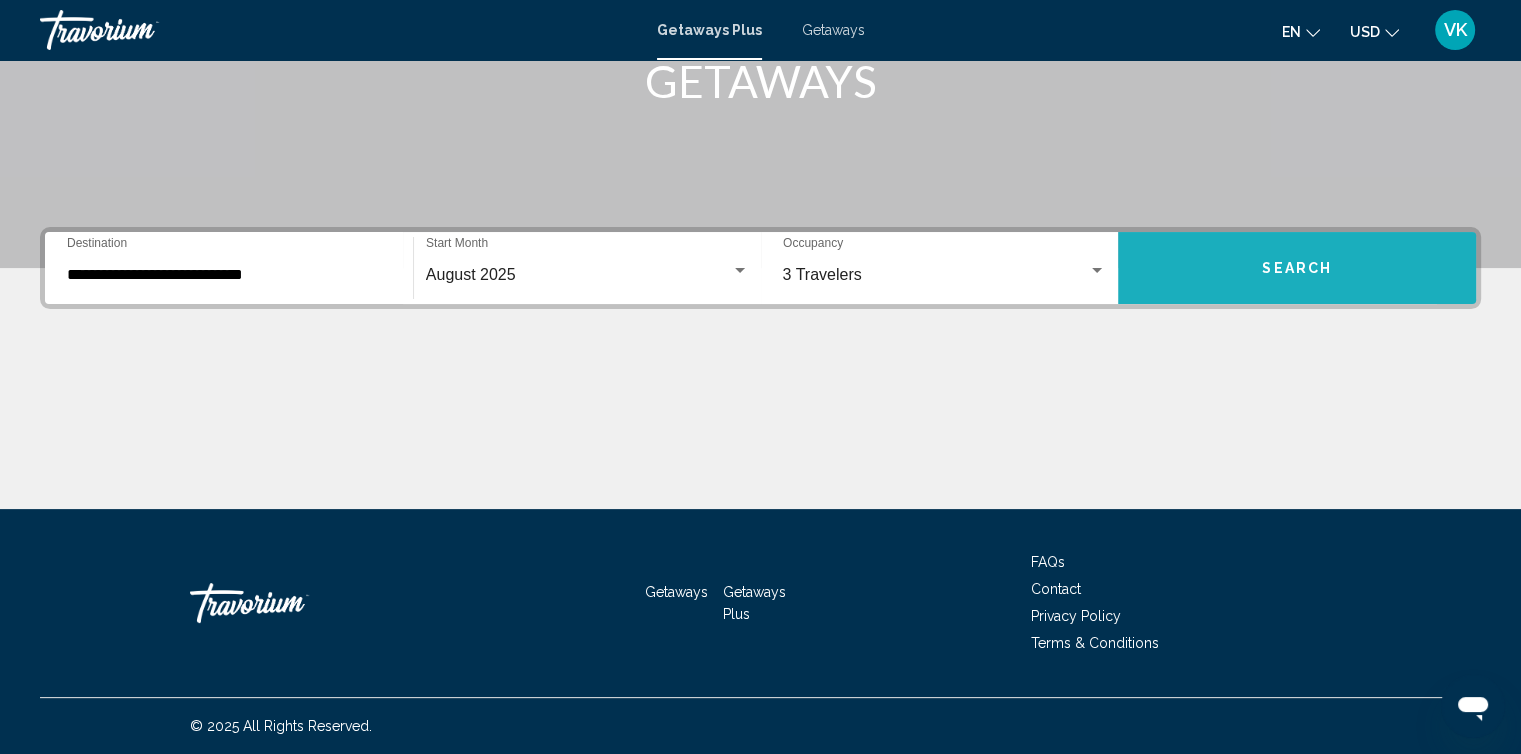 click on "Search" at bounding box center (1297, 268) 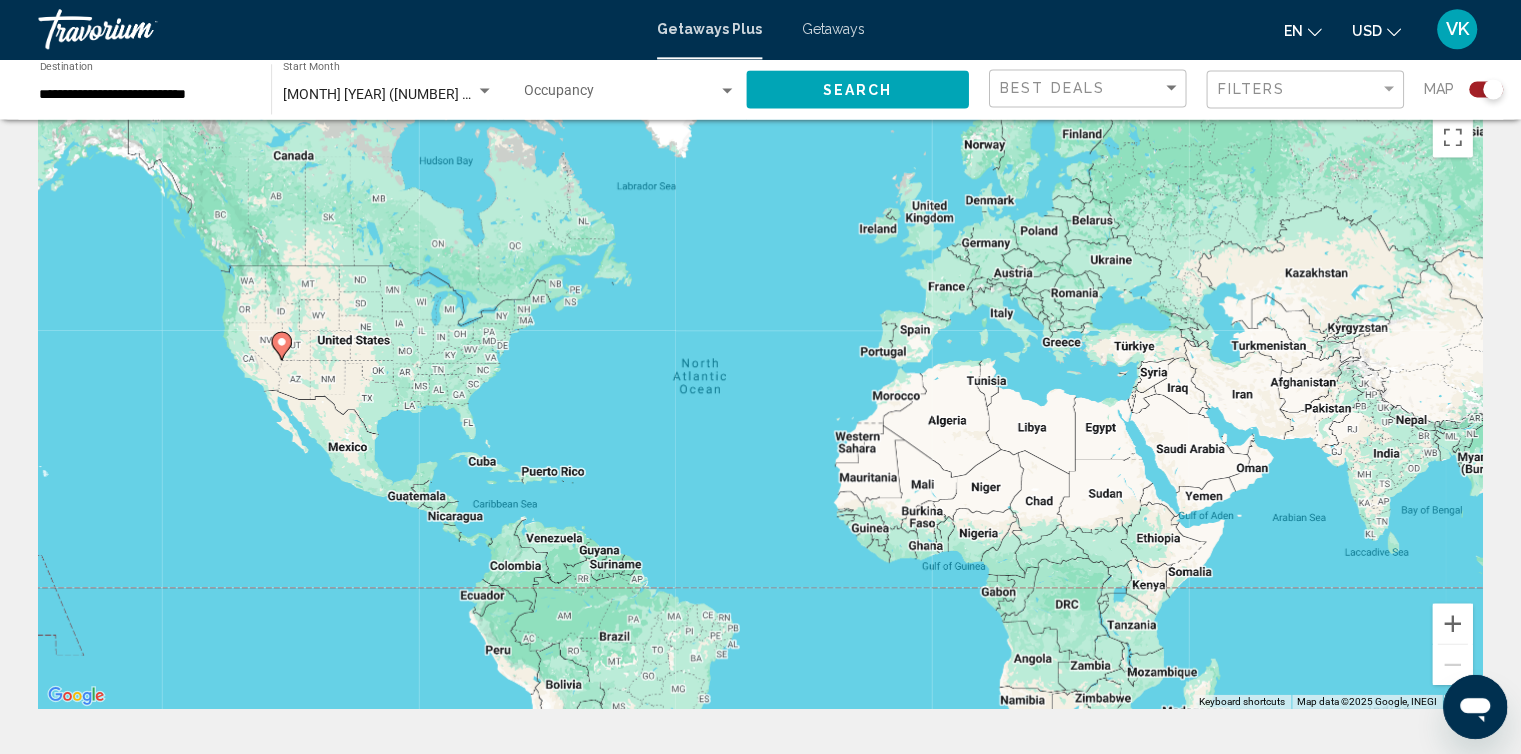 scroll, scrollTop: 32, scrollLeft: 0, axis: vertical 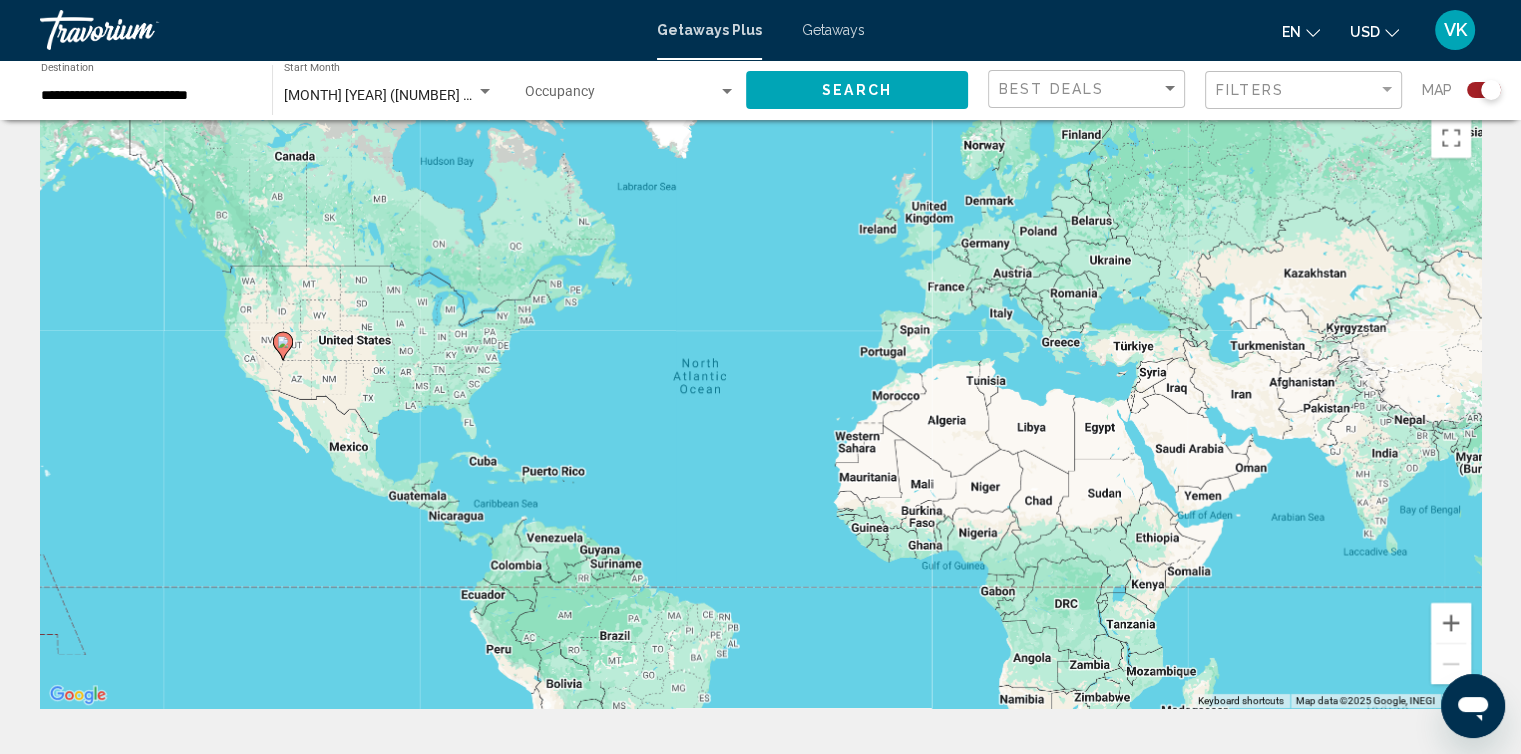 click on "**********" 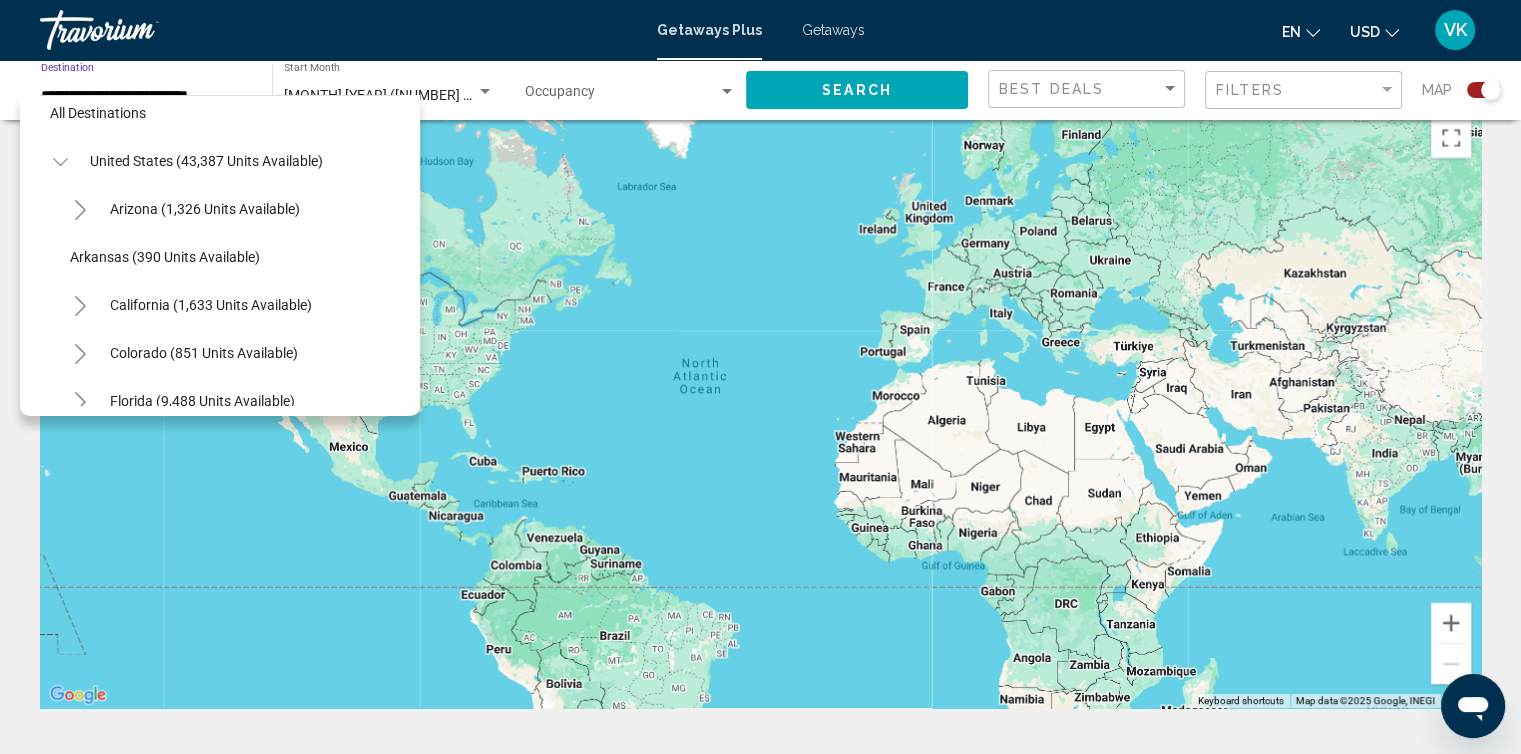 scroll, scrollTop: 0, scrollLeft: 0, axis: both 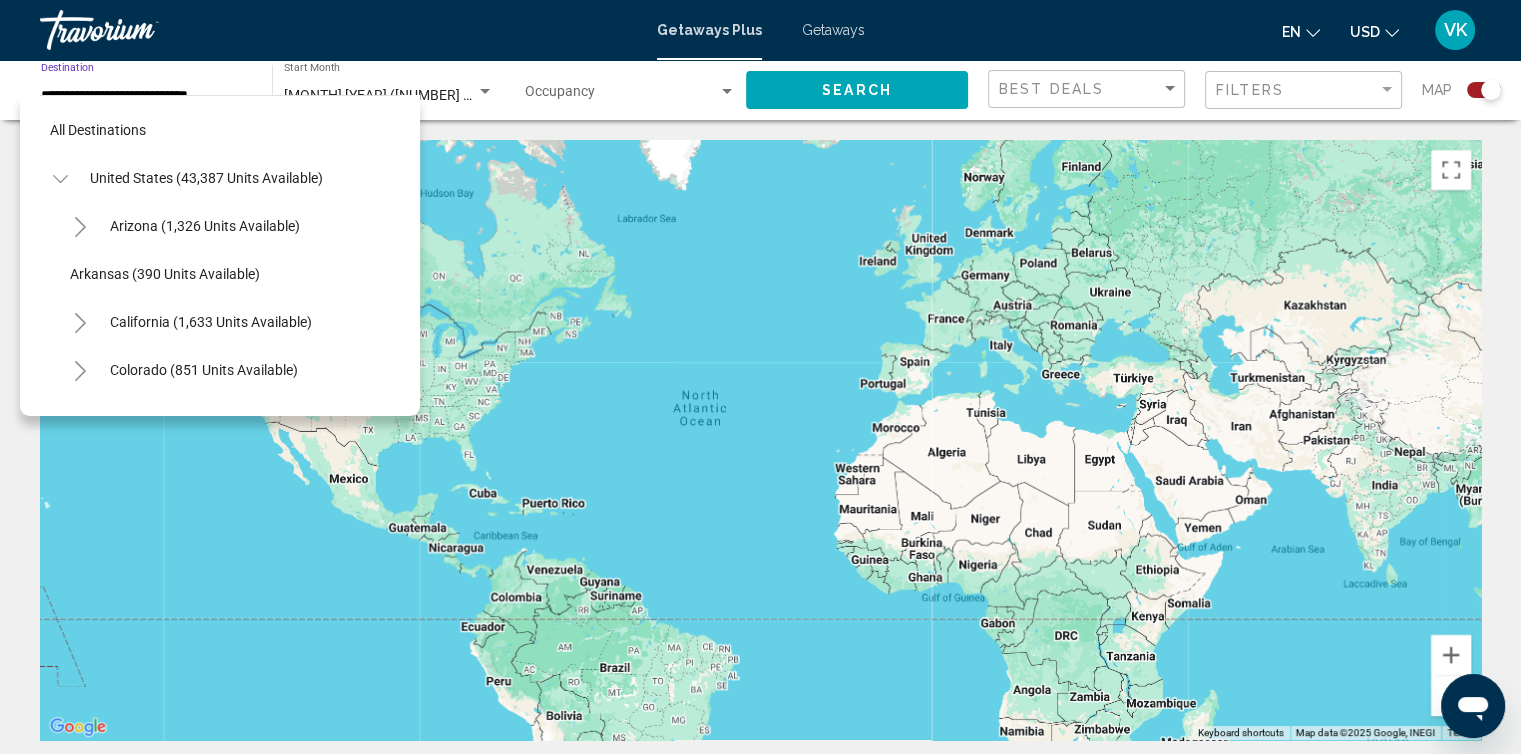 click 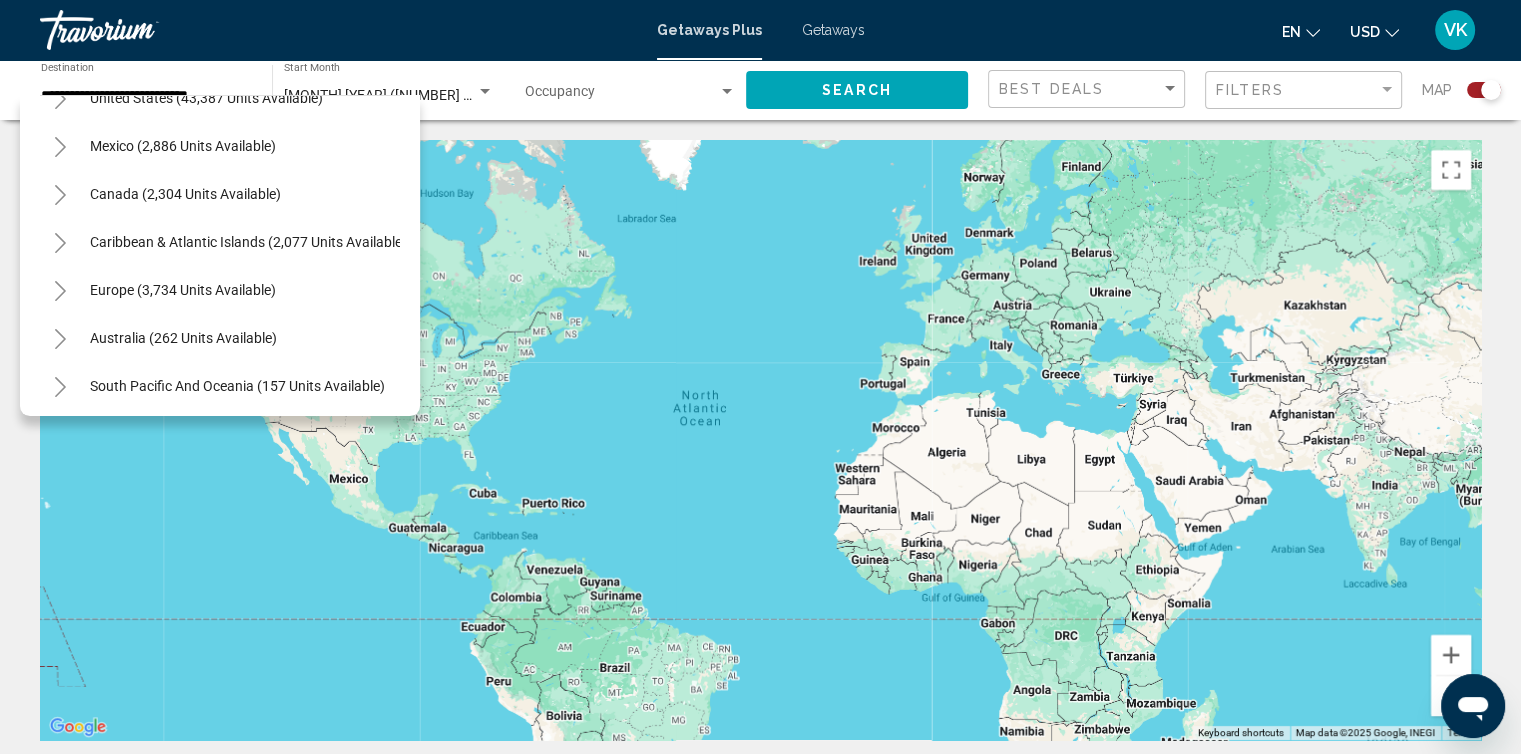 scroll, scrollTop: 100, scrollLeft: 0, axis: vertical 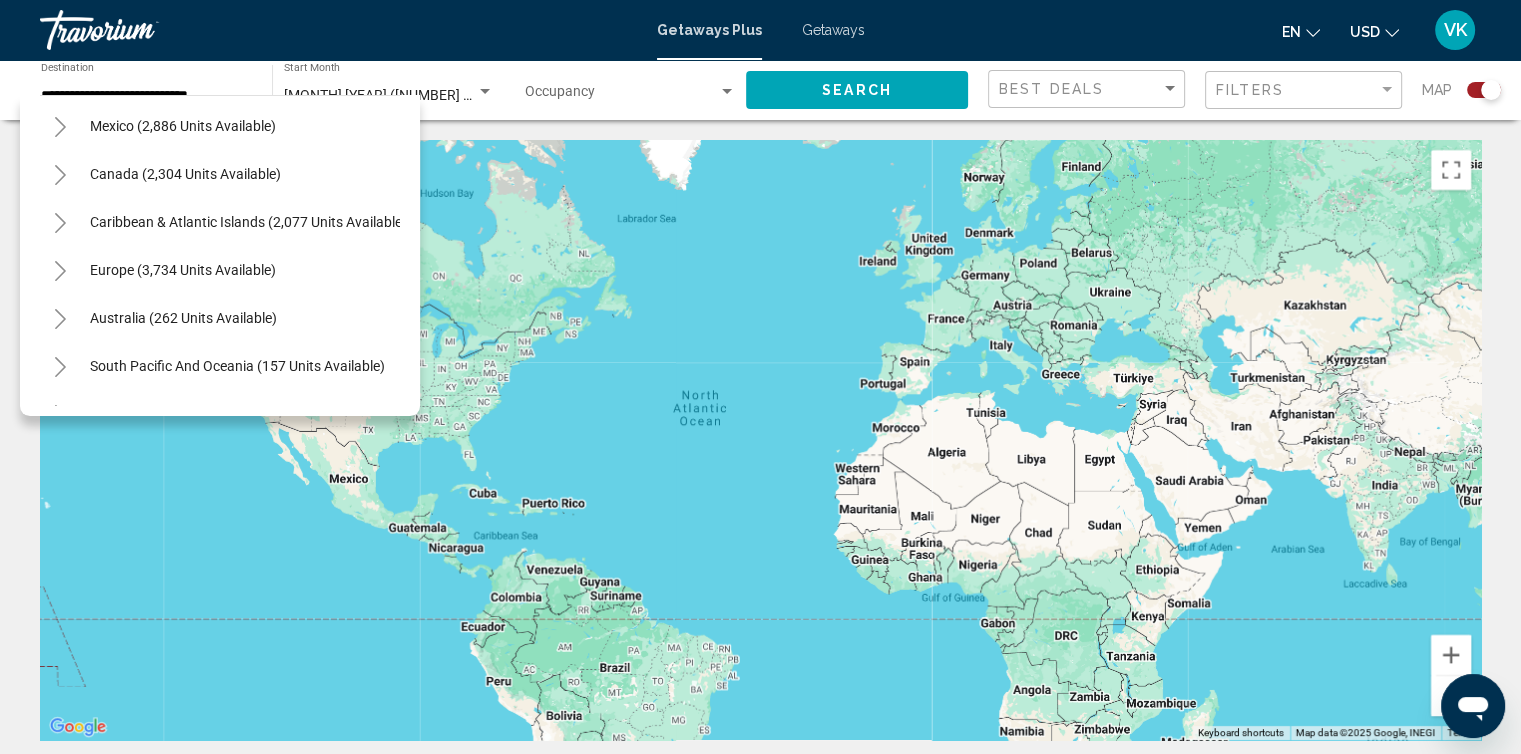 click 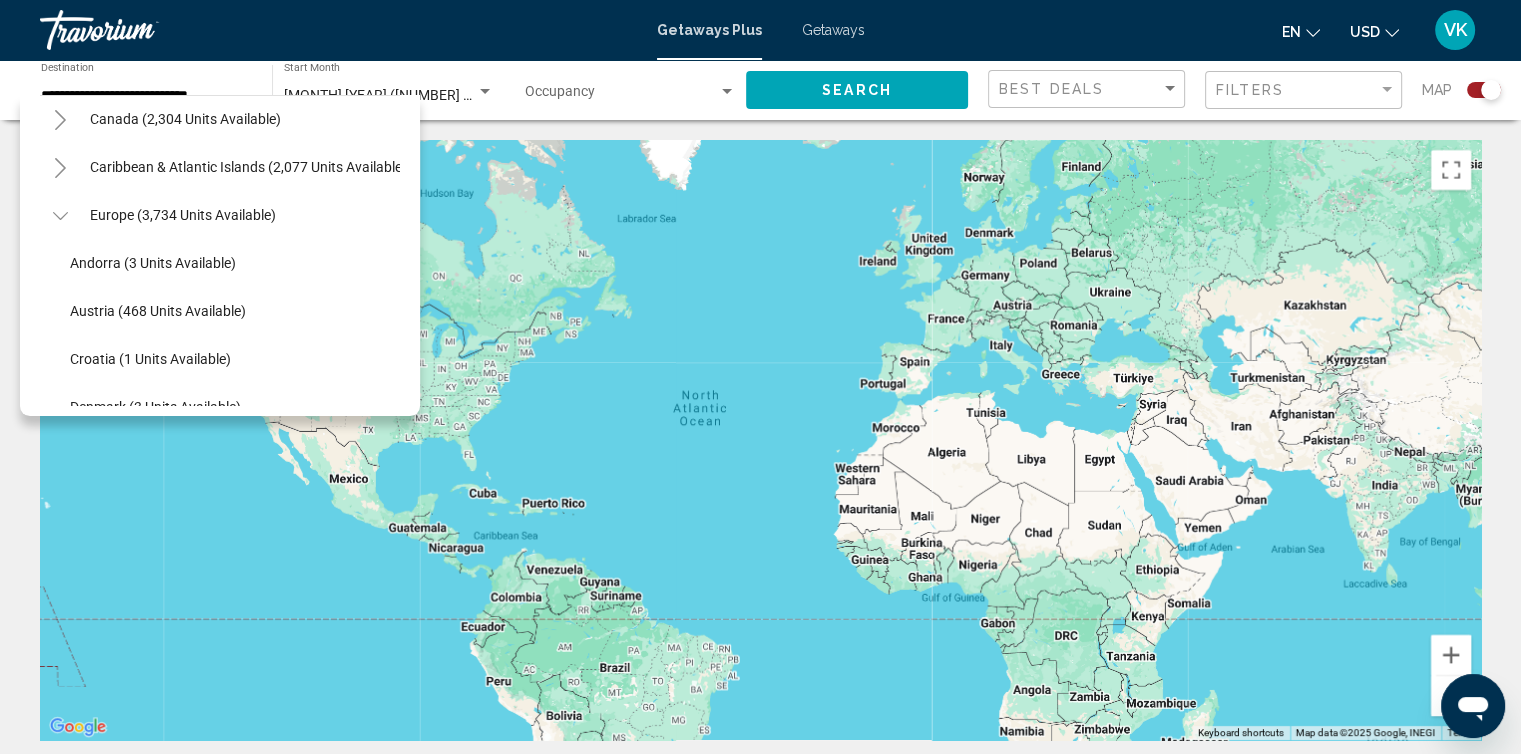 scroll, scrollTop: 88, scrollLeft: 0, axis: vertical 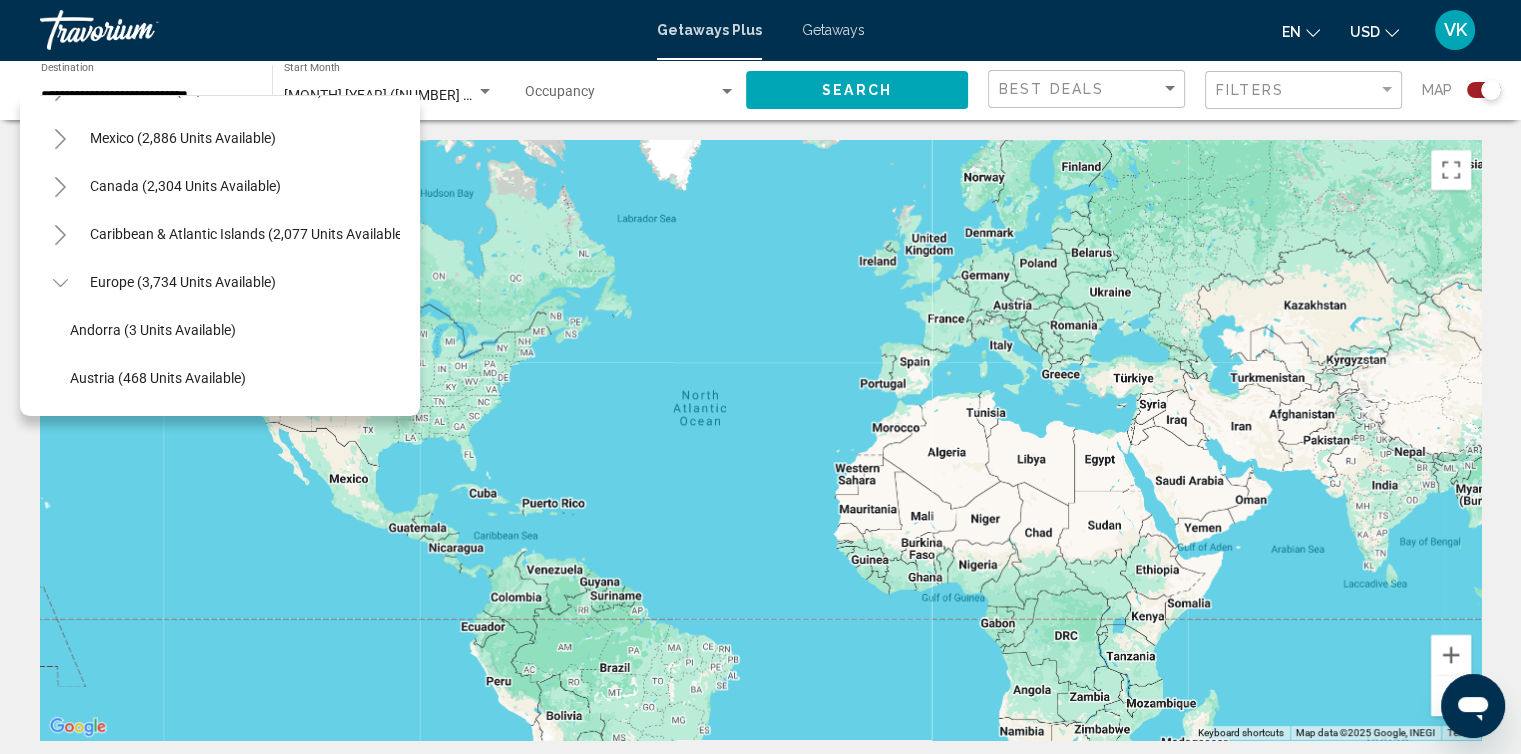 click 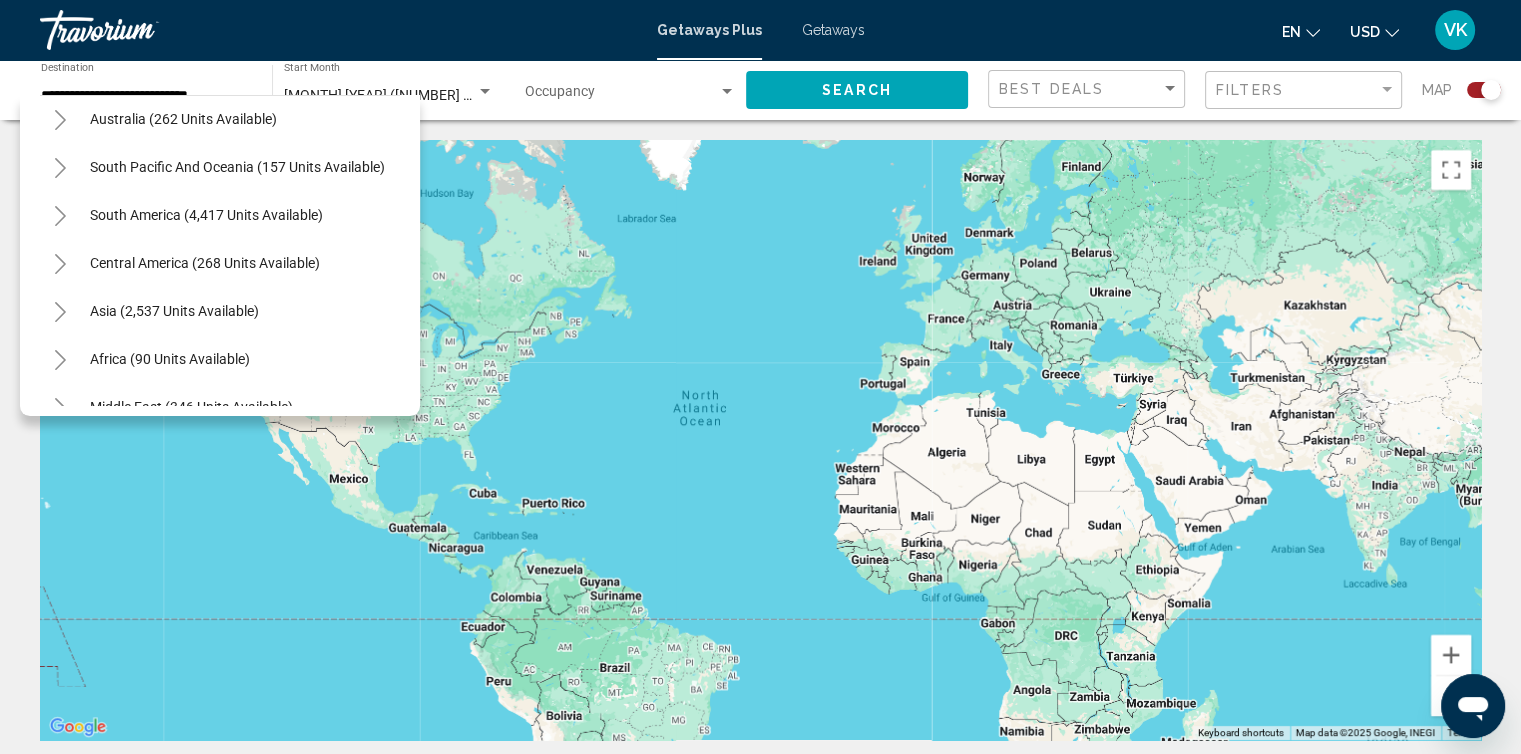 scroll, scrollTop: 339, scrollLeft: 0, axis: vertical 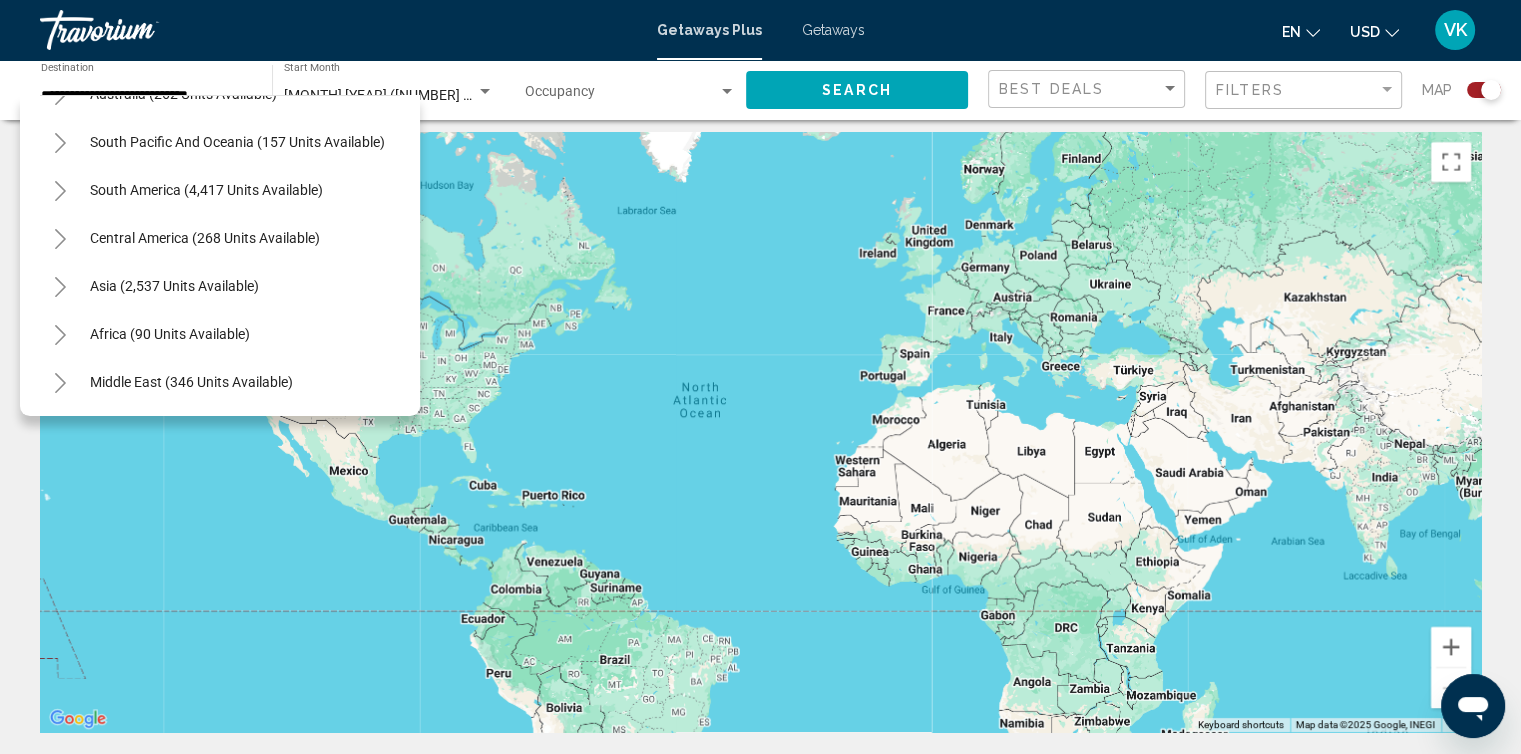 click 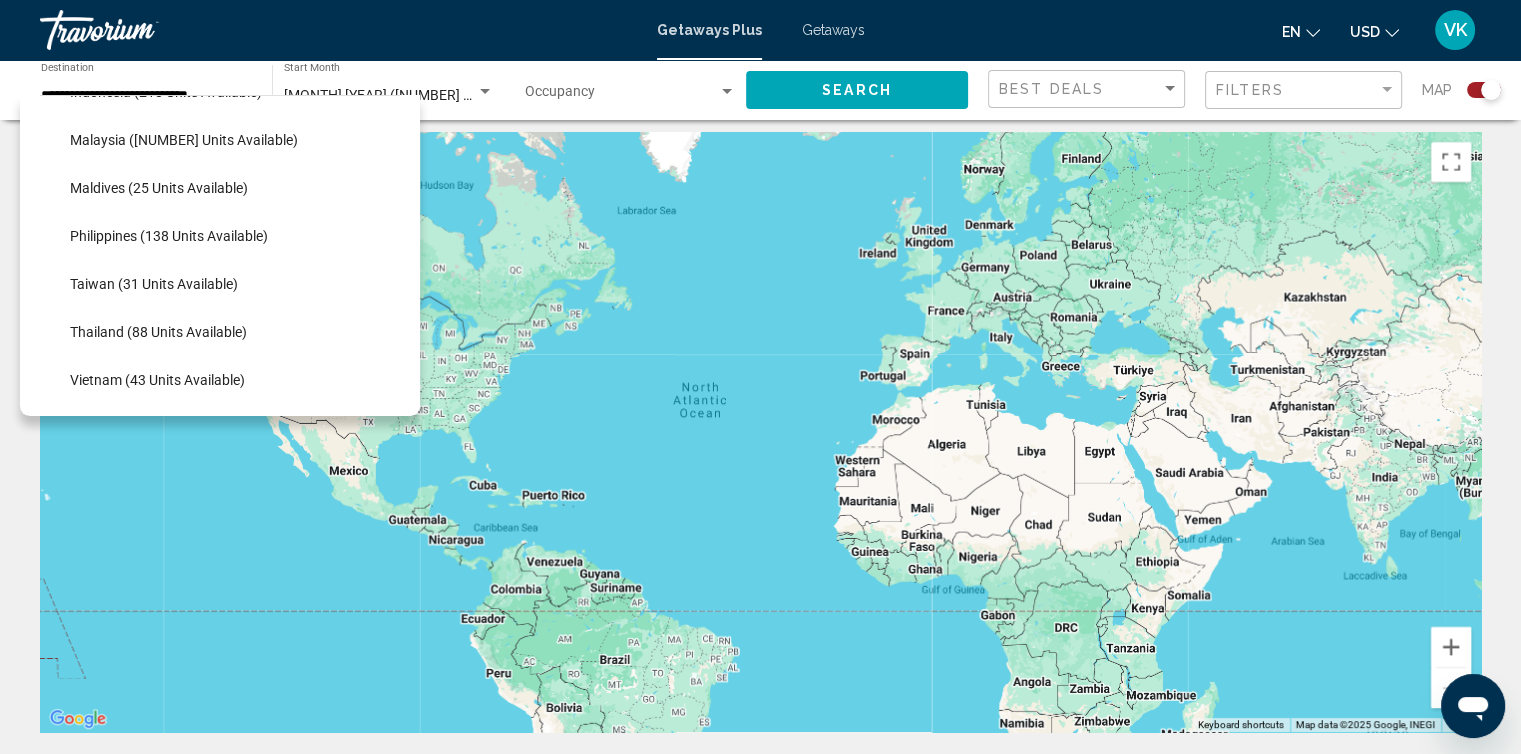 scroll, scrollTop: 819, scrollLeft: 0, axis: vertical 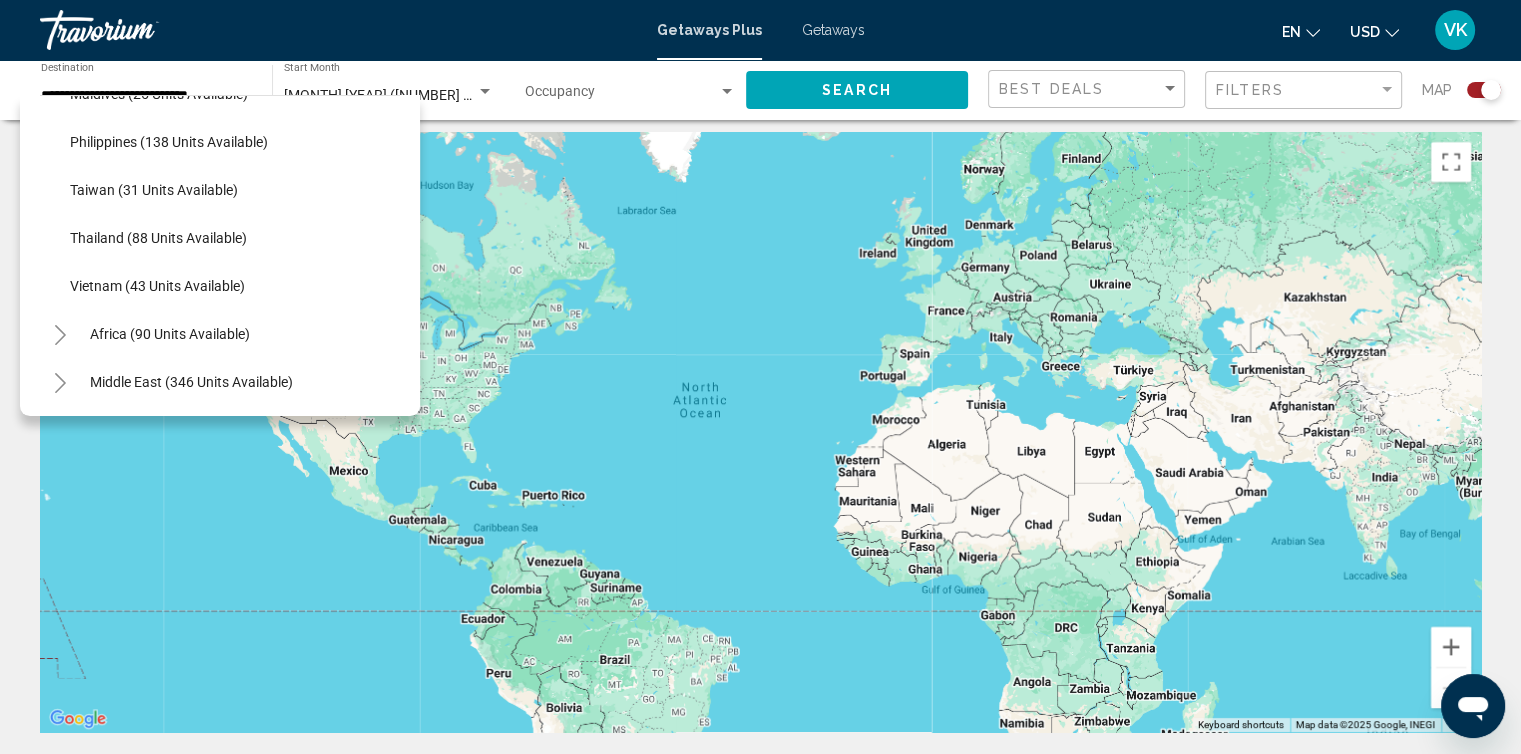 type 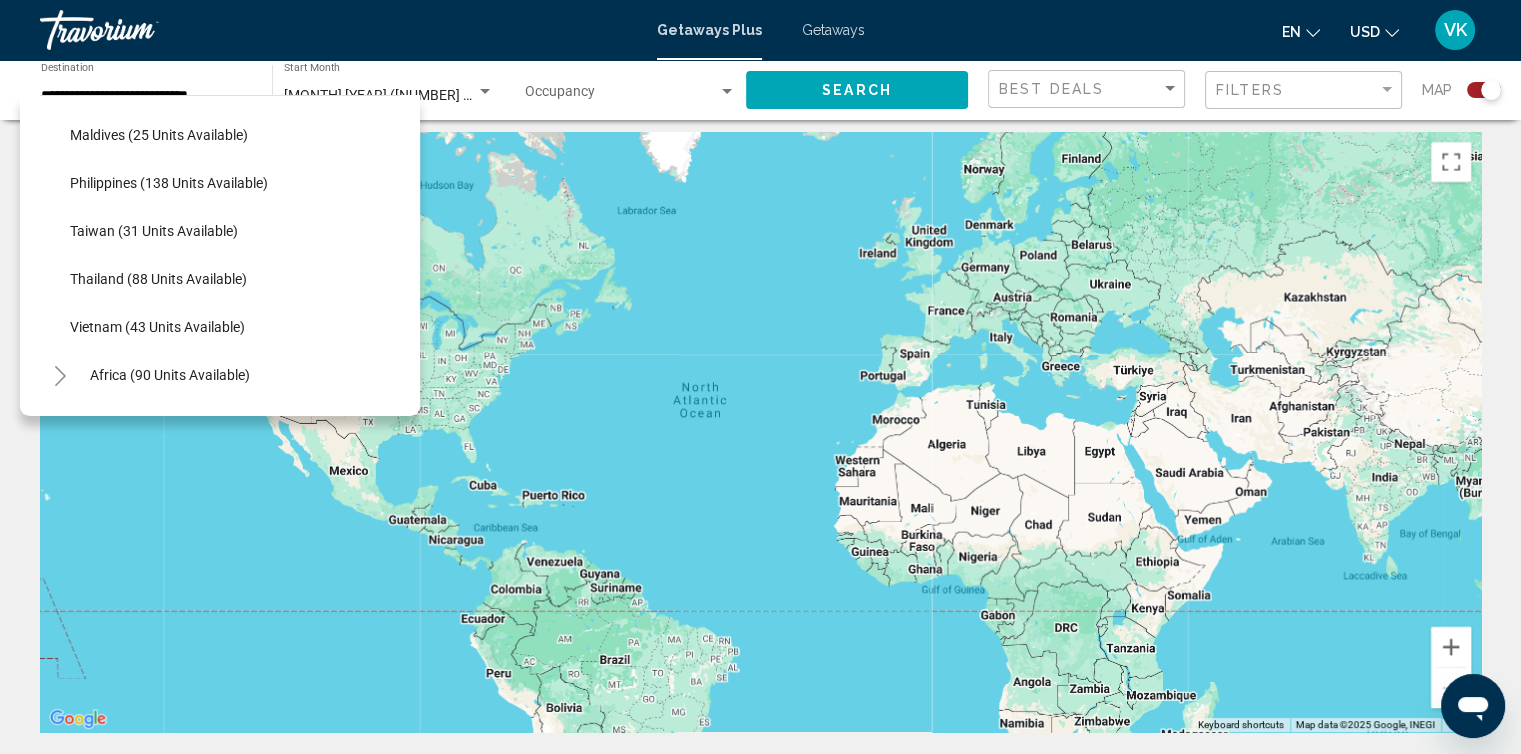scroll, scrollTop: 667, scrollLeft: 0, axis: vertical 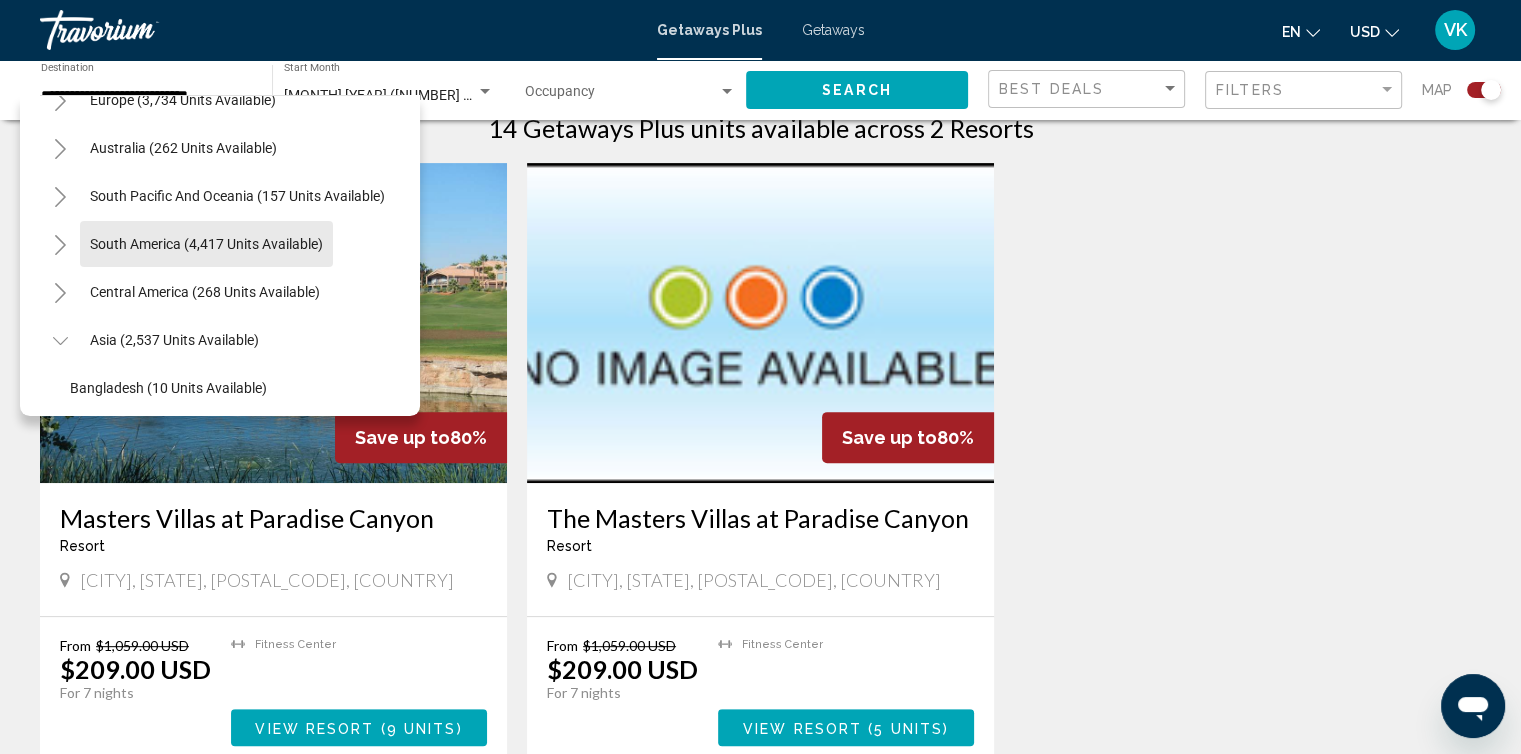 click on "South America (4,417 units available)" 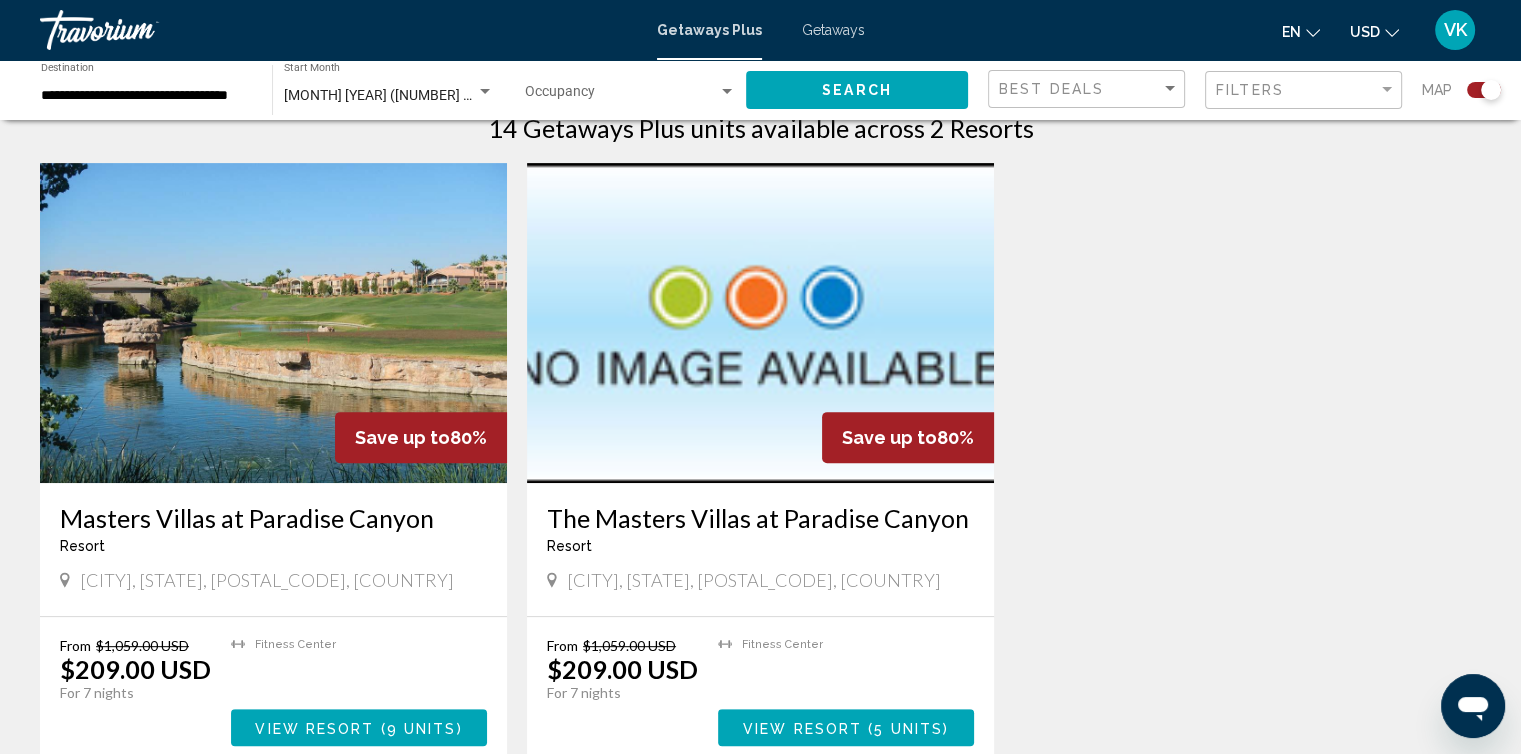 drag, startPoint x: 156, startPoint y: 85, endPoint x: 128, endPoint y: 94, distance: 29.410883 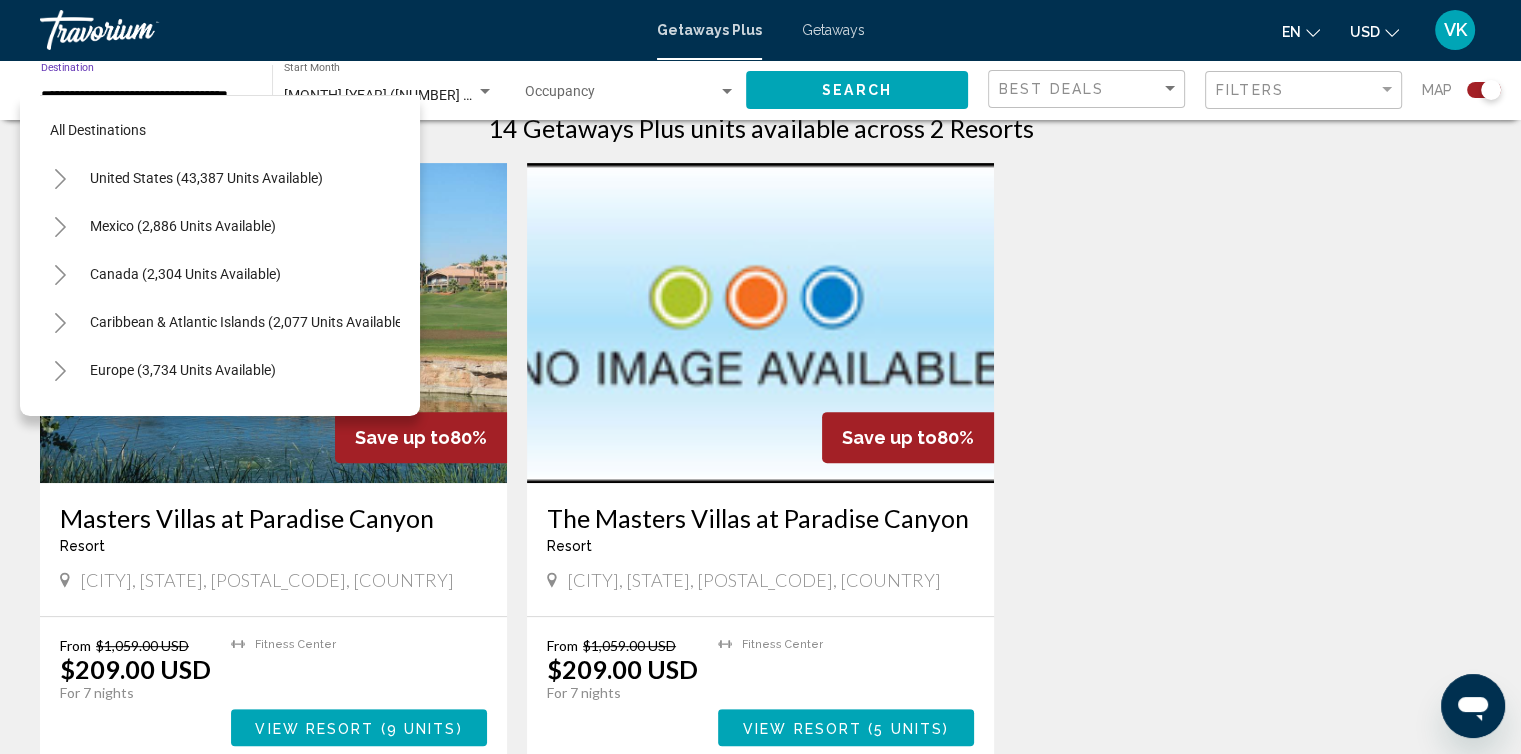 scroll, scrollTop: 0, scrollLeft: 20, axis: horizontal 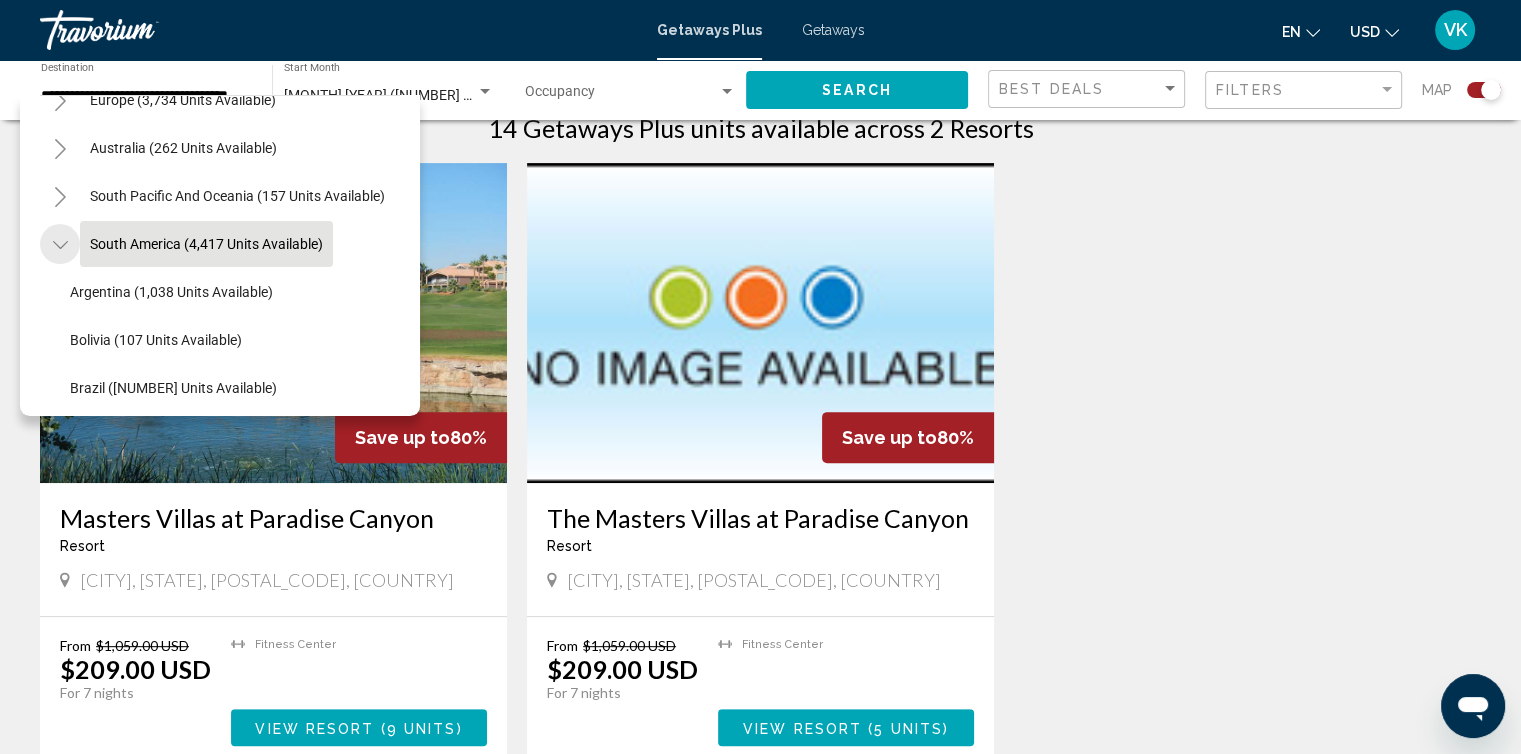 click 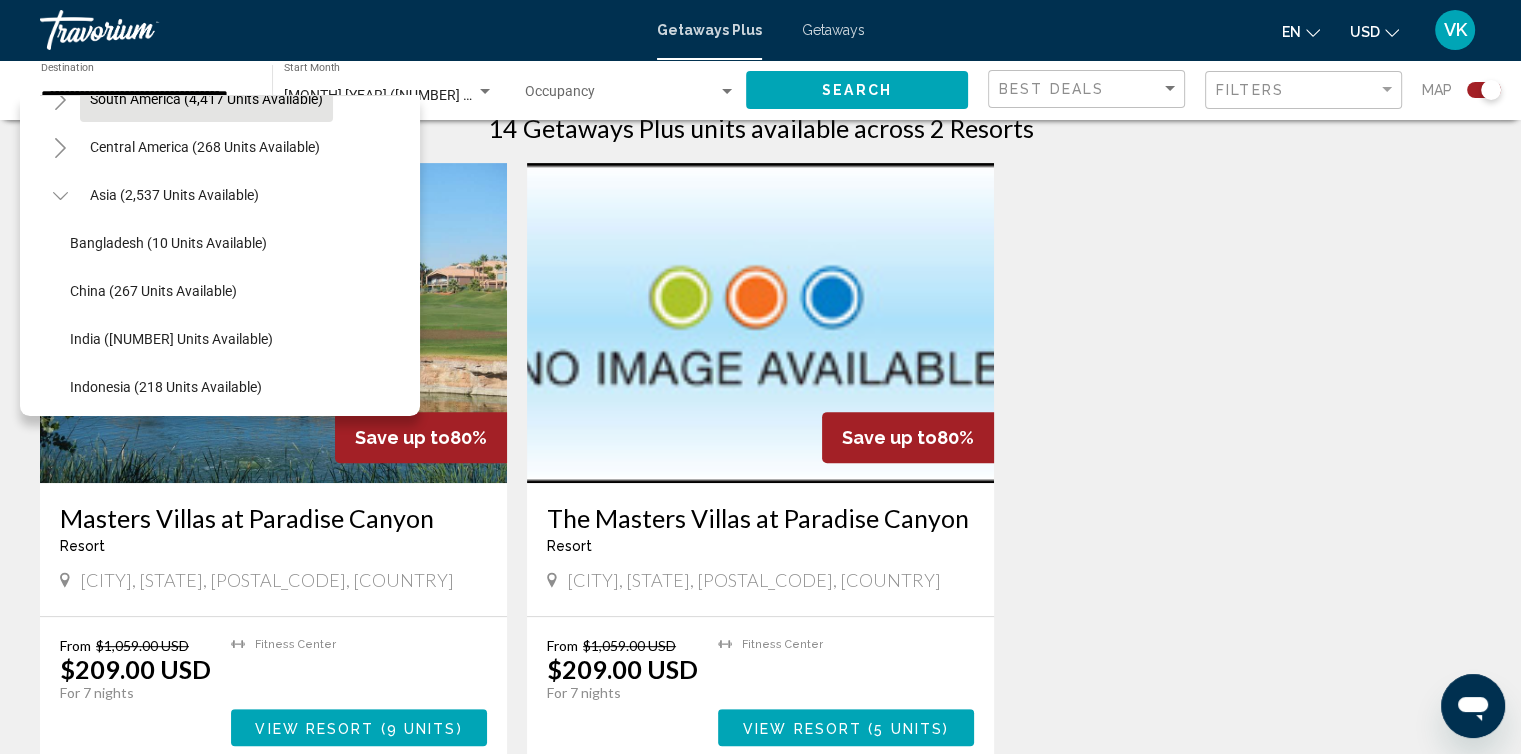 scroll, scrollTop: 447, scrollLeft: 0, axis: vertical 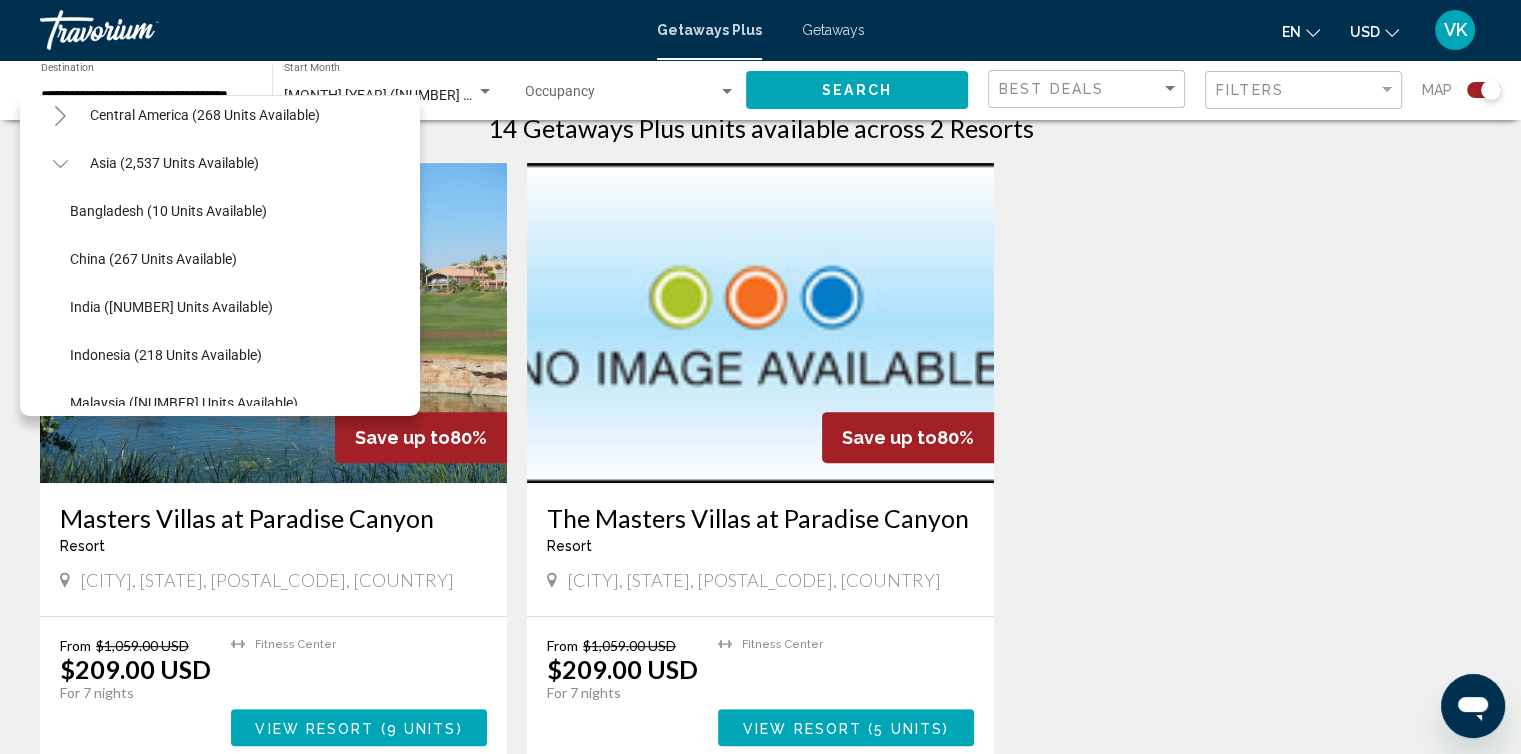 click 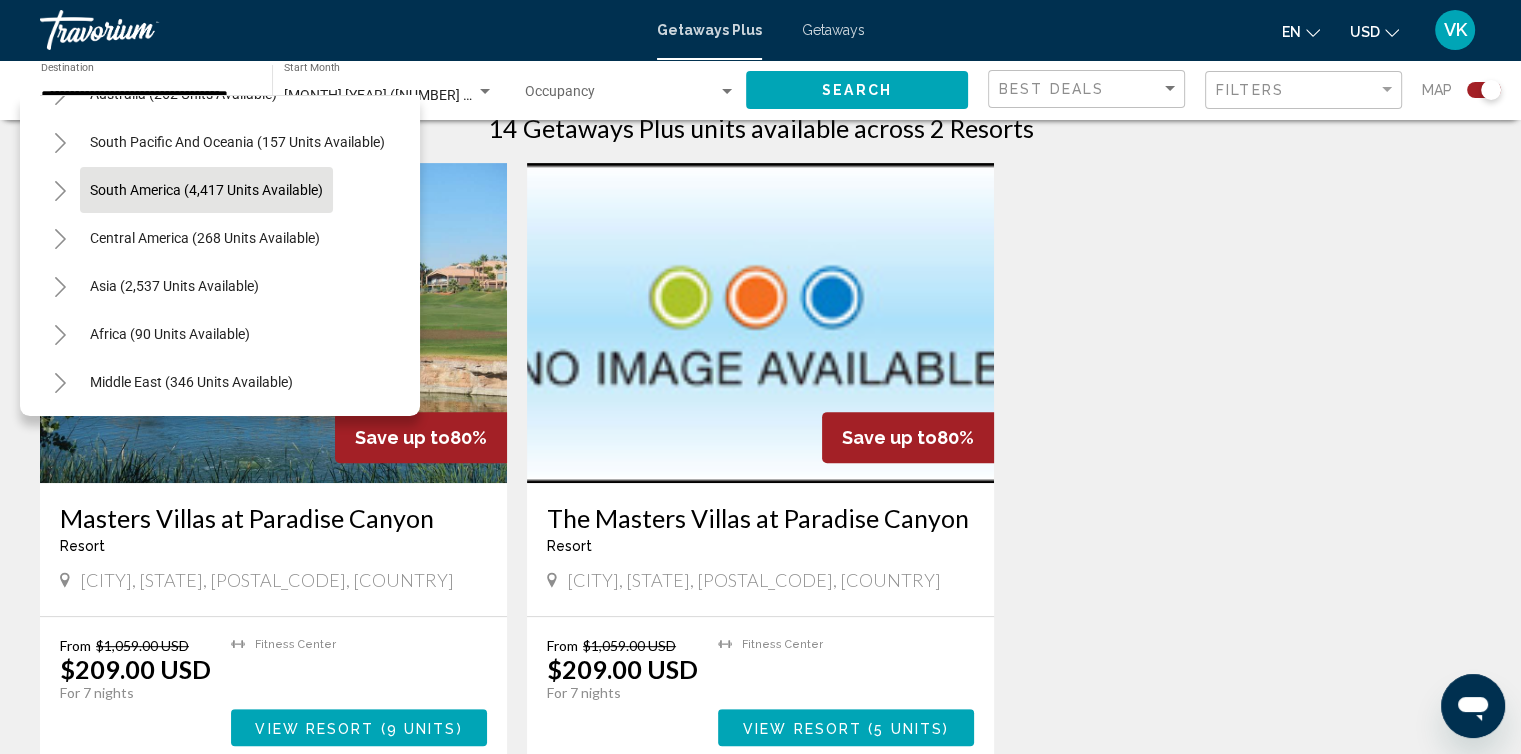 scroll, scrollTop: 339, scrollLeft: 0, axis: vertical 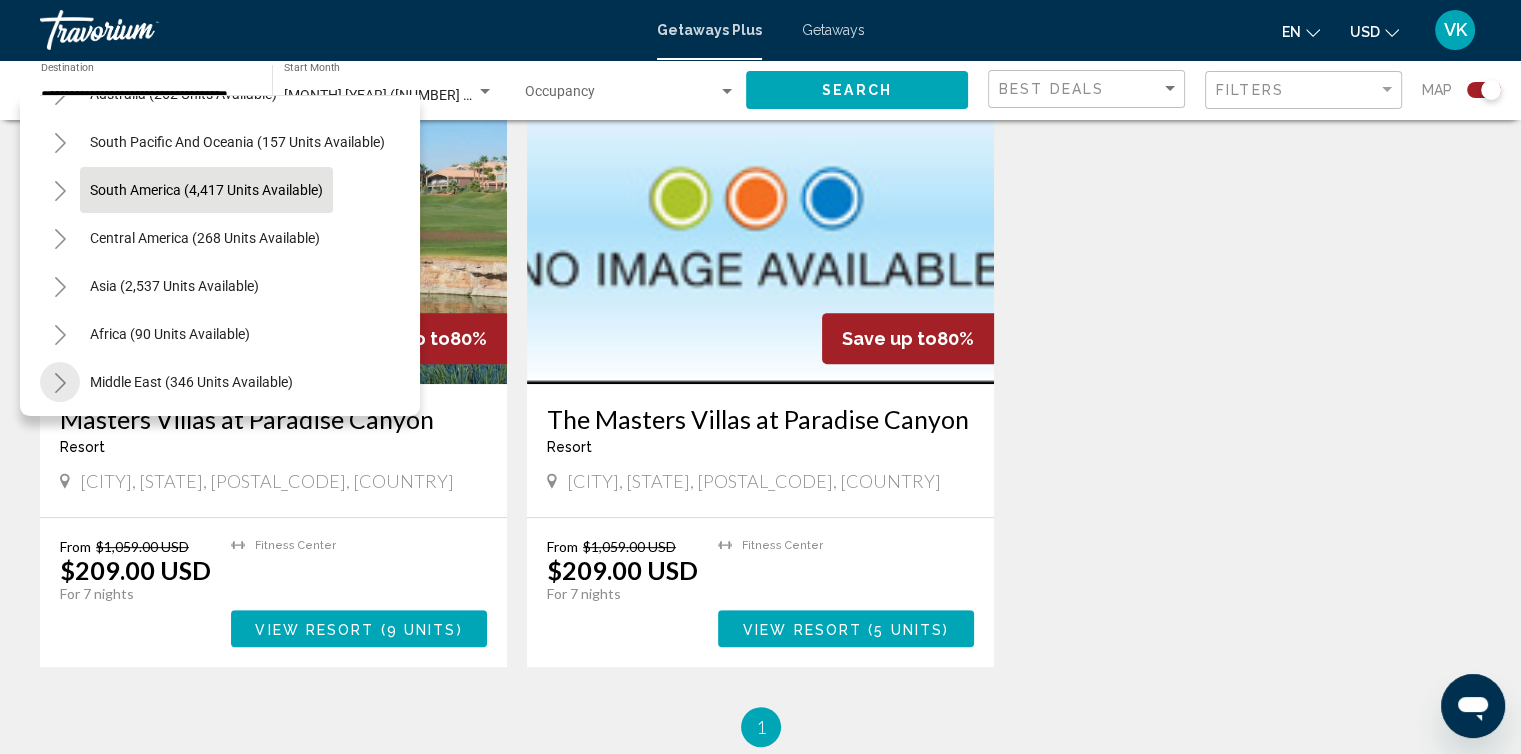 click 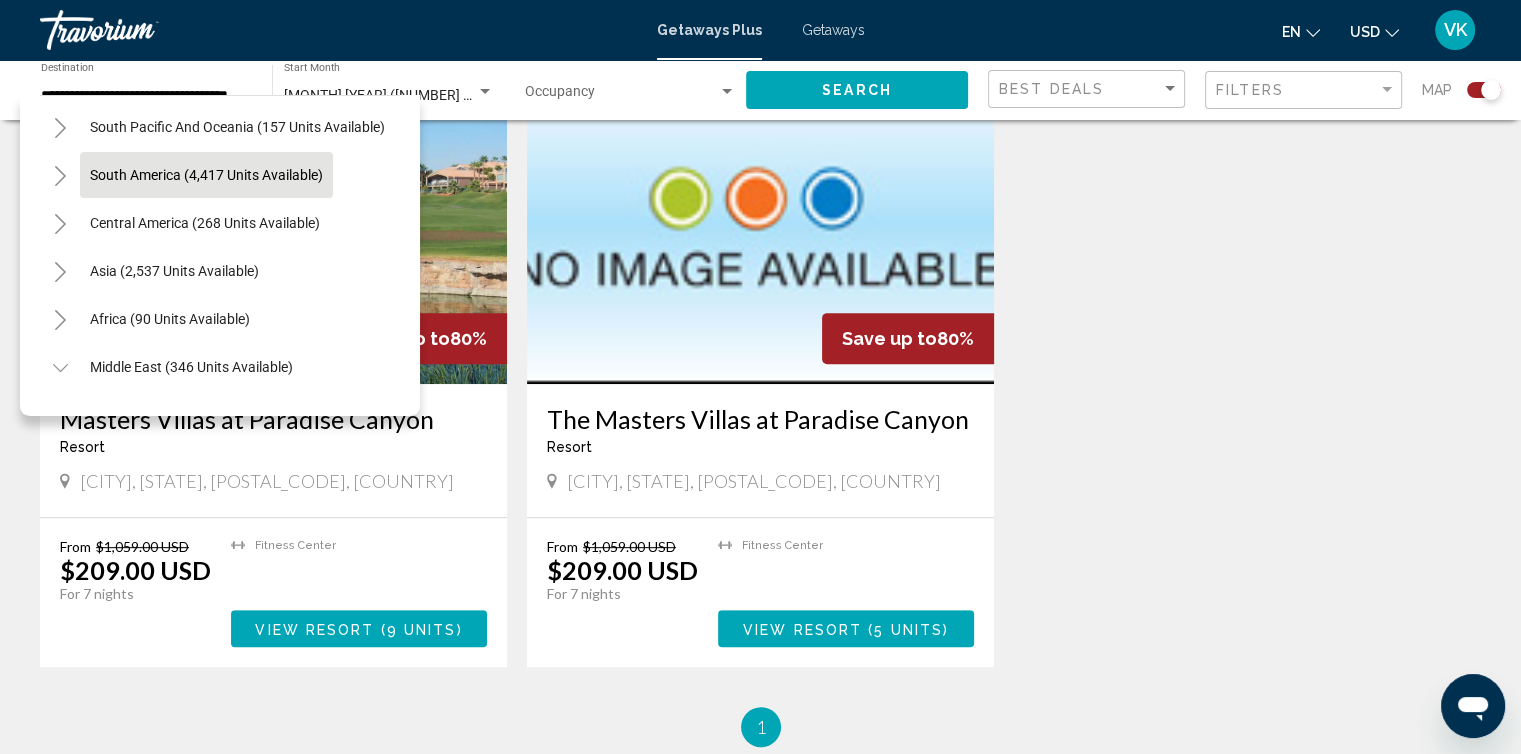 scroll, scrollTop: 483, scrollLeft: 0, axis: vertical 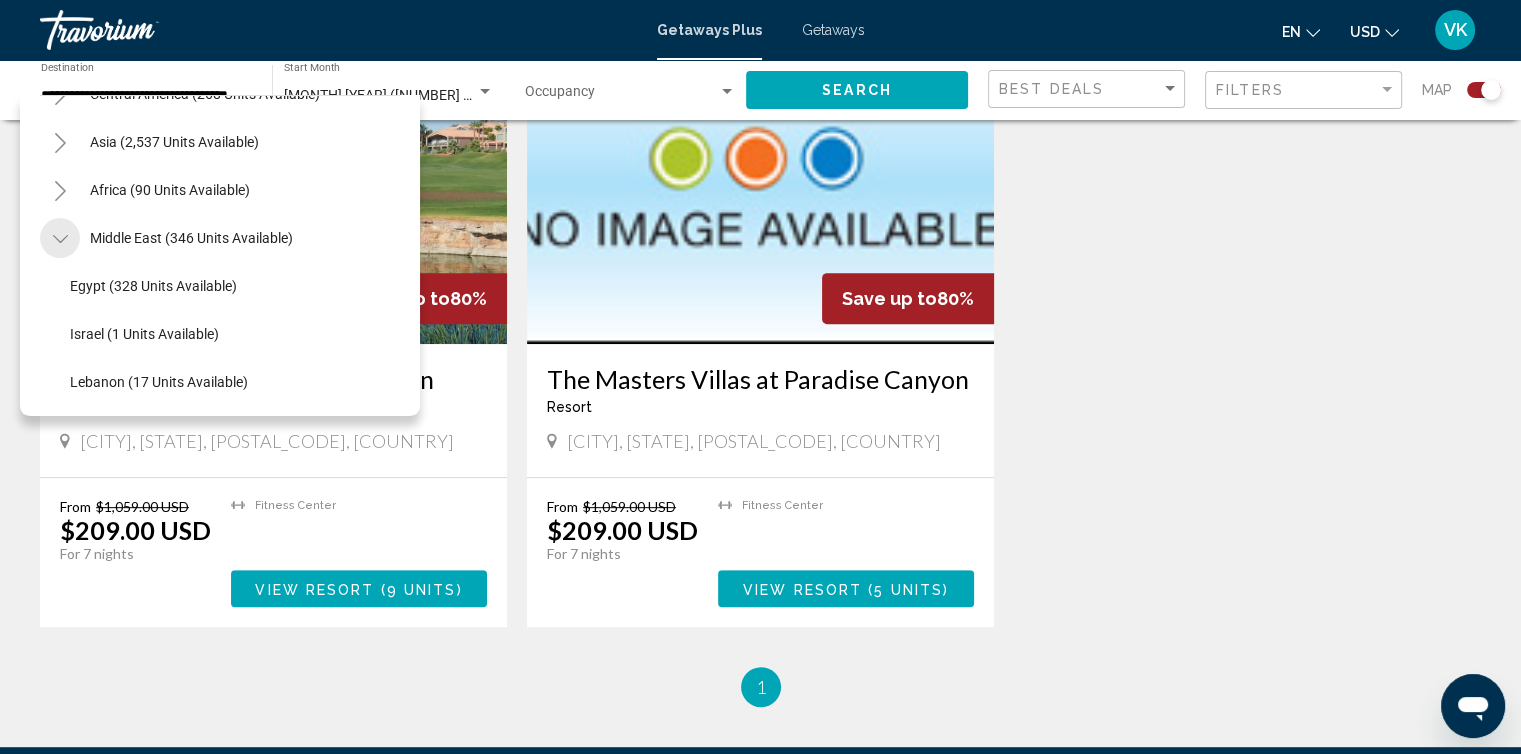 click 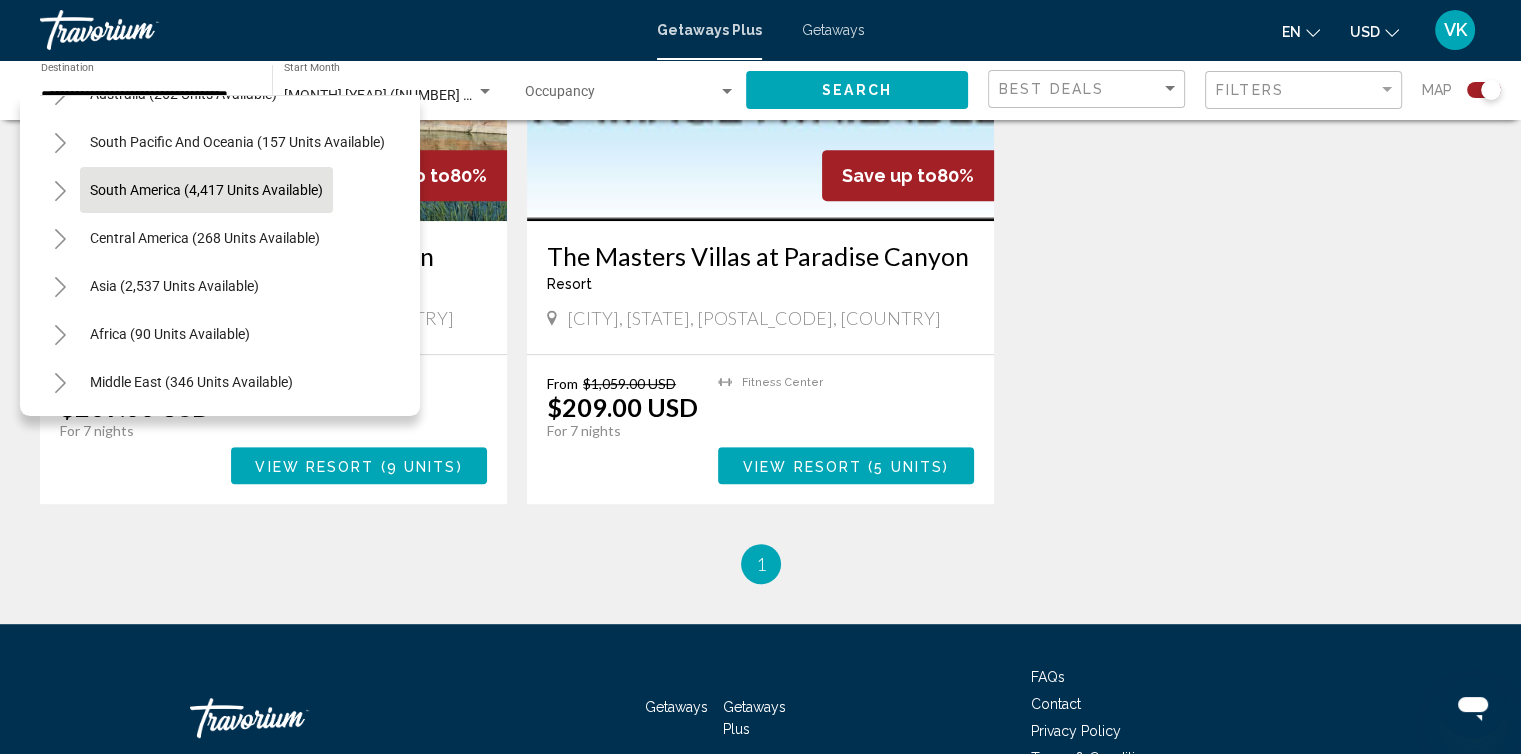 scroll, scrollTop: 933, scrollLeft: 0, axis: vertical 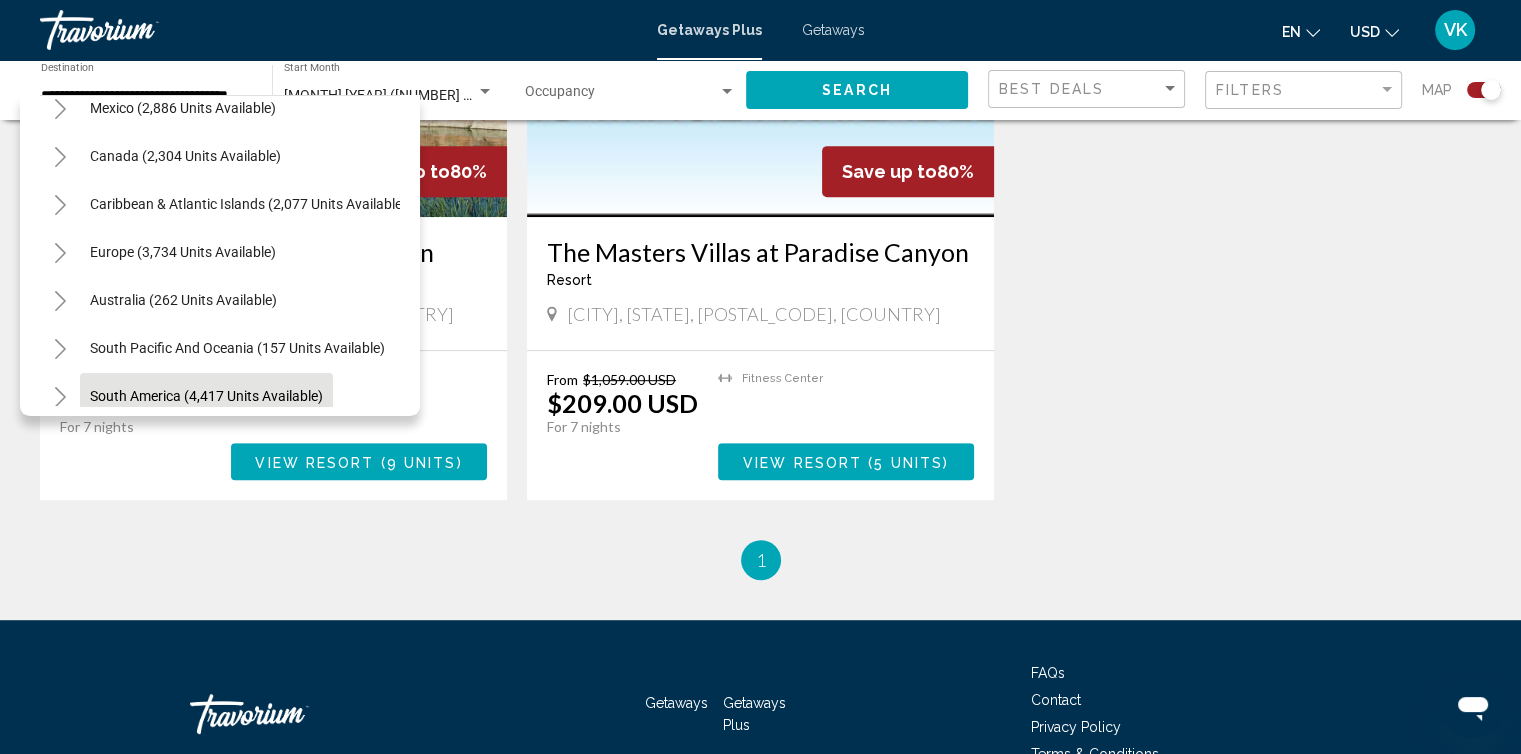 click 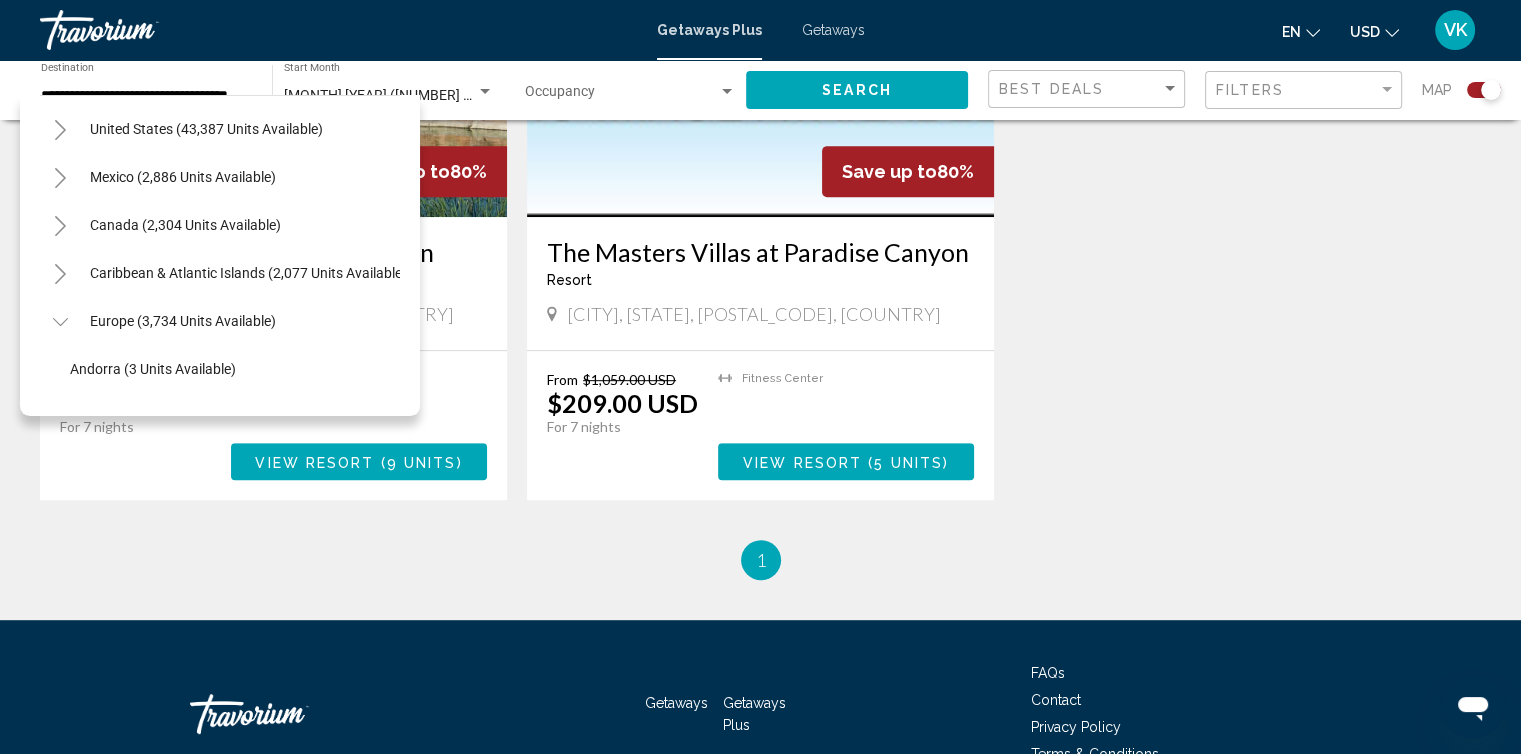 scroll, scrollTop: 41, scrollLeft: 0, axis: vertical 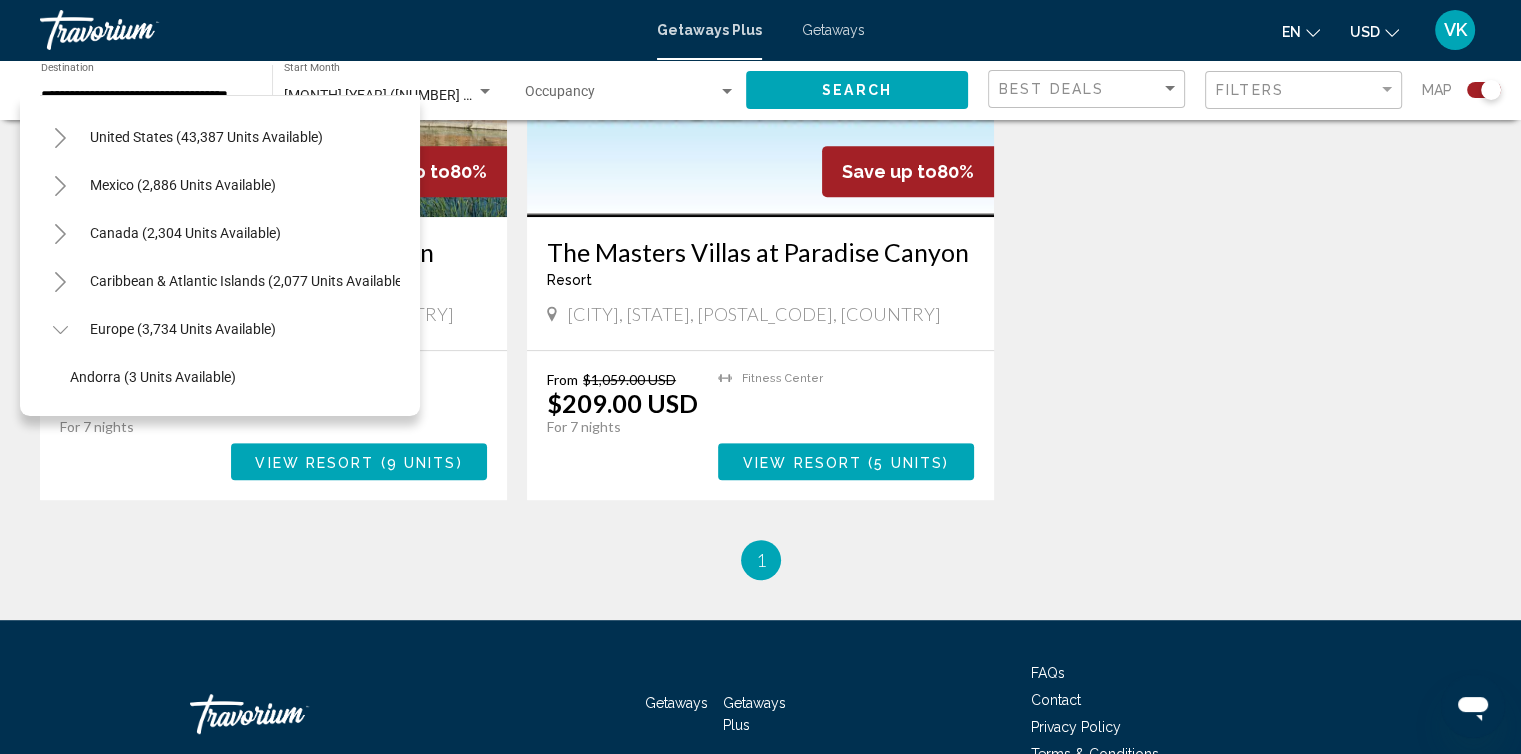 click 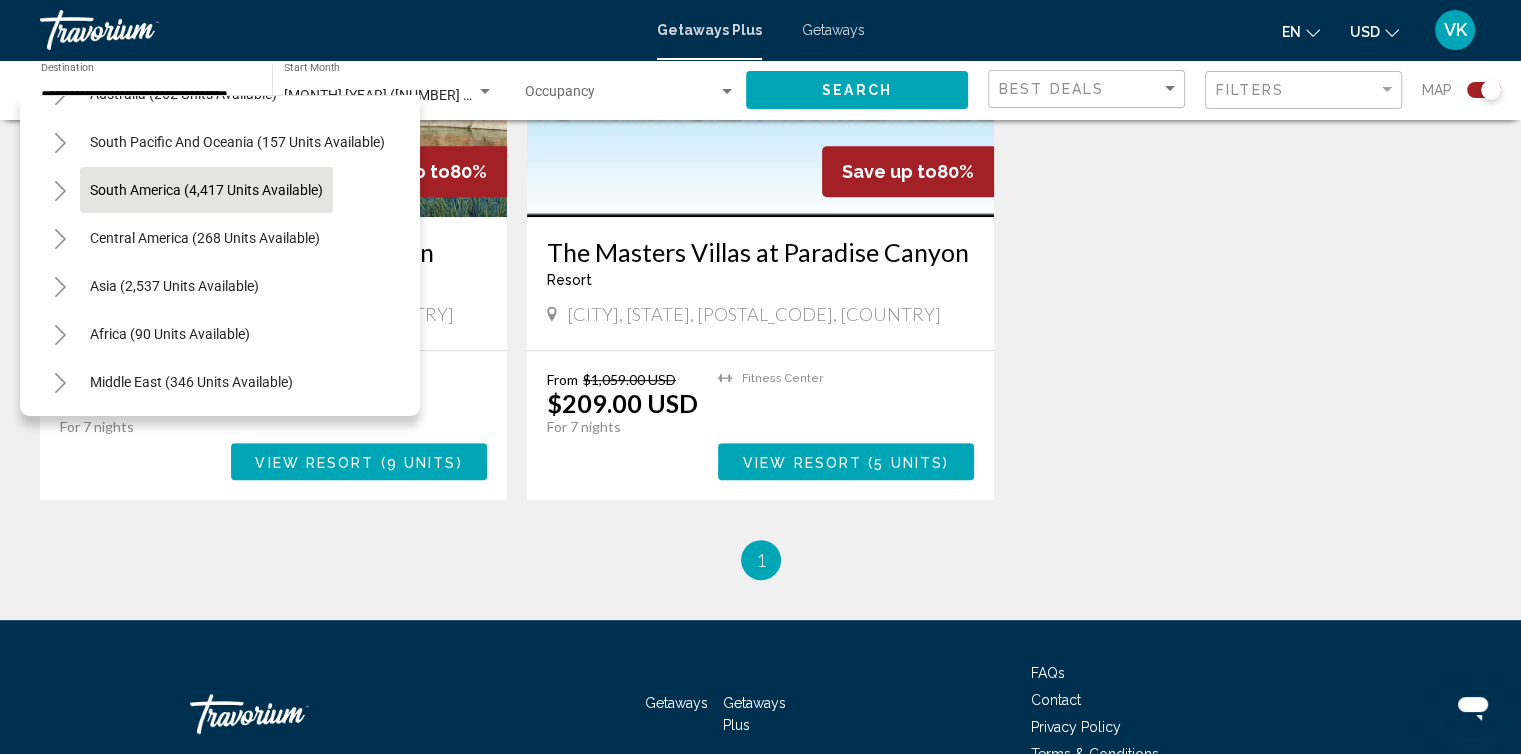 scroll, scrollTop: 339, scrollLeft: 0, axis: vertical 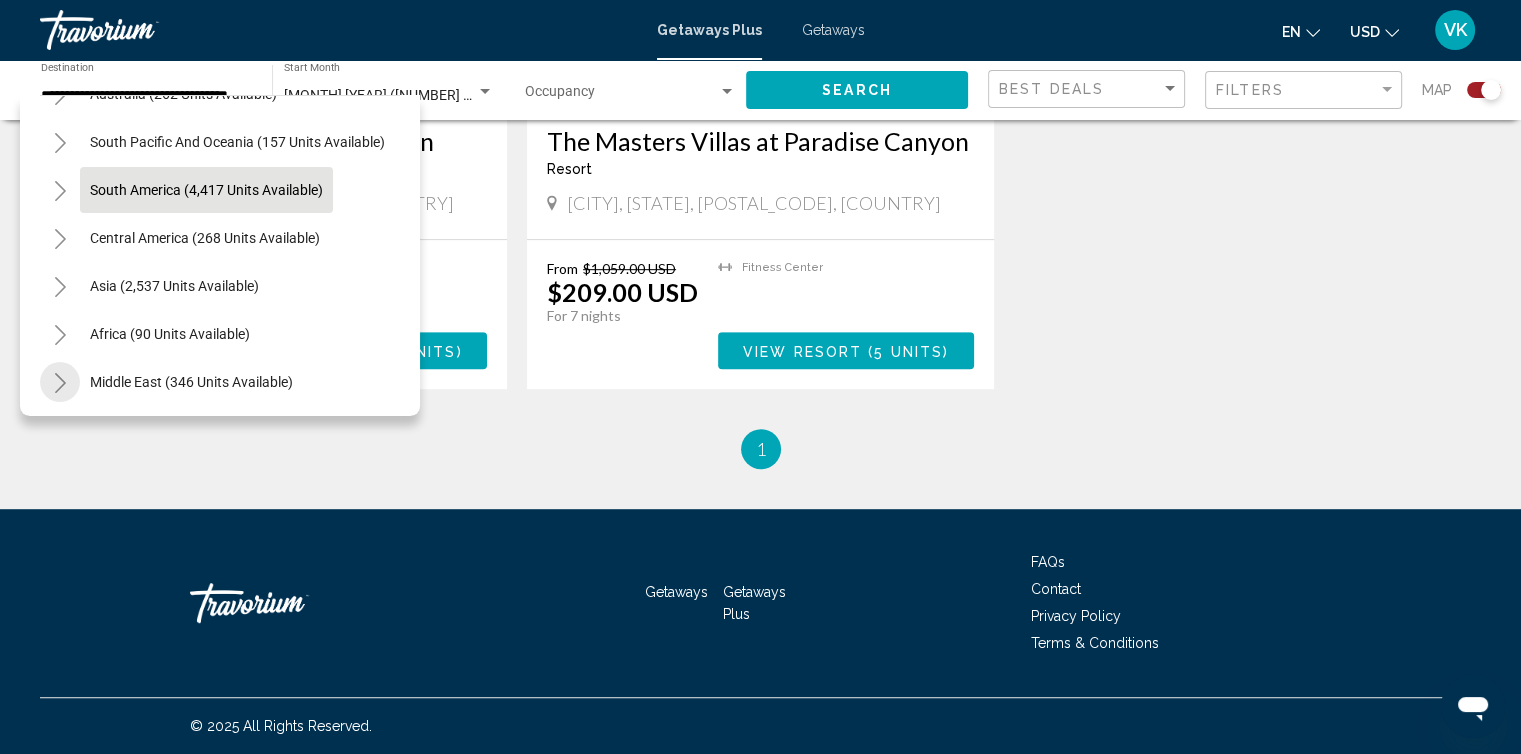click 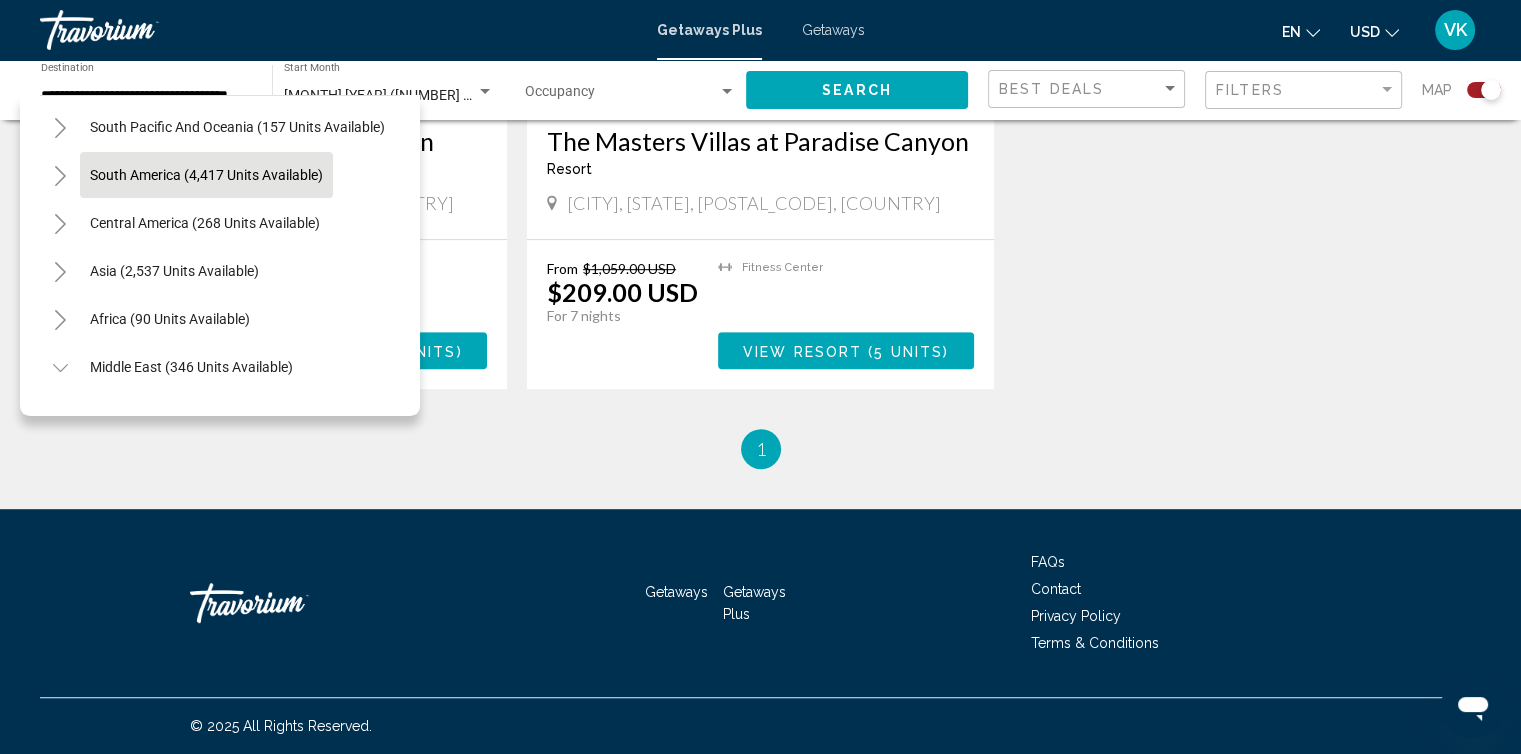 scroll, scrollTop: 483, scrollLeft: 0, axis: vertical 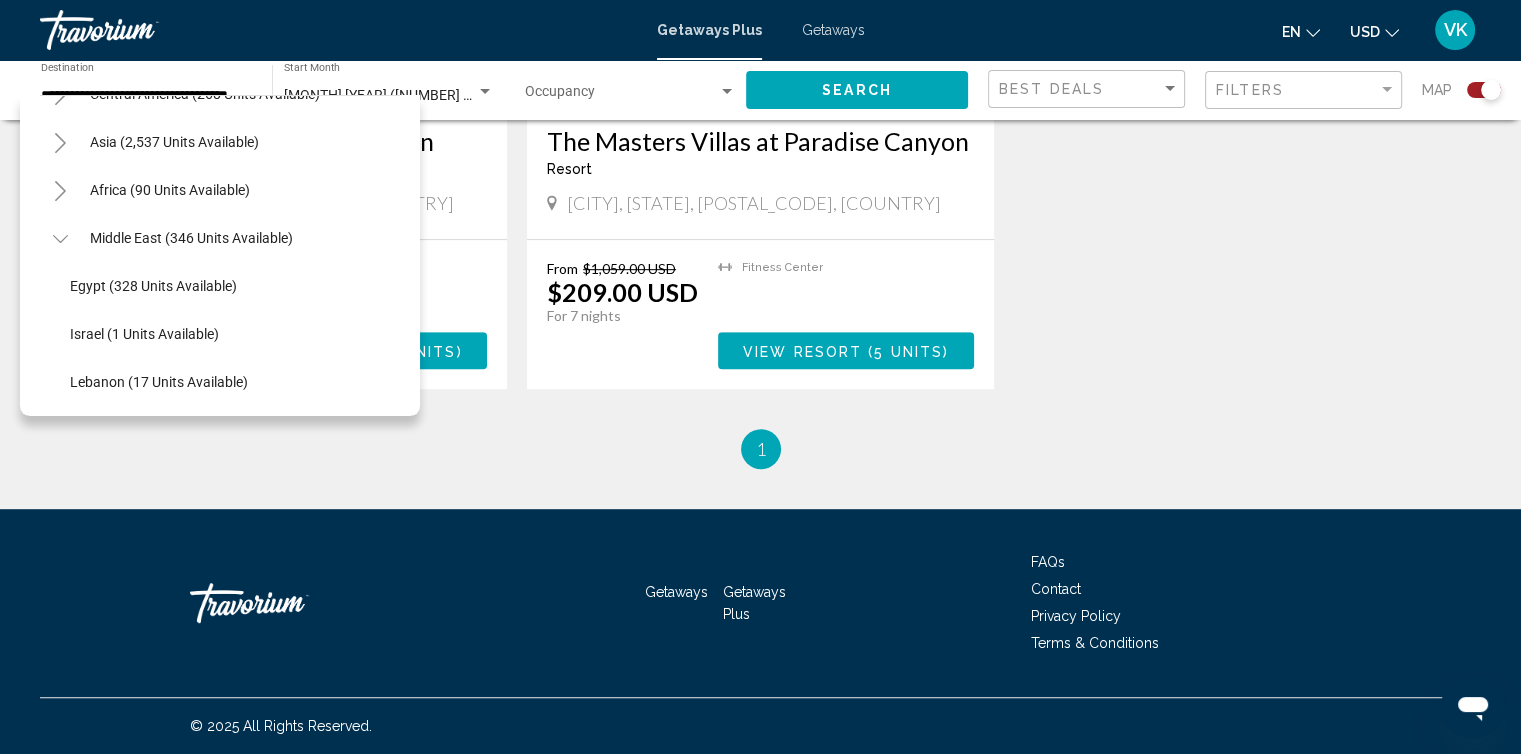 click 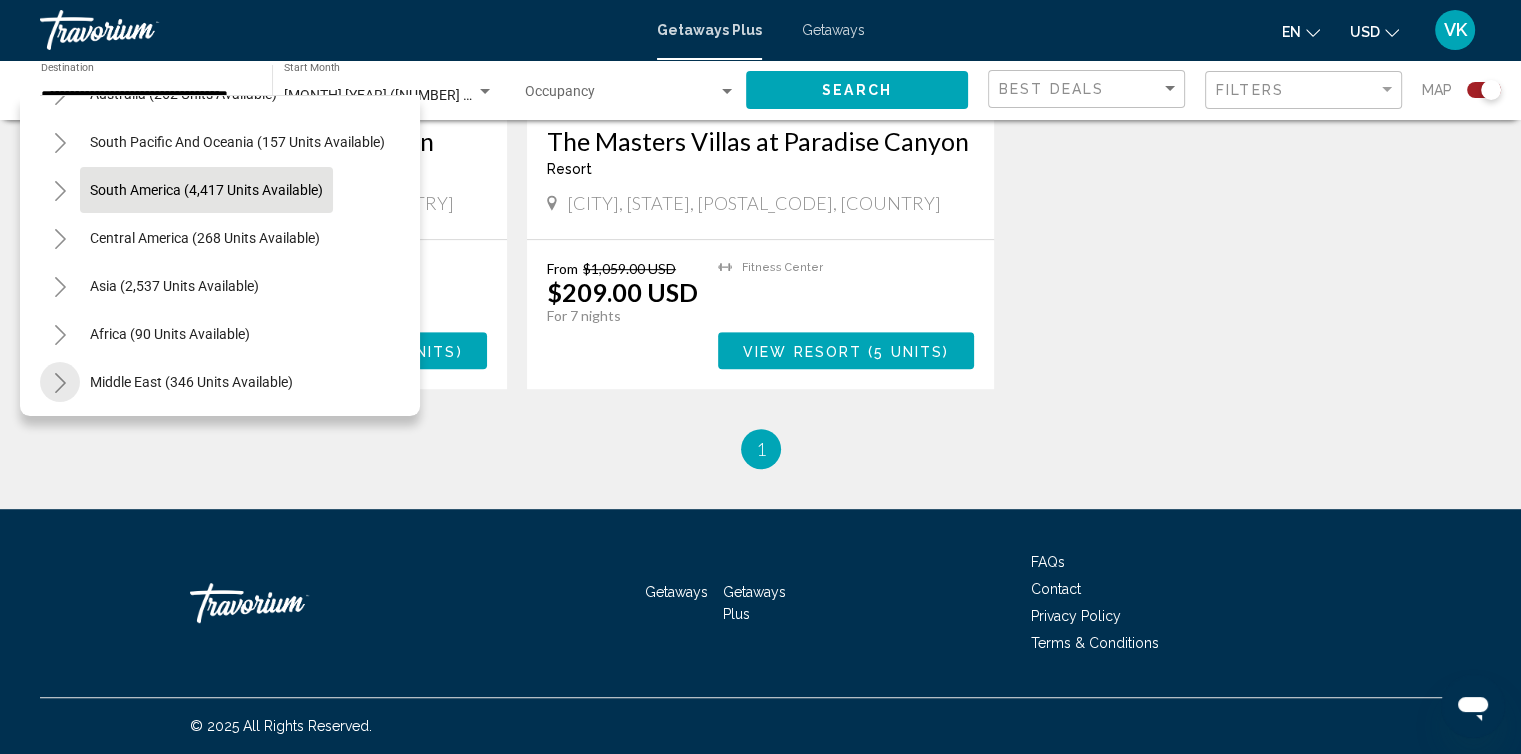scroll, scrollTop: 339, scrollLeft: 0, axis: vertical 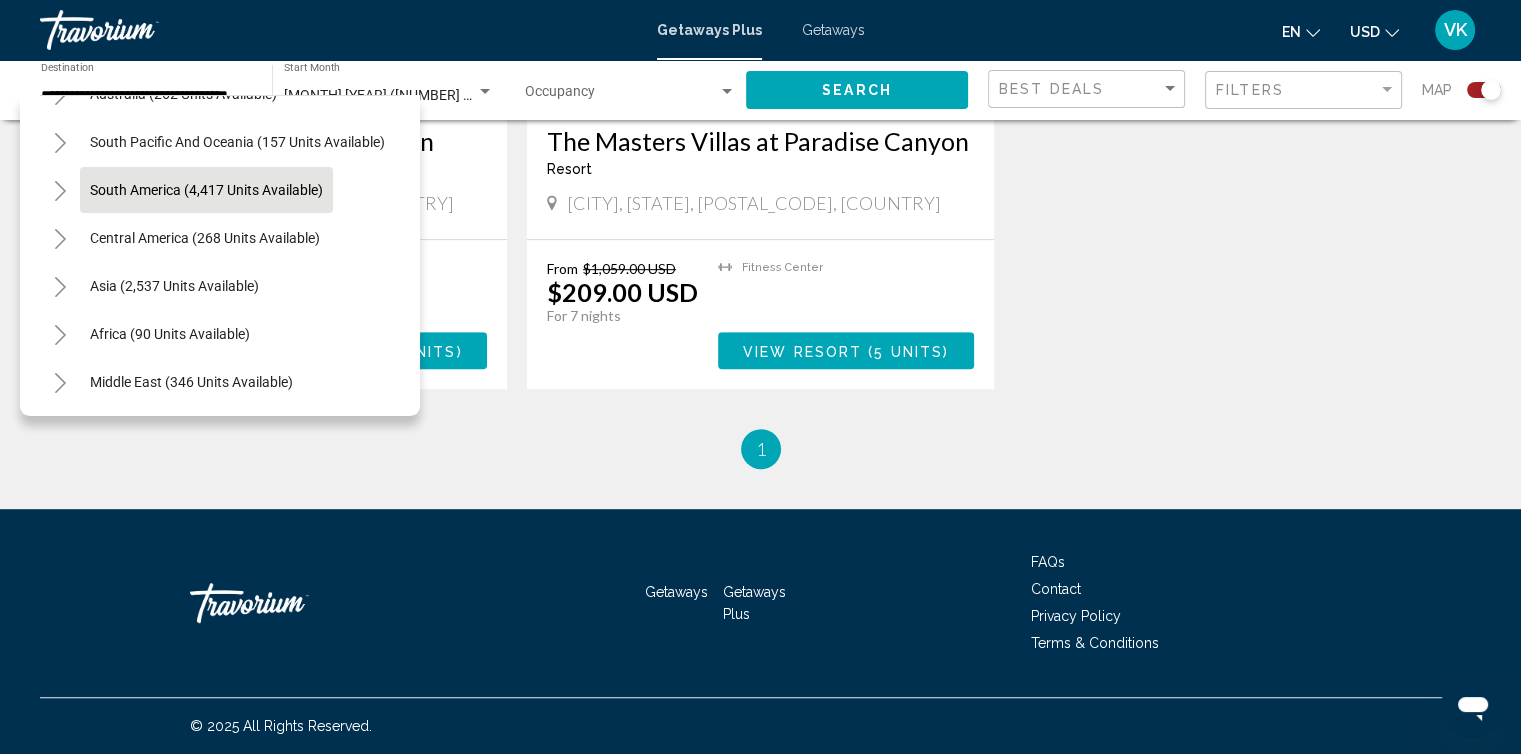 click on "Save up to  80%   Masters Villas at Paradise Canyon  Resort  -  This is an adults only resort
Mesquite, NV, 890273322, USA From $1,059.00 USD $209.00 USD For 7 nights You save  $850.00 USD   temp  1
Fitness Center View Resort    ( 9 units )  Save up to  80%   The Masters Villas at Paradise Canyon  Resort  -  This is an adults only resort
Mesquite, NV, 890273322, USA From $1,059.00 USD $209.00 USD For 7 nights You save  $850.00 USD   temp  1
Fitness Center View Resort    ( 5 units )  No results based on your filters." at bounding box center (760, 107) 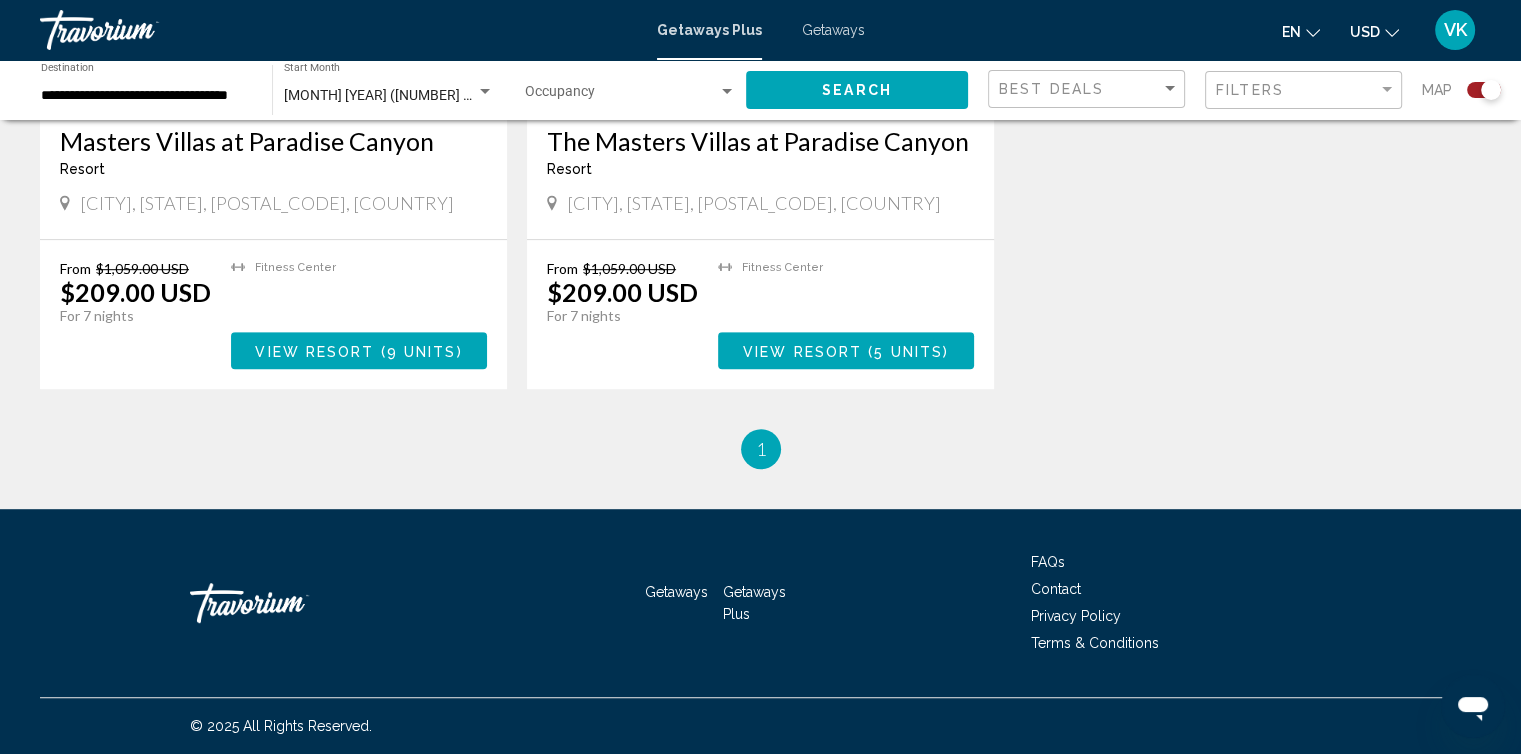 click on "Save up to  80%   Masters Villas at Paradise Canyon  Resort  -  This is an adults only resort
Mesquite, NV, 890273322, USA From $1,059.00 USD $209.00 USD For 7 nights You save  $850.00 USD   temp  1
Fitness Center View Resort    ( 9 units )  Save up to  80%   The Masters Villas at Paradise Canyon  Resort  -  This is an adults only resort
Mesquite, NV, 890273322, USA From $1,059.00 USD $209.00 USD For 7 nights You save  $850.00 USD   temp  1
Fitness Center View Resort    ( 5 units )  No results based on your filters." at bounding box center (760, 107) 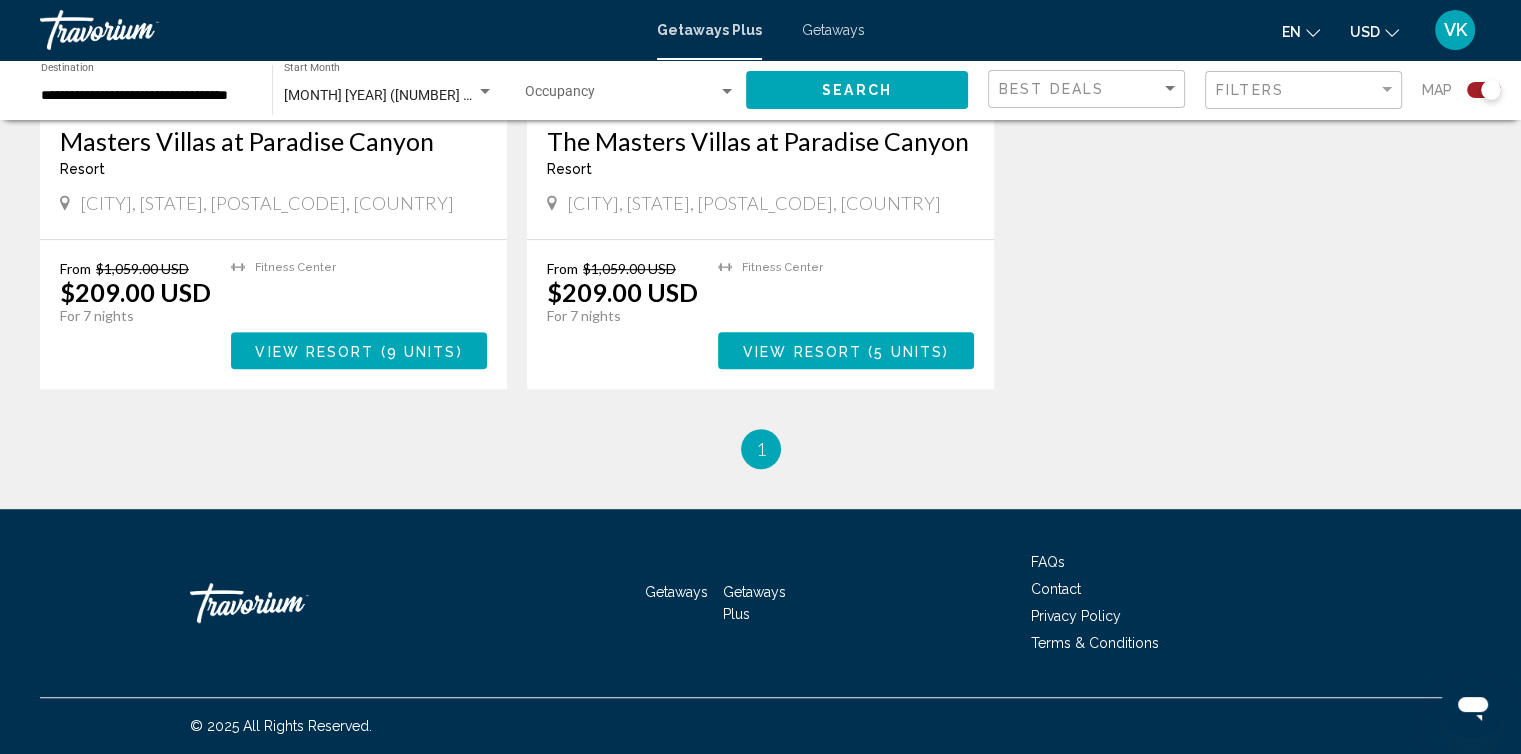 click on "Save up to  80%   Masters Villas at Paradise Canyon  Resort  -  This is an adults only resort
Mesquite, NV, 890273322, USA From $1,059.00 USD $209.00 USD For 7 nights You save  $850.00 USD   temp  1
Fitness Center View Resort    ( 9 units )  Save up to  80%   The Masters Villas at Paradise Canyon  Resort  -  This is an adults only resort
Mesquite, NV, 890273322, USA From $1,059.00 USD $209.00 USD For 7 nights You save  $850.00 USD   temp  1
Fitness Center View Resort    ( 5 units )  No results based on your filters." at bounding box center [760, 107] 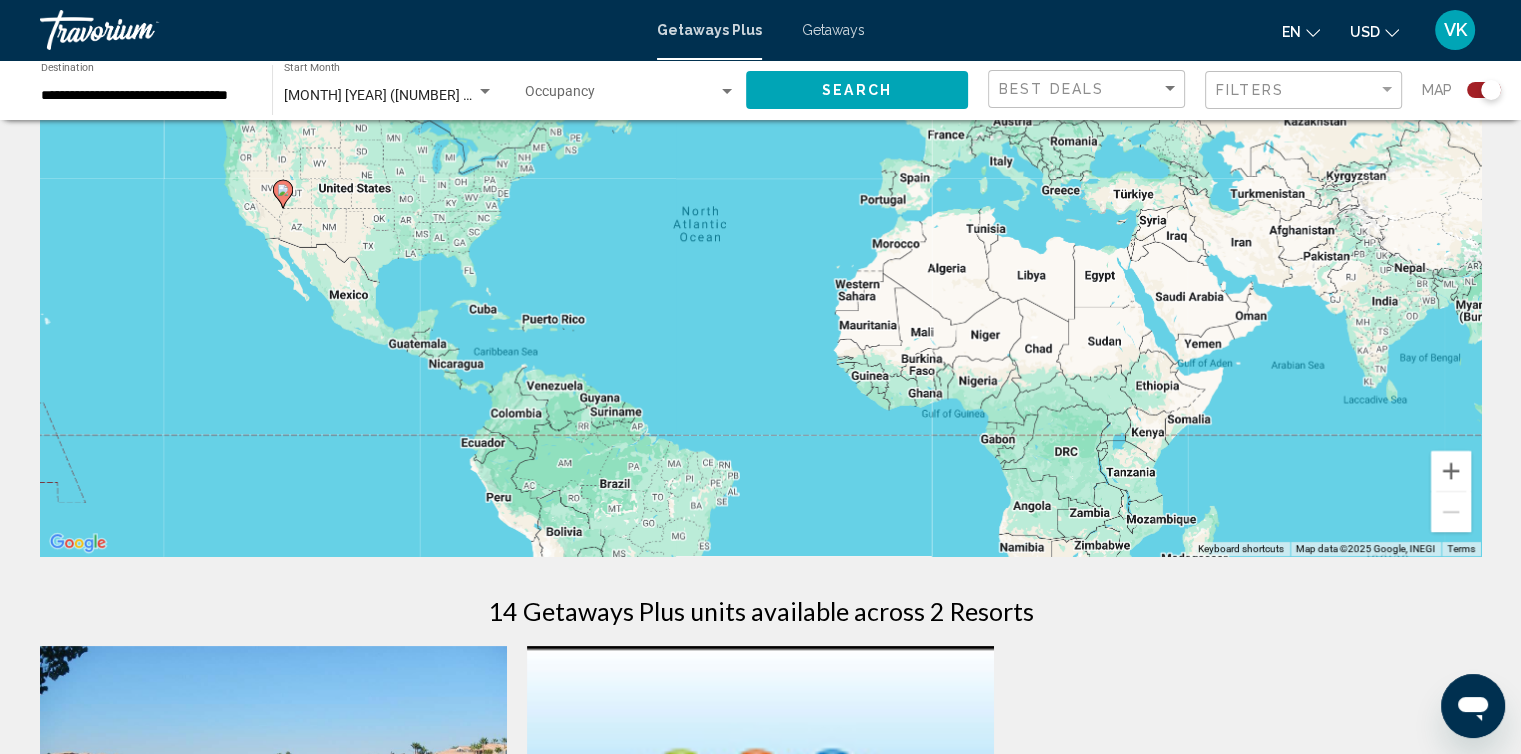 scroll, scrollTop: 0, scrollLeft: 0, axis: both 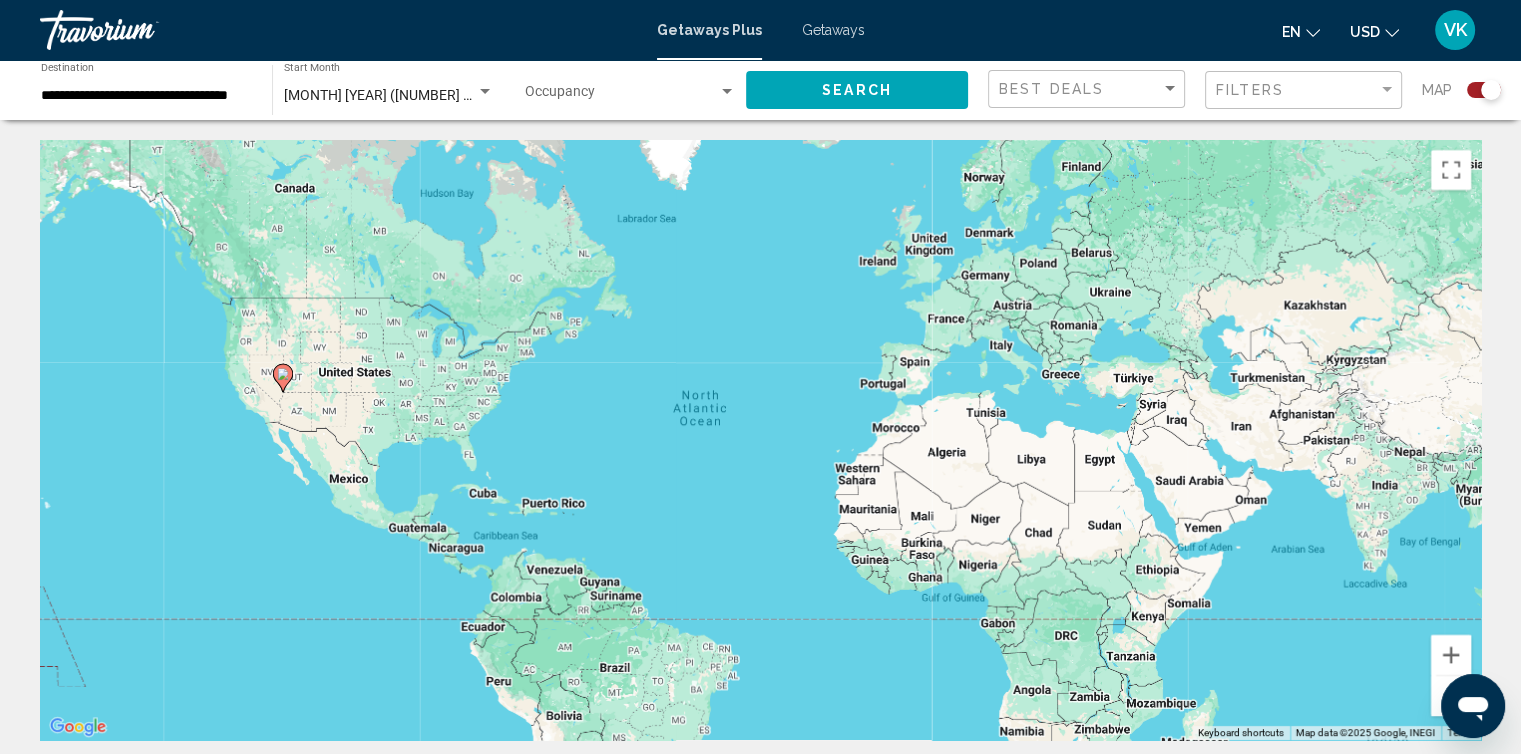 click on "**********" 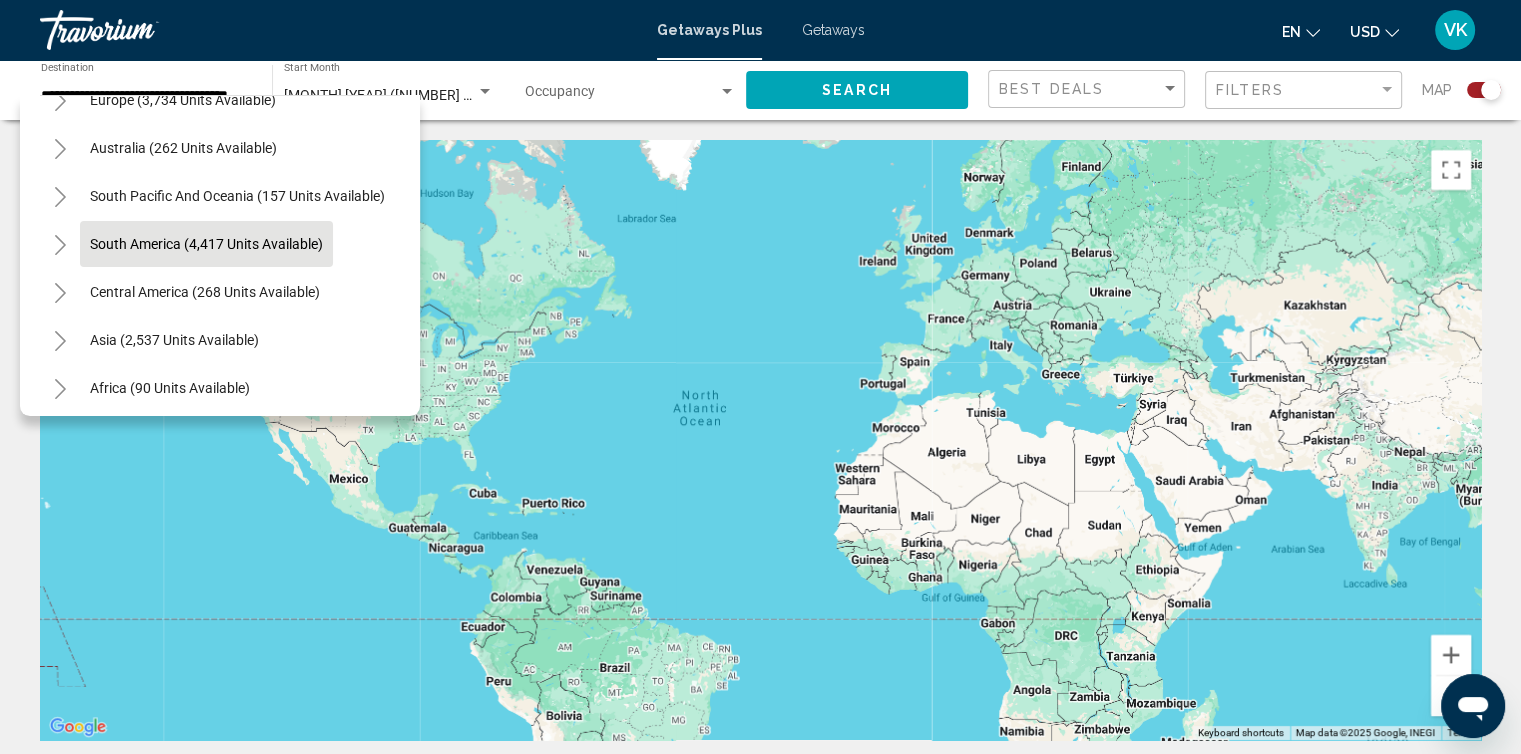scroll, scrollTop: 339, scrollLeft: 0, axis: vertical 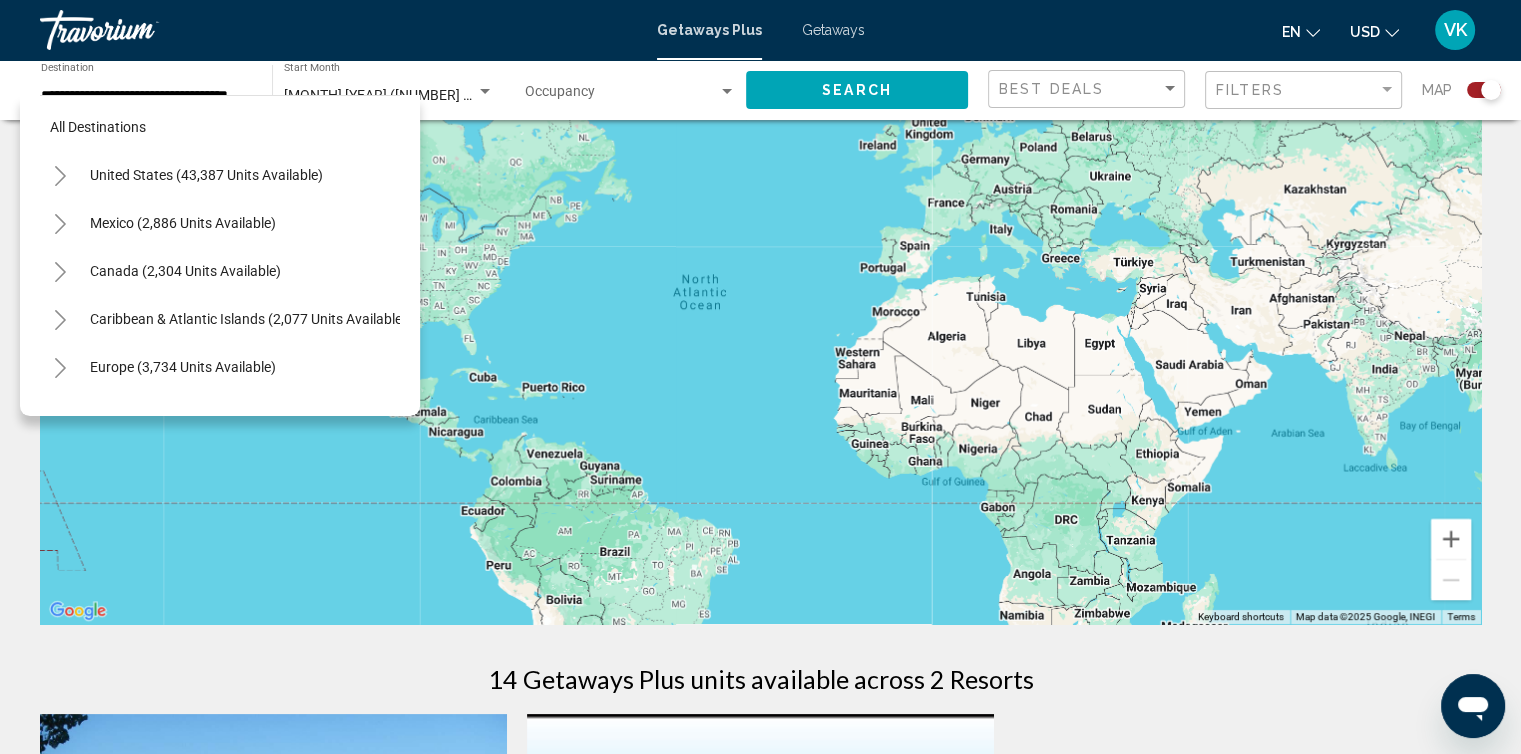 click 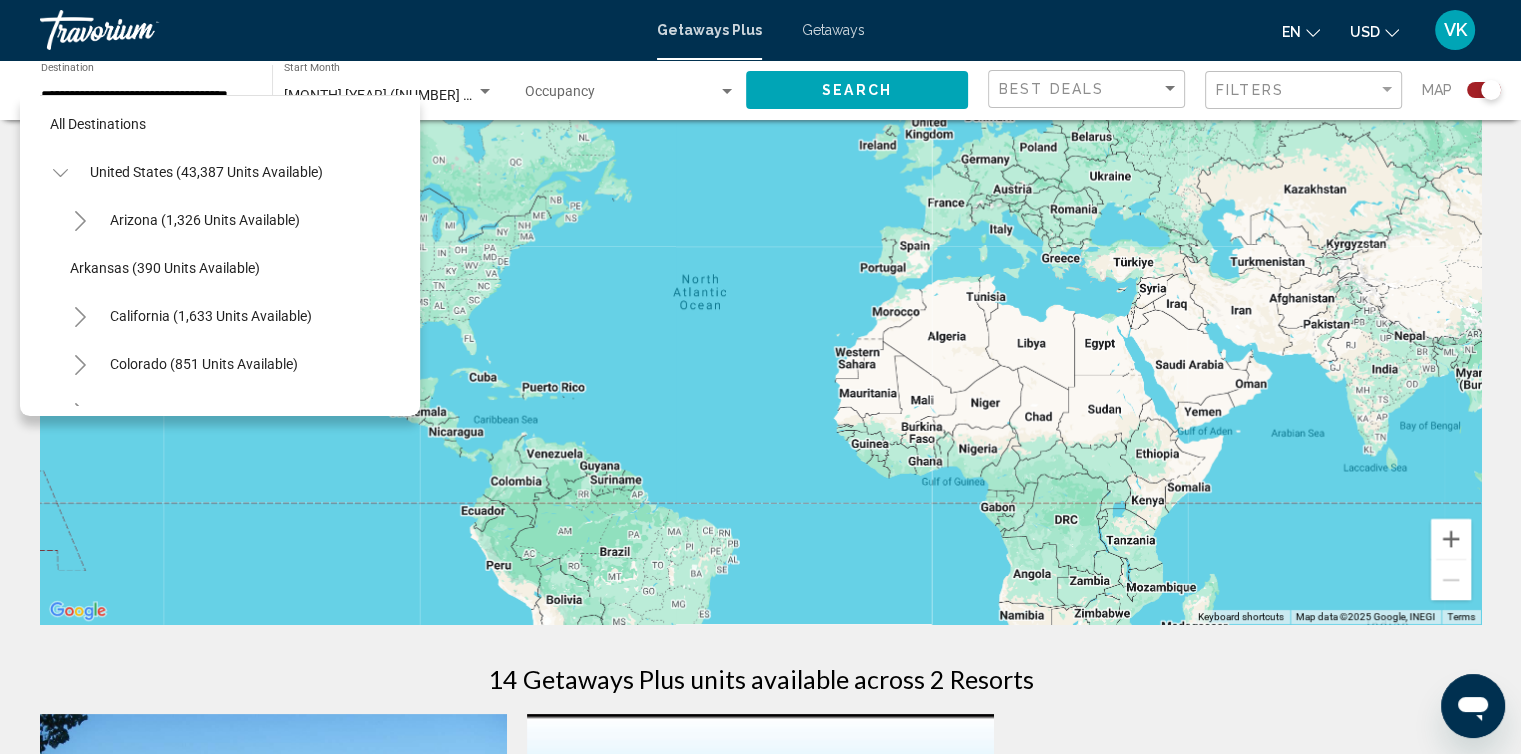scroll, scrollTop: 4, scrollLeft: 0, axis: vertical 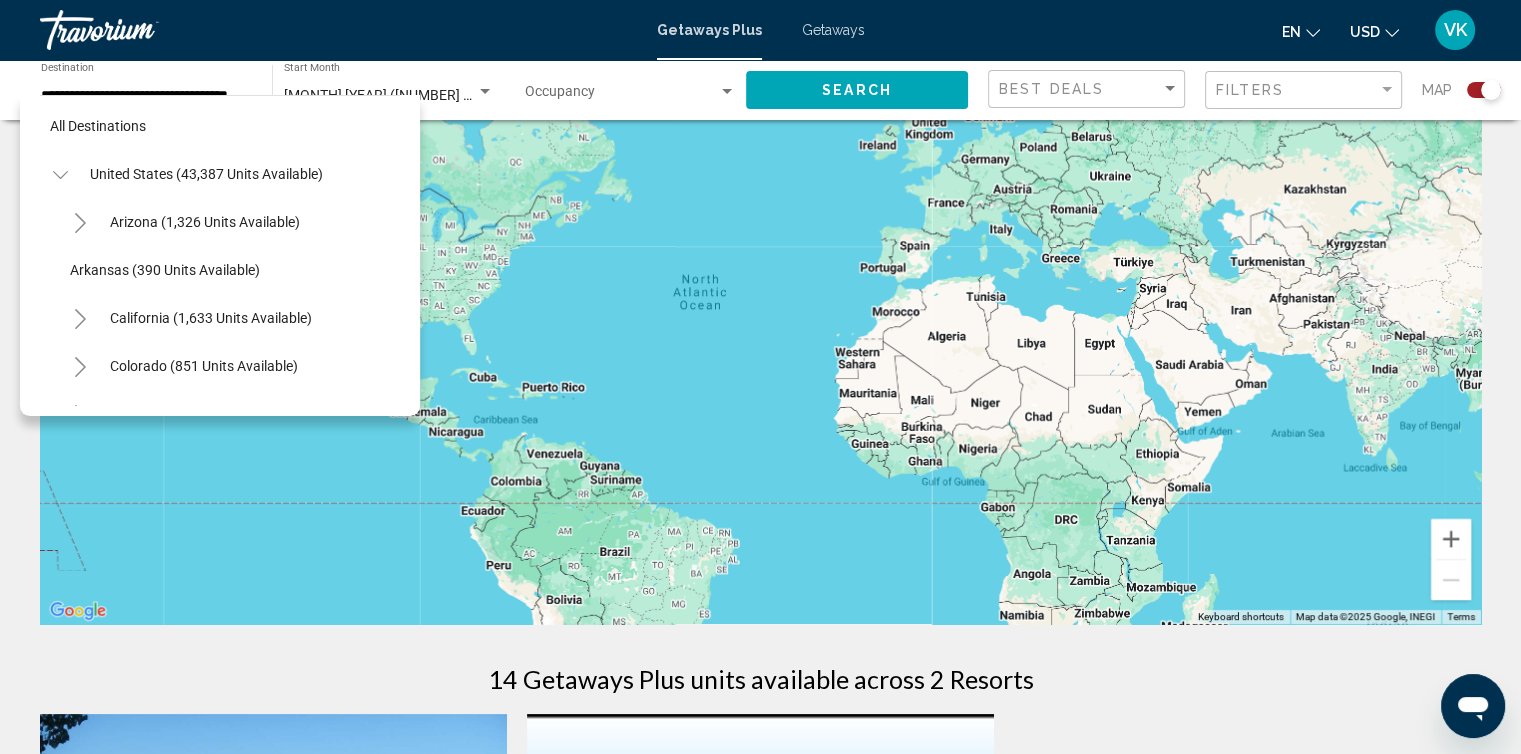 click 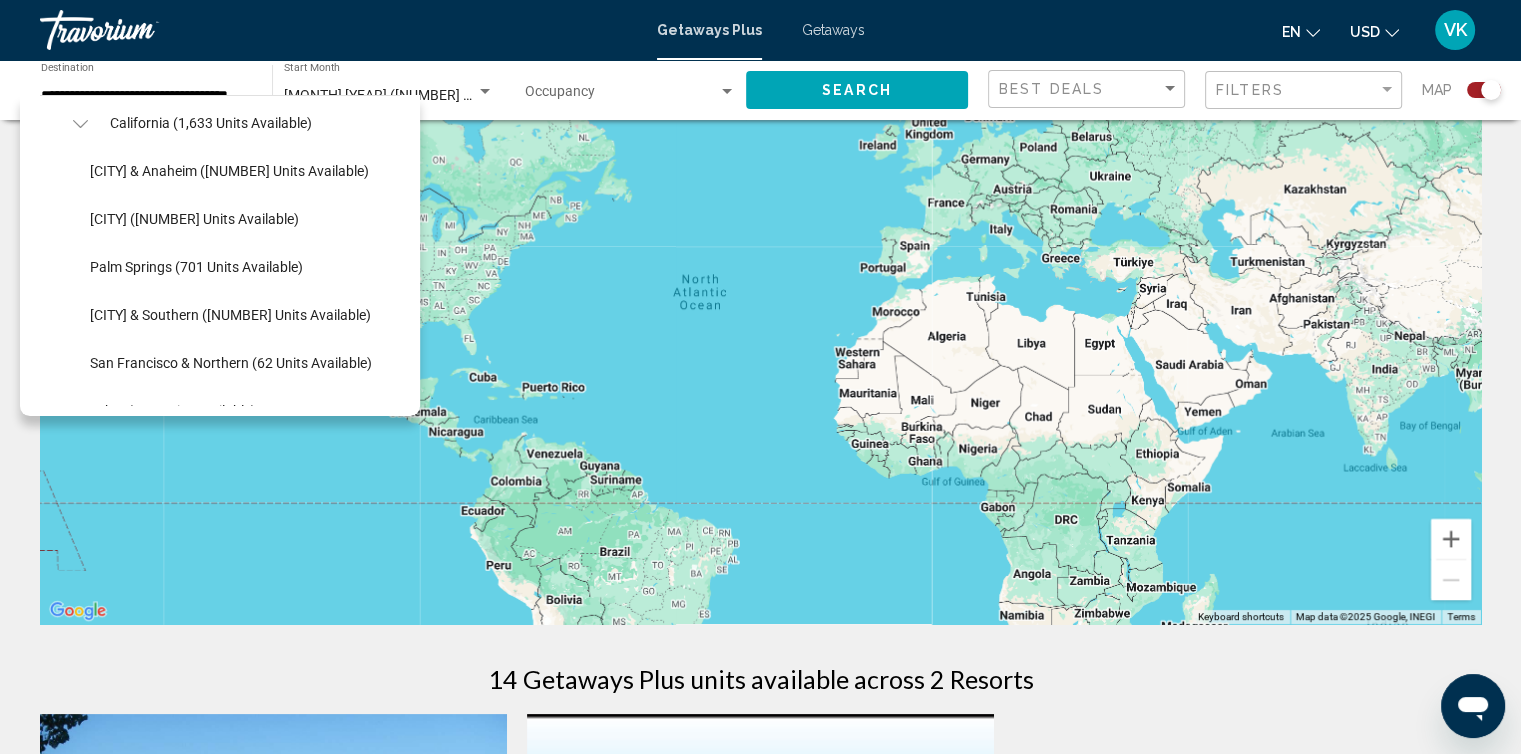 scroll, scrollTop: 228, scrollLeft: 0, axis: vertical 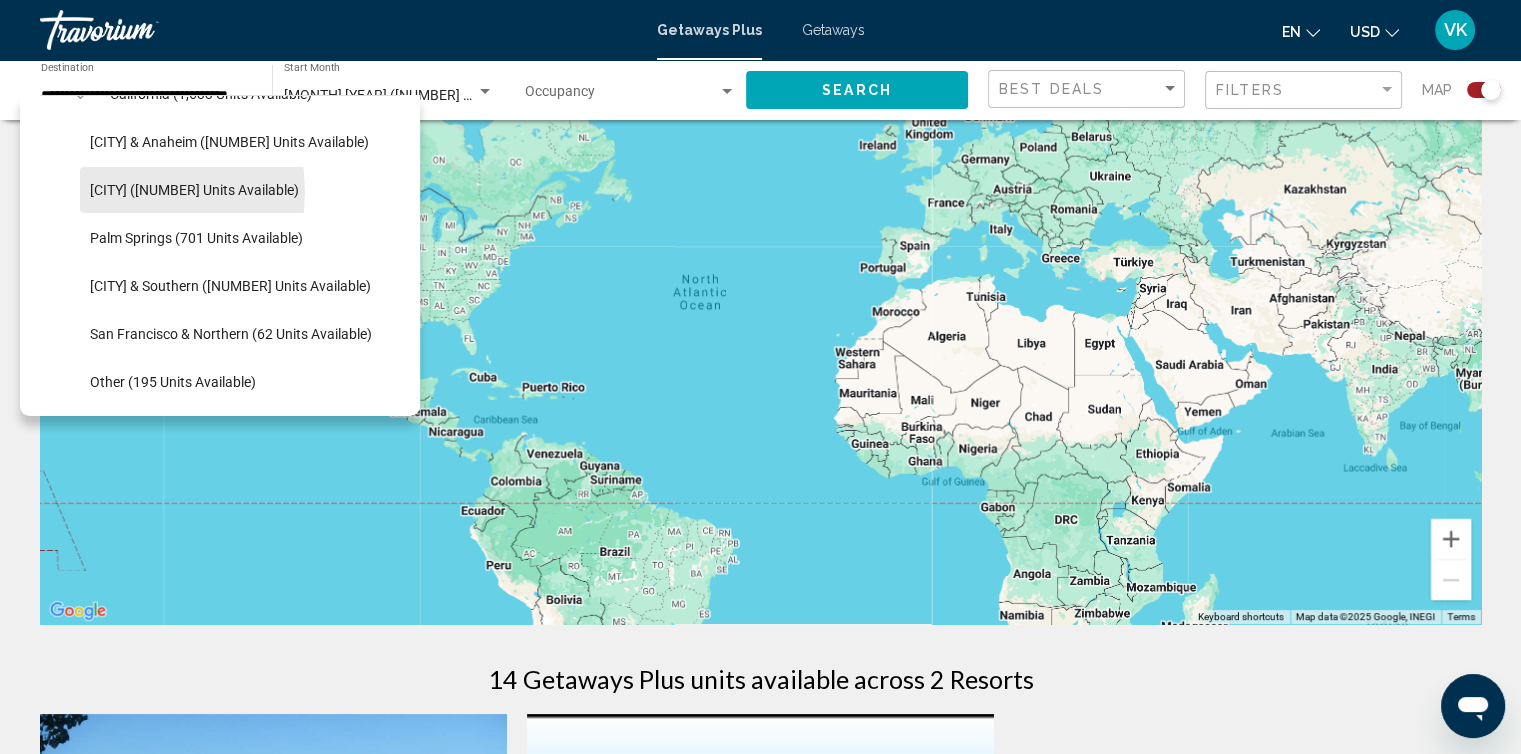 click on "Lake Tahoe (404 units available)" 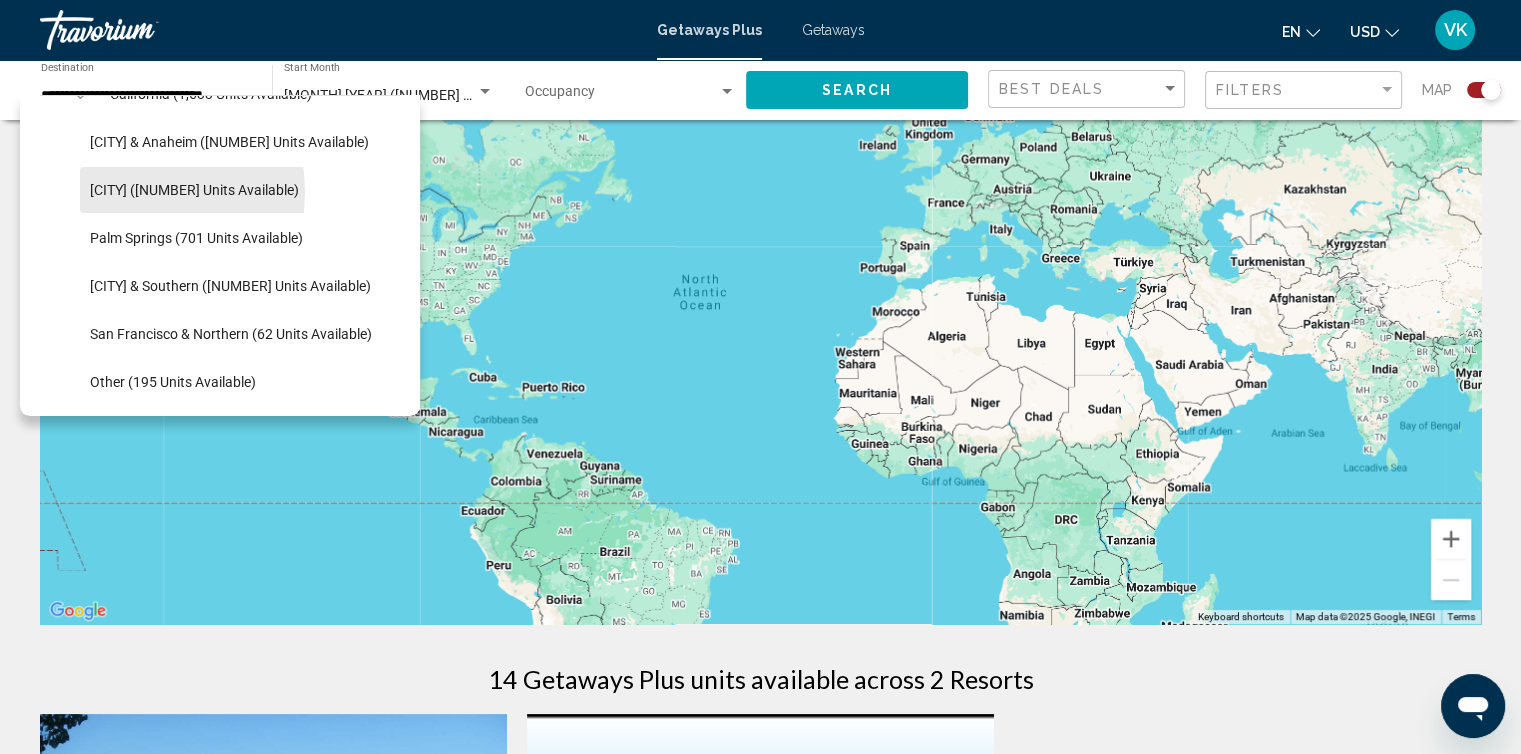 scroll, scrollTop: 0, scrollLeft: 0, axis: both 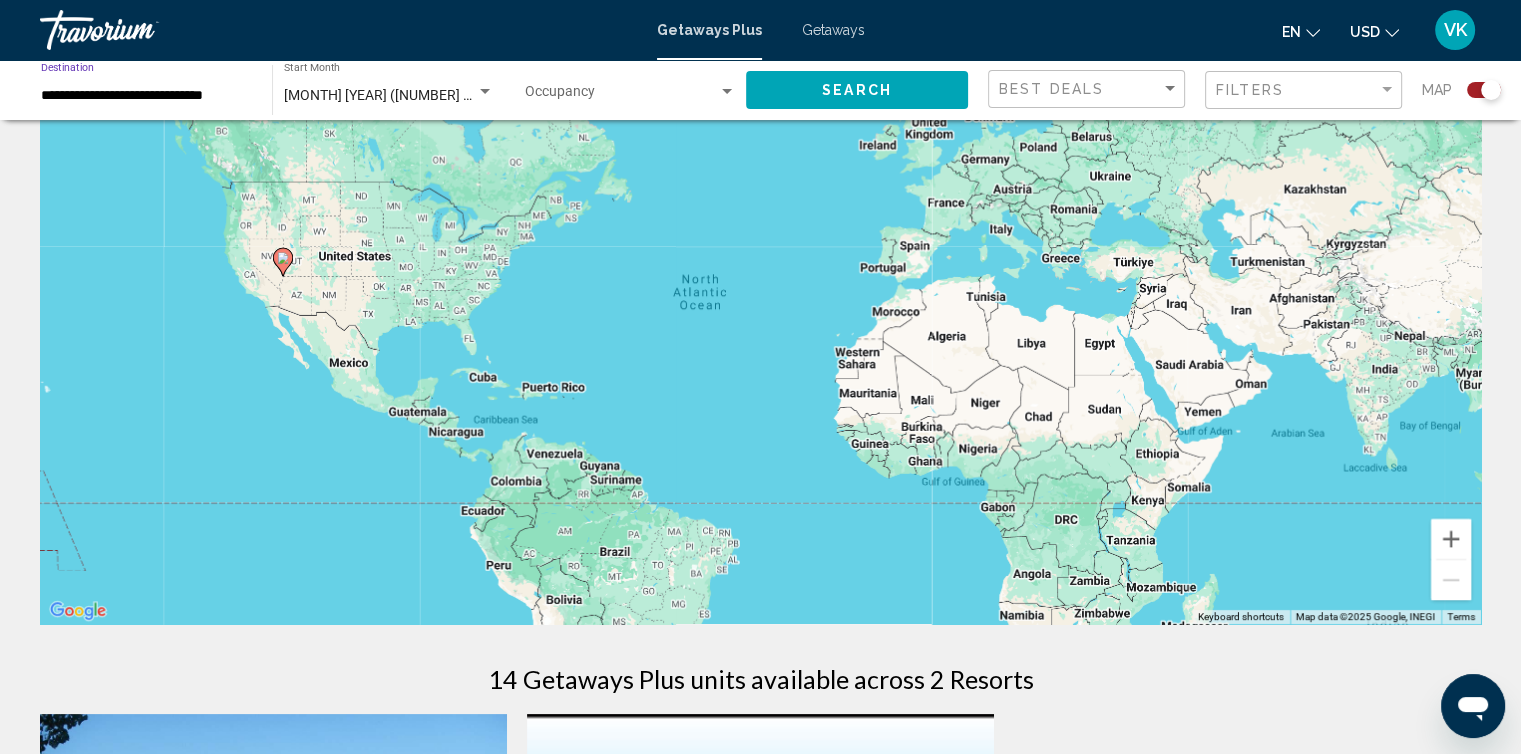 click at bounding box center (621, 96) 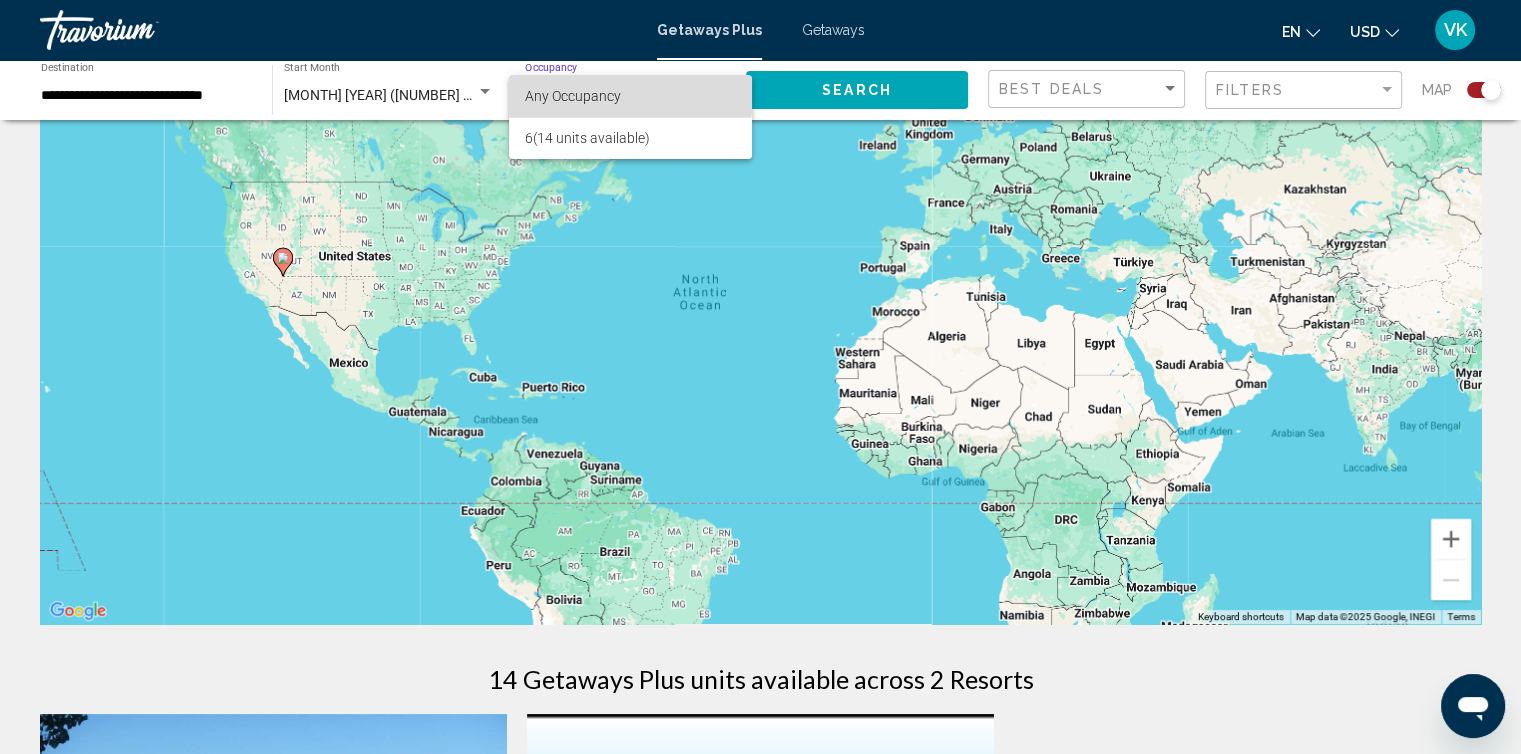 click on "Any Occupancy" at bounding box center [573, 96] 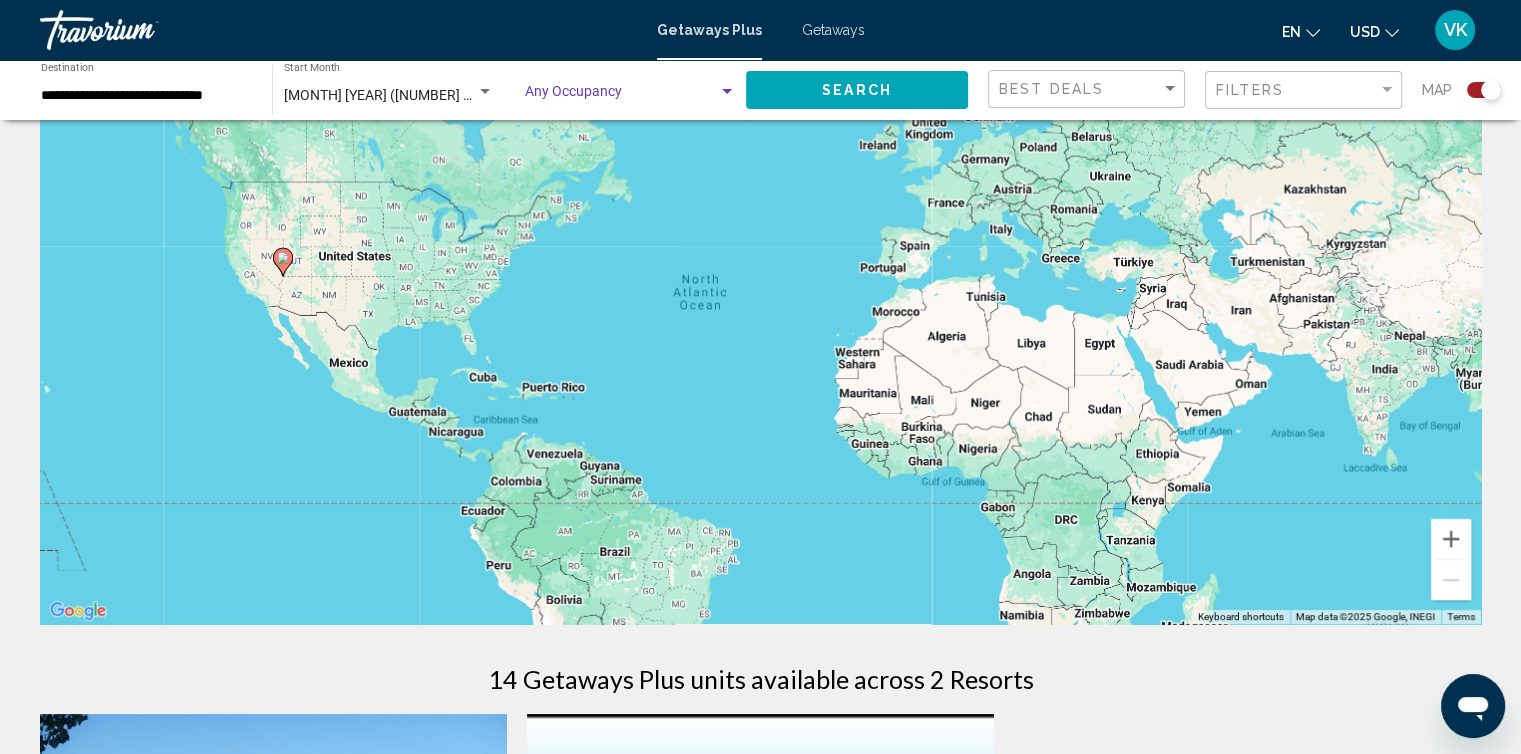 click on "August 2025 (14 units available)" at bounding box center [420, 95] 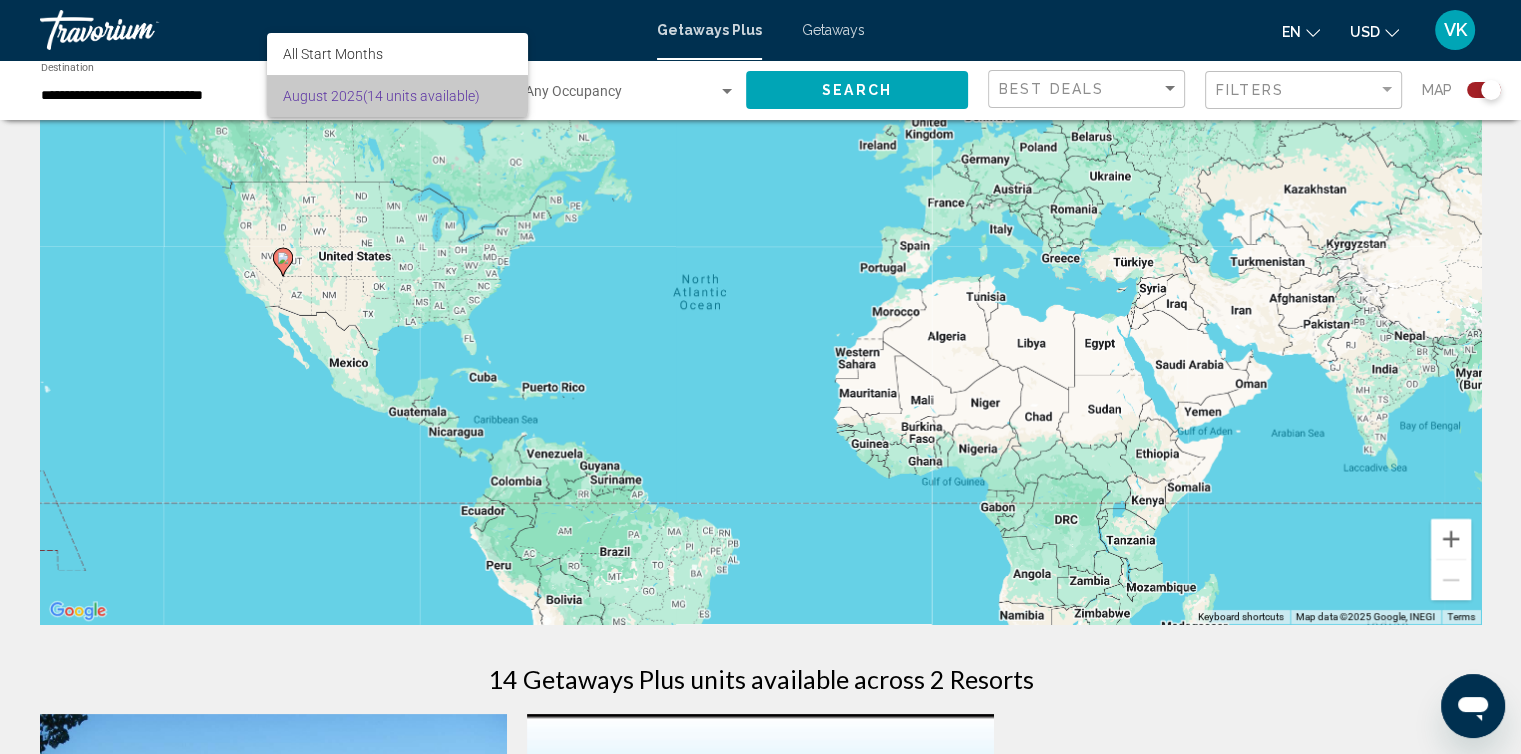 click on "August 2025  (14 units available)" at bounding box center [397, 96] 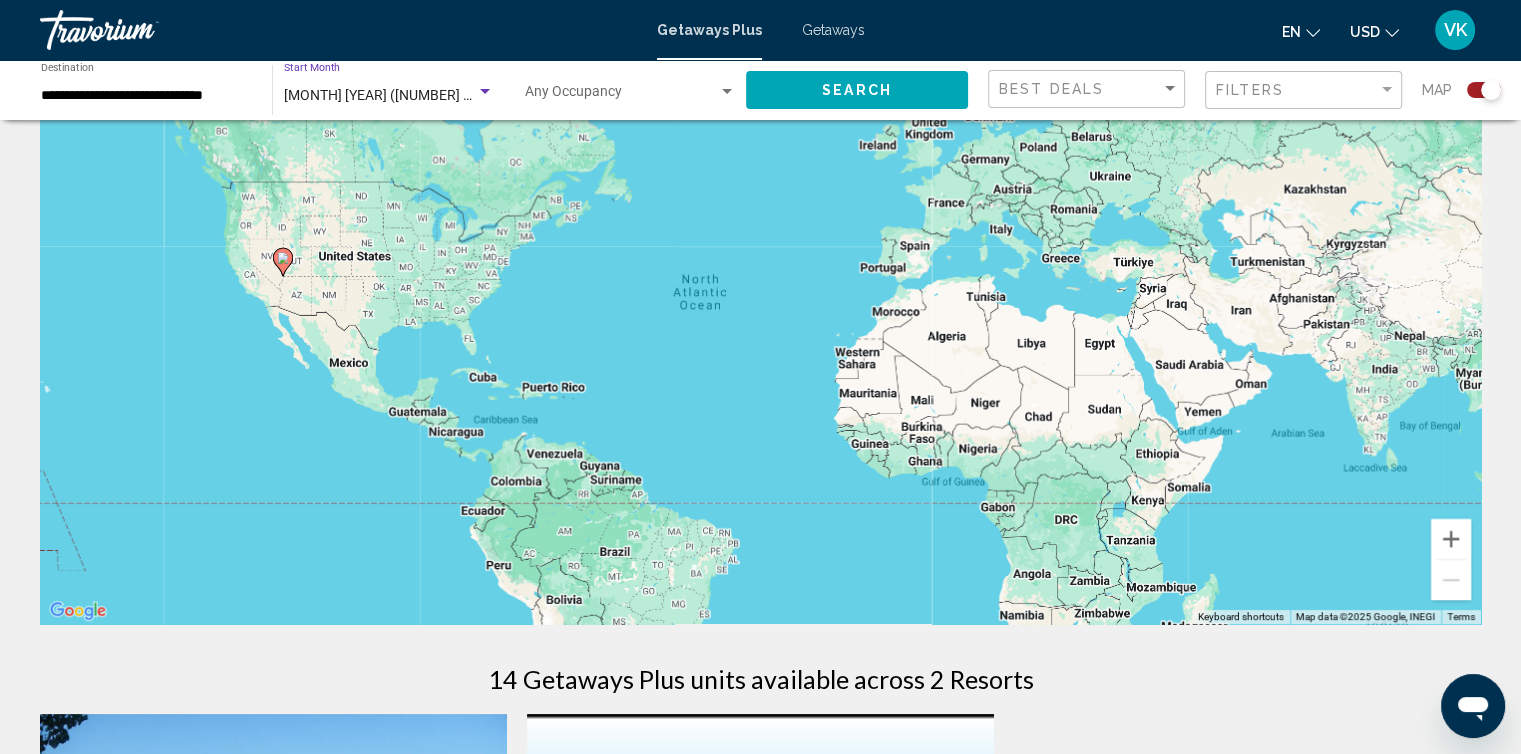 click on "Search" 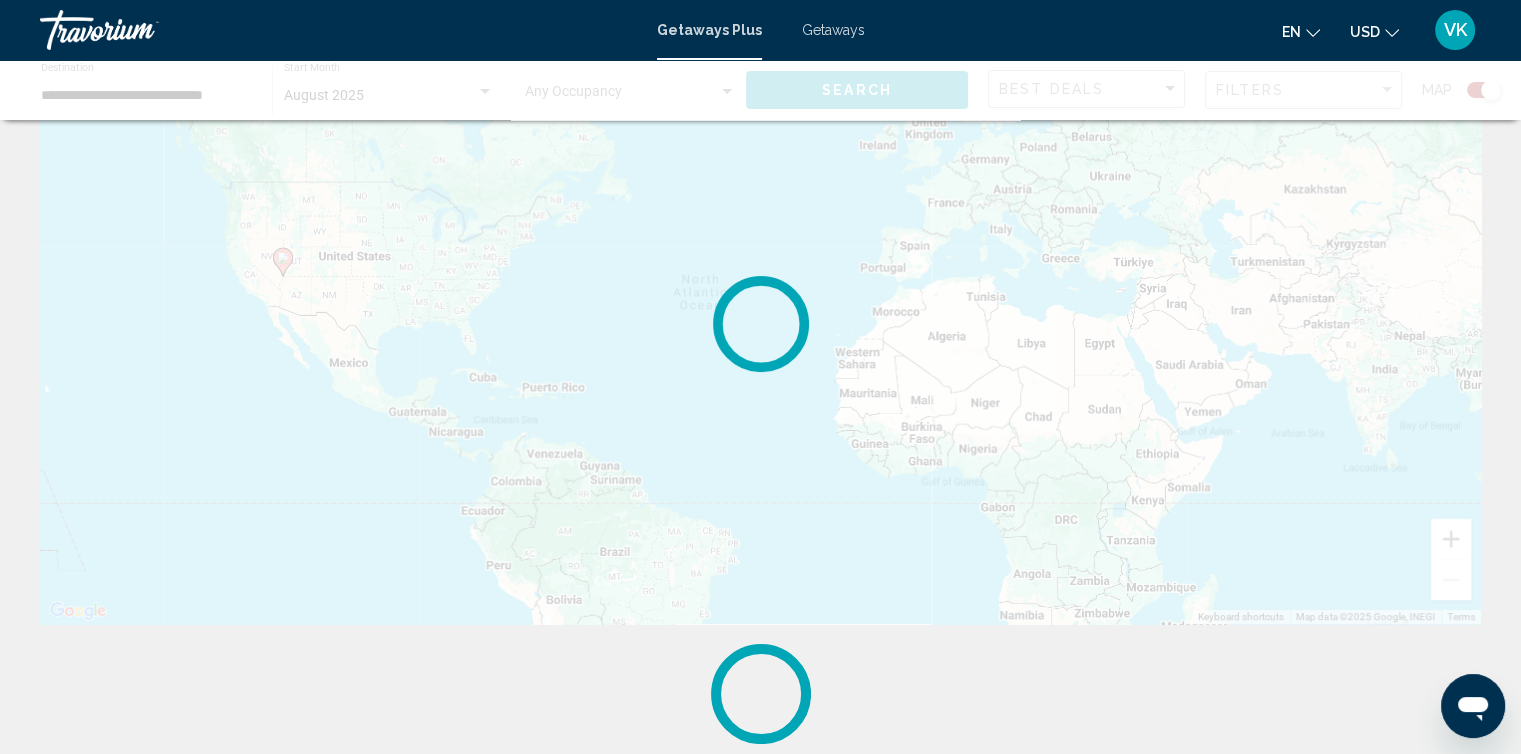 scroll, scrollTop: 0, scrollLeft: 0, axis: both 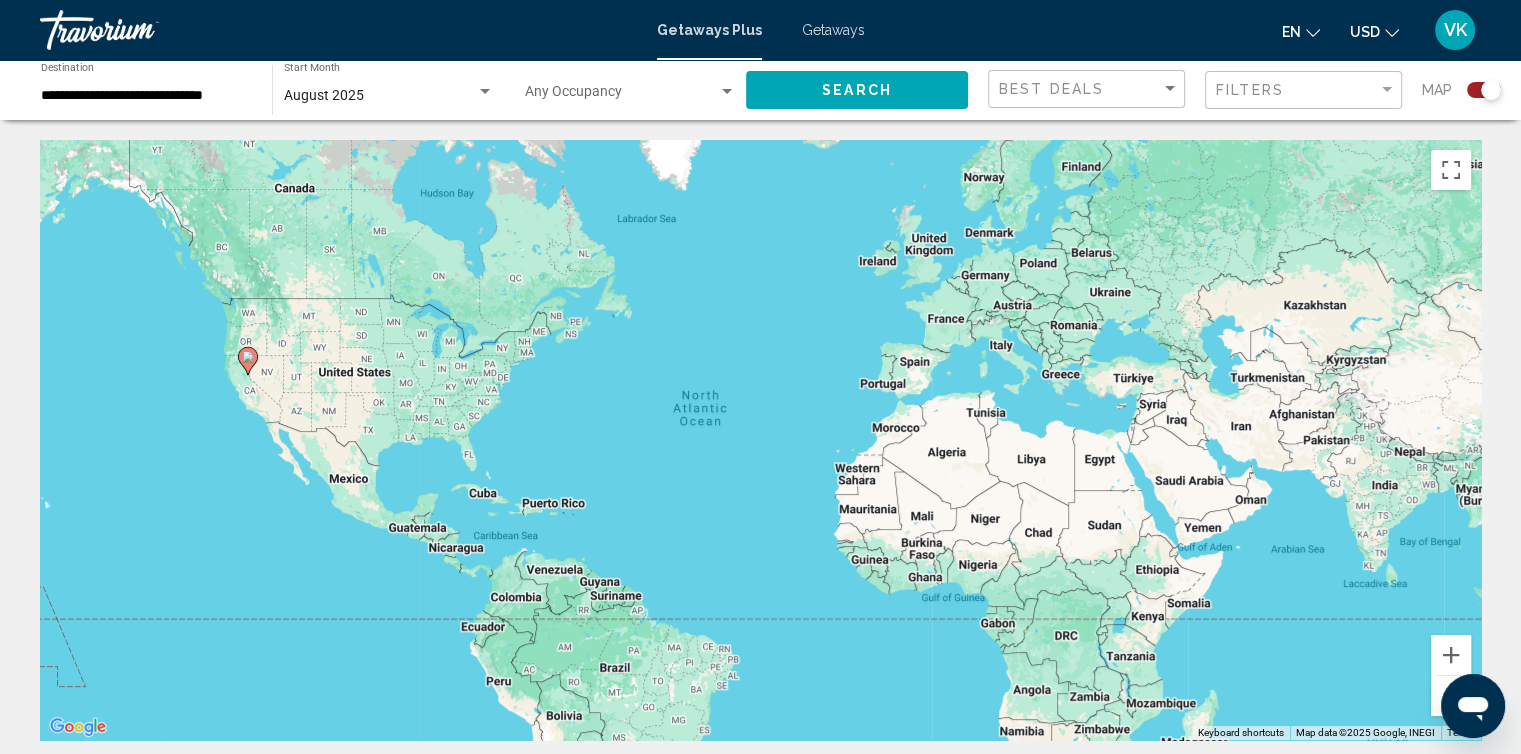 click on "Getaways" at bounding box center [833, 30] 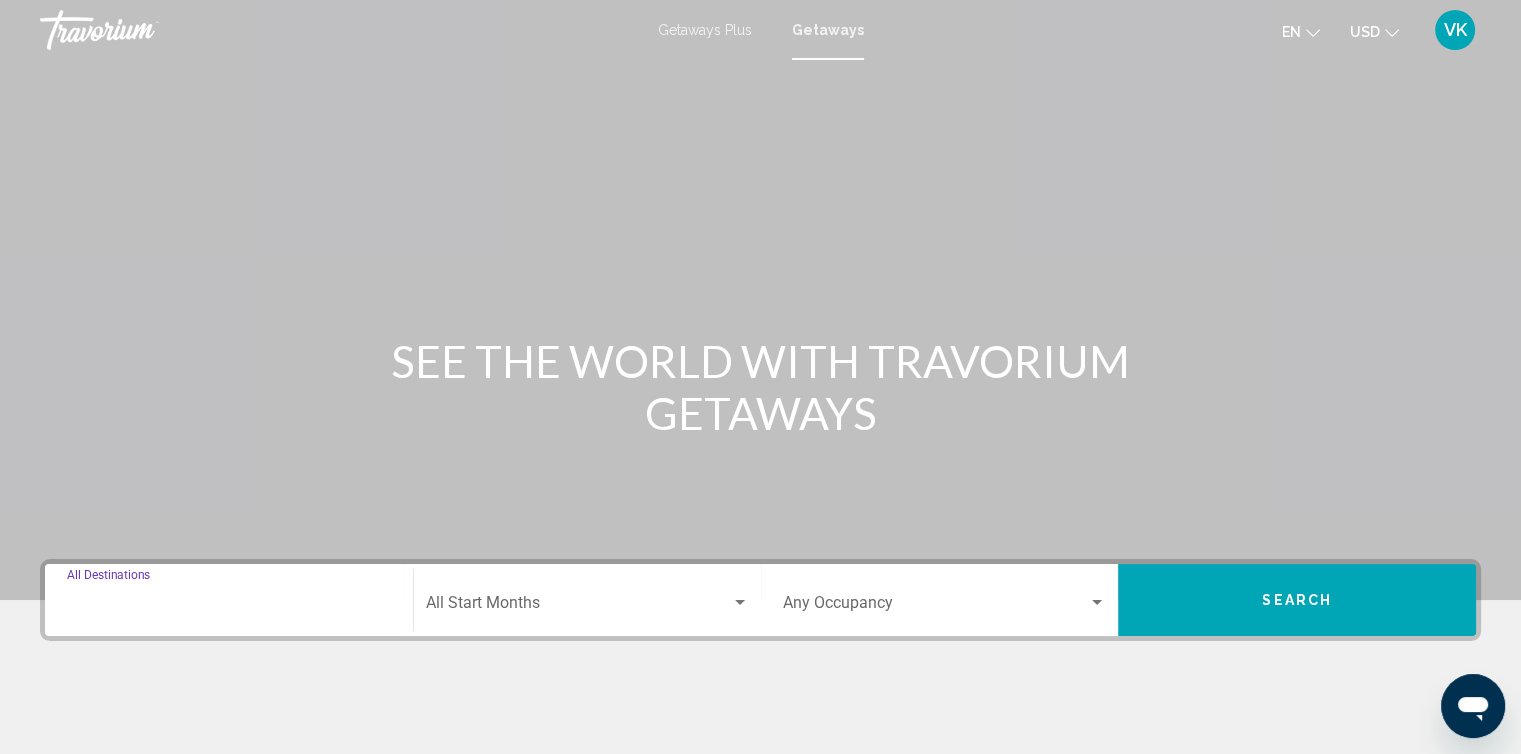click on "Destination All Destinations" at bounding box center (229, 607) 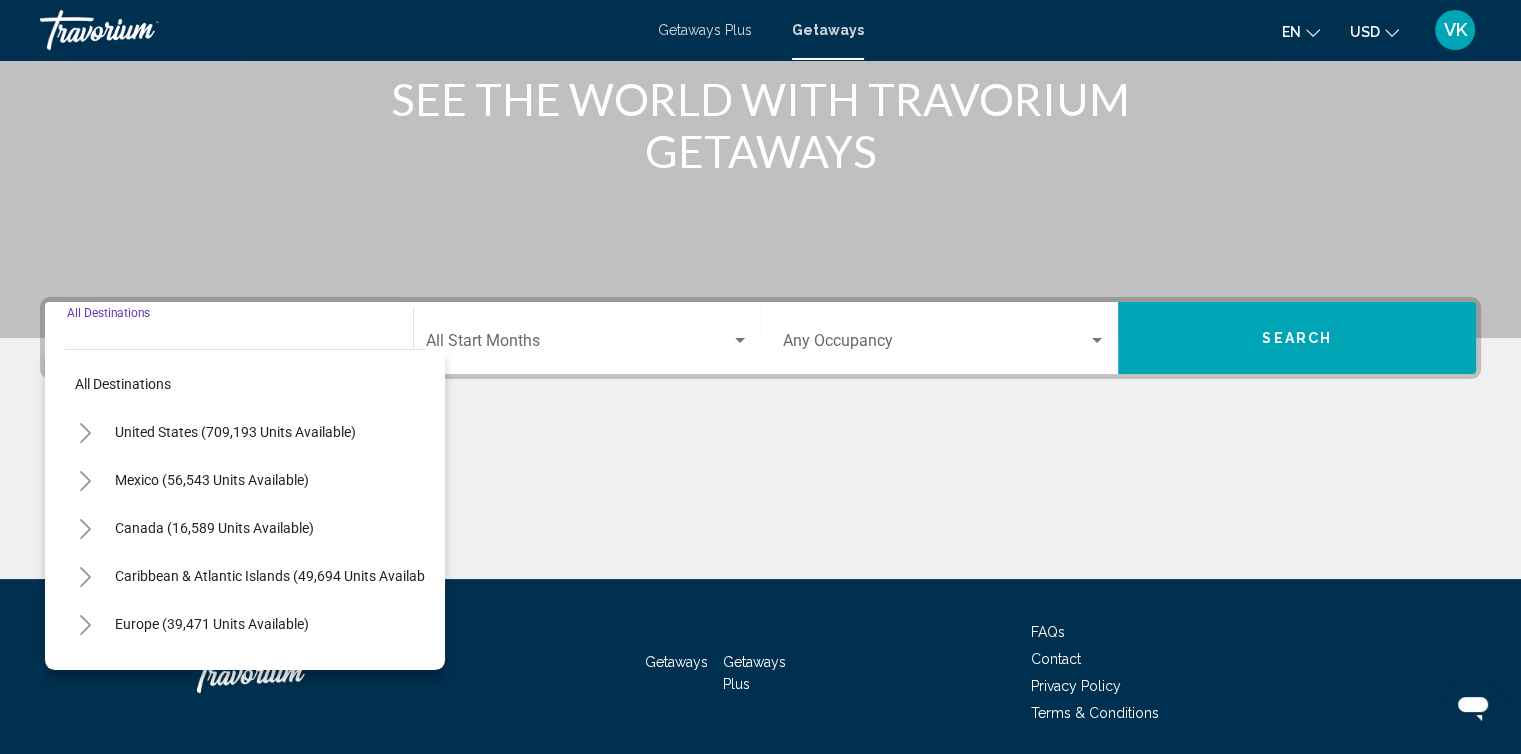scroll, scrollTop: 260, scrollLeft: 0, axis: vertical 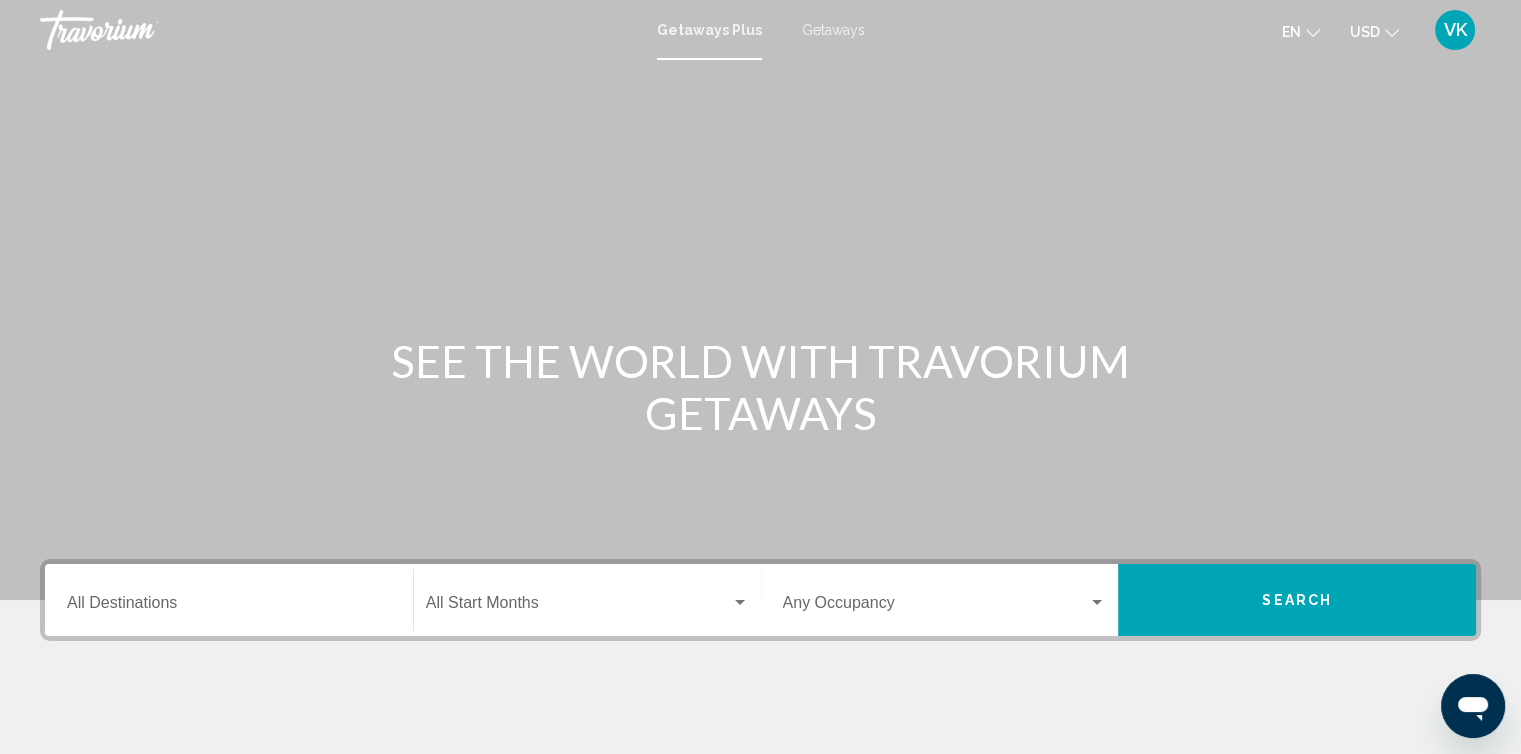 click on "Getaways" at bounding box center [833, 30] 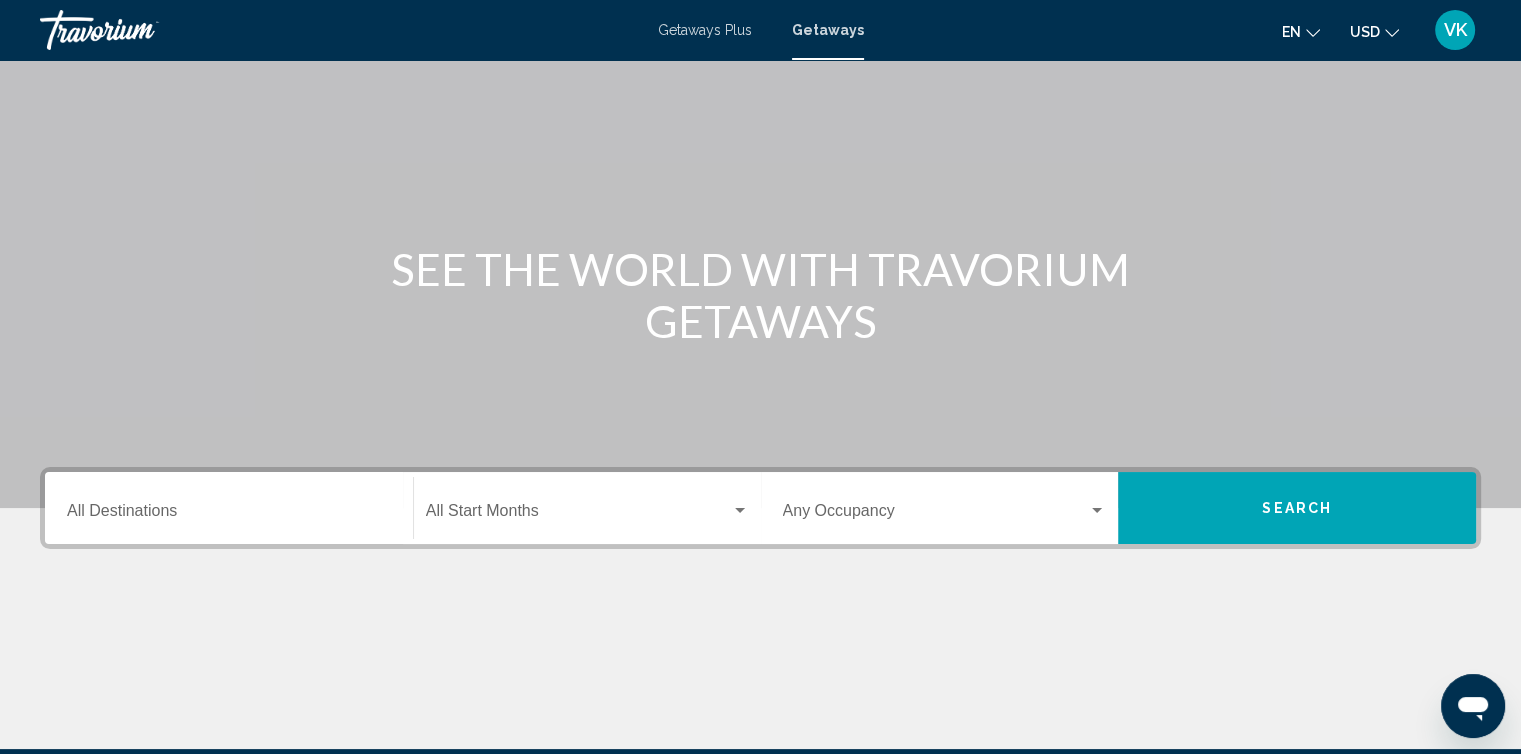 click on "Destination All Destinations" at bounding box center (229, 508) 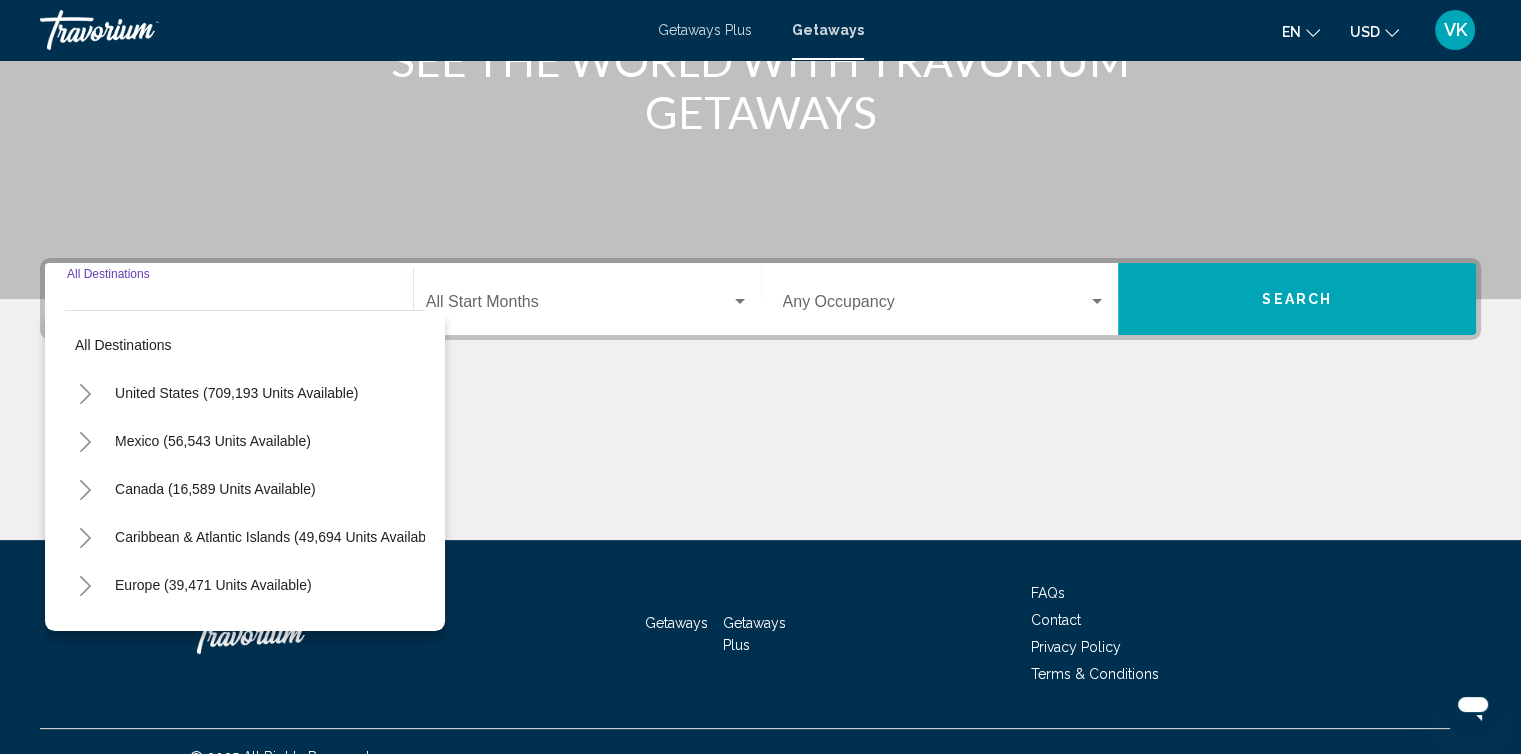 scroll, scrollTop: 332, scrollLeft: 0, axis: vertical 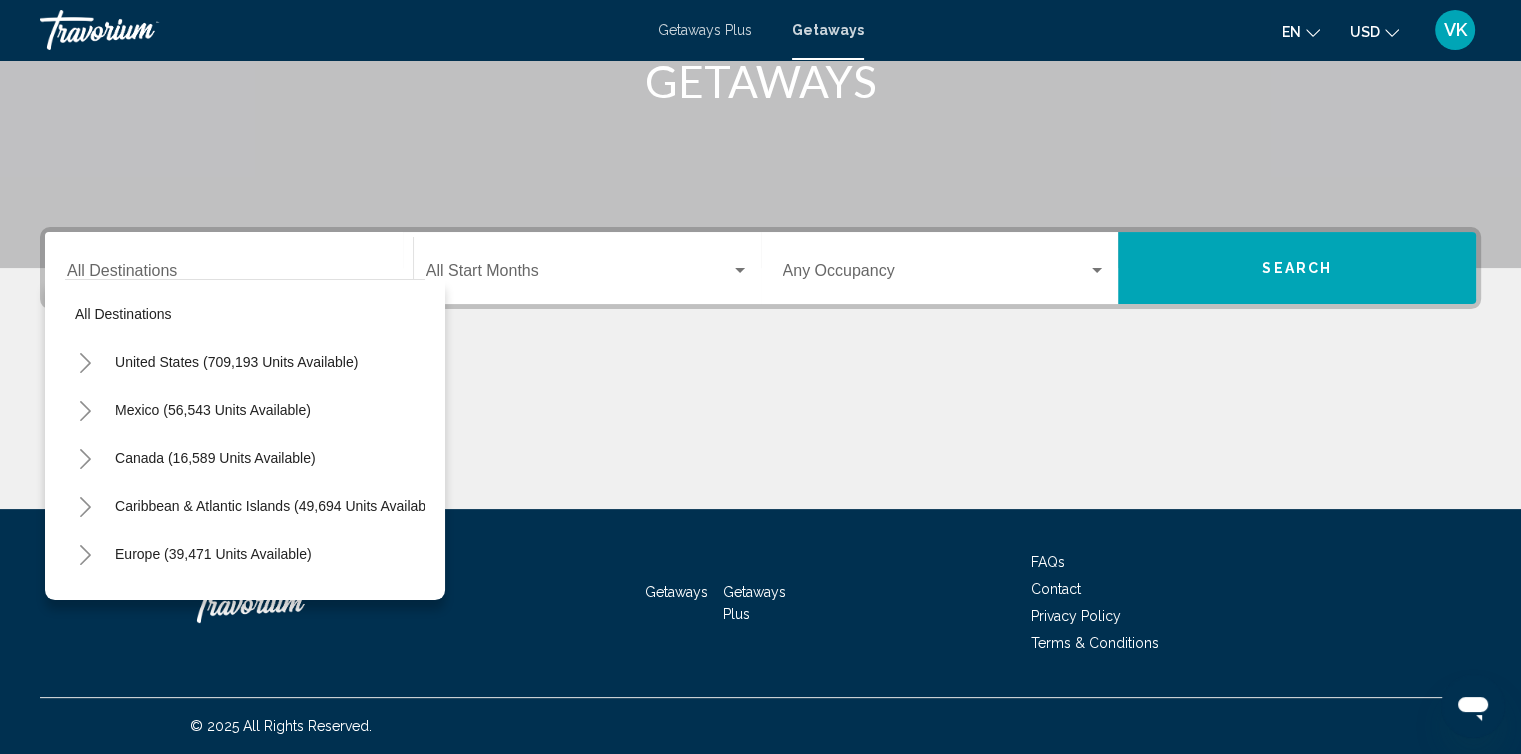 drag, startPoint x: 82, startPoint y: 356, endPoint x: 172, endPoint y: 362, distance: 90.199776 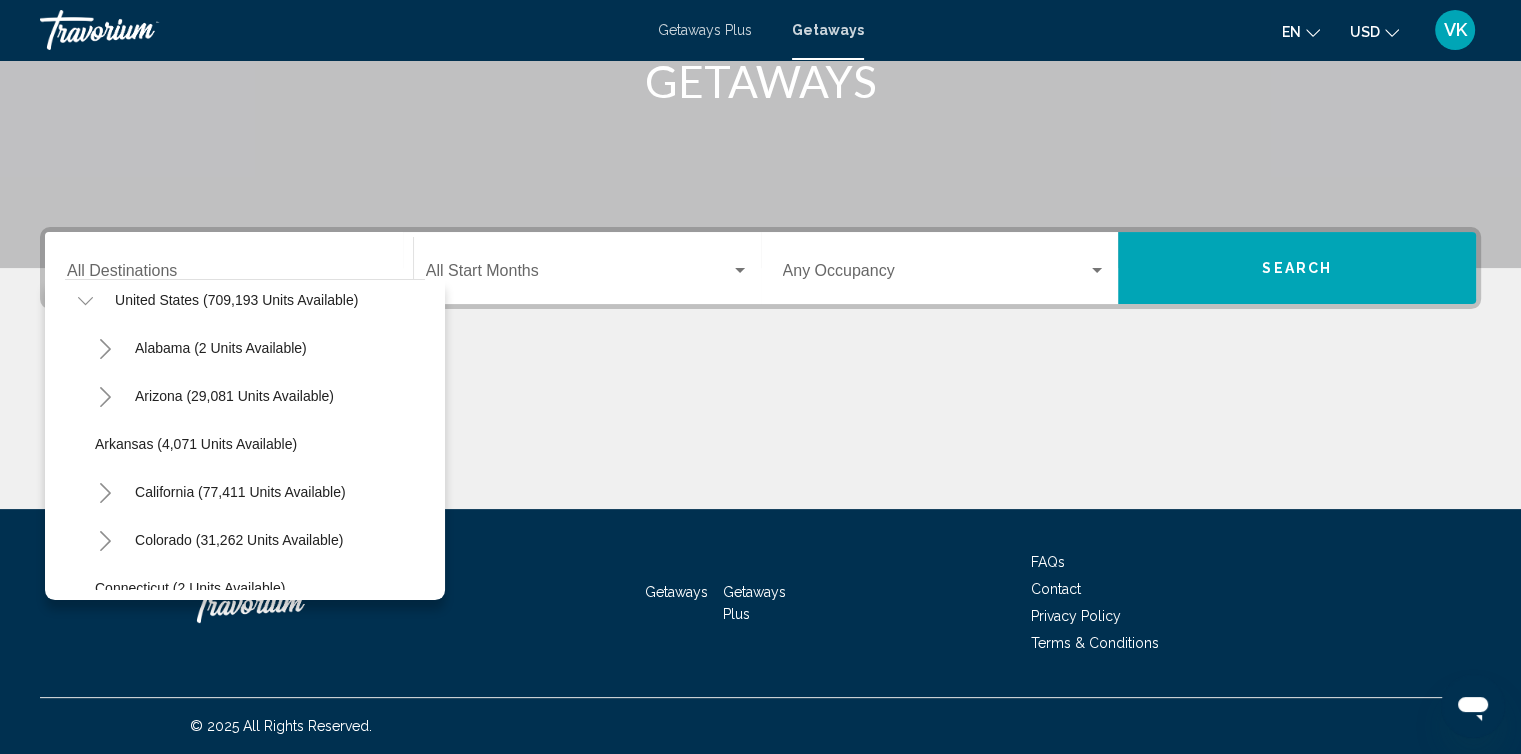 scroll, scrollTop: 116, scrollLeft: 0, axis: vertical 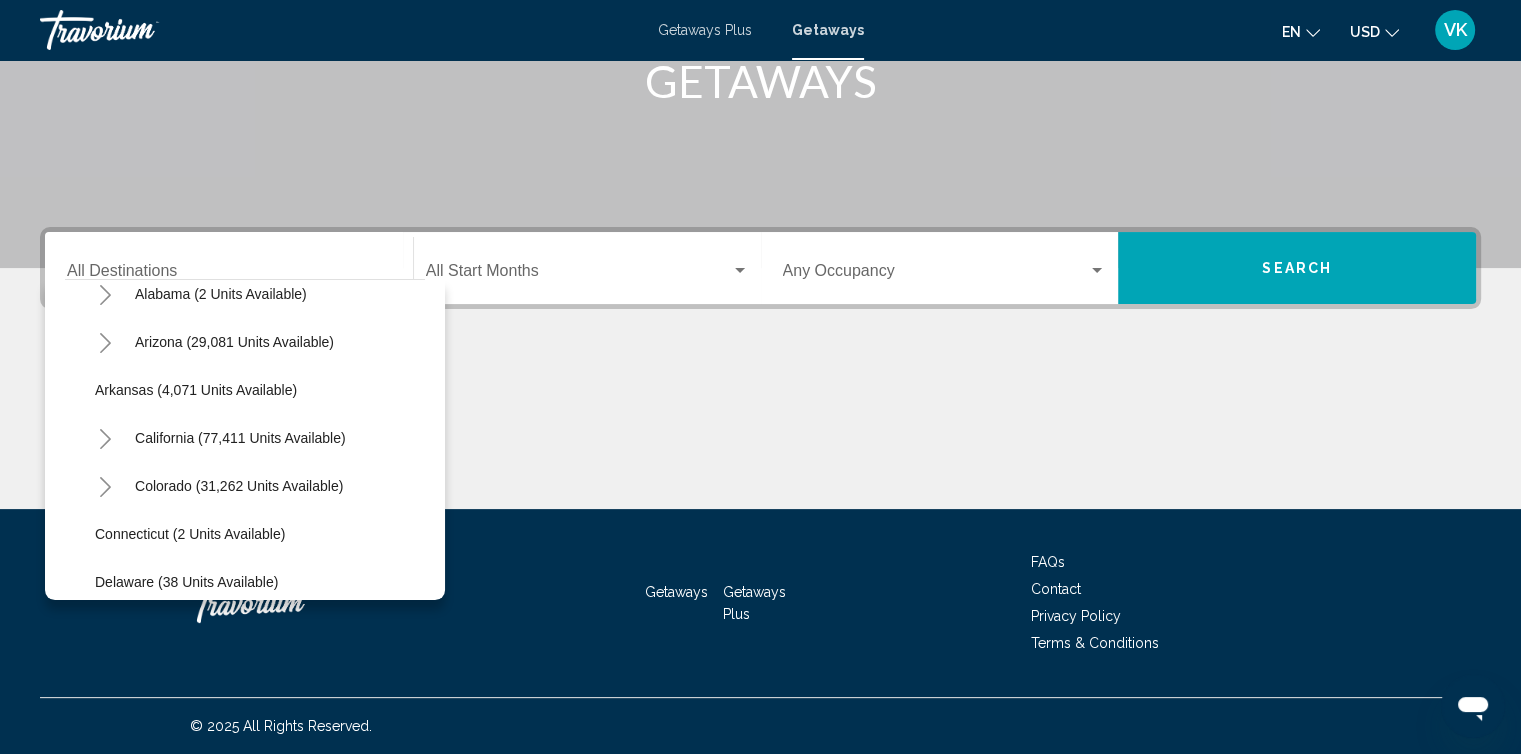 click 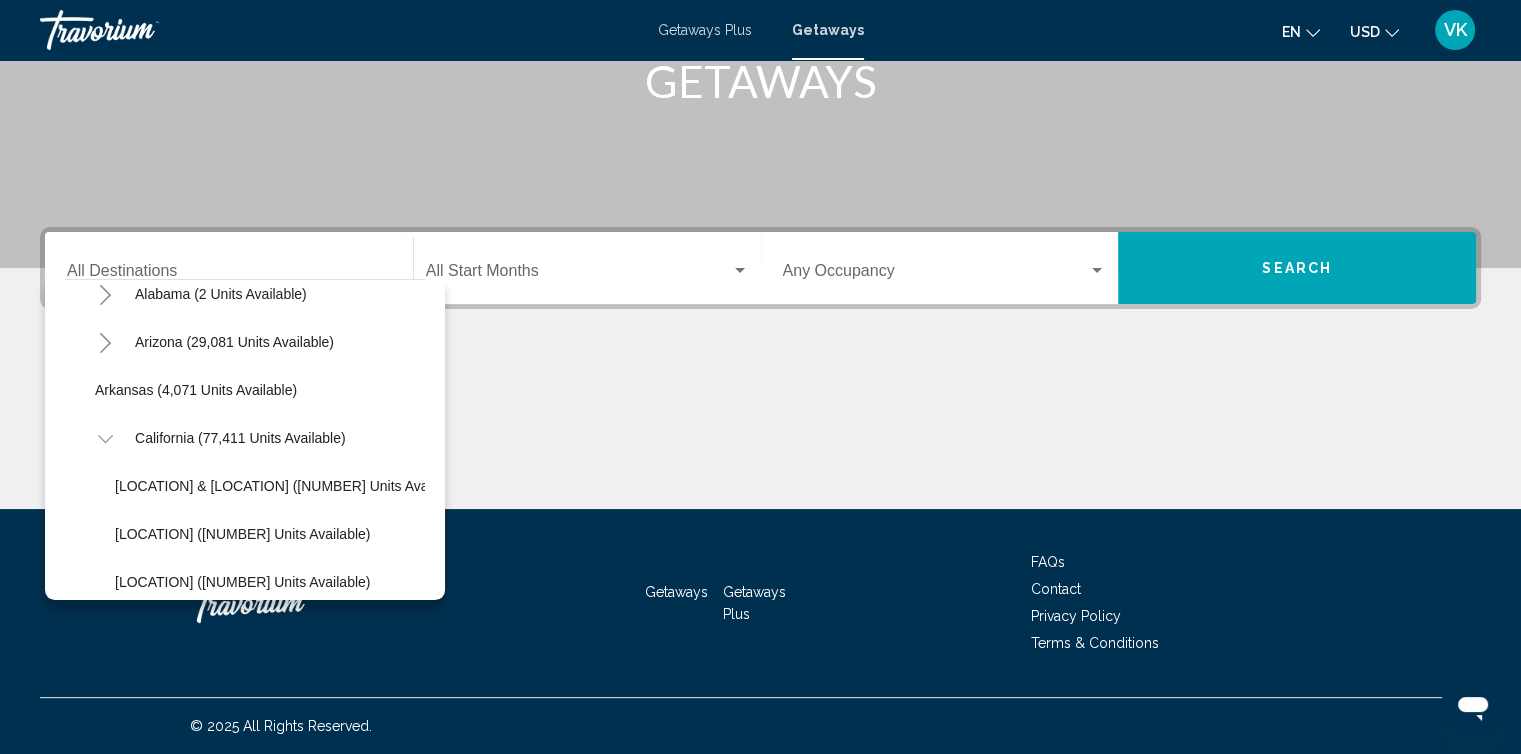 click on "Lake Tahoe (23,126 units available)" 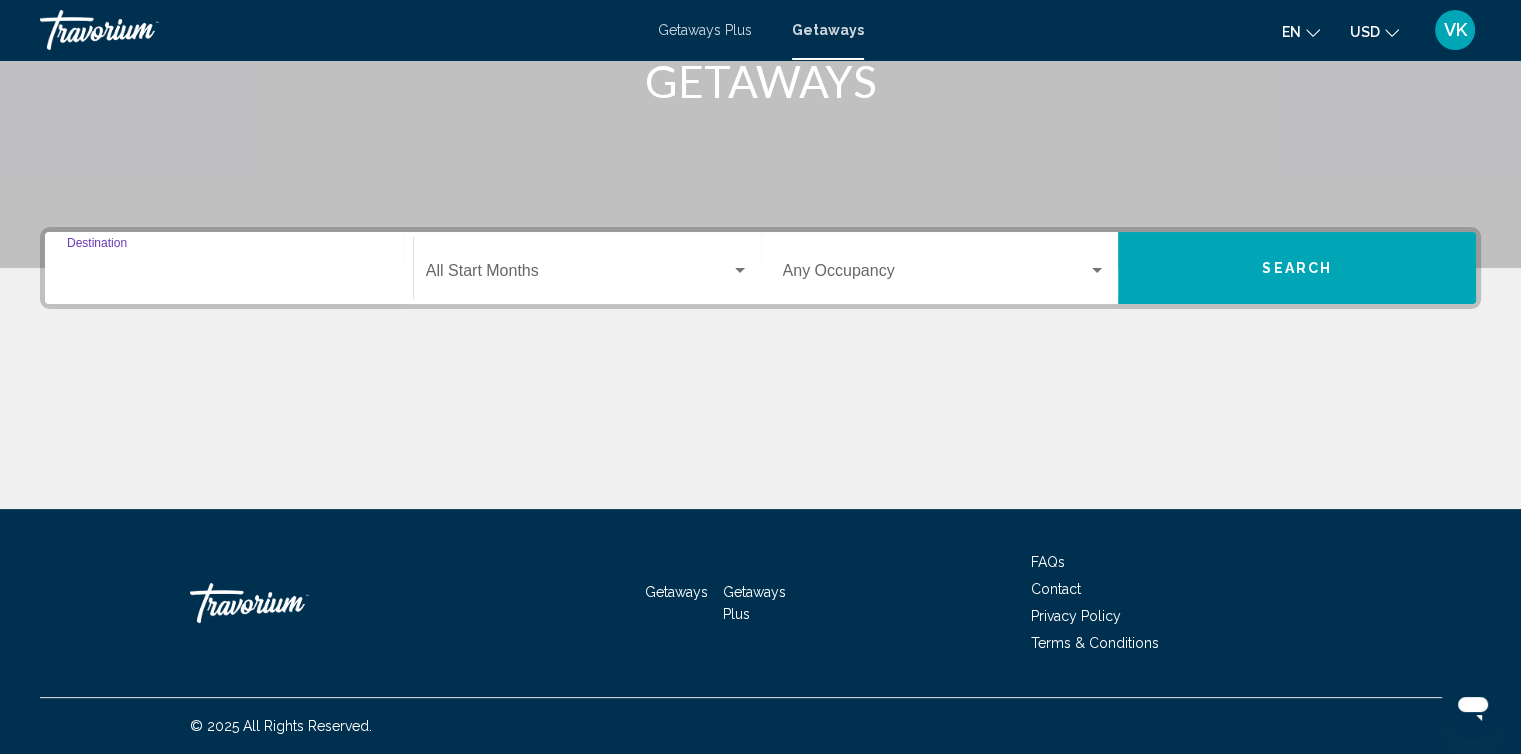 type on "**********" 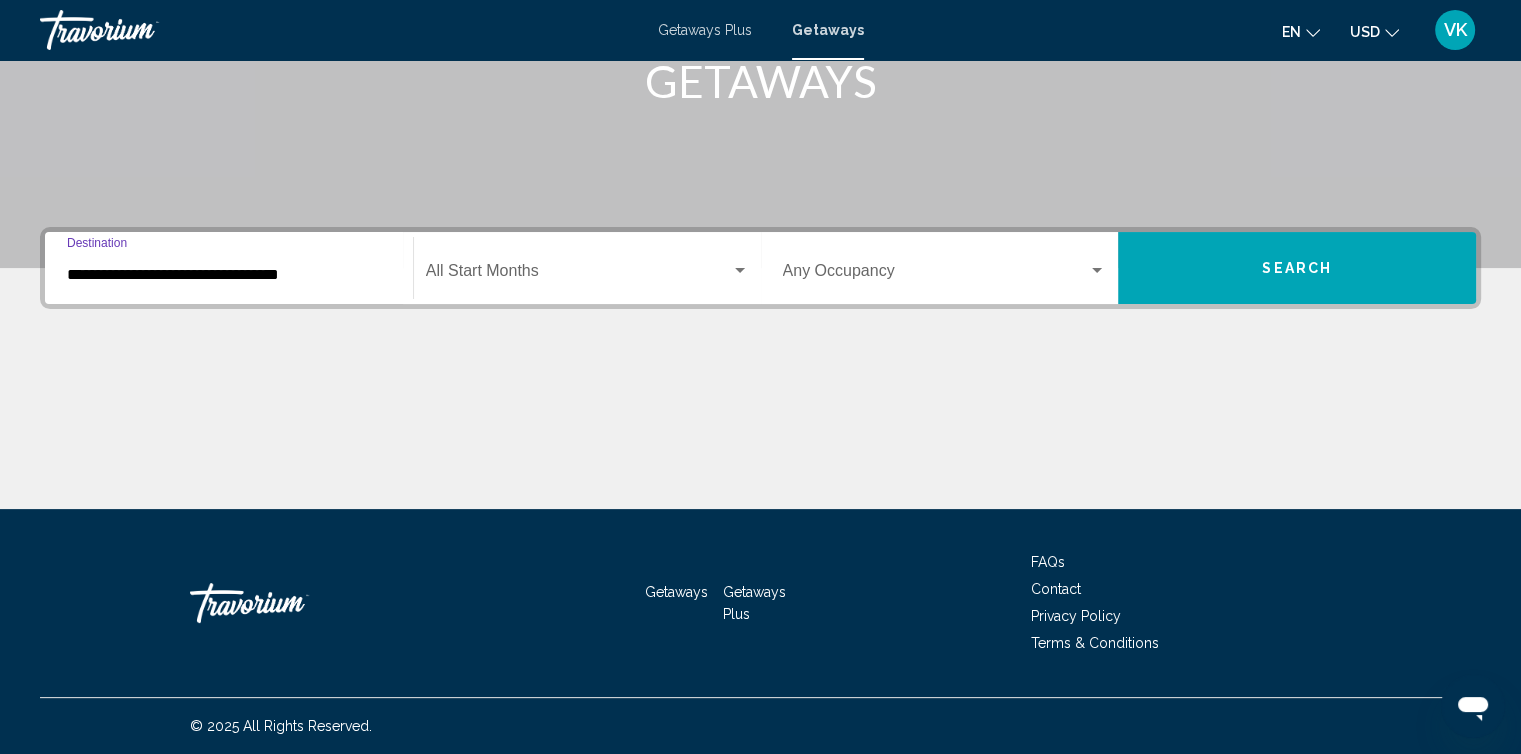 click on "Start Month All Start Months" 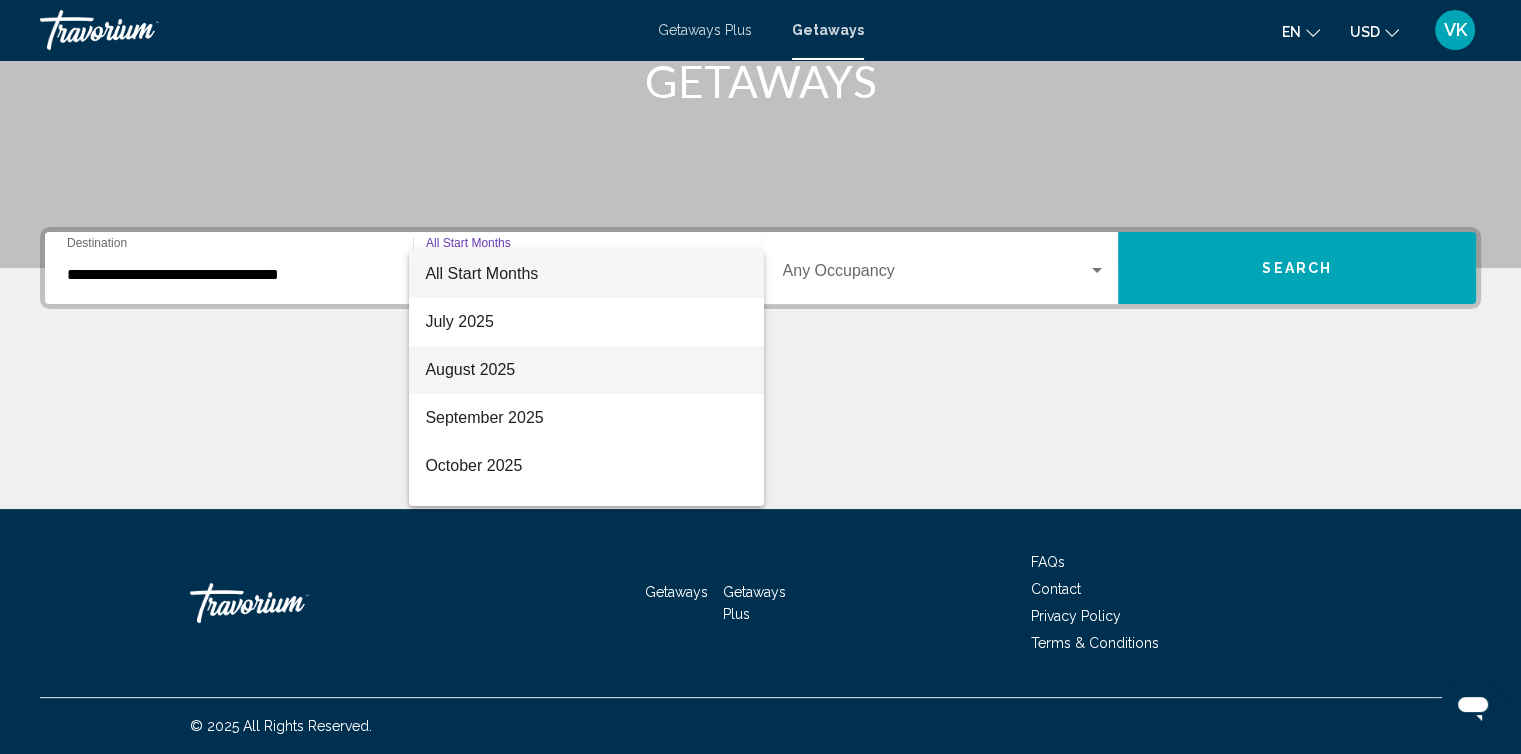 click on "August 2025" at bounding box center (586, 370) 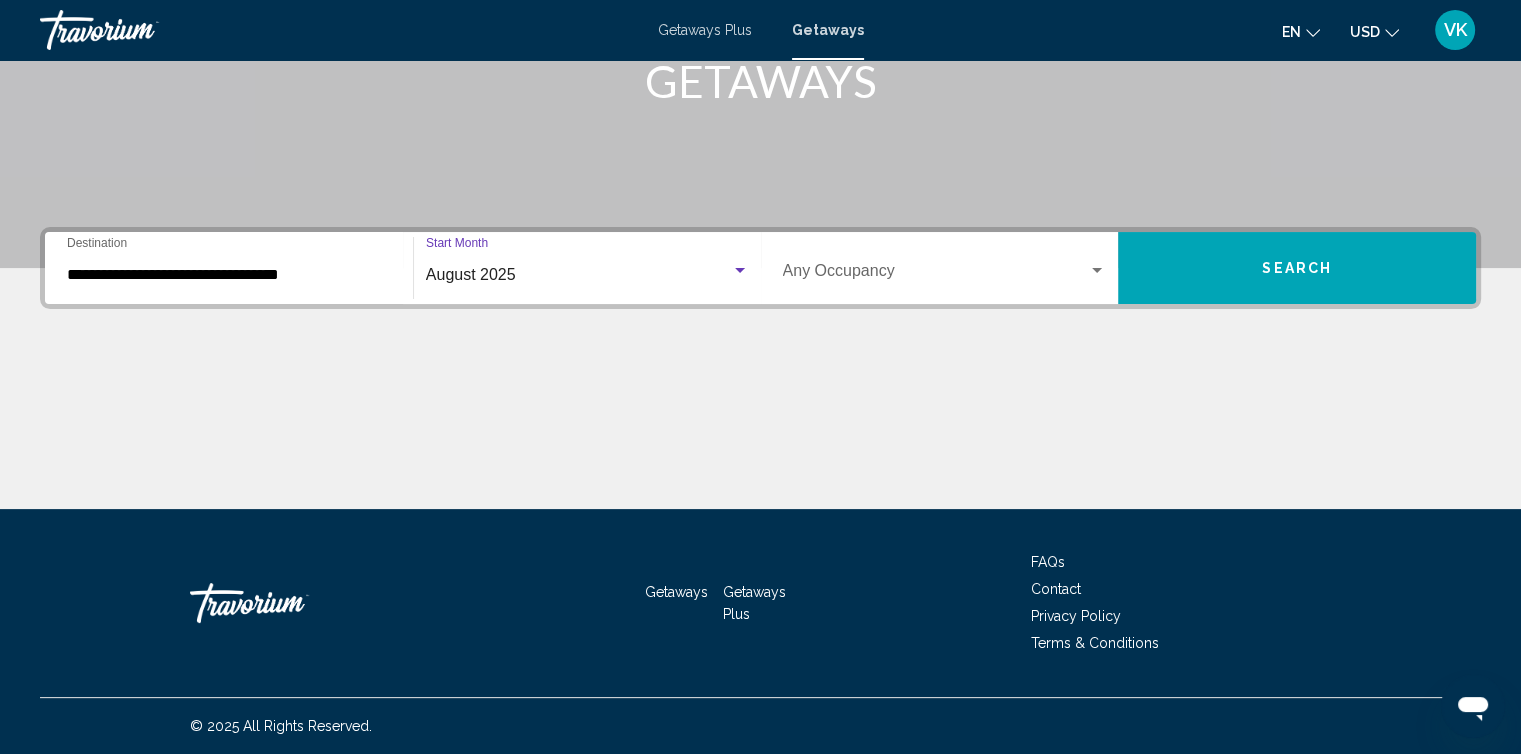 click on "August 2025" at bounding box center [578, 275] 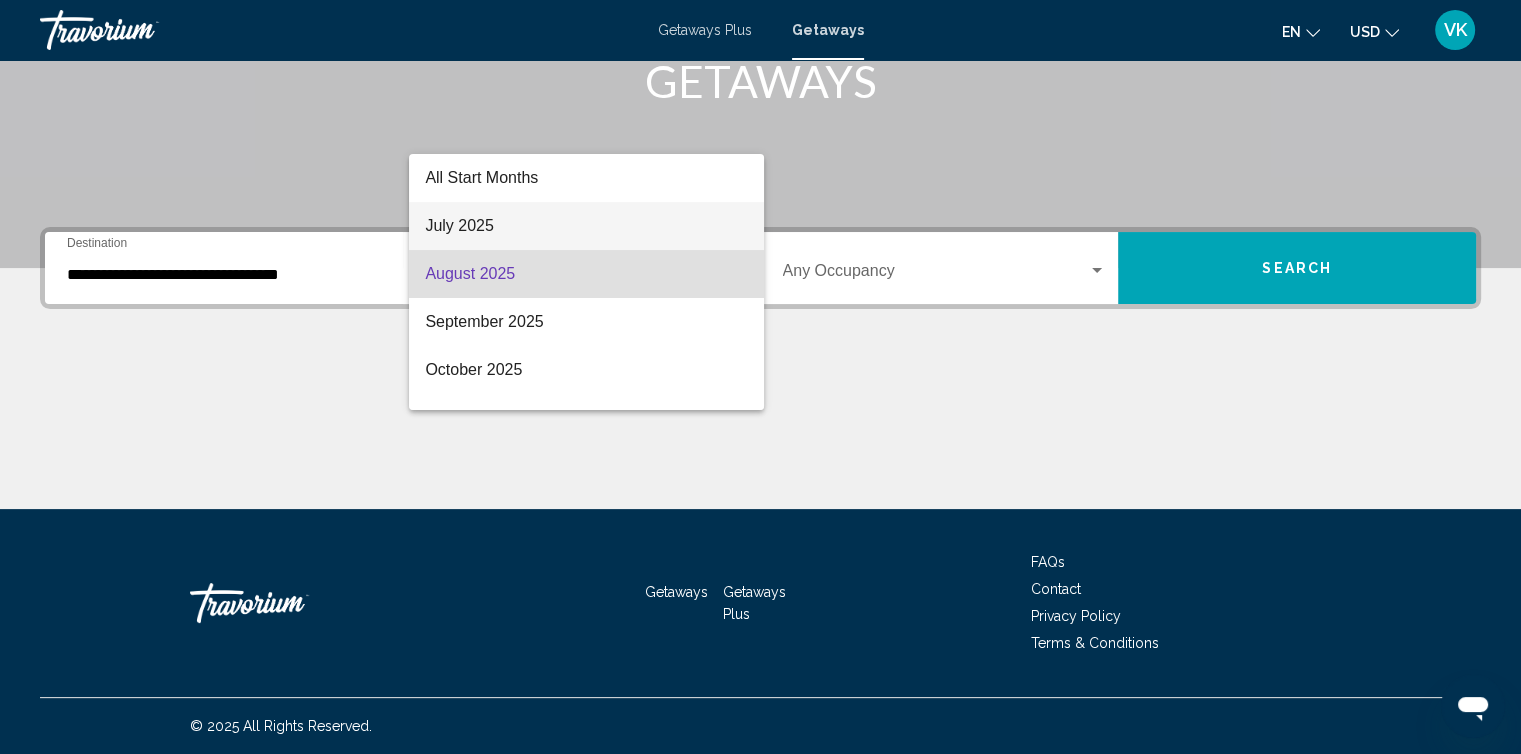drag, startPoint x: 539, startPoint y: 238, endPoint x: 641, endPoint y: 252, distance: 102.9563 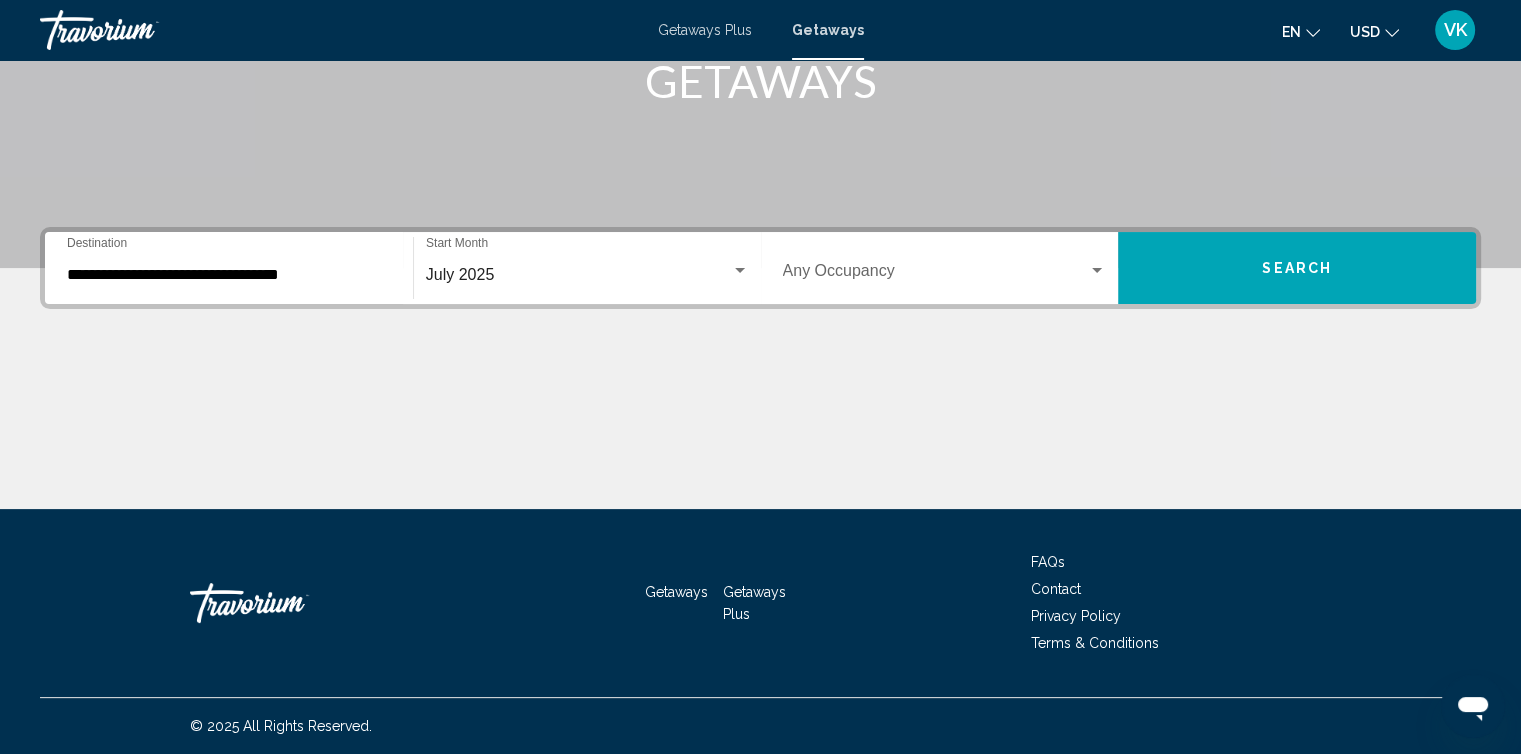 click on "Occupancy Any Occupancy" at bounding box center (945, 268) 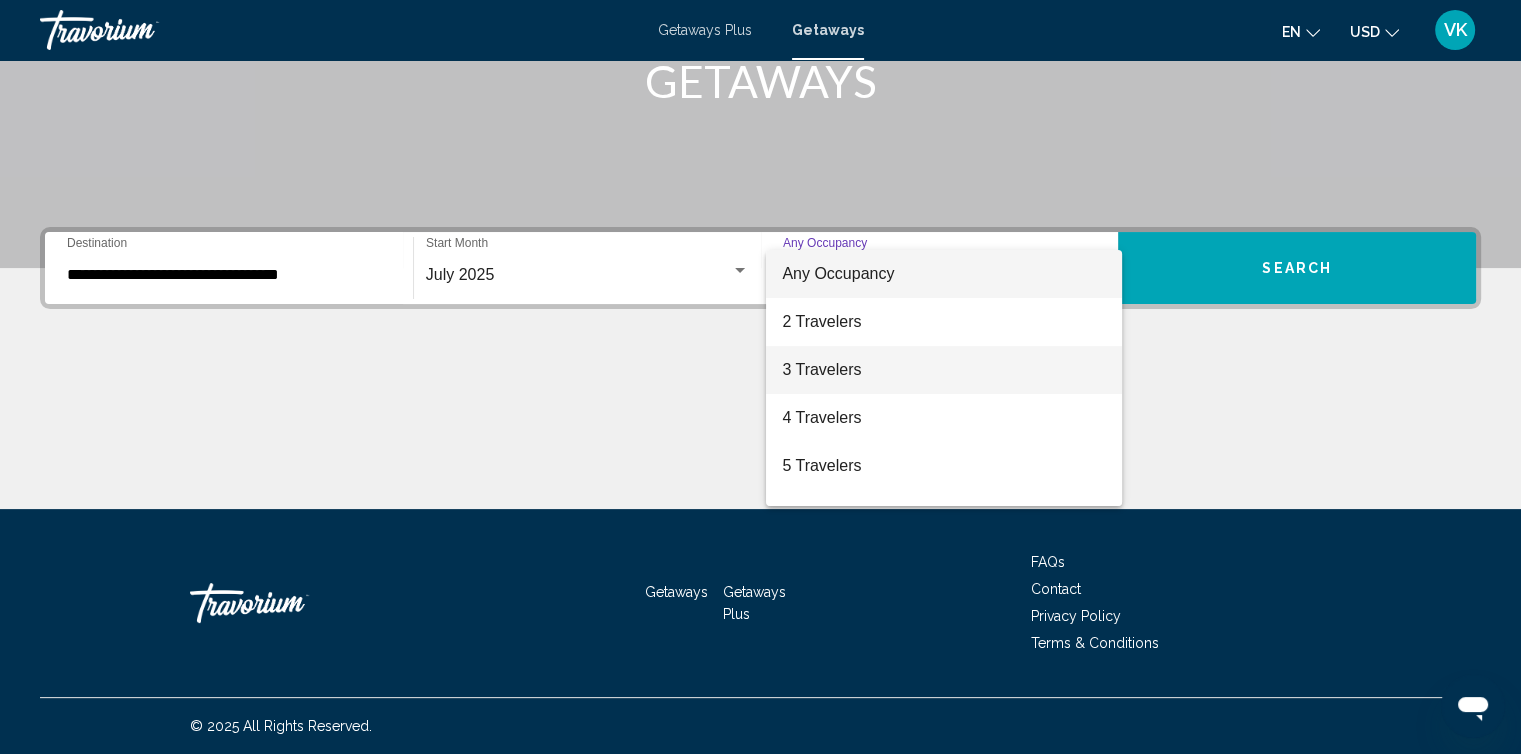click on "3 Travelers" at bounding box center (944, 370) 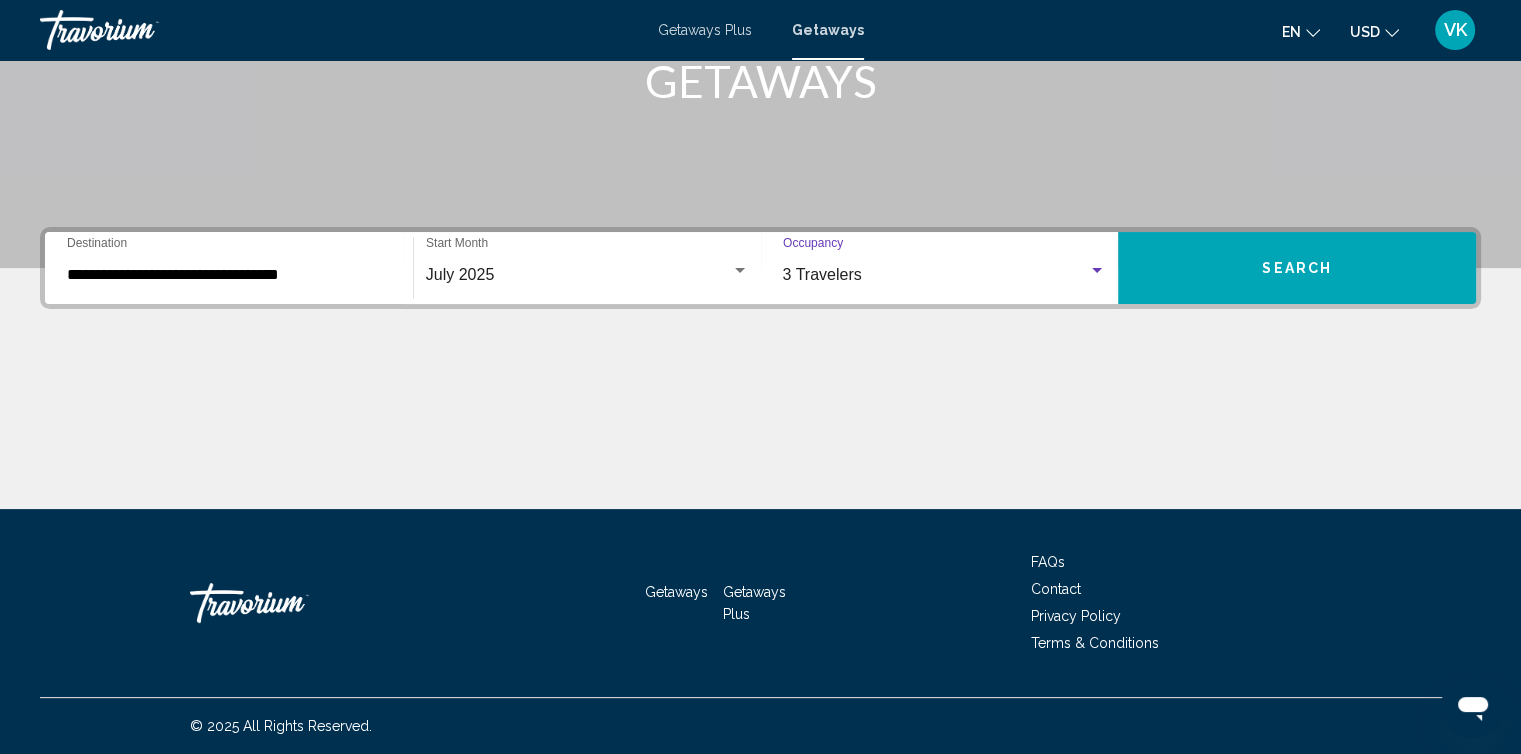 click on "Search" at bounding box center (1297, 268) 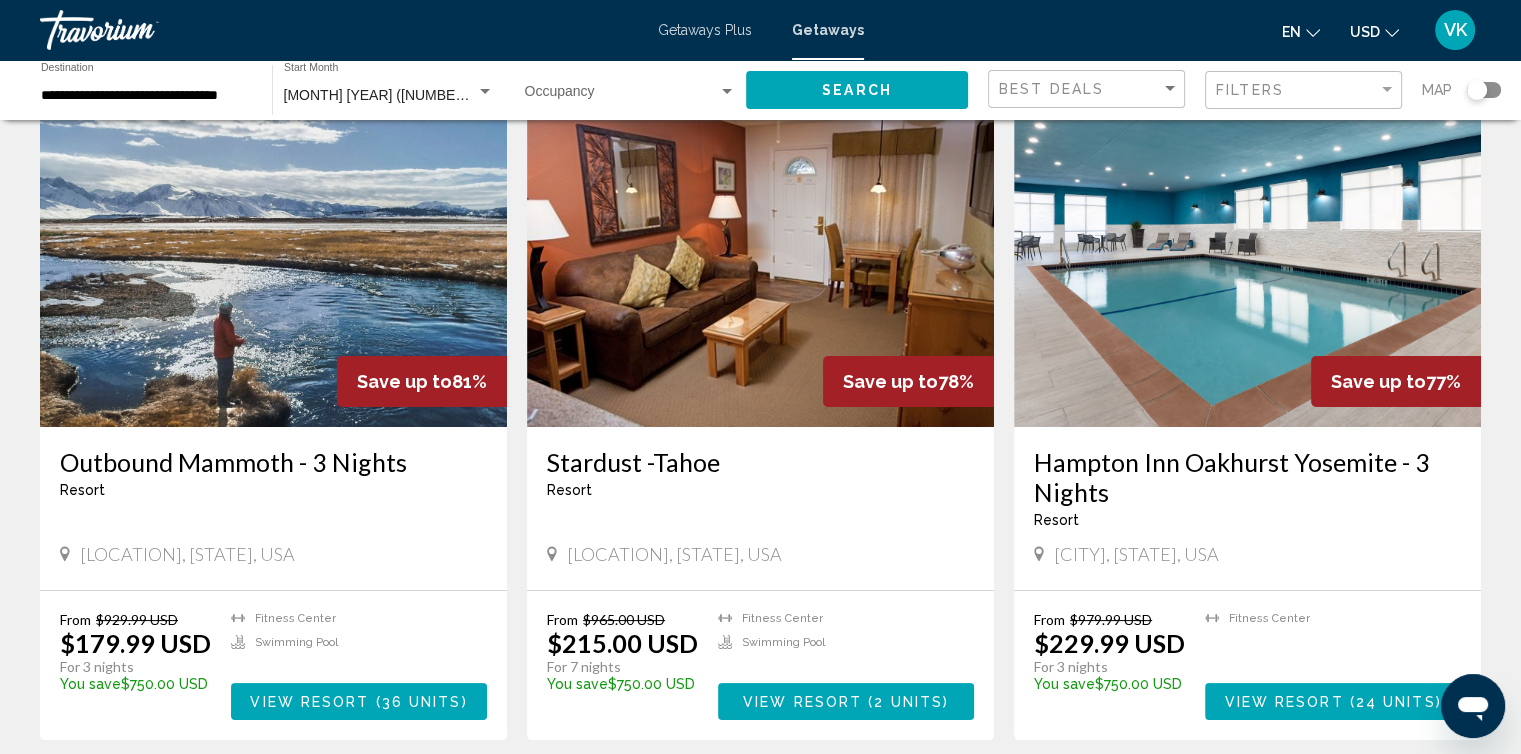 scroll, scrollTop: 0, scrollLeft: 0, axis: both 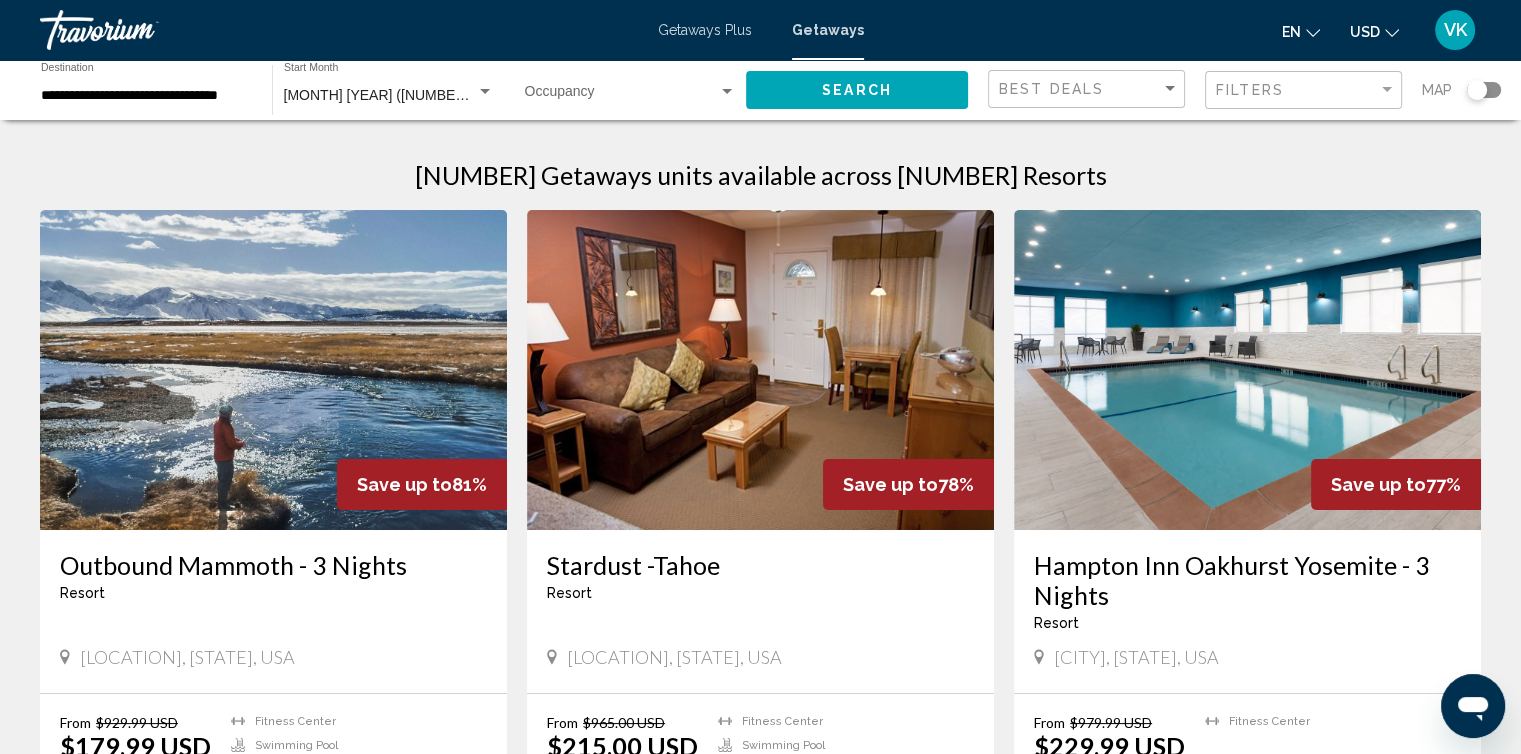 click 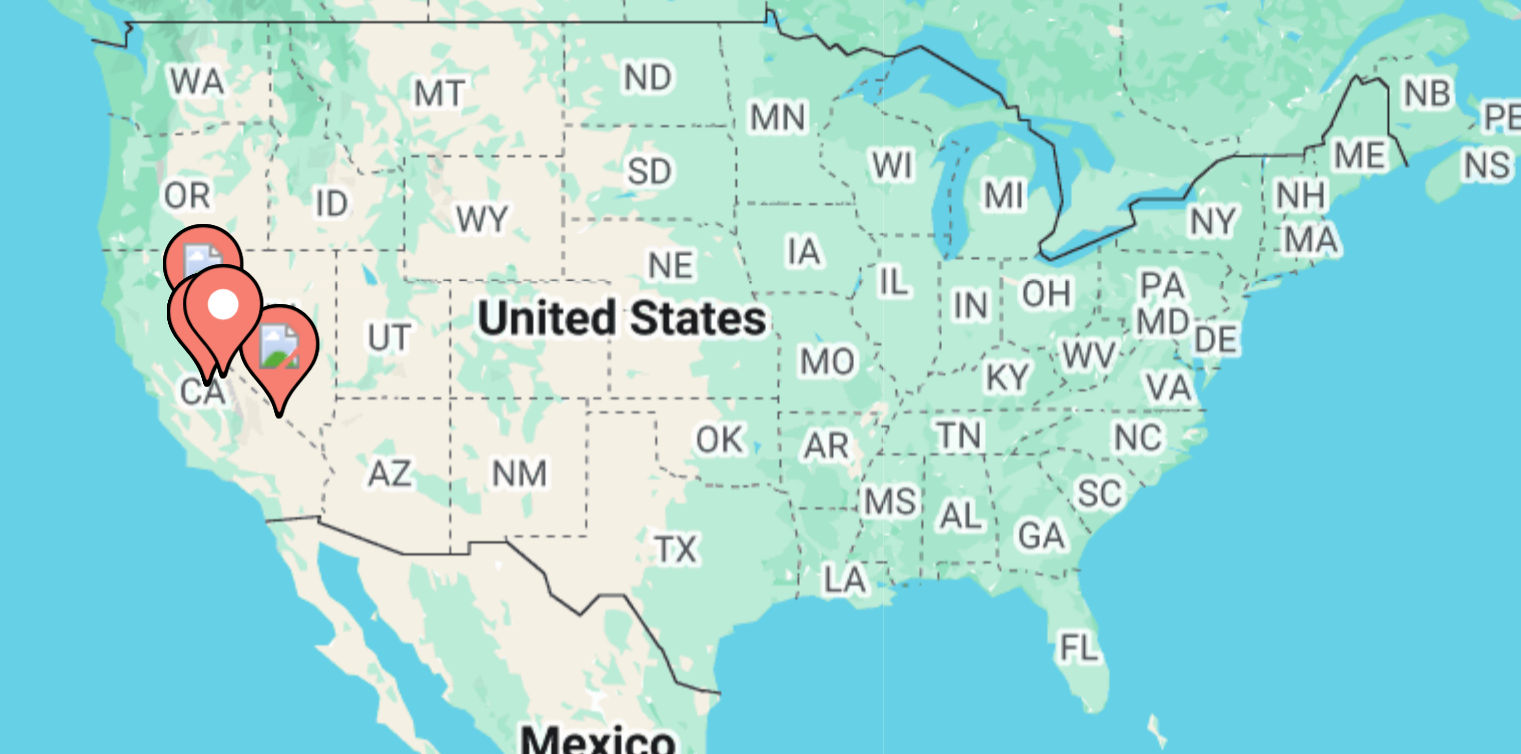 click at bounding box center [269, 383] 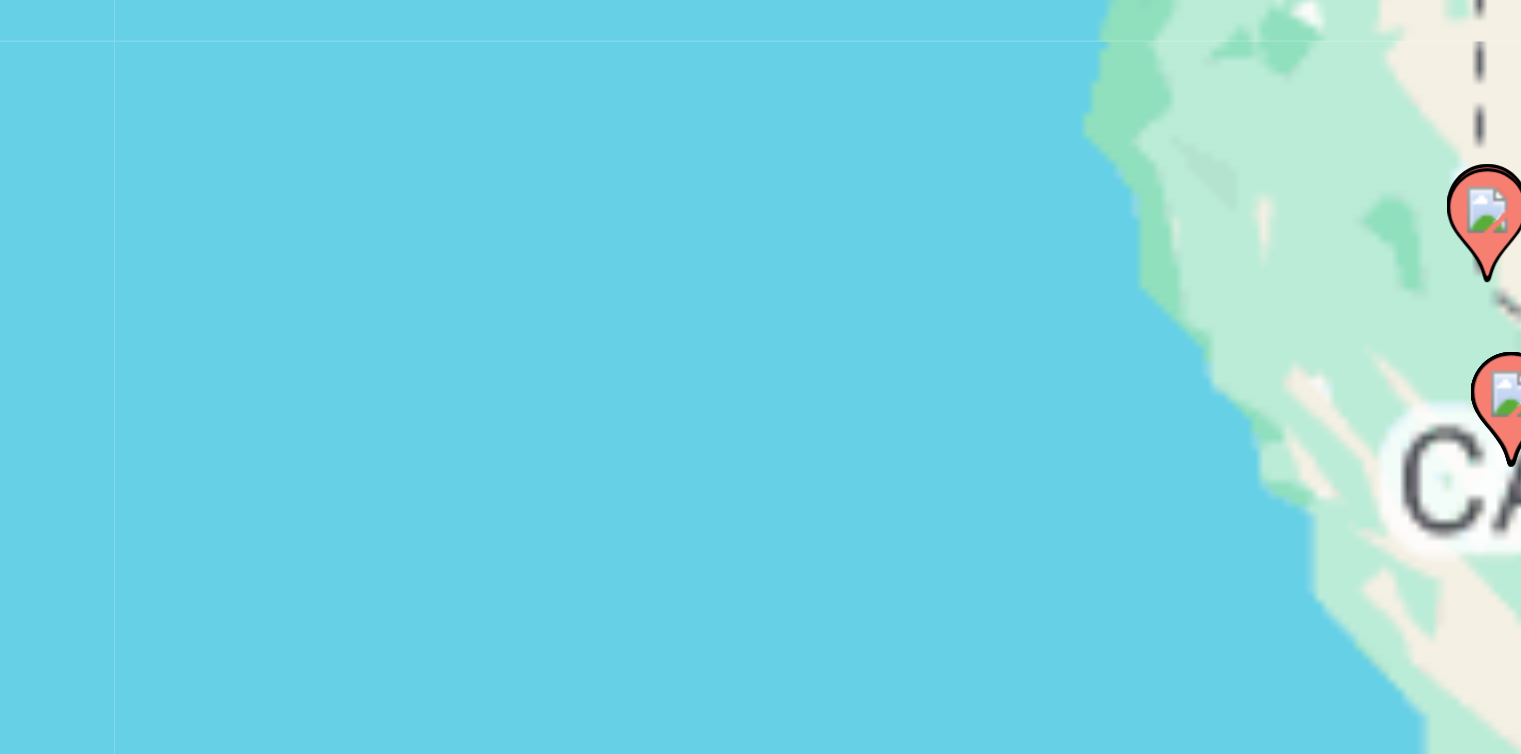 drag, startPoint x: 460, startPoint y: 356, endPoint x: 322, endPoint y: 364, distance: 138.23169 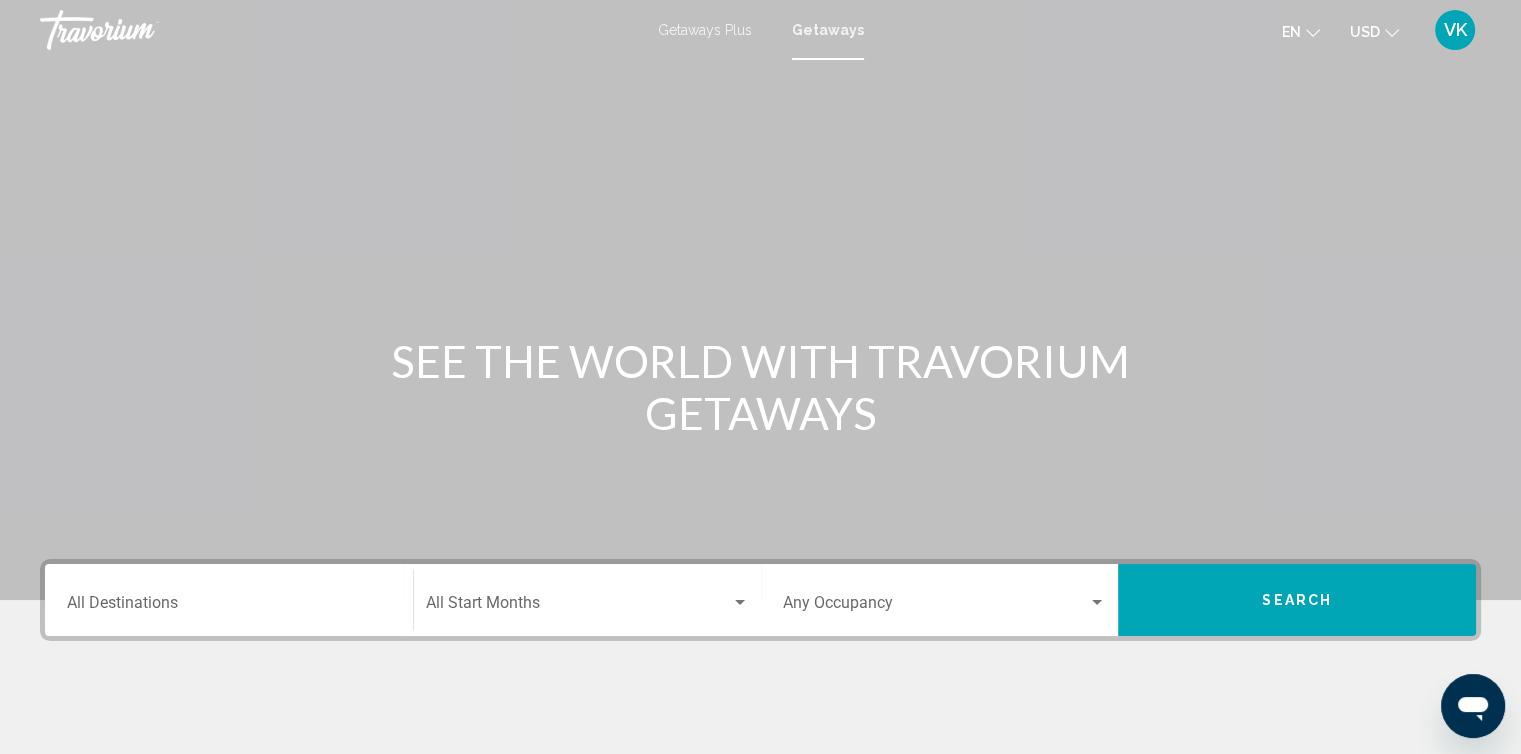 click on "Destination All Destinations" at bounding box center [229, 607] 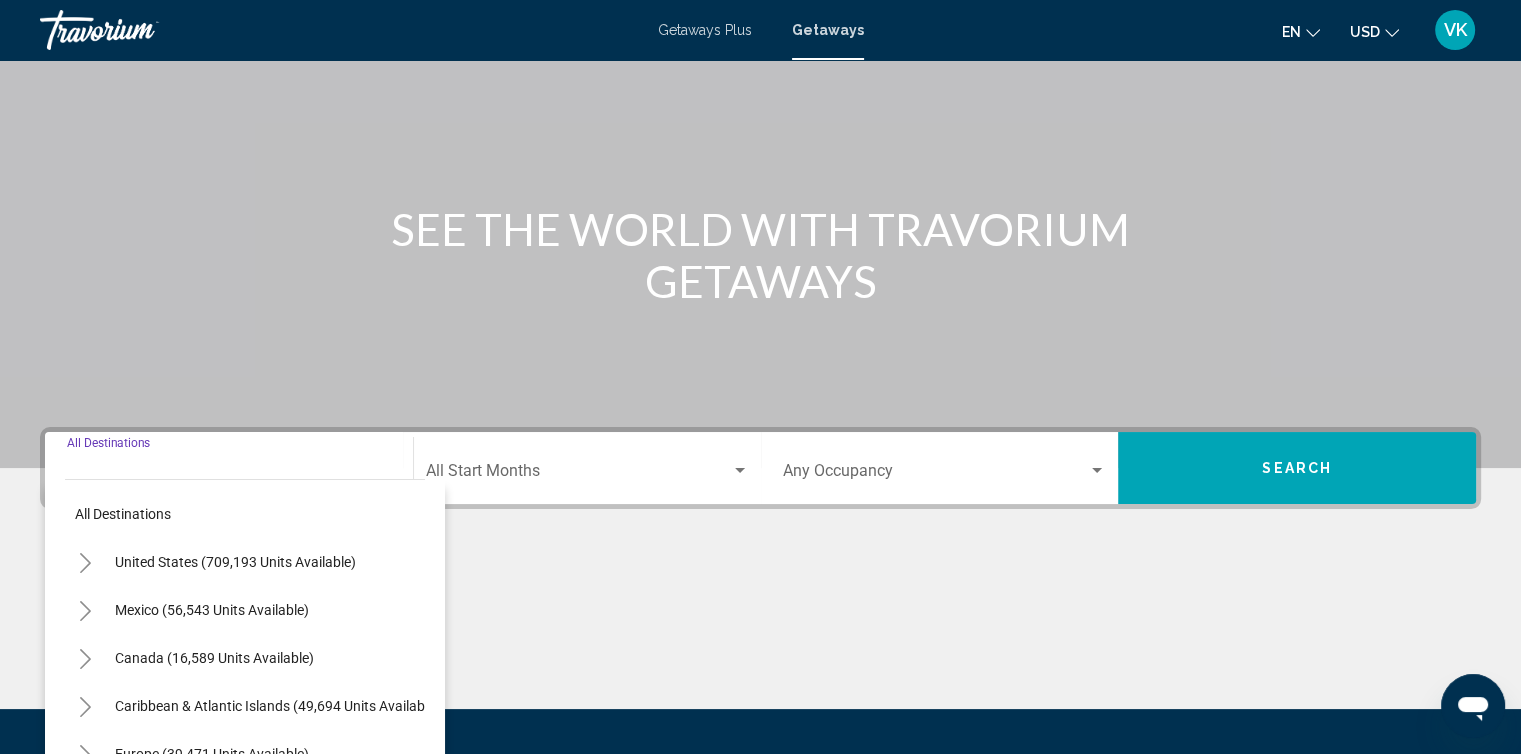 scroll, scrollTop: 332, scrollLeft: 0, axis: vertical 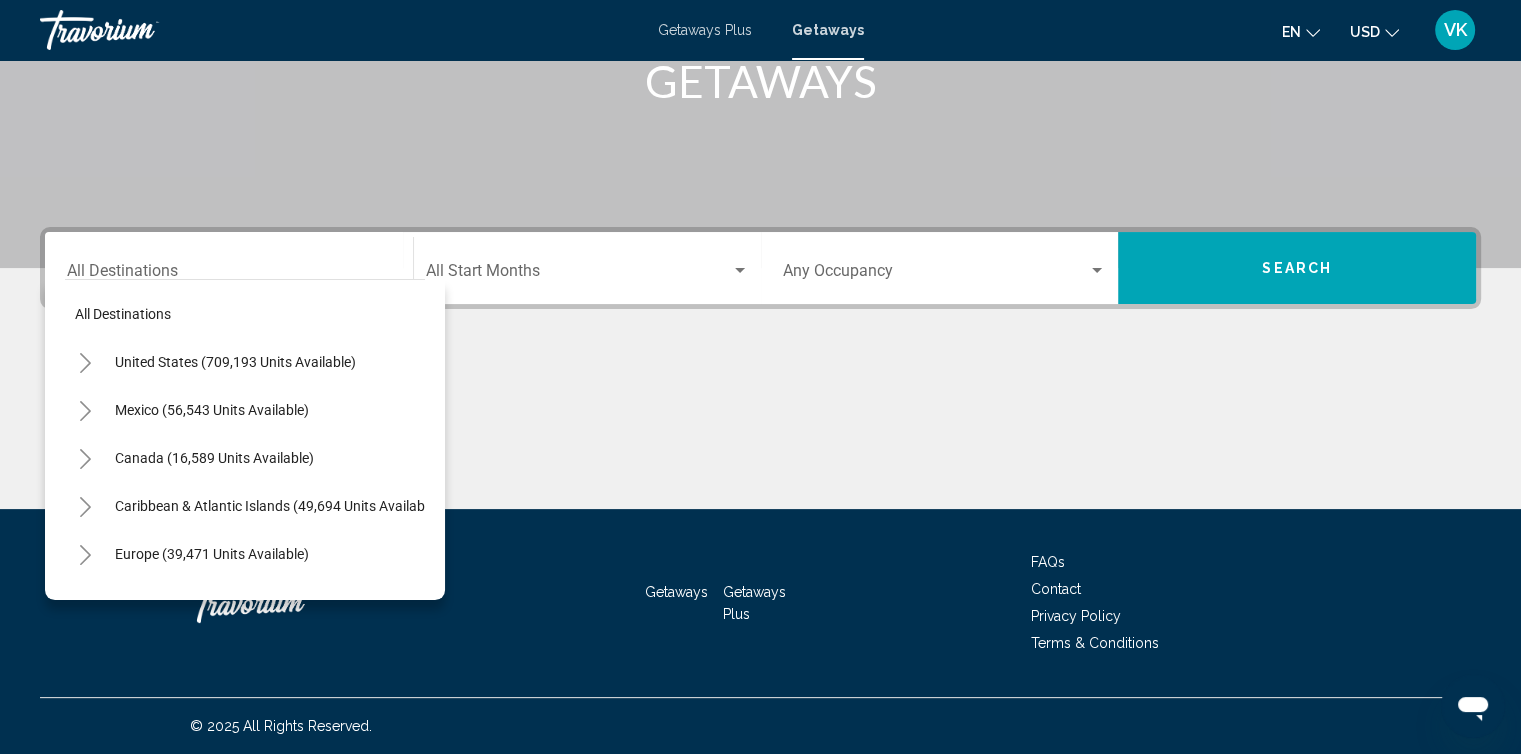 click on "Getaways" at bounding box center (828, 30) 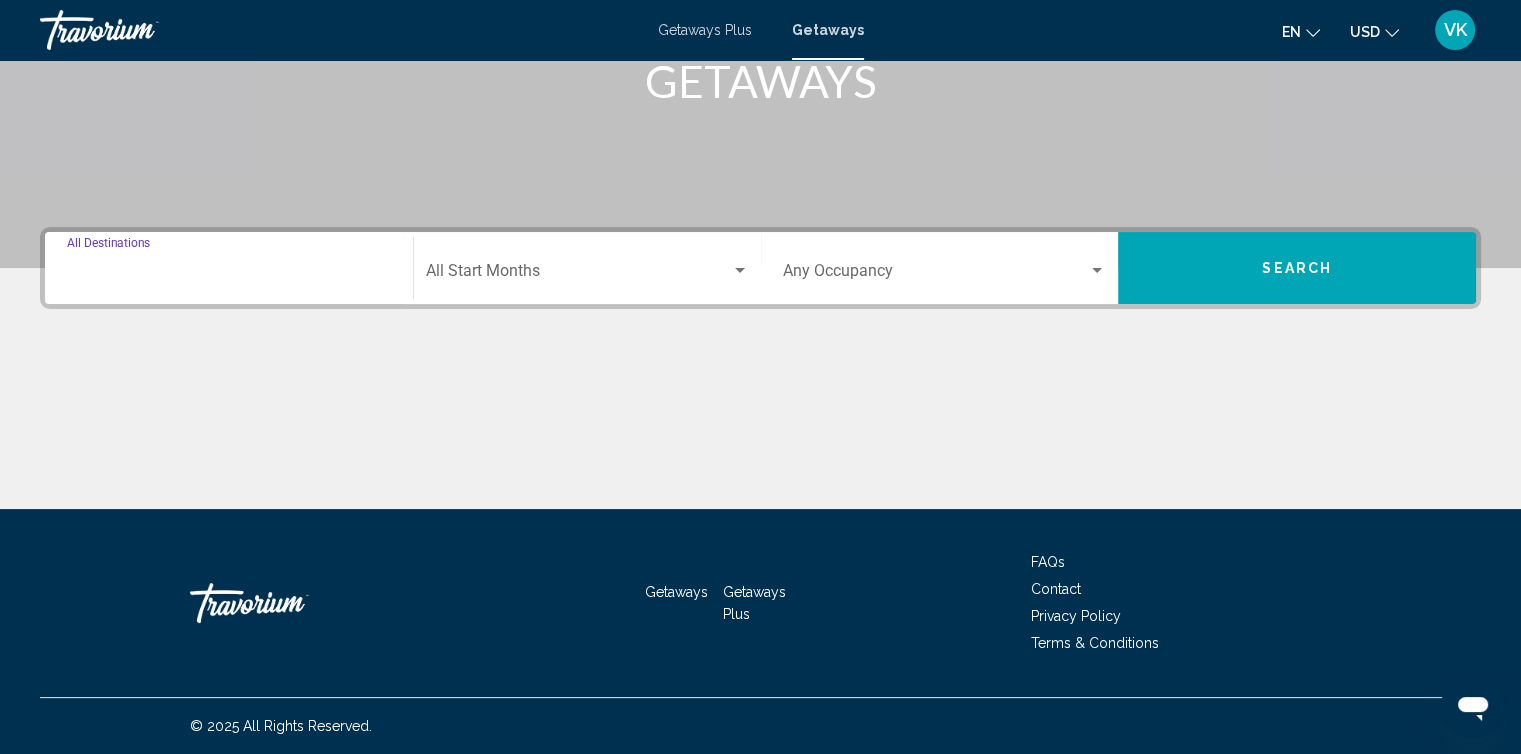 click on "Destination All Destinations" at bounding box center [229, 275] 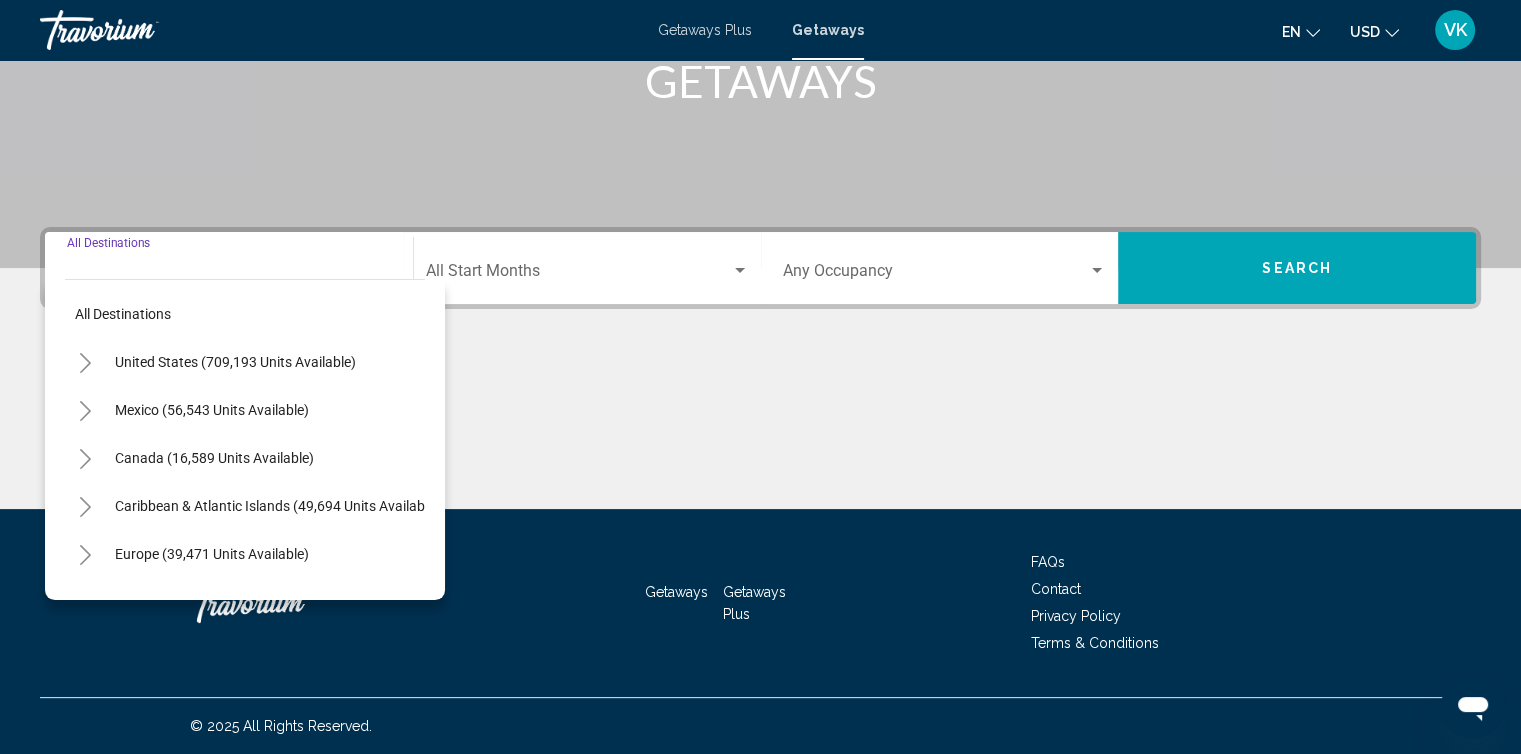 click on "United States (709,193 units available)" at bounding box center (212, 410) 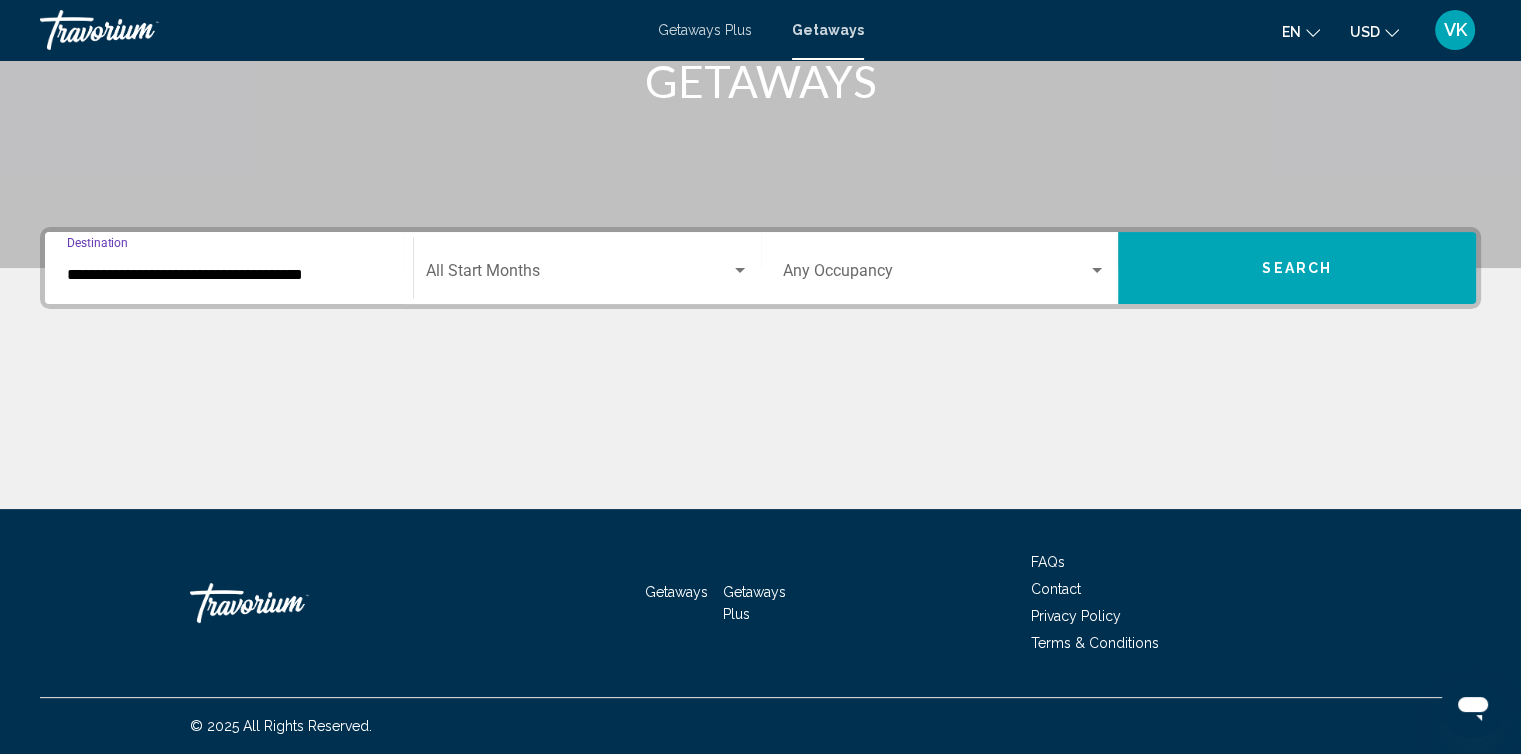 click on "**********" at bounding box center (229, 275) 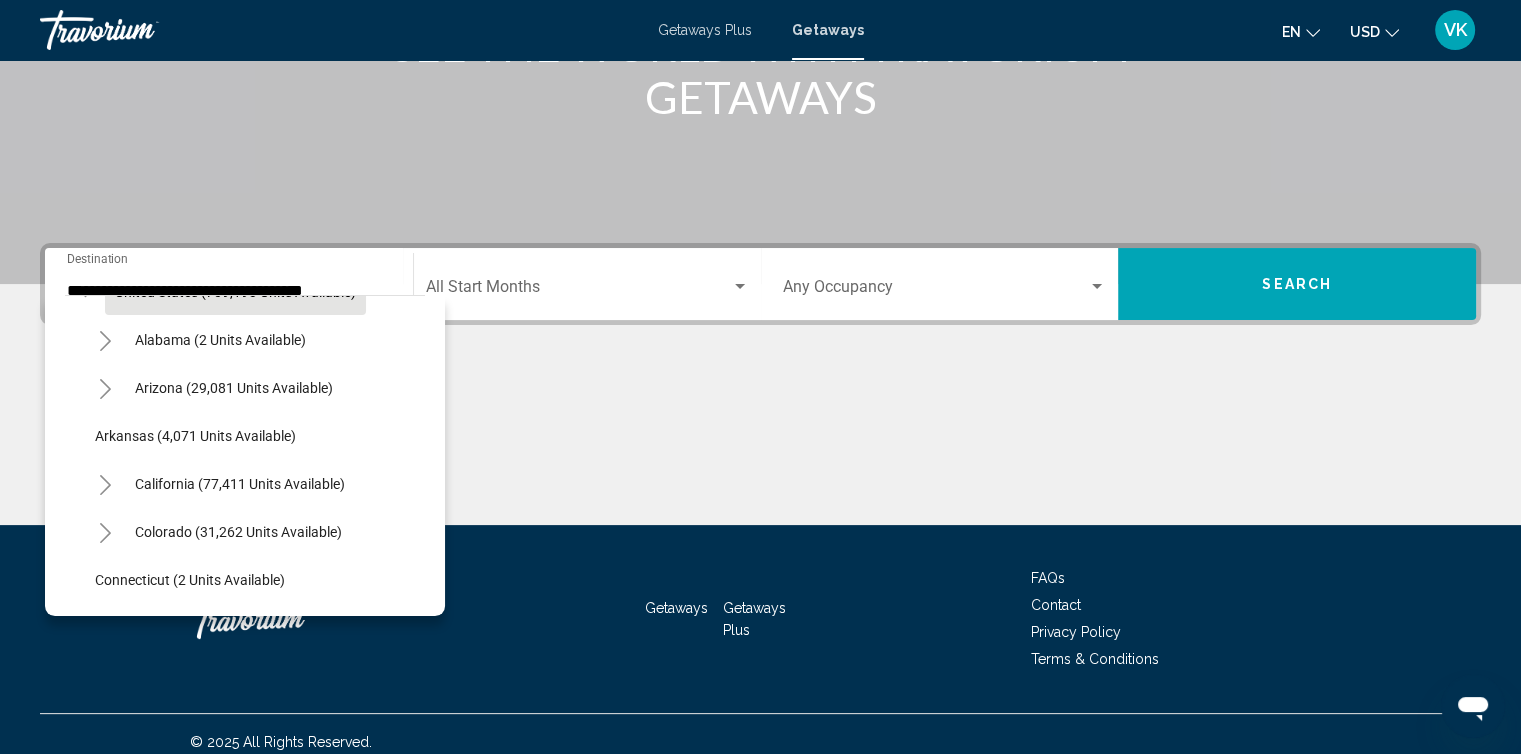 scroll, scrollTop: 104, scrollLeft: 0, axis: vertical 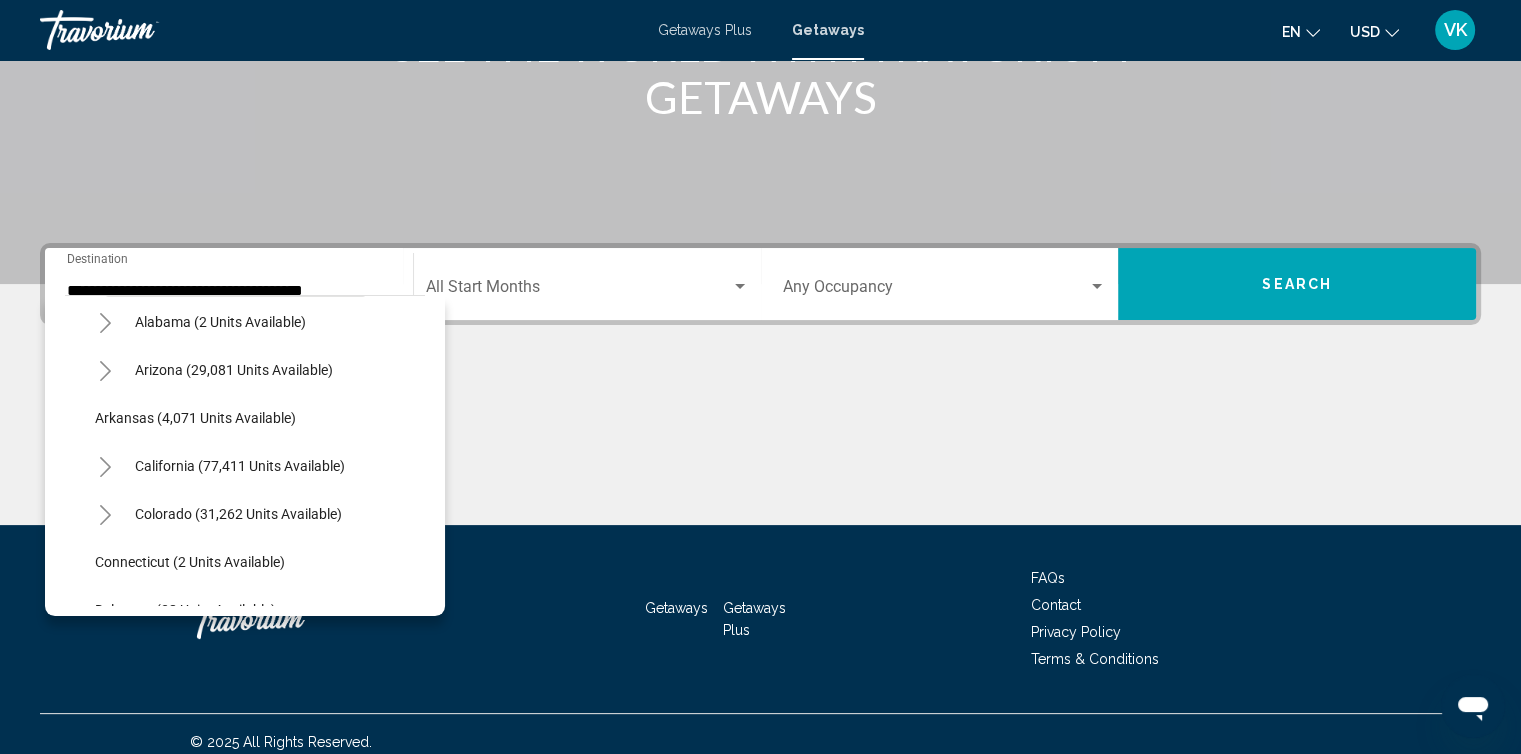click on "California (77,411 units available)" 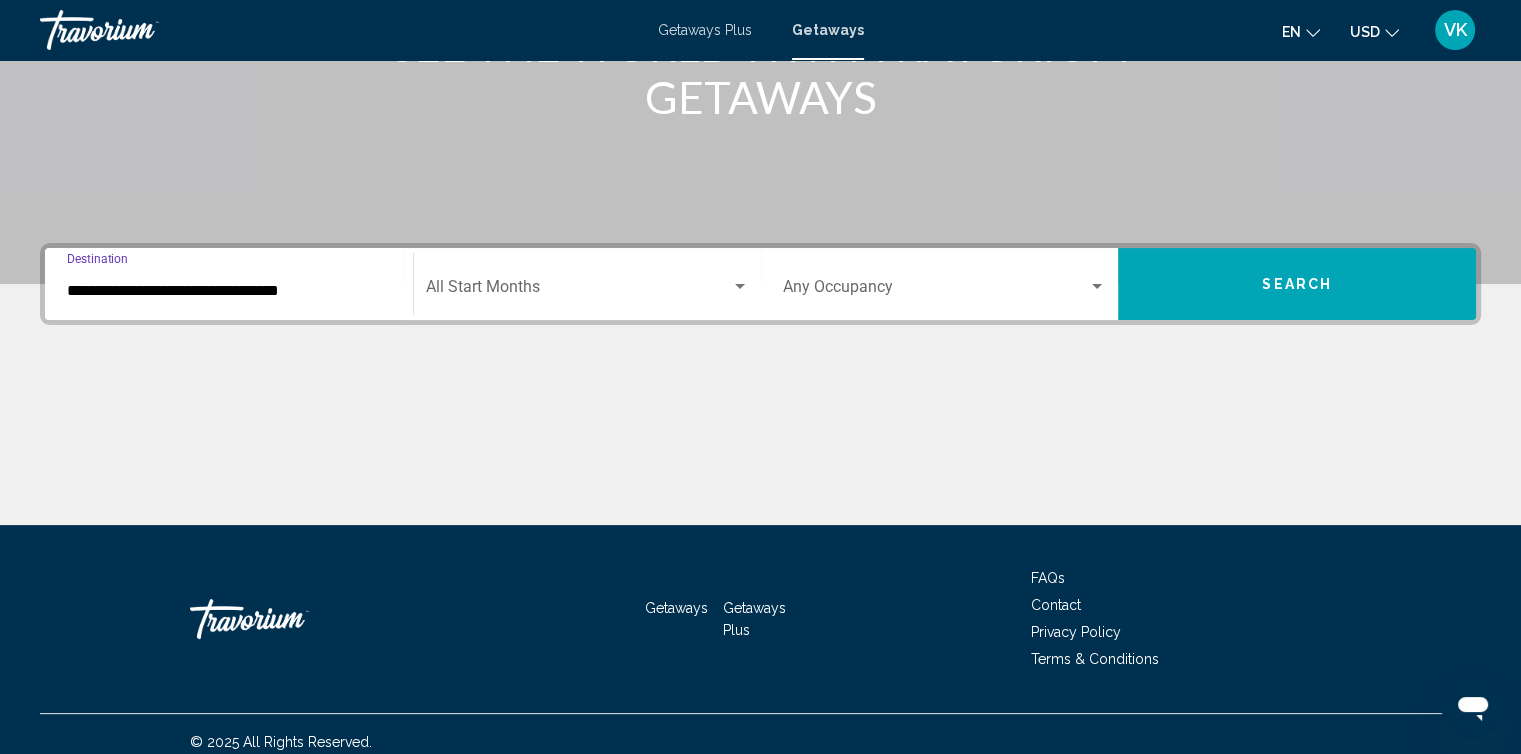 scroll, scrollTop: 332, scrollLeft: 0, axis: vertical 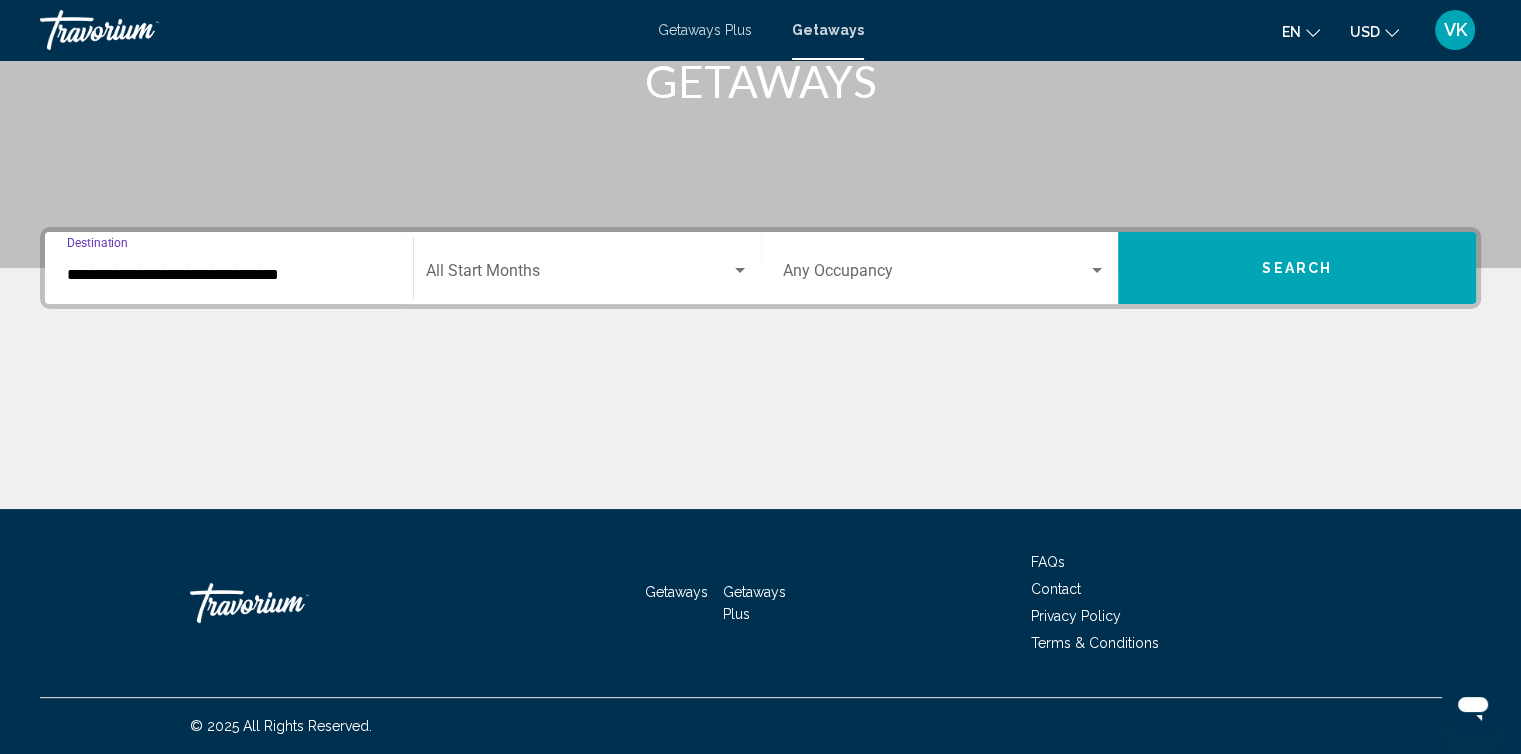 click on "**********" at bounding box center (229, 275) 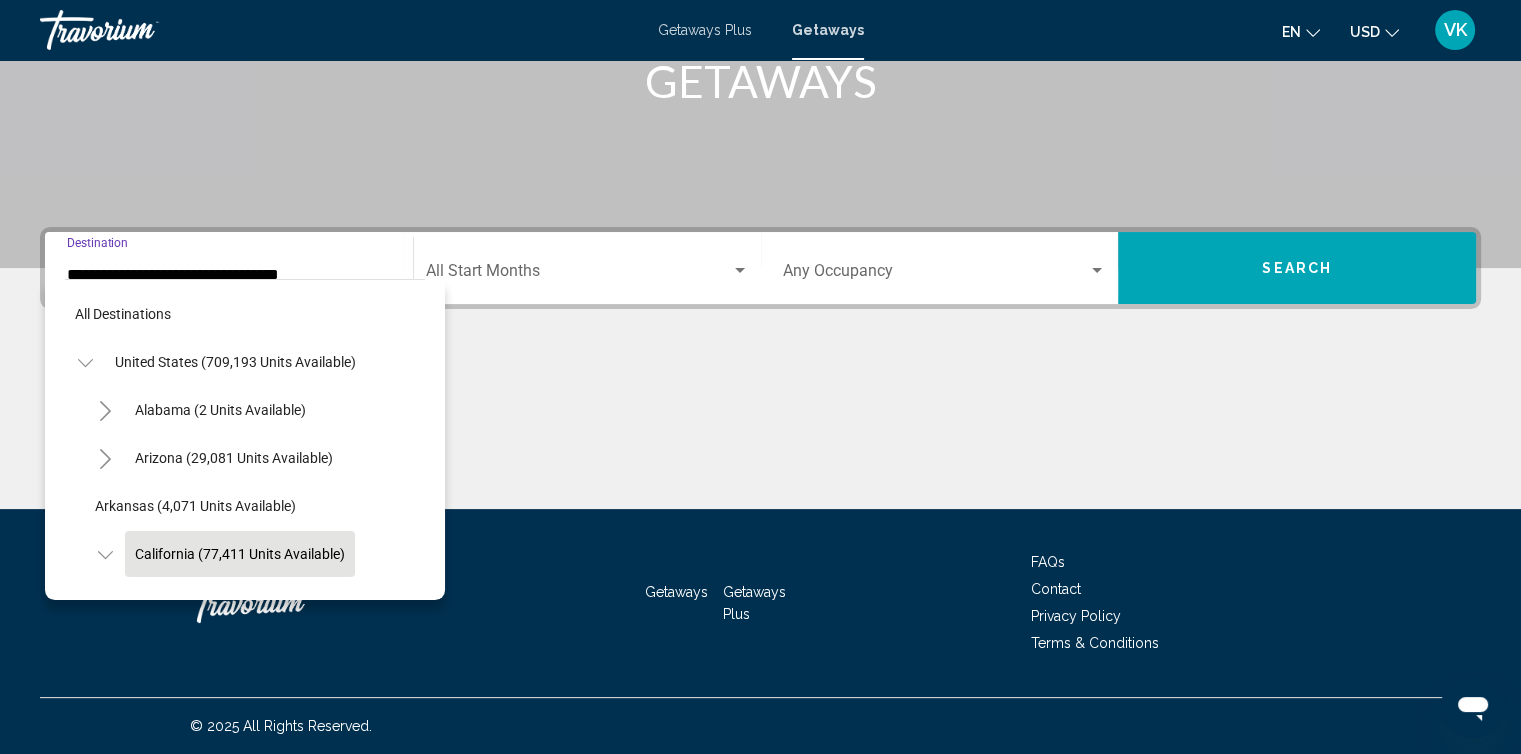 scroll, scrollTop: 126, scrollLeft: 0, axis: vertical 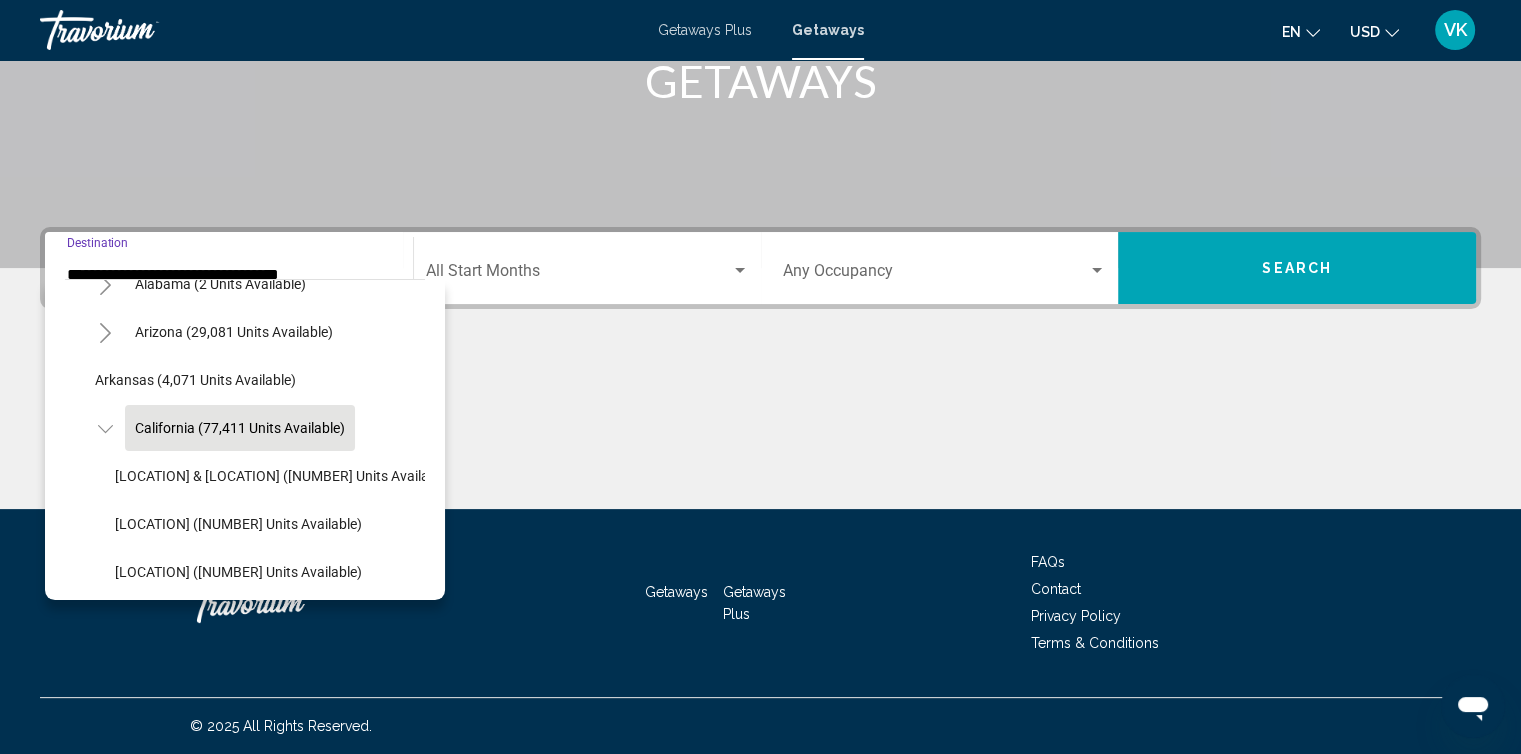 click 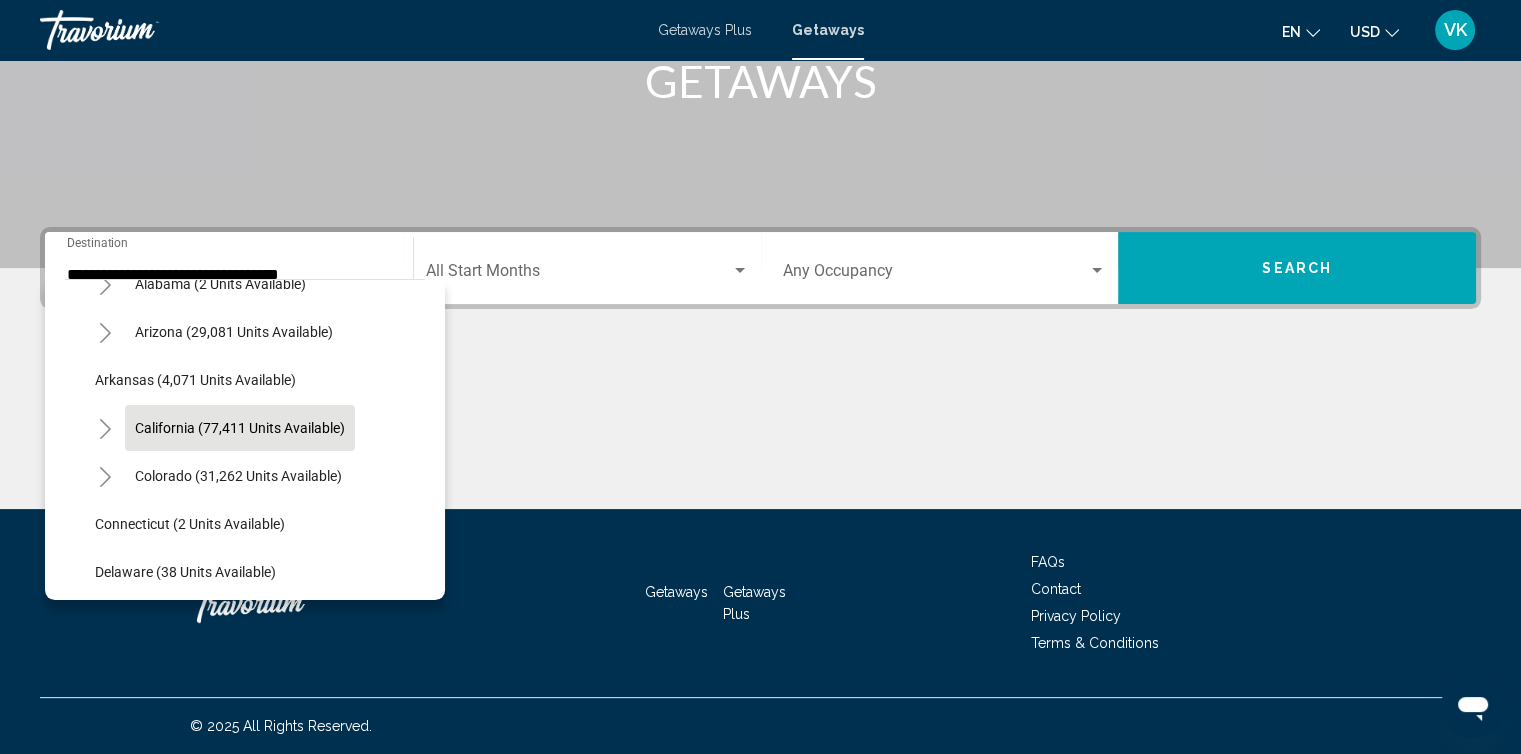 click 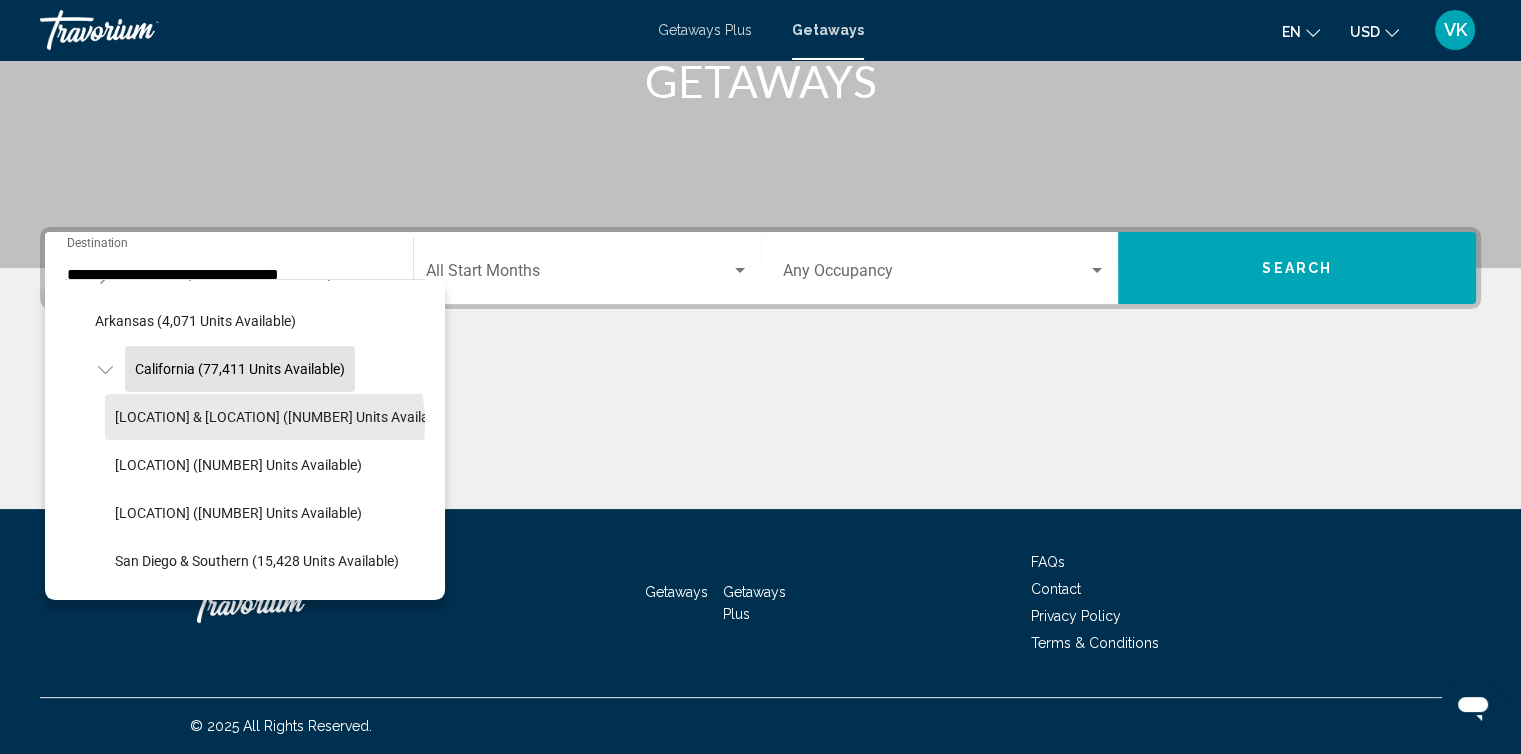 scroll, scrollTop: 199, scrollLeft: 0, axis: vertical 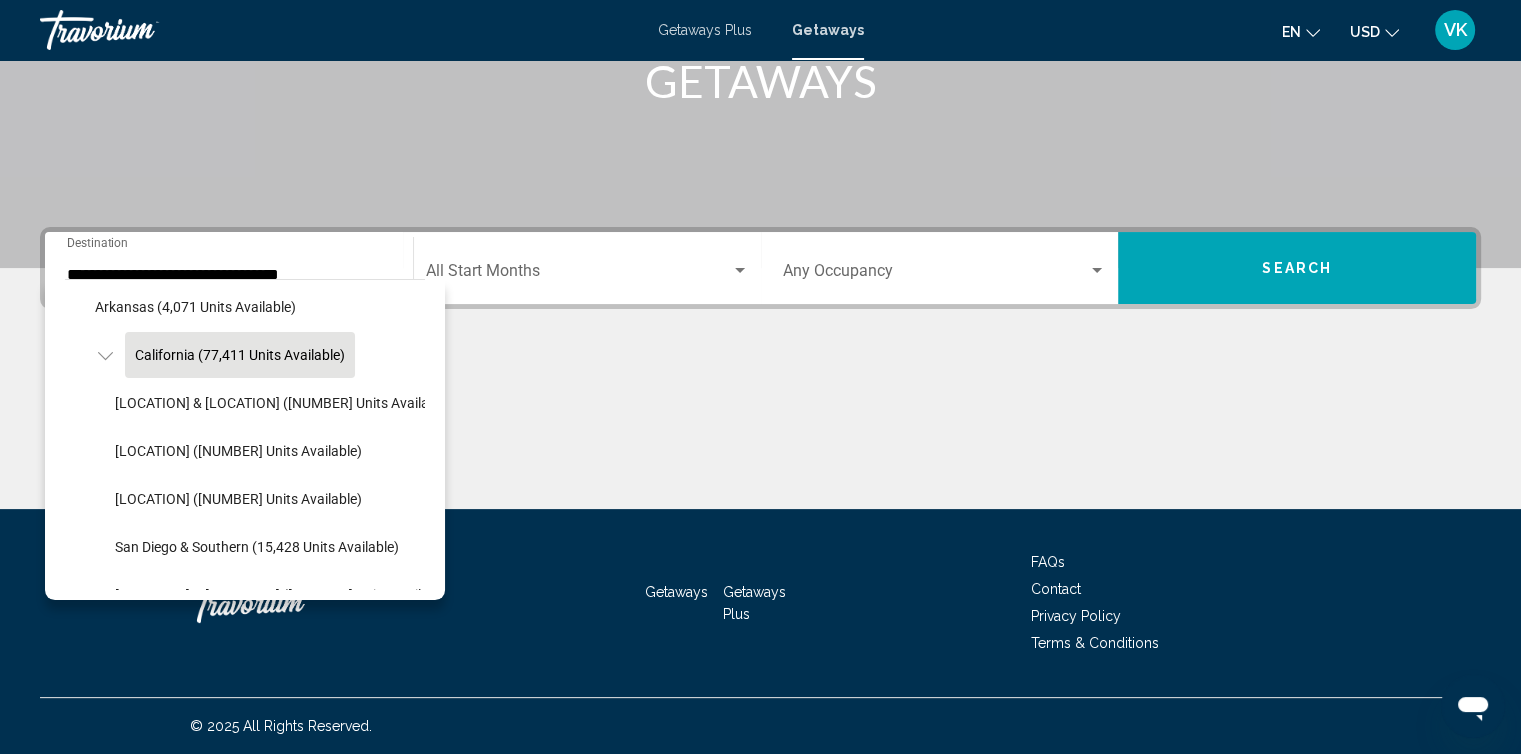 click on "Lake Tahoe (23,126 units available)" 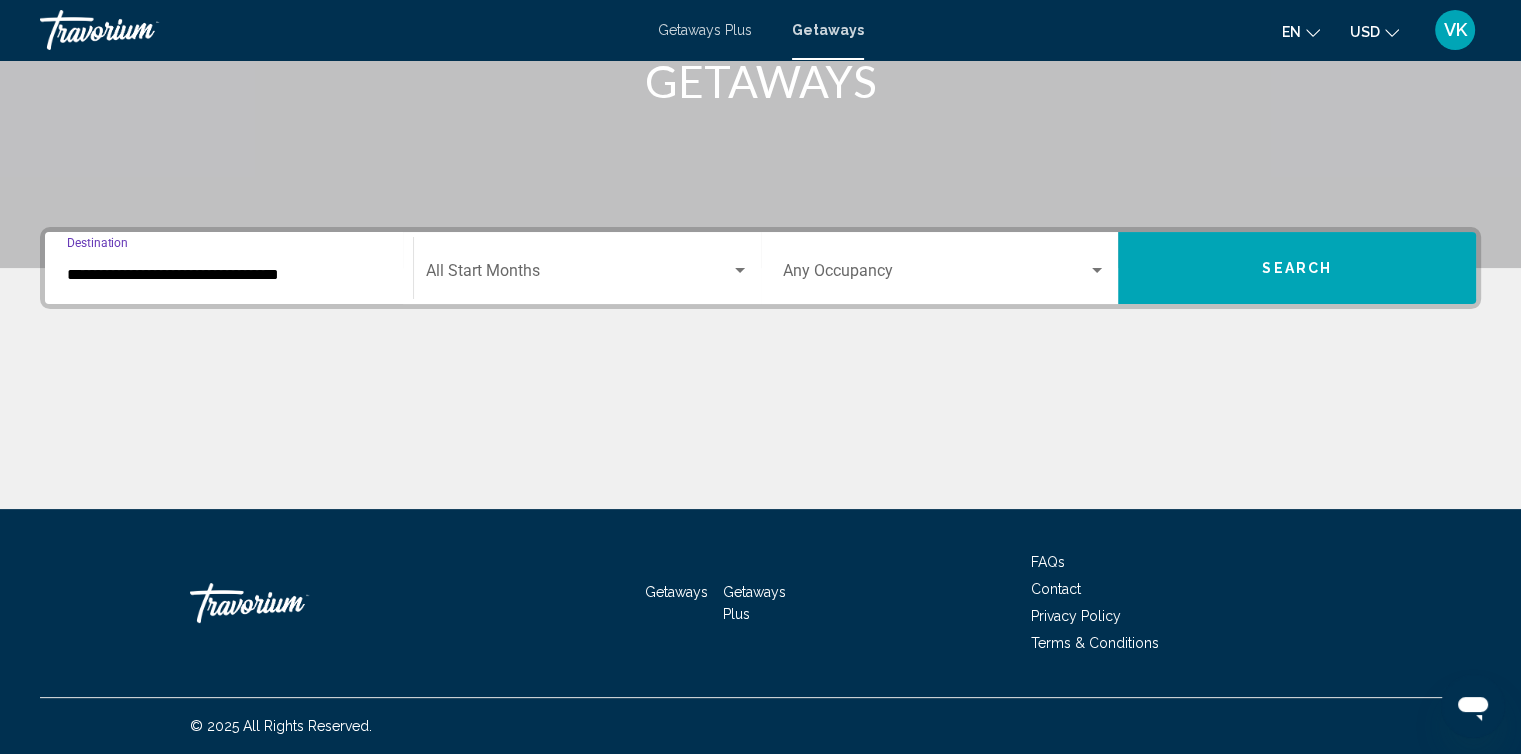 click at bounding box center (578, 275) 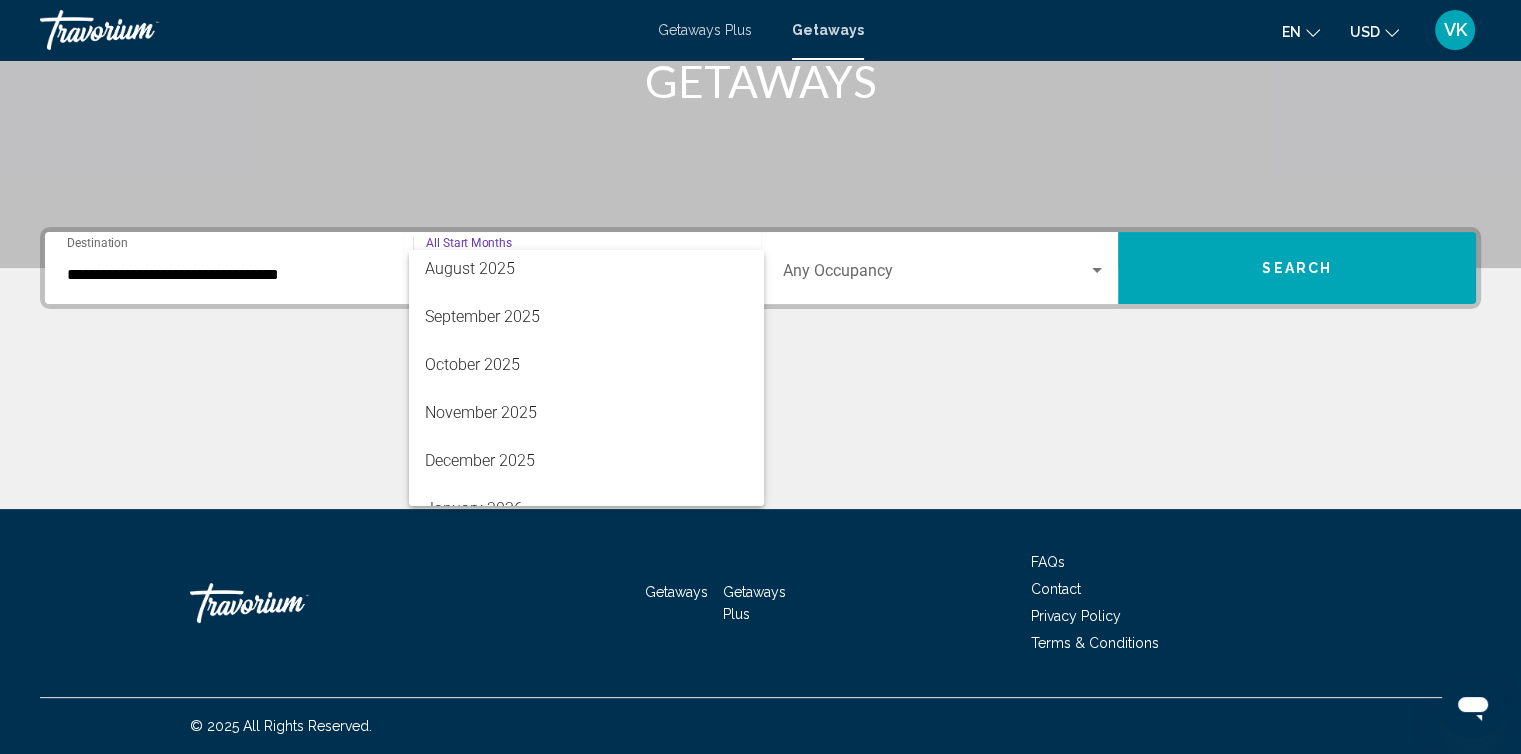 scroll, scrollTop: 120, scrollLeft: 0, axis: vertical 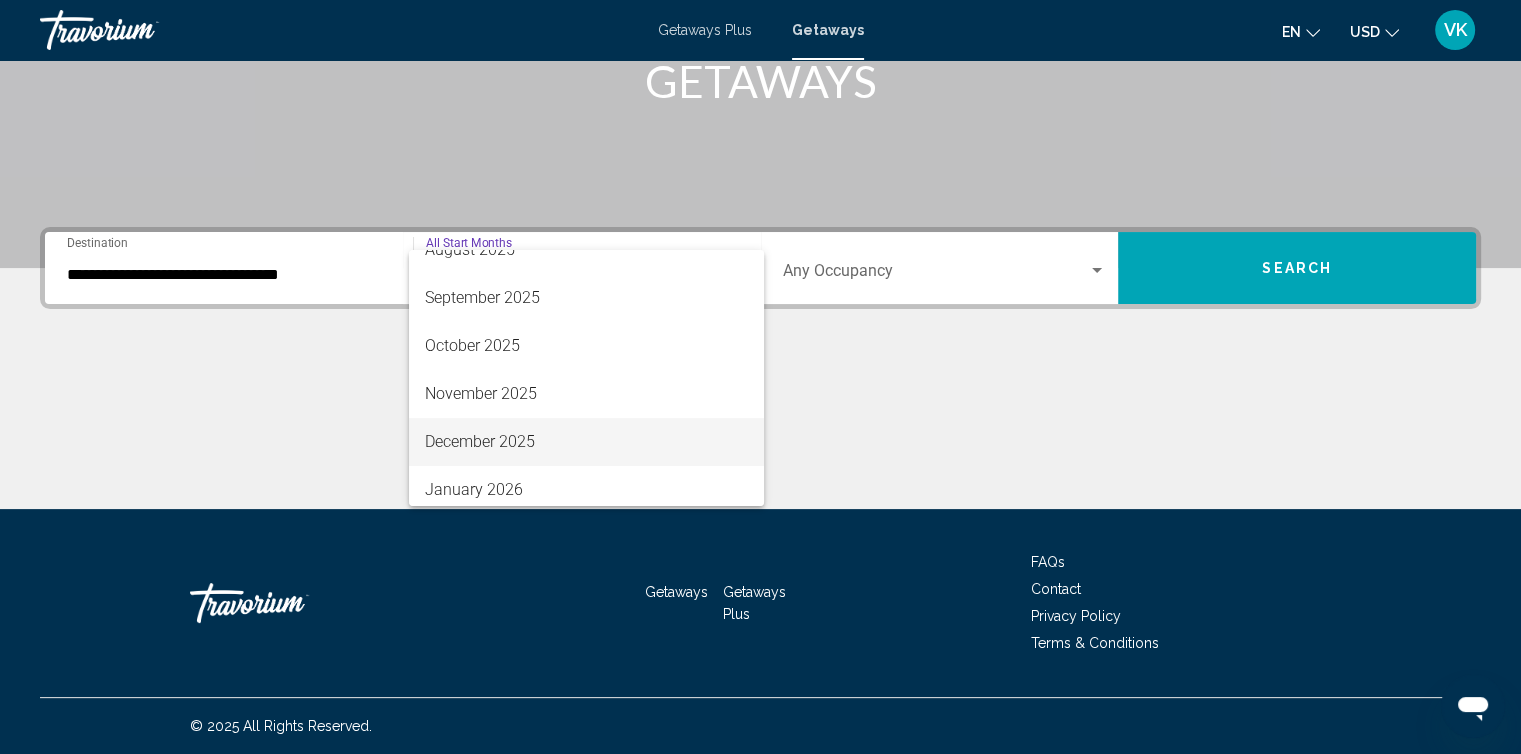 click on "December 2025" at bounding box center (586, 442) 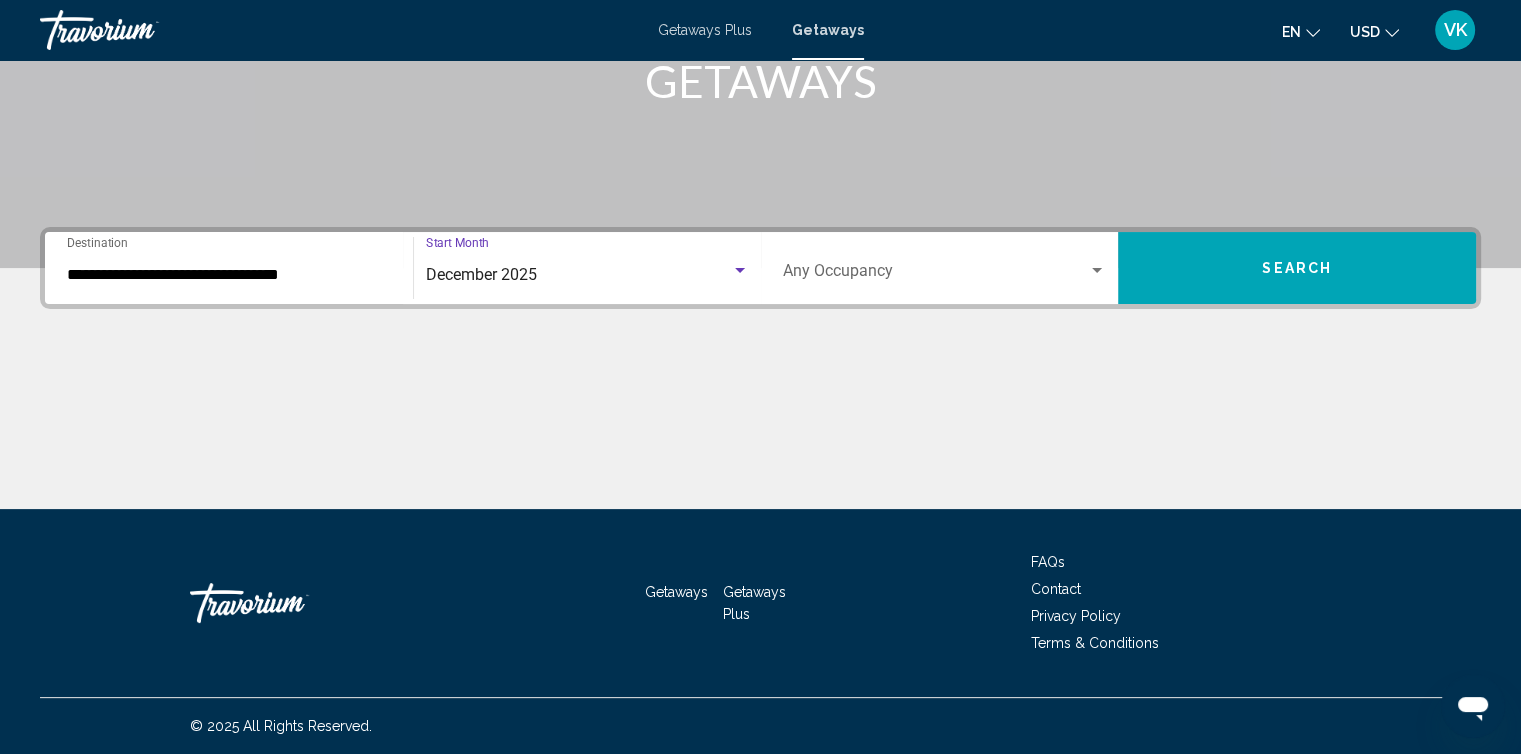 click at bounding box center [1097, 271] 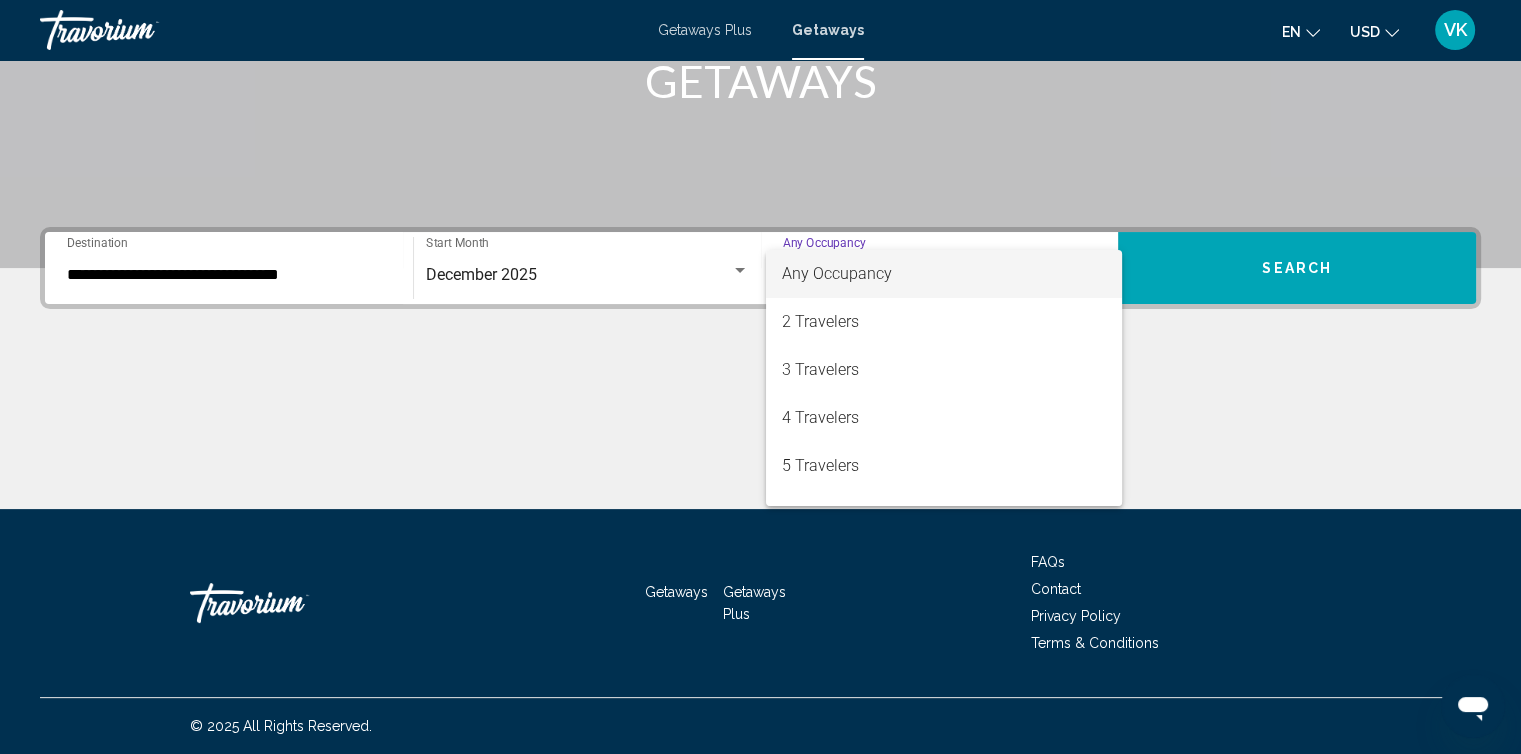 click at bounding box center (760, 377) 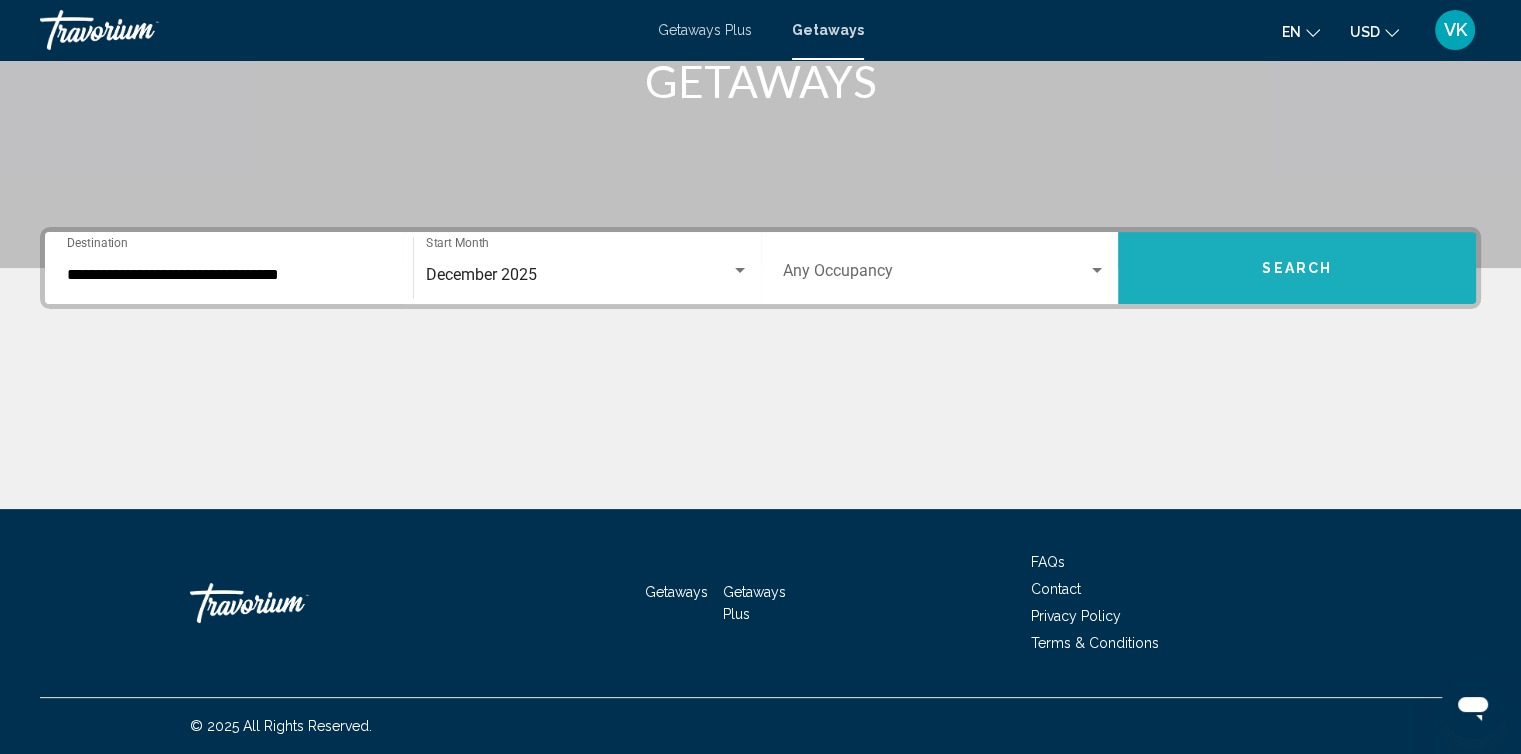click on "Search" at bounding box center [1297, 269] 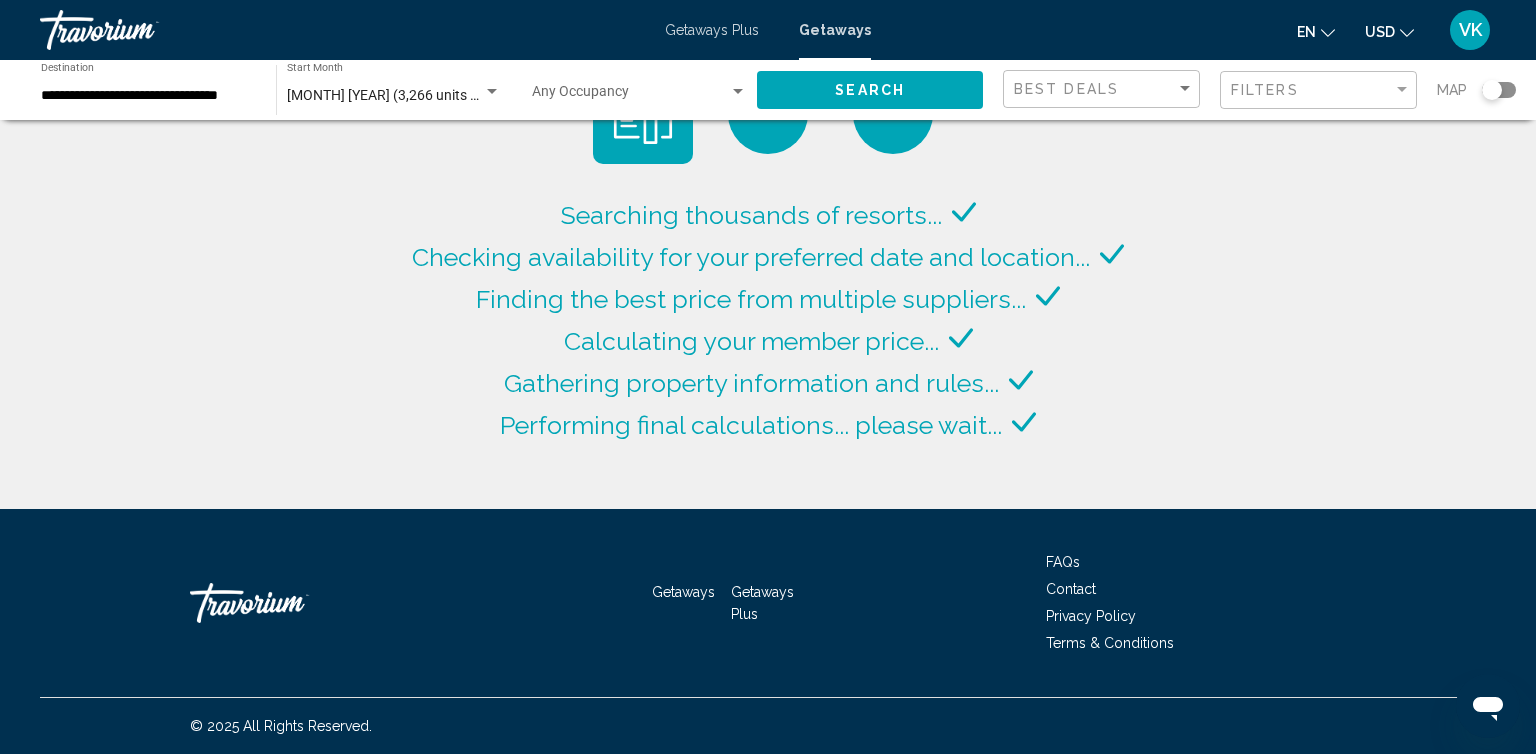 click on "**********" 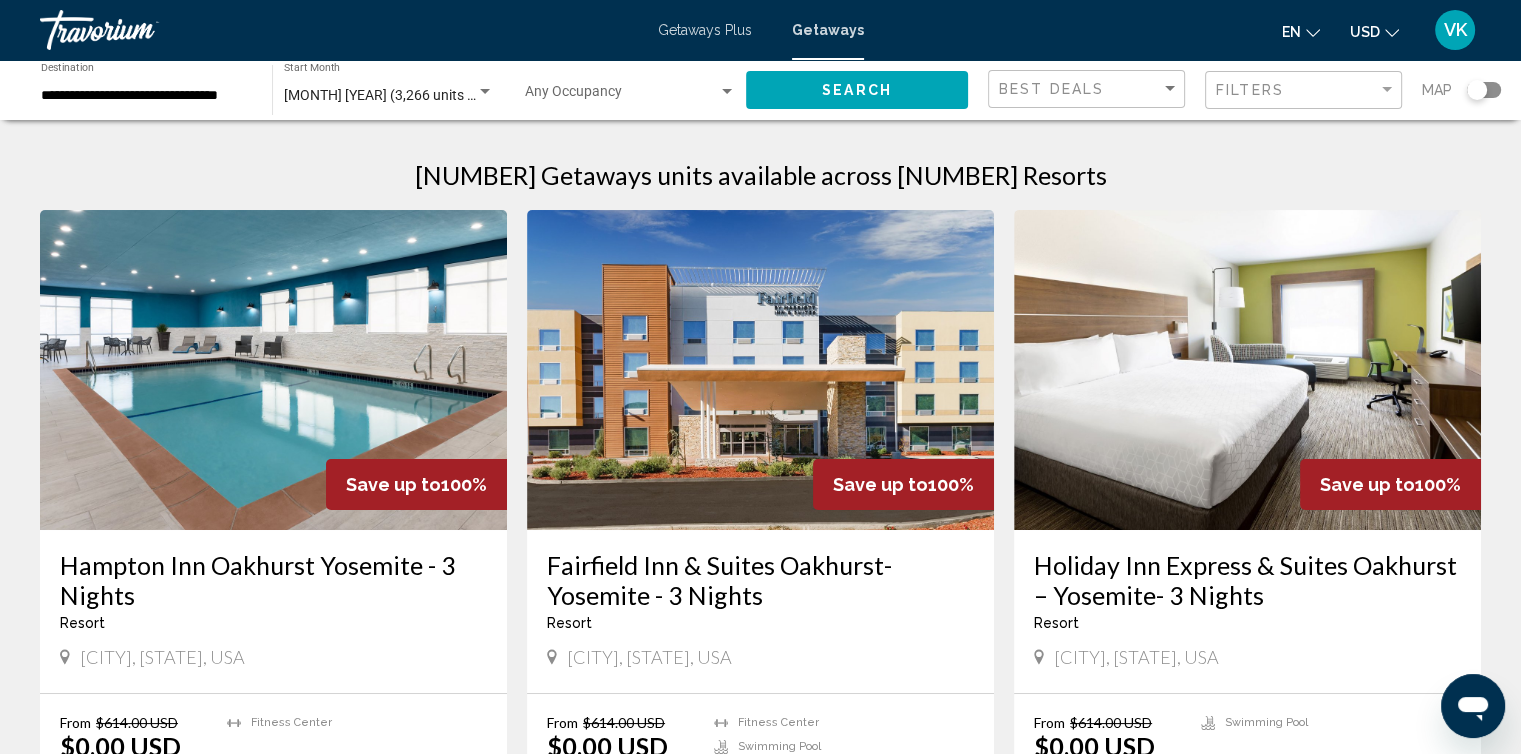 click 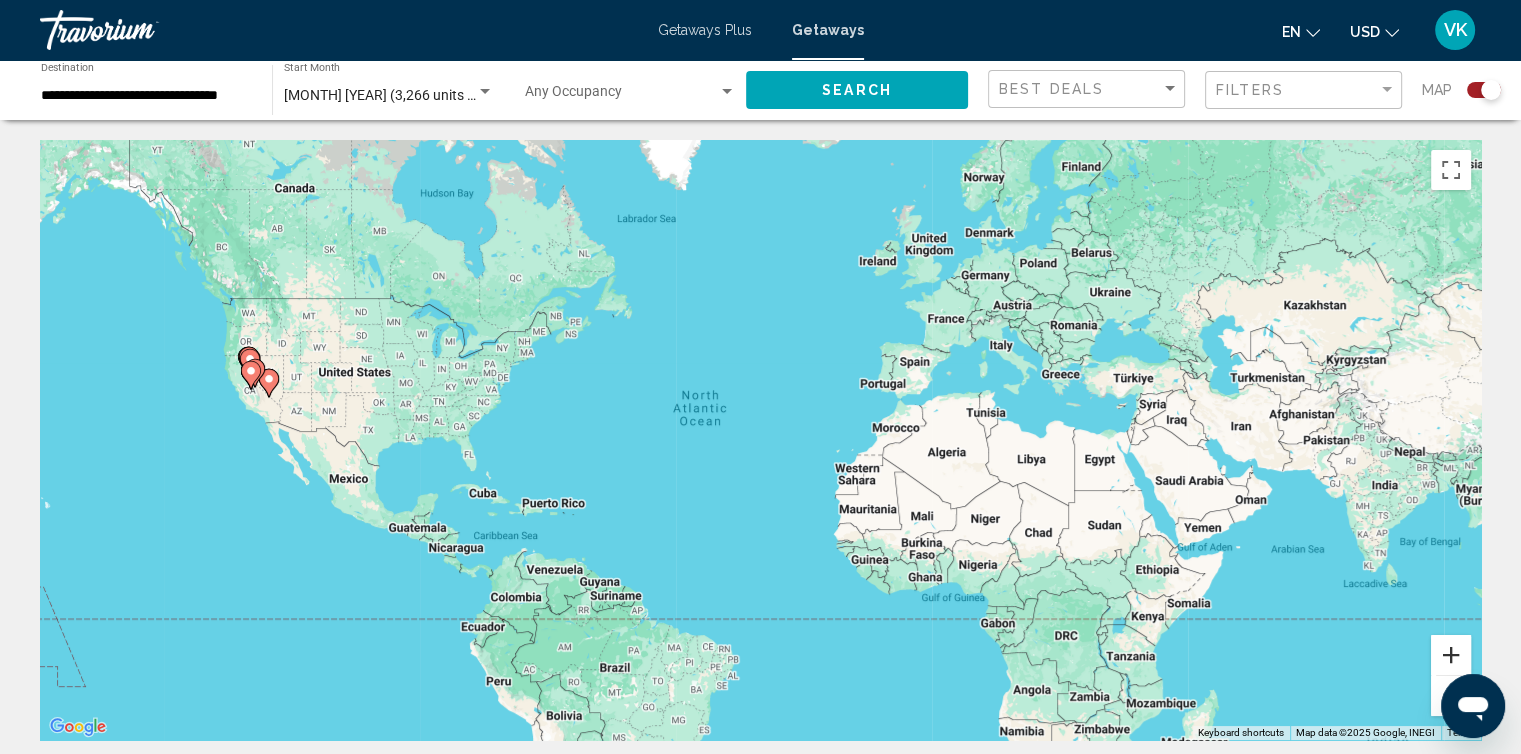 click at bounding box center [1451, 655] 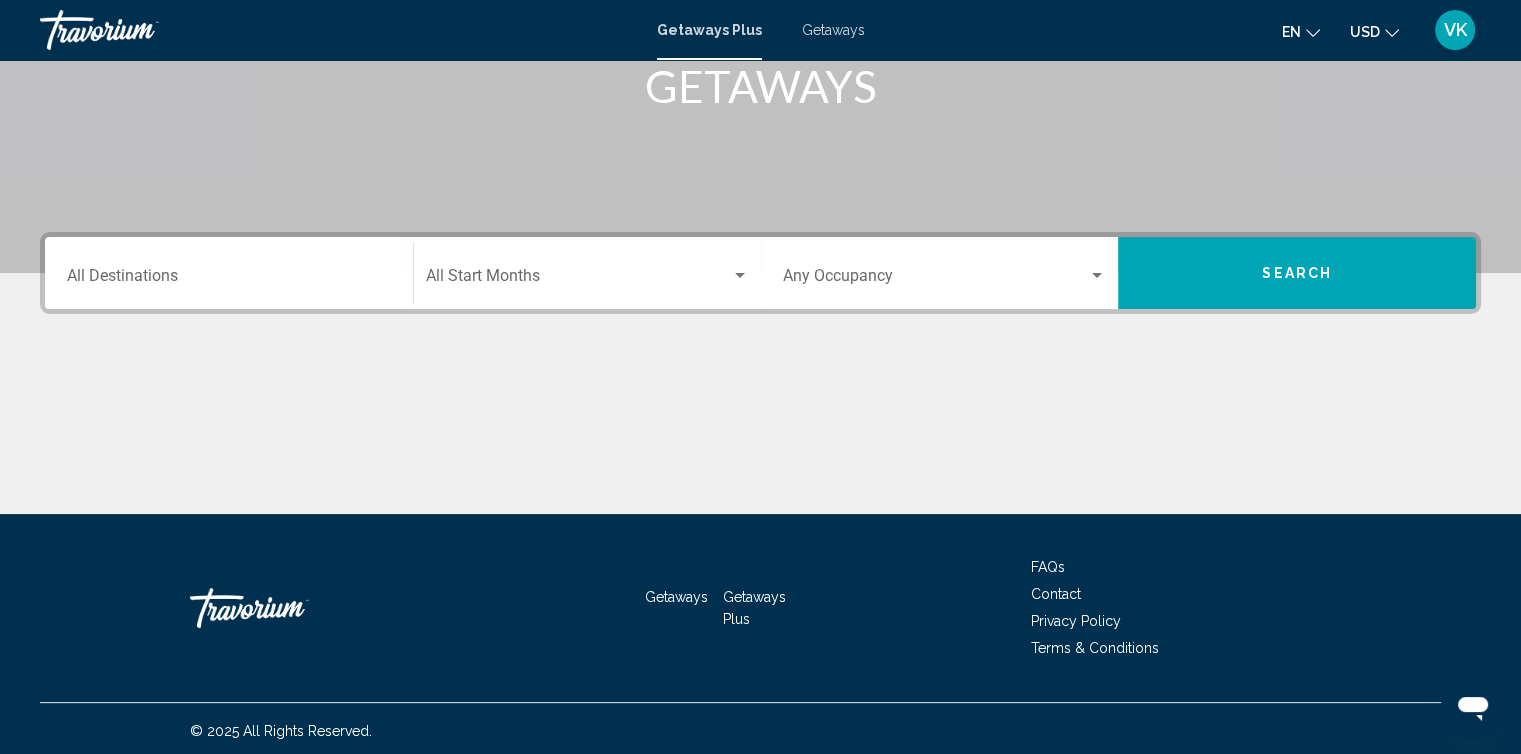 scroll, scrollTop: 332, scrollLeft: 0, axis: vertical 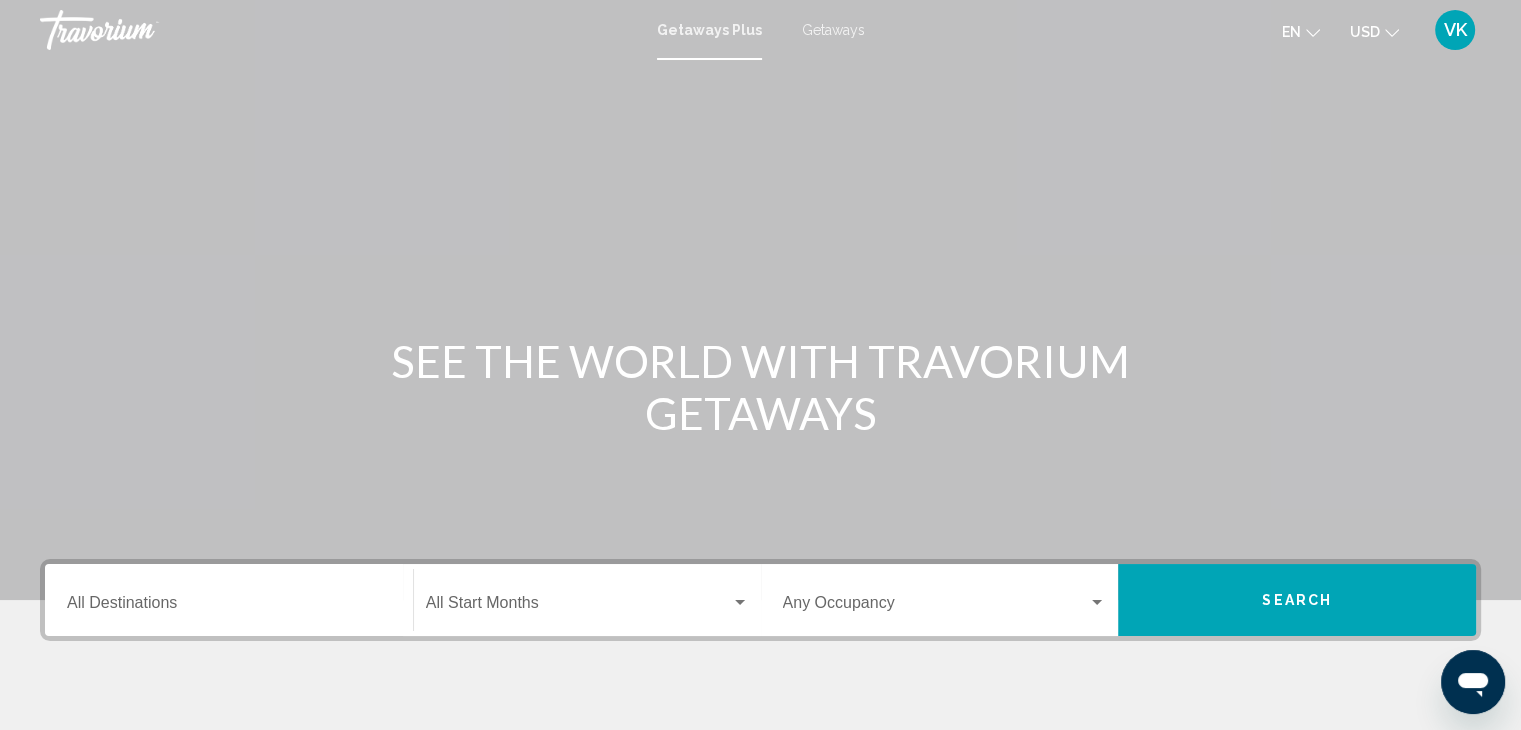 click on "Getaways" at bounding box center (833, 30) 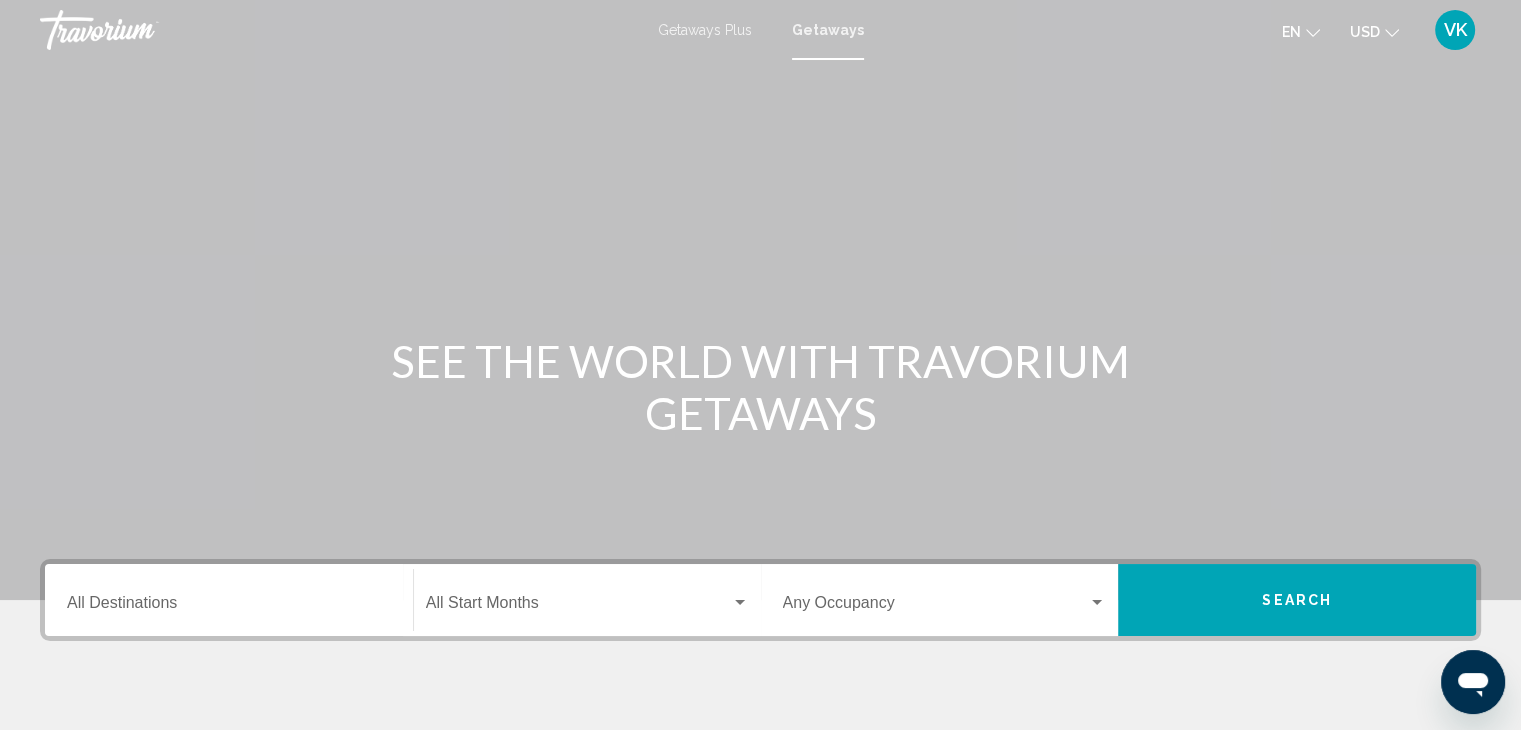 click on "Destination All Destinations" at bounding box center (229, 607) 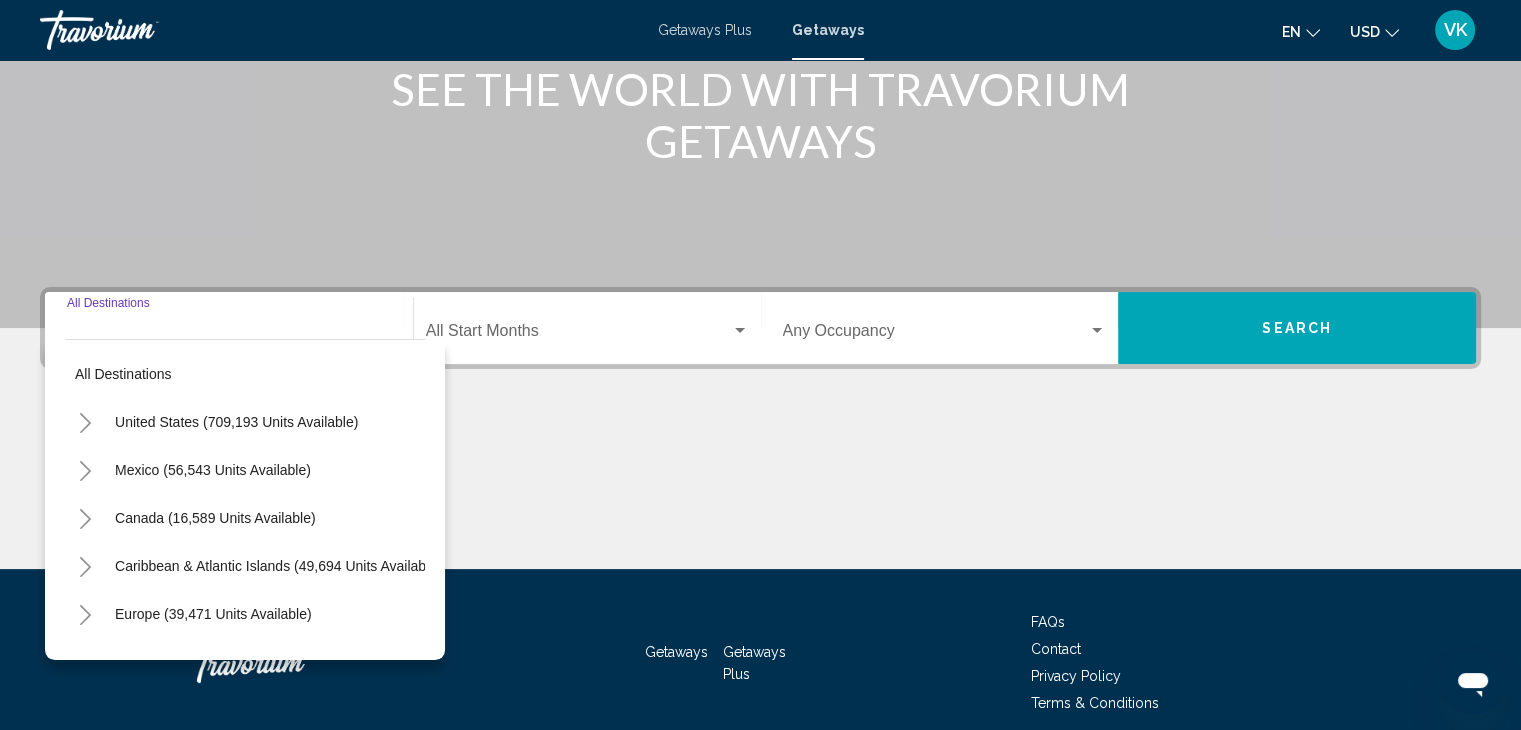 scroll, scrollTop: 356, scrollLeft: 0, axis: vertical 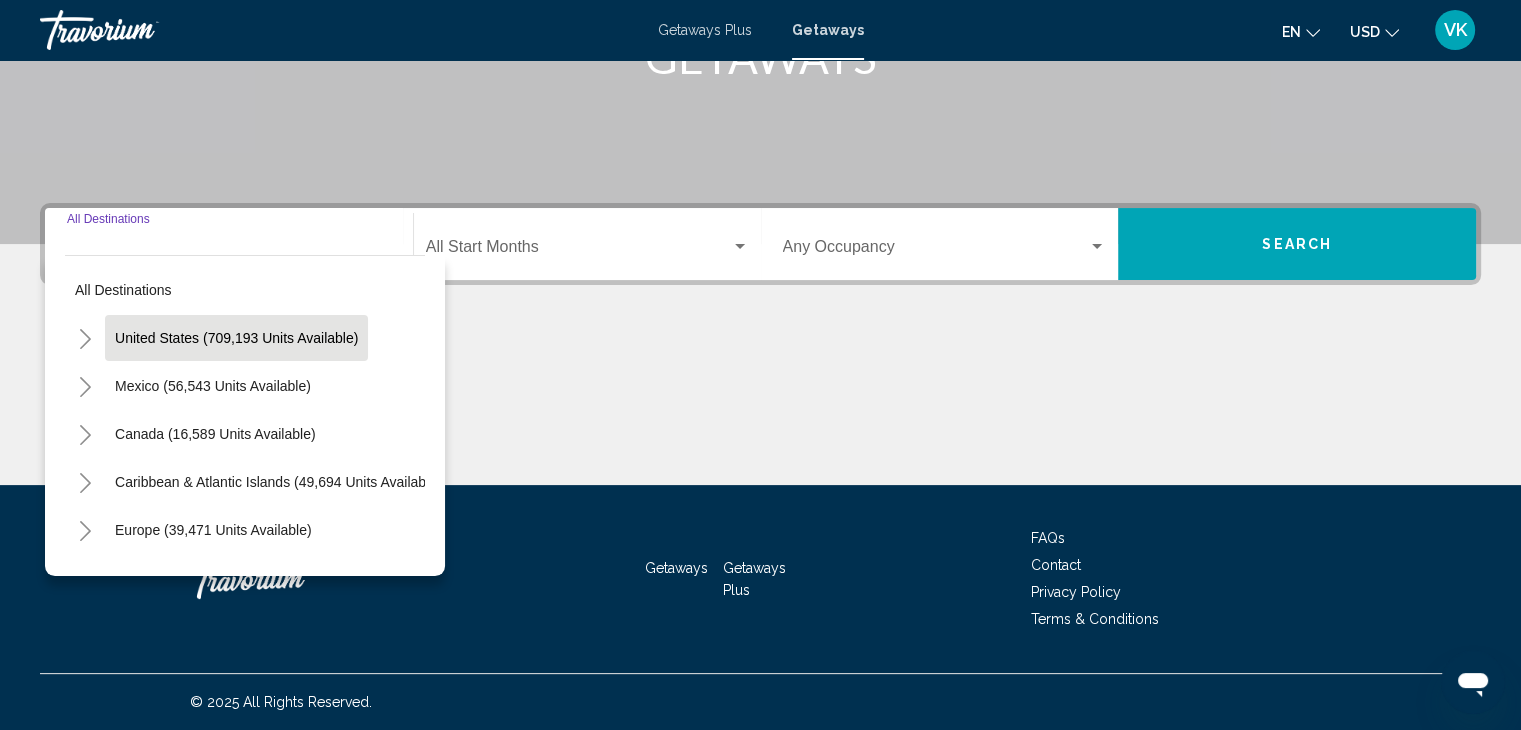 click on "United States (709,193 units available)" at bounding box center [213, 386] 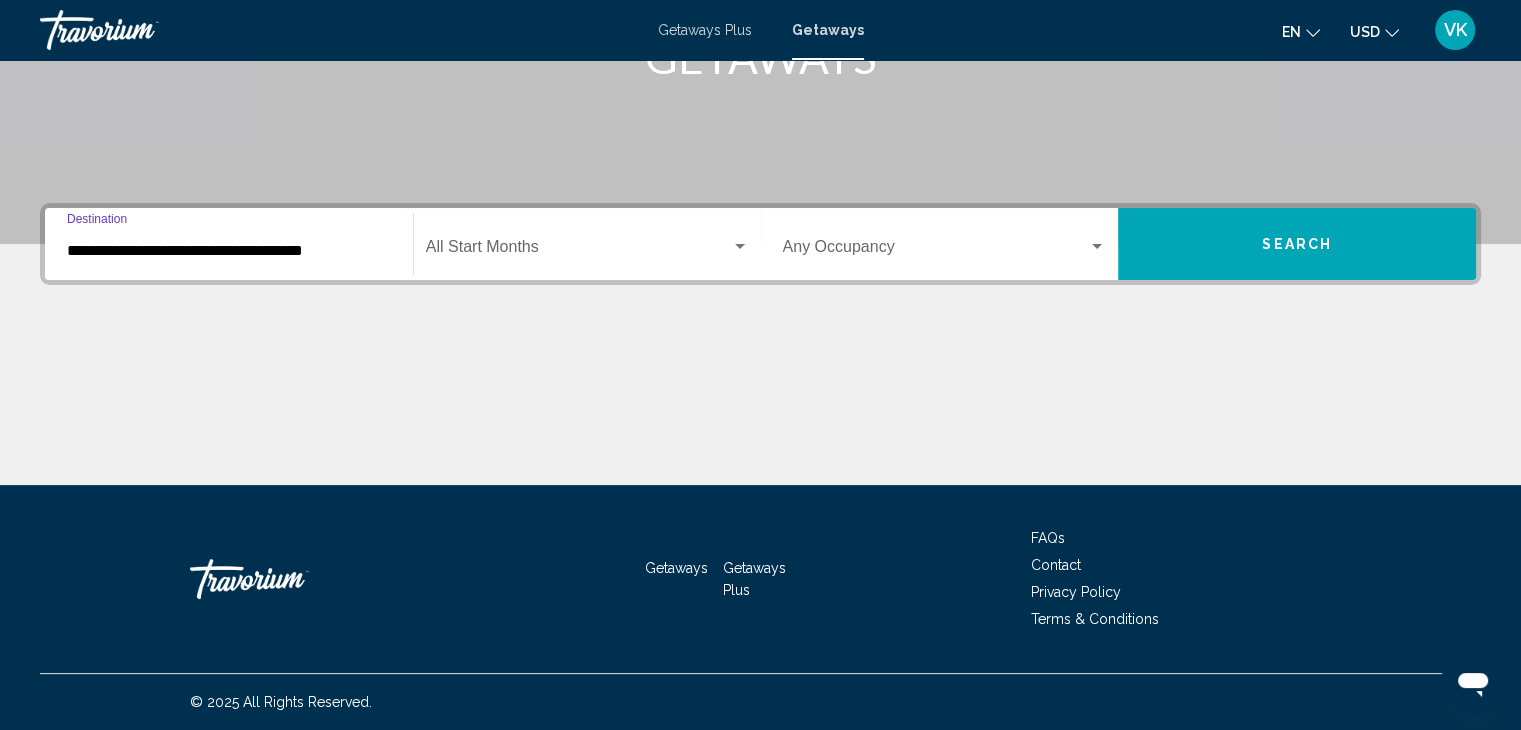 click on "**********" at bounding box center (229, 251) 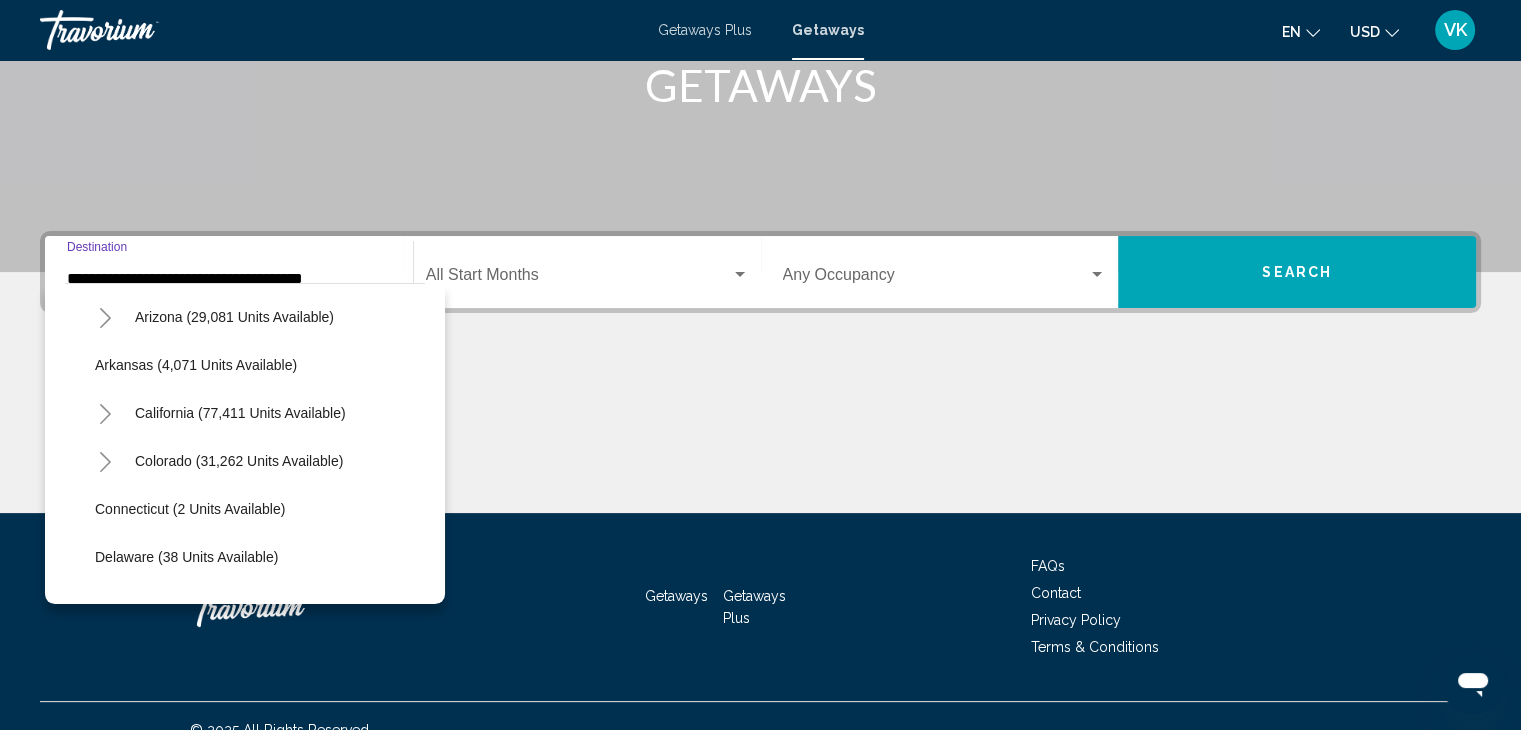 scroll, scrollTop: 146, scrollLeft: 0, axis: vertical 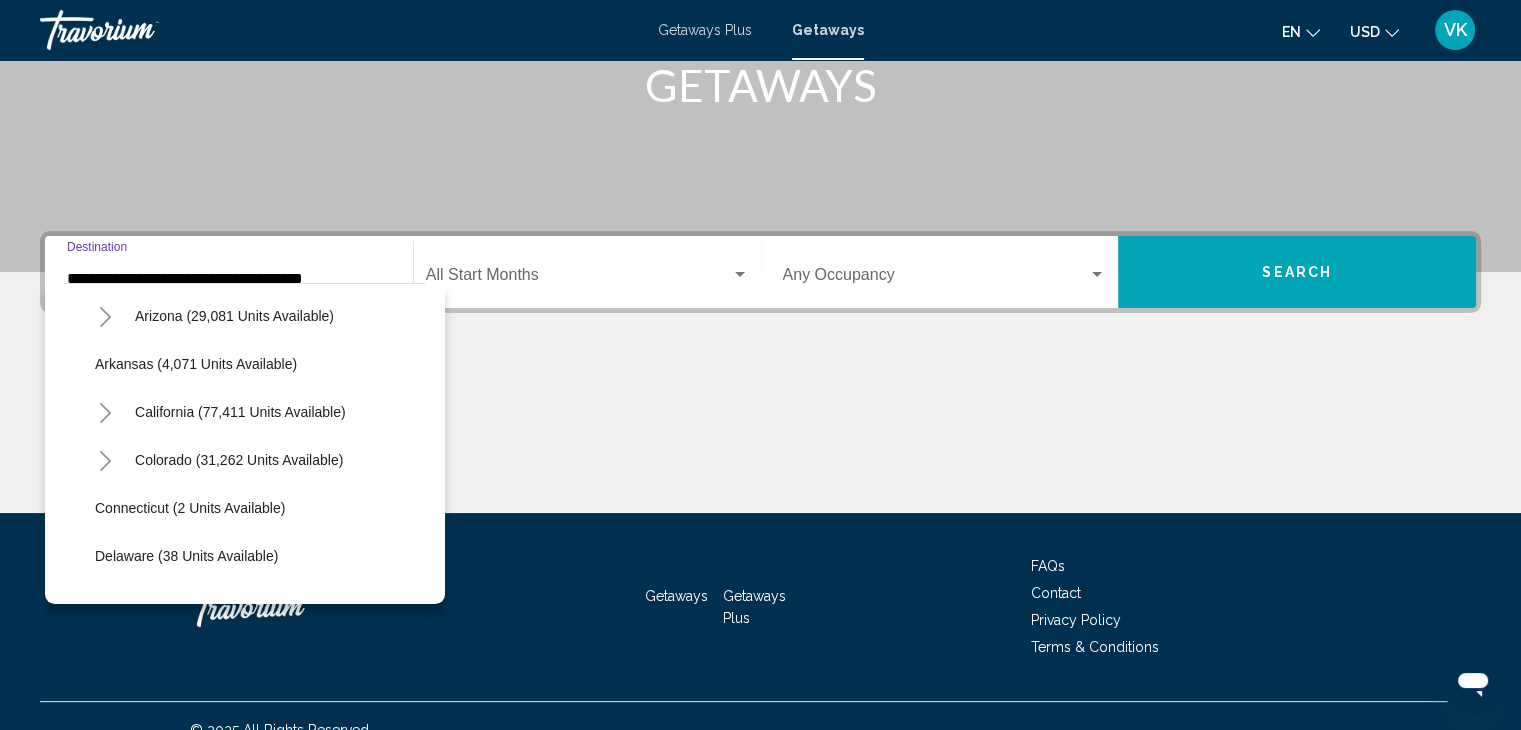 click 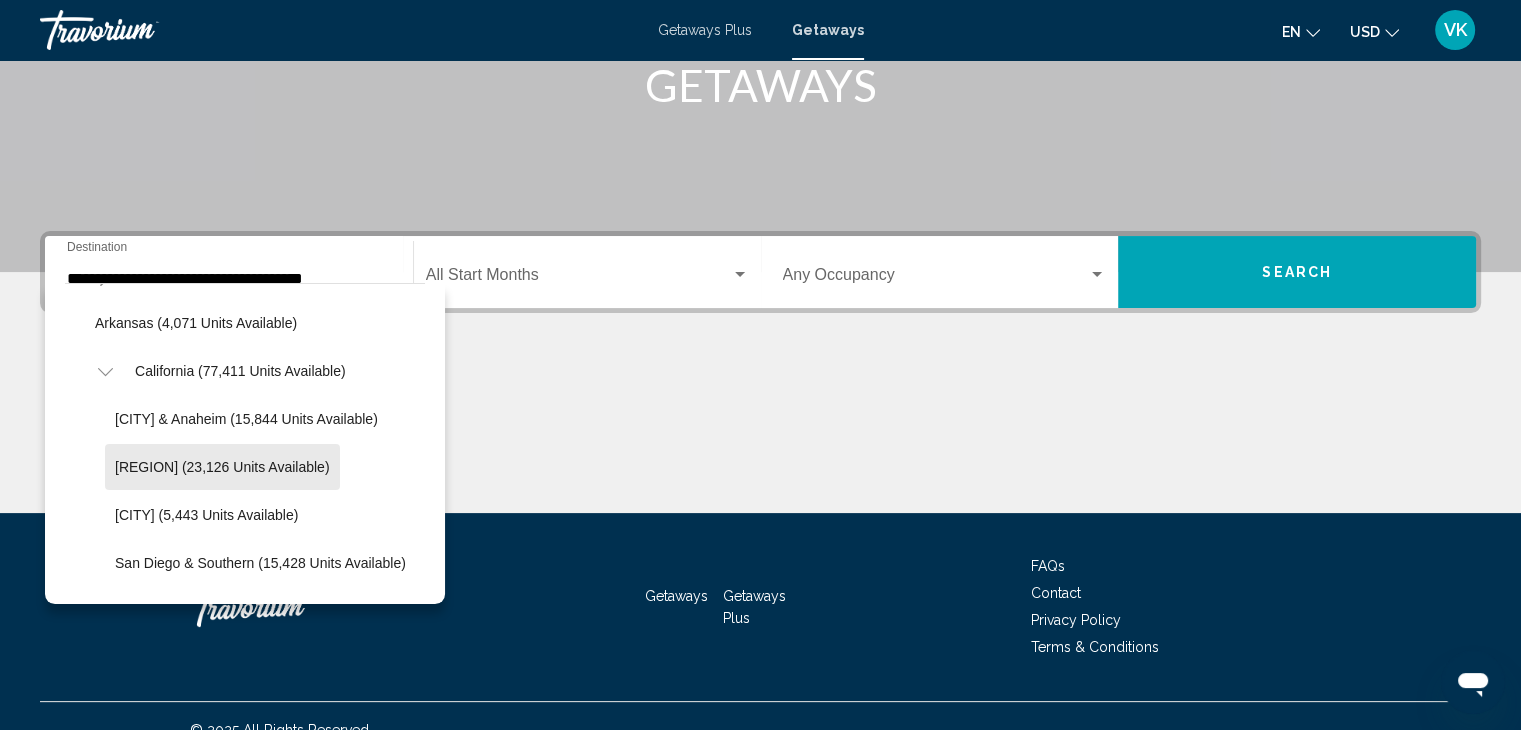 scroll, scrollTop: 268, scrollLeft: 0, axis: vertical 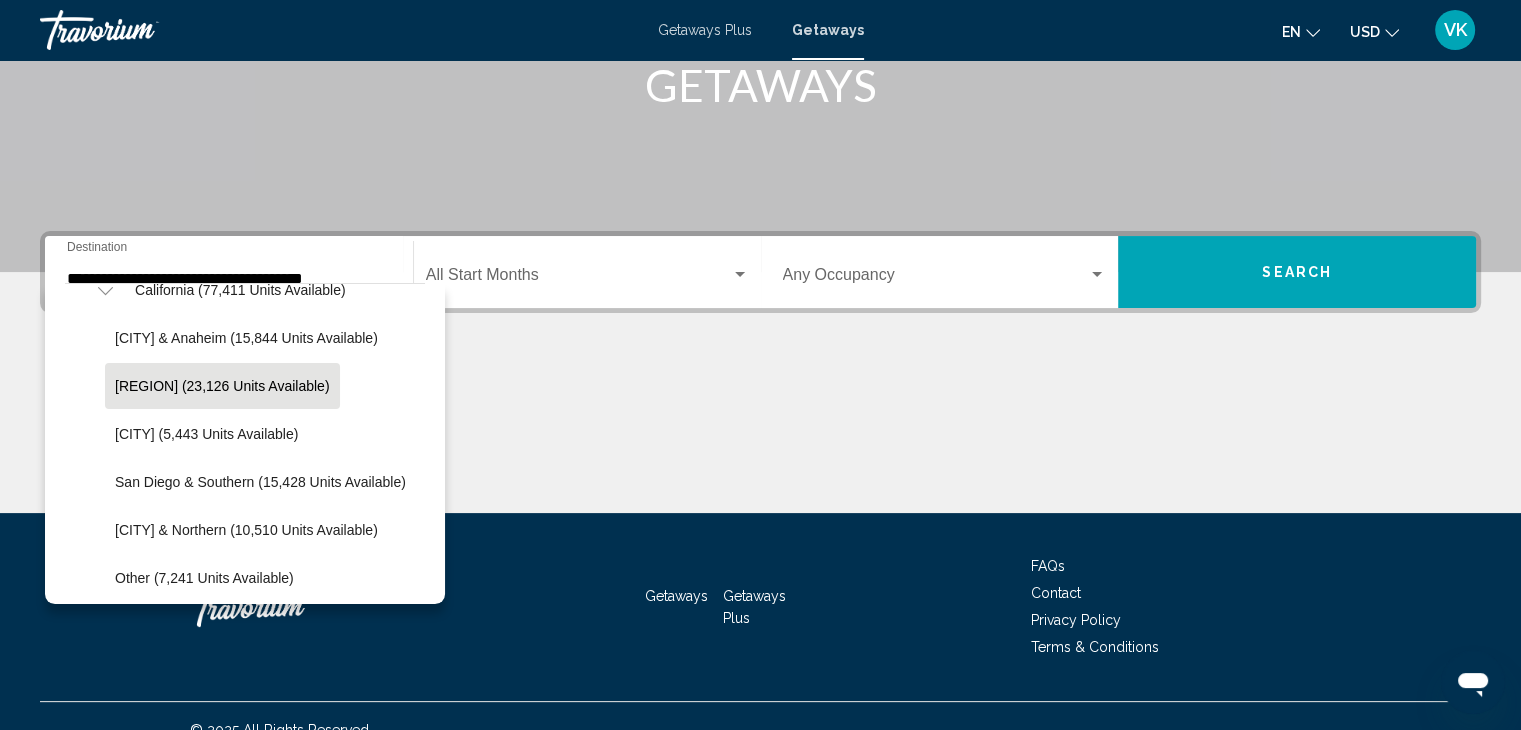 click on "Lake Tahoe (23,126 units available)" 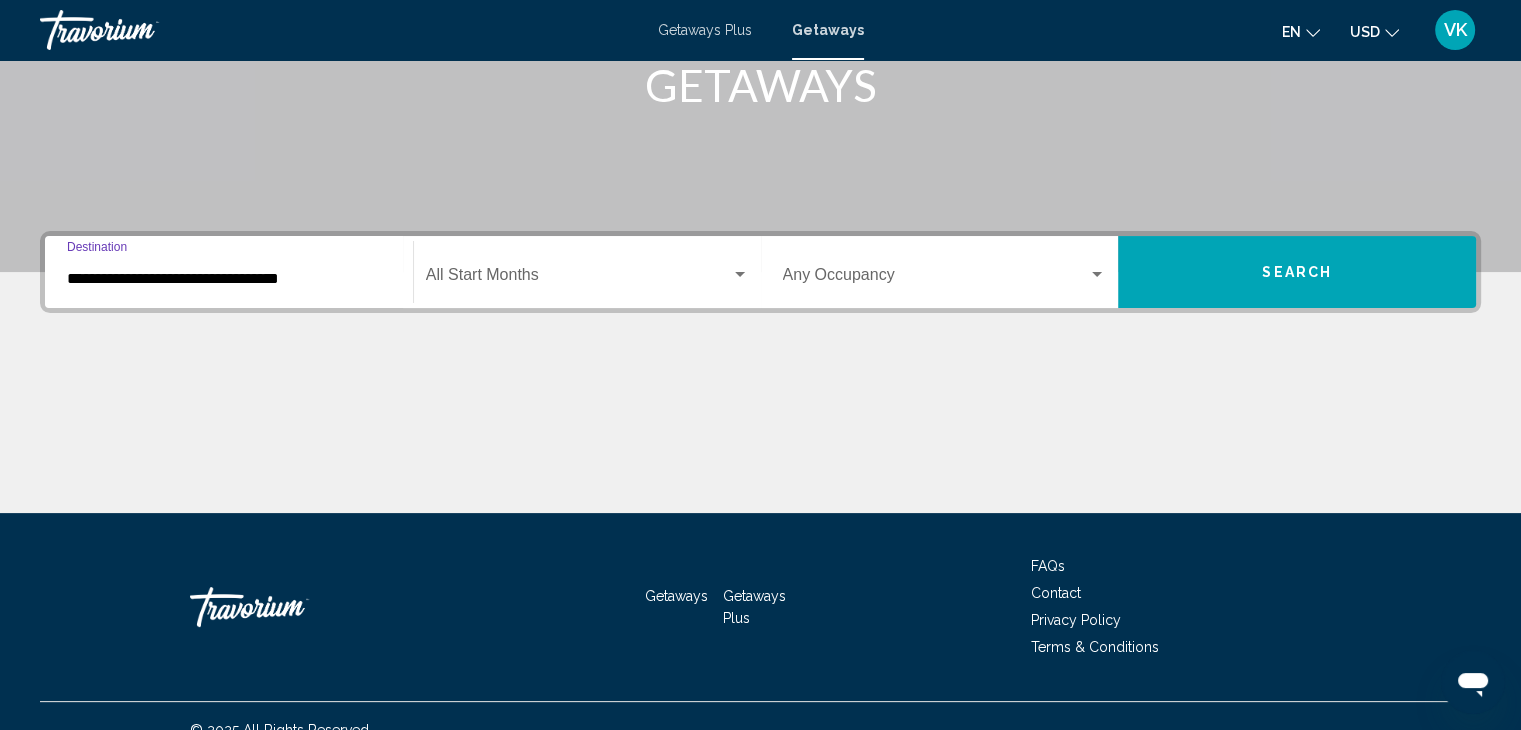 scroll, scrollTop: 356, scrollLeft: 0, axis: vertical 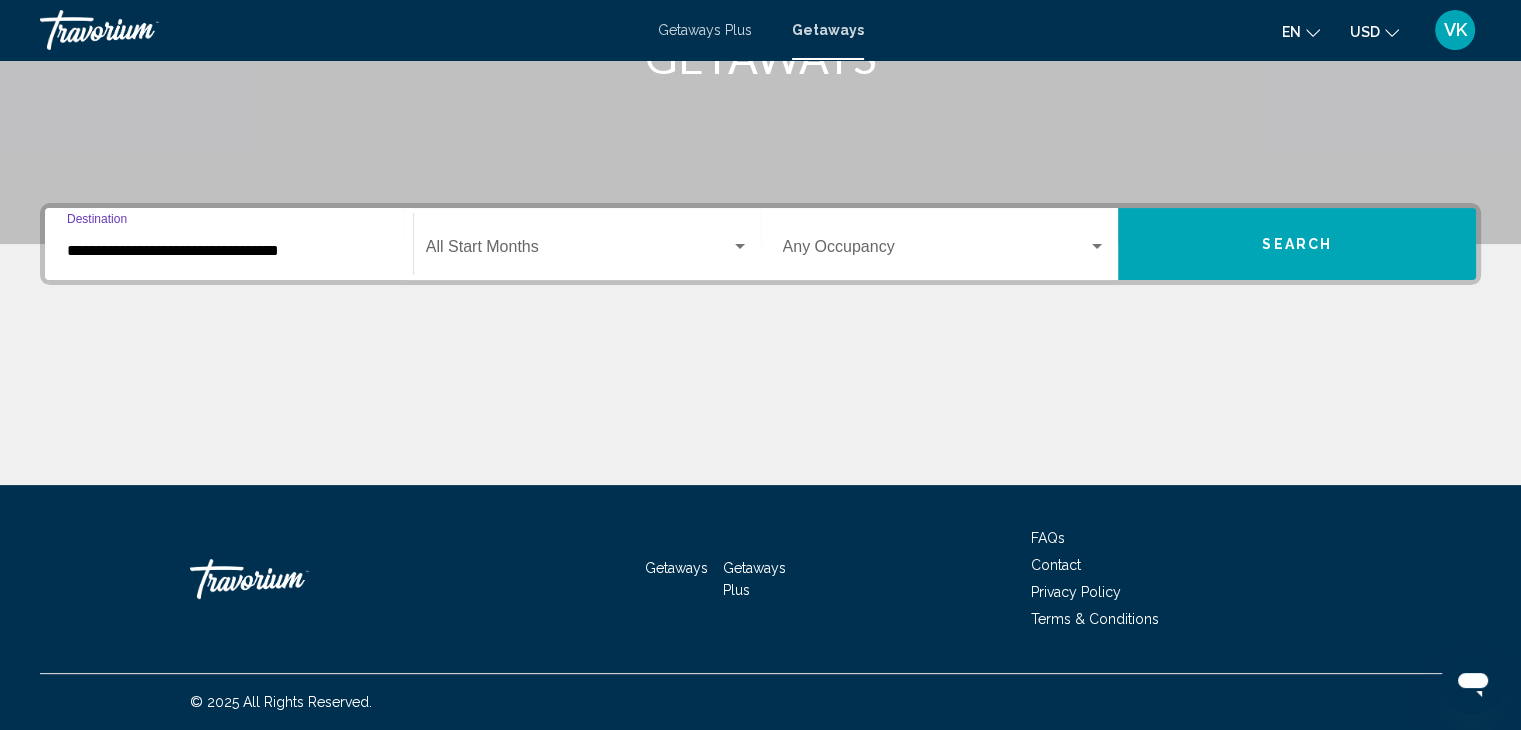 click at bounding box center (740, 246) 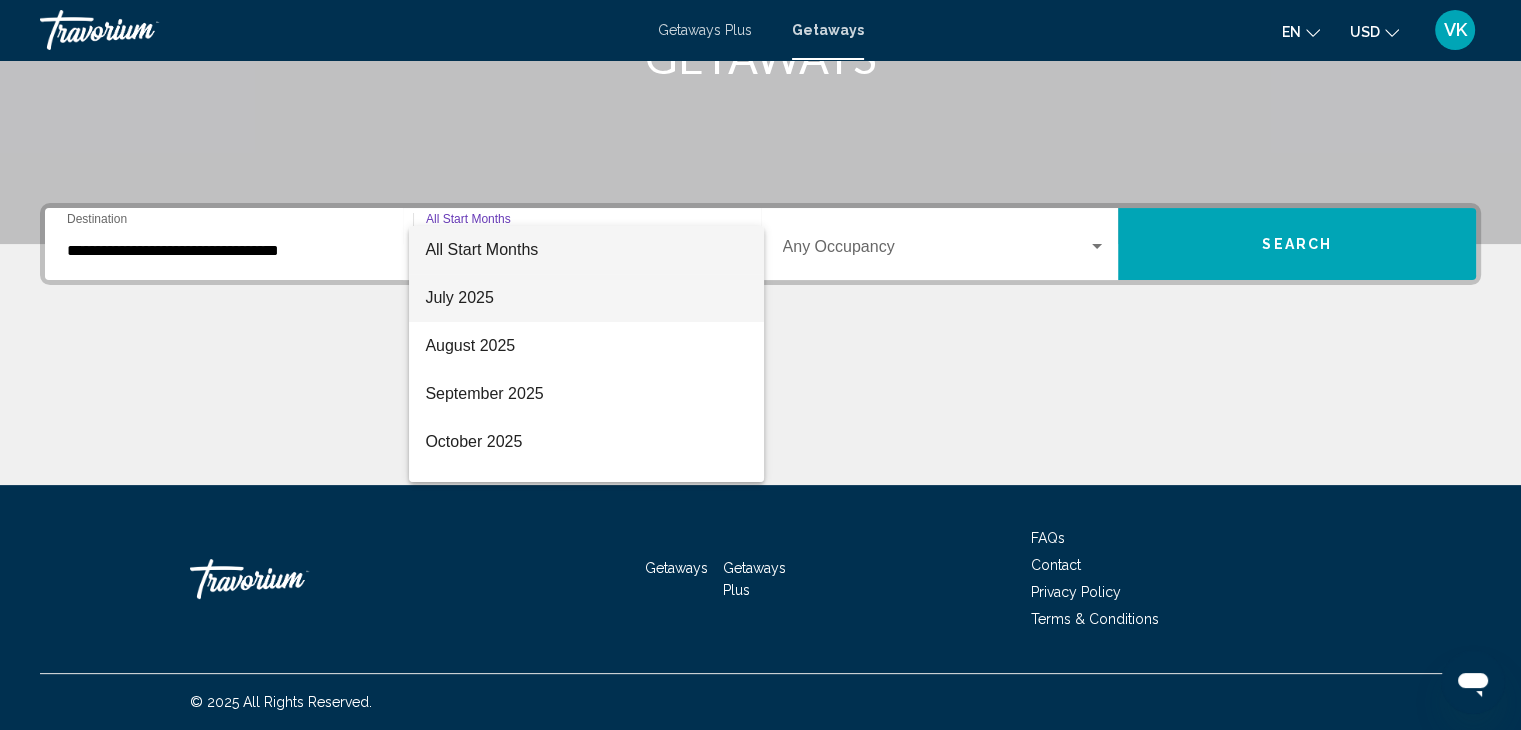 click on "July 2025" at bounding box center [586, 298] 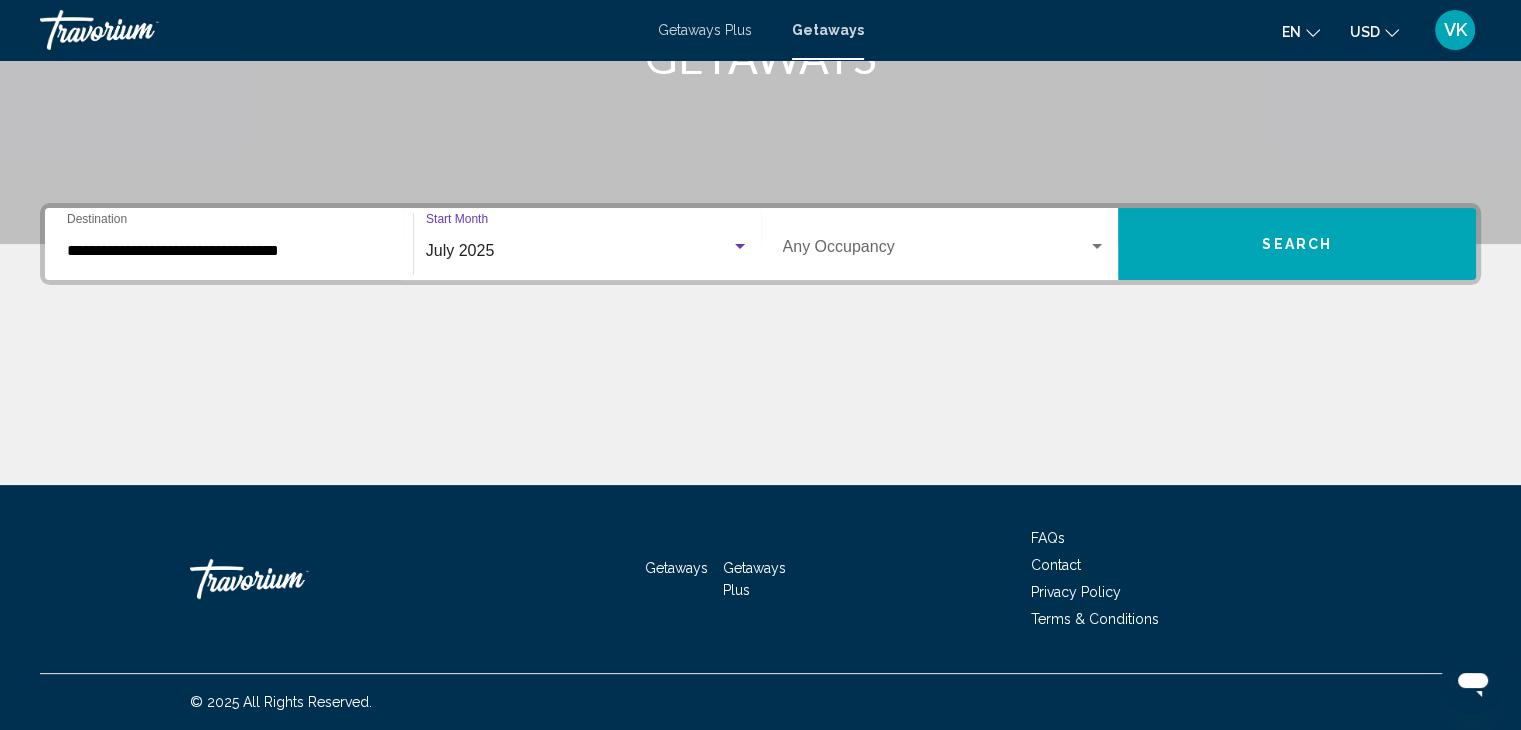 click at bounding box center [740, 246] 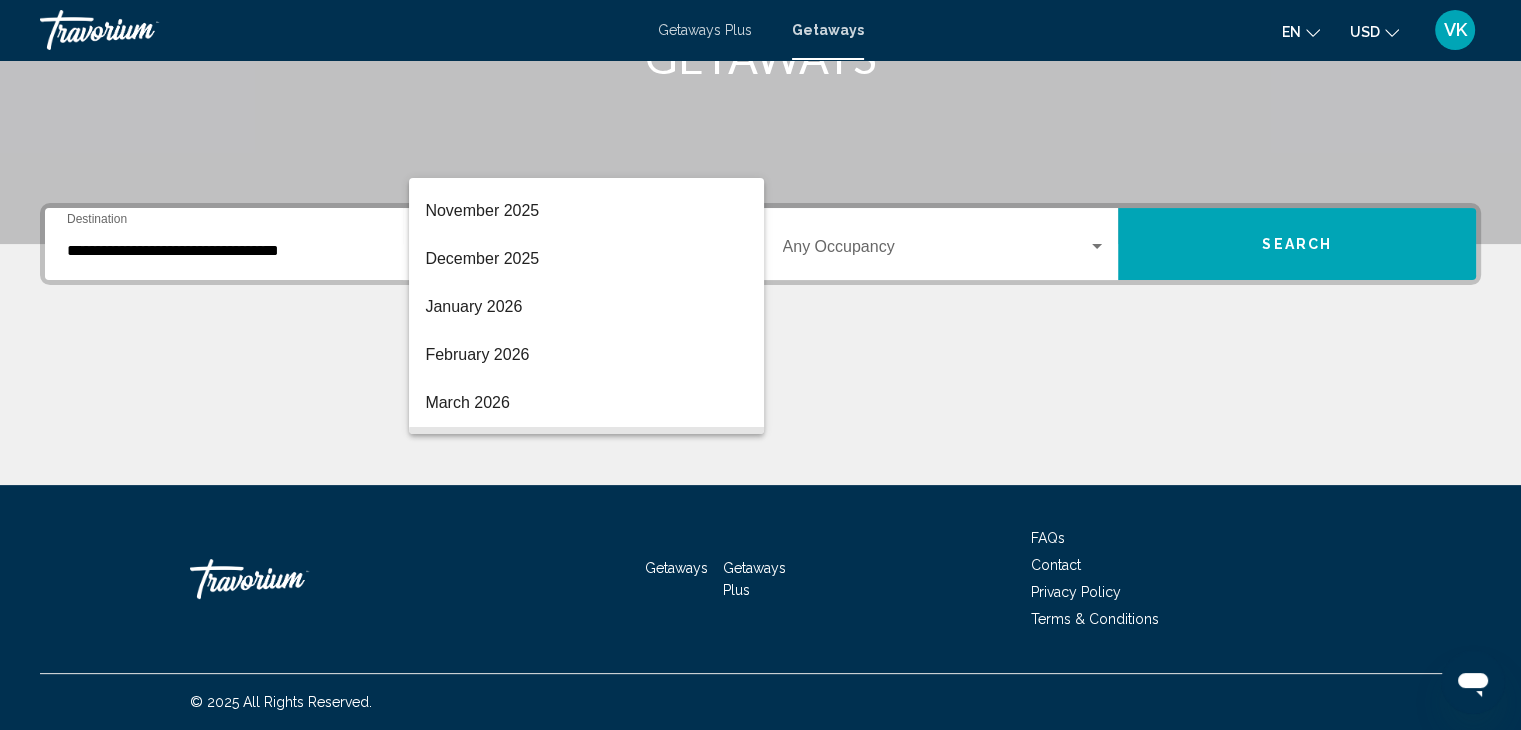 scroll, scrollTop: 229, scrollLeft: 0, axis: vertical 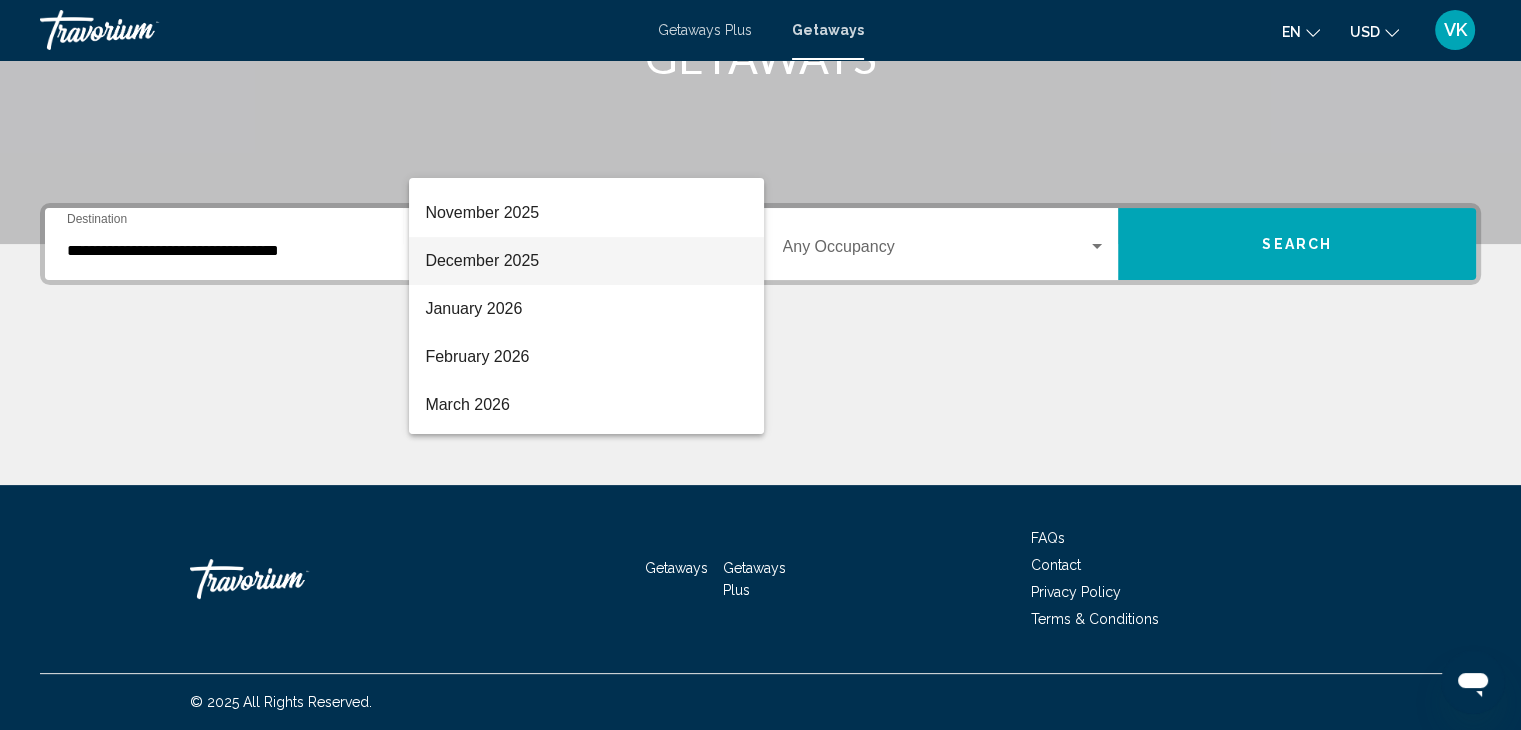 click on "December 2025" at bounding box center [586, 261] 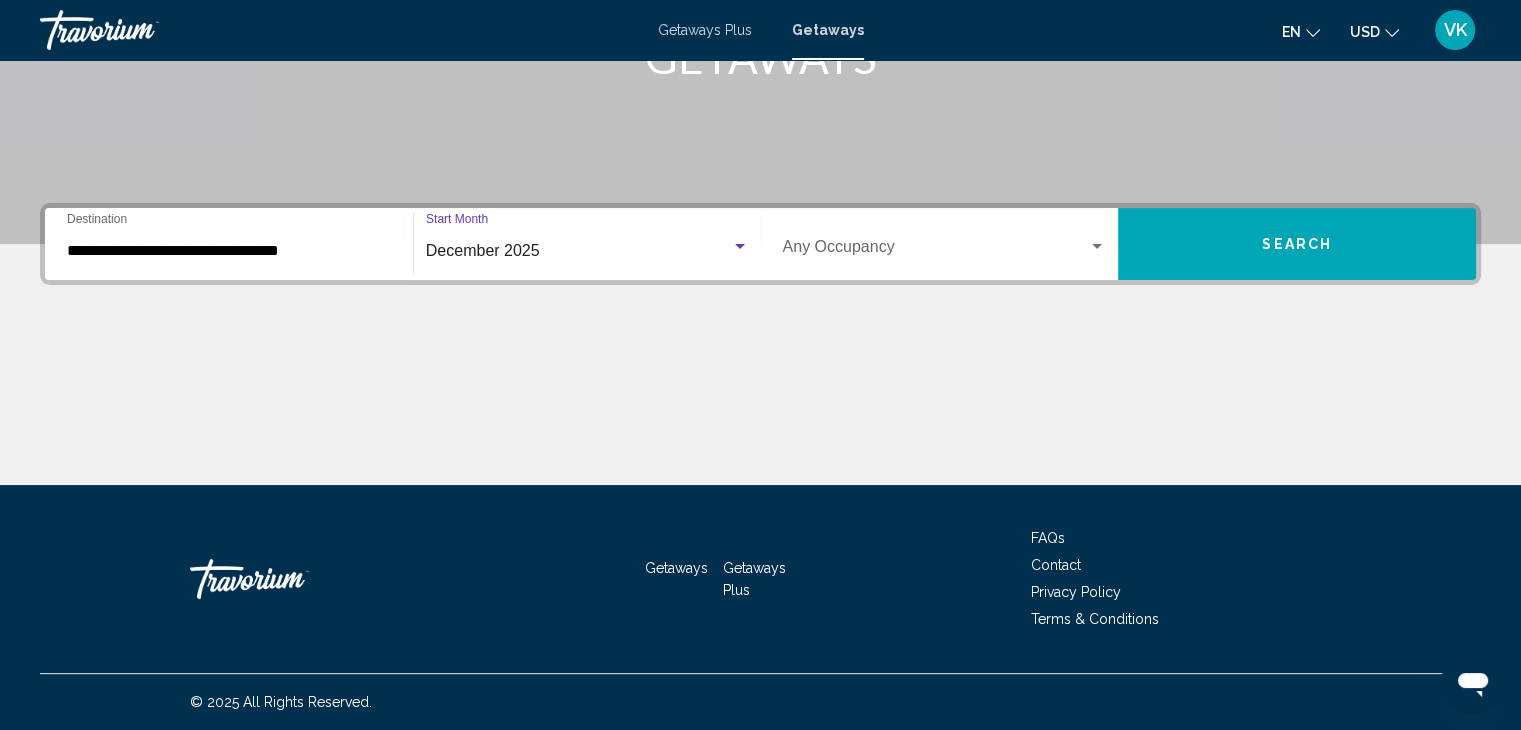 click on "Search" at bounding box center (1297, 244) 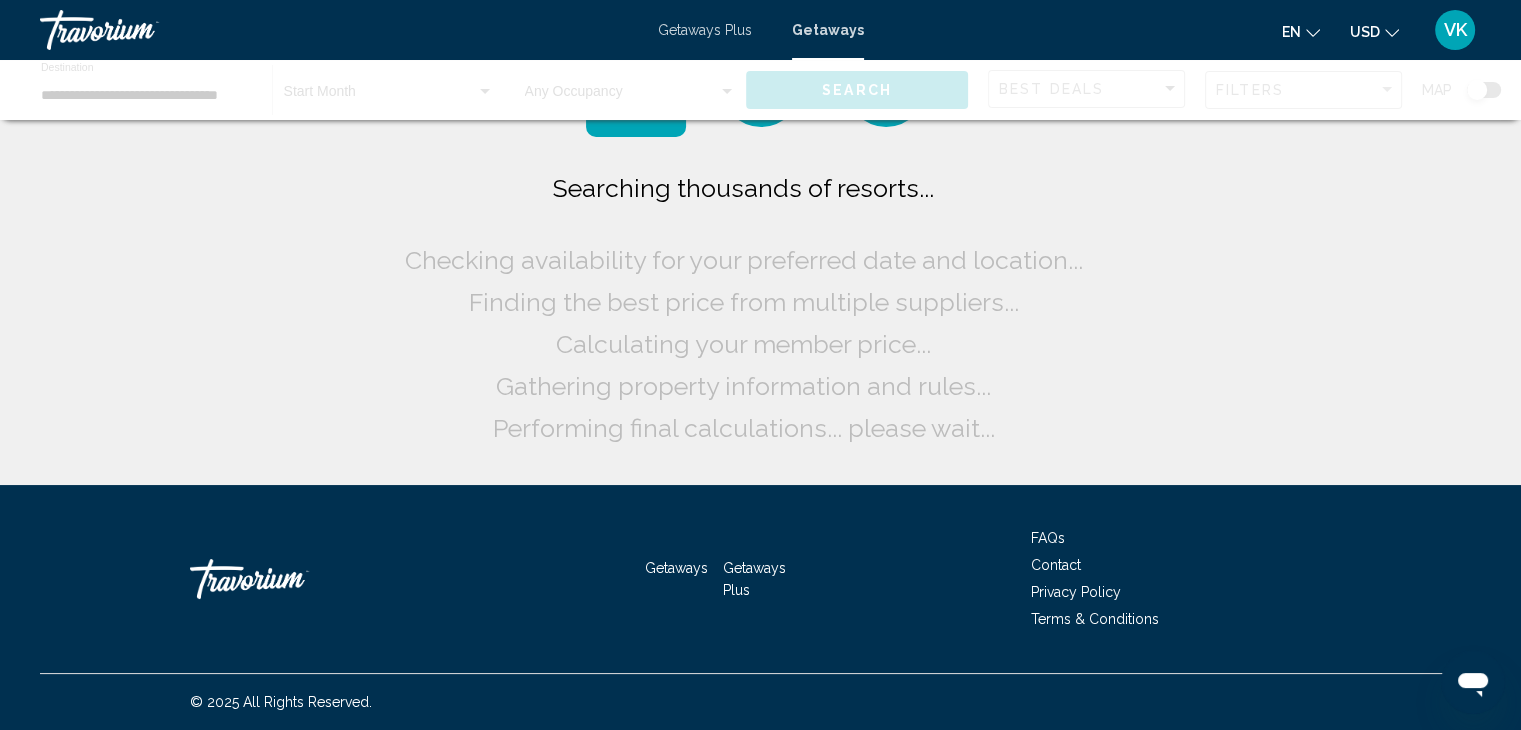 scroll, scrollTop: 0, scrollLeft: 0, axis: both 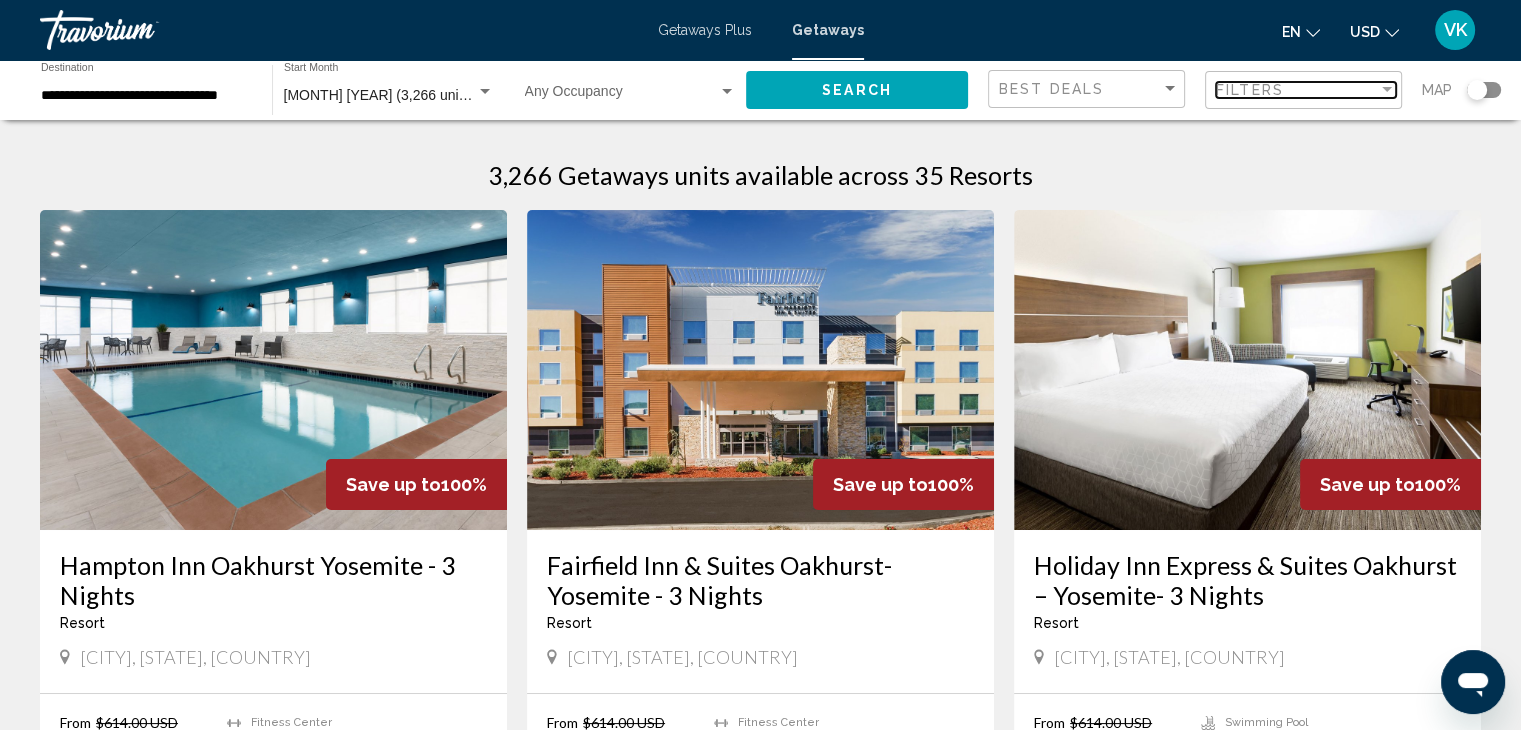 click at bounding box center [1387, 90] 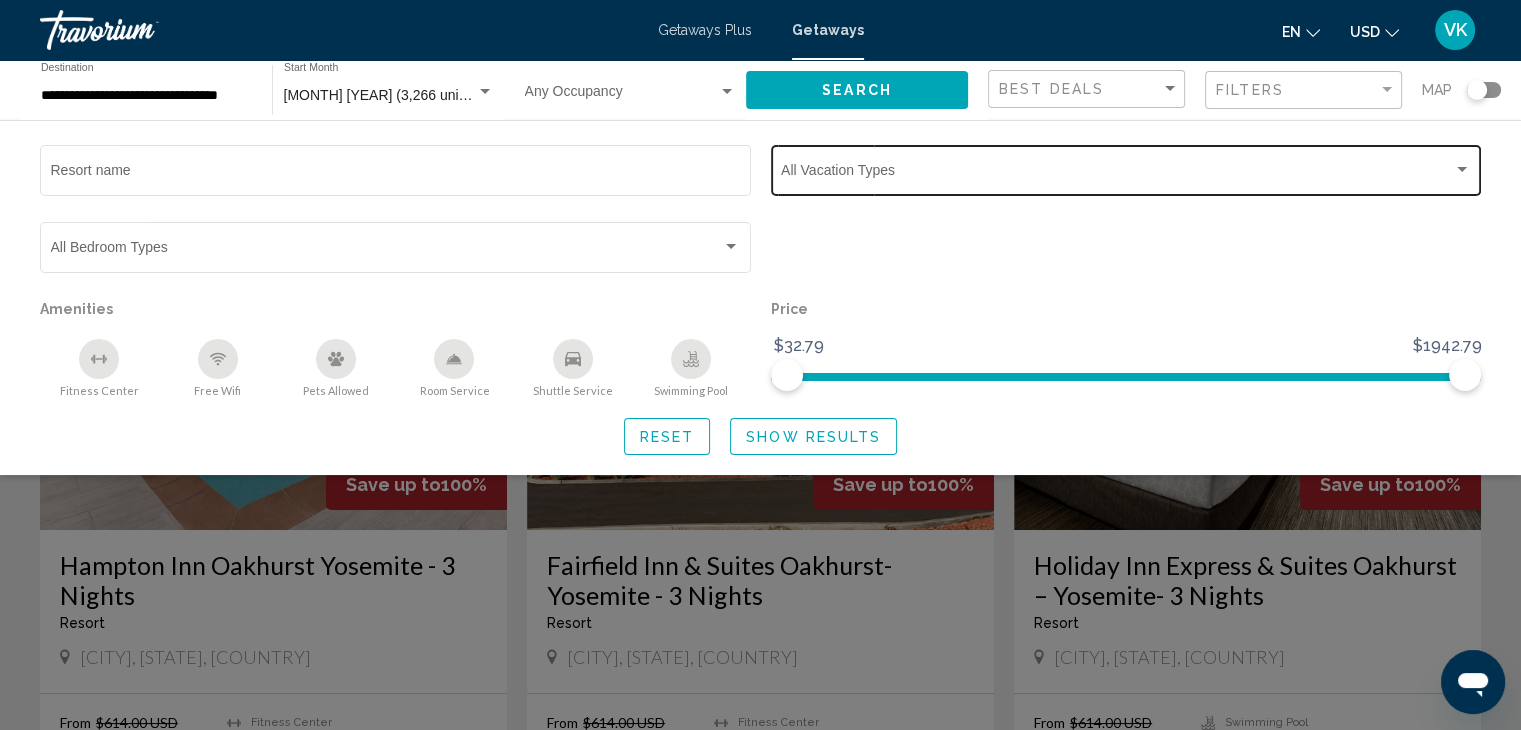 click at bounding box center [1462, 170] 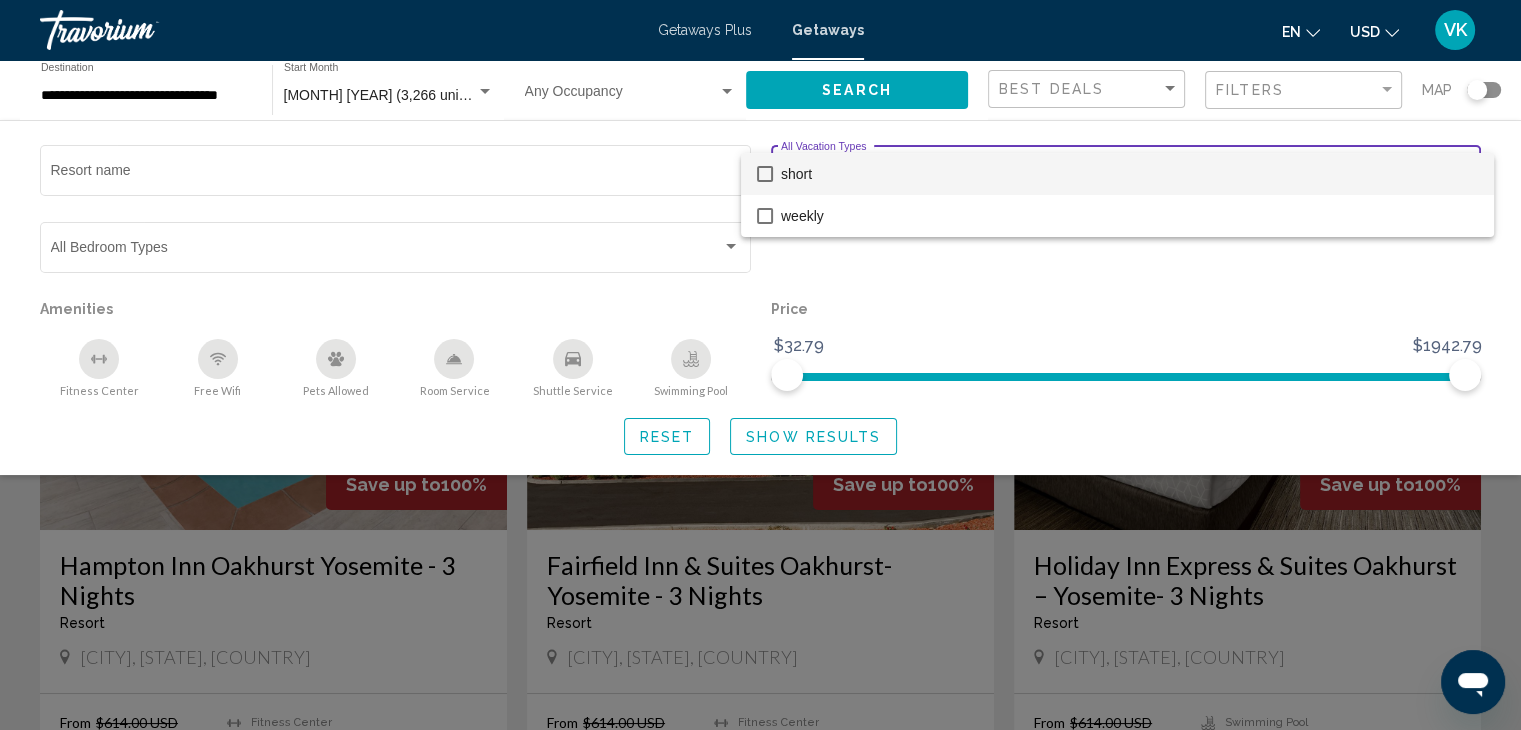 click at bounding box center [765, 174] 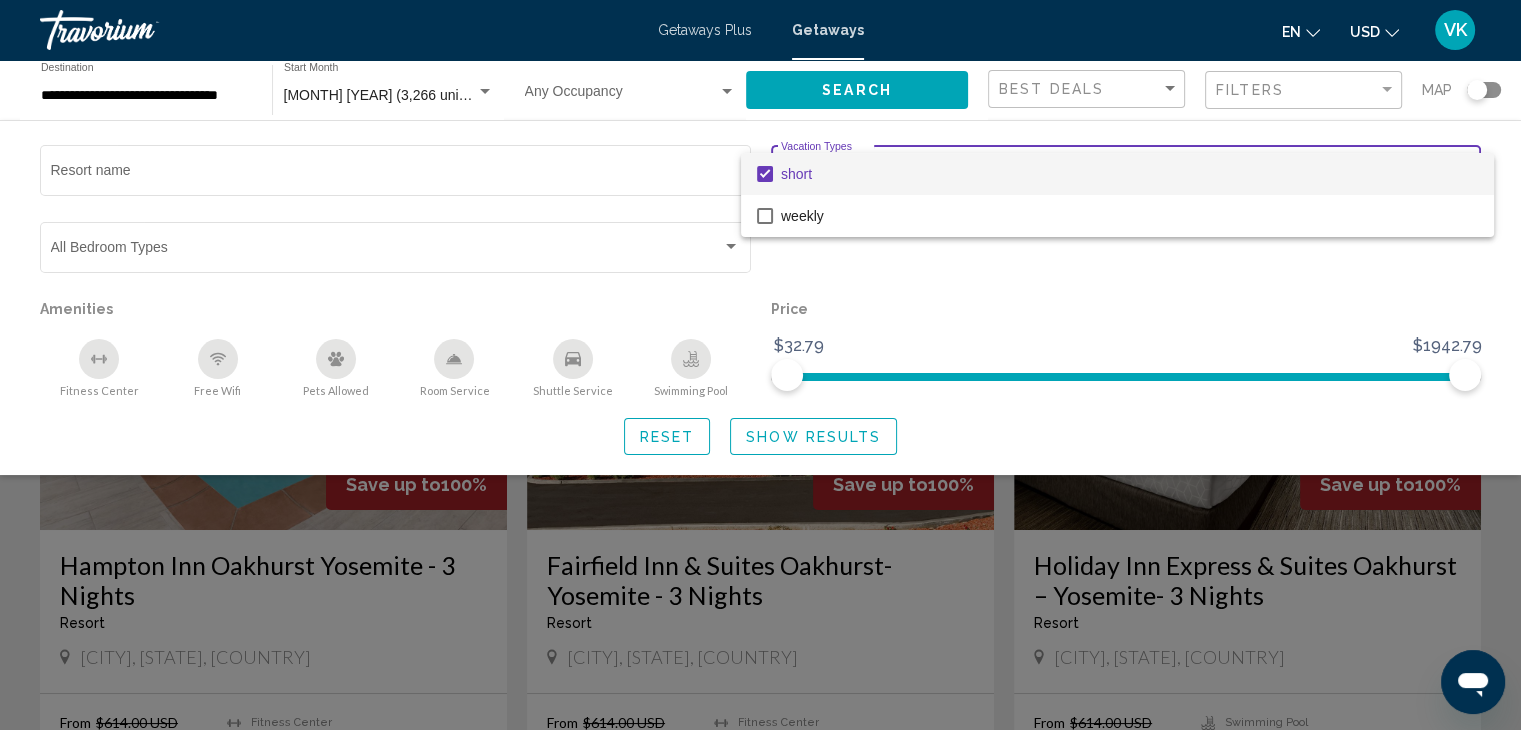 click at bounding box center (760, 365) 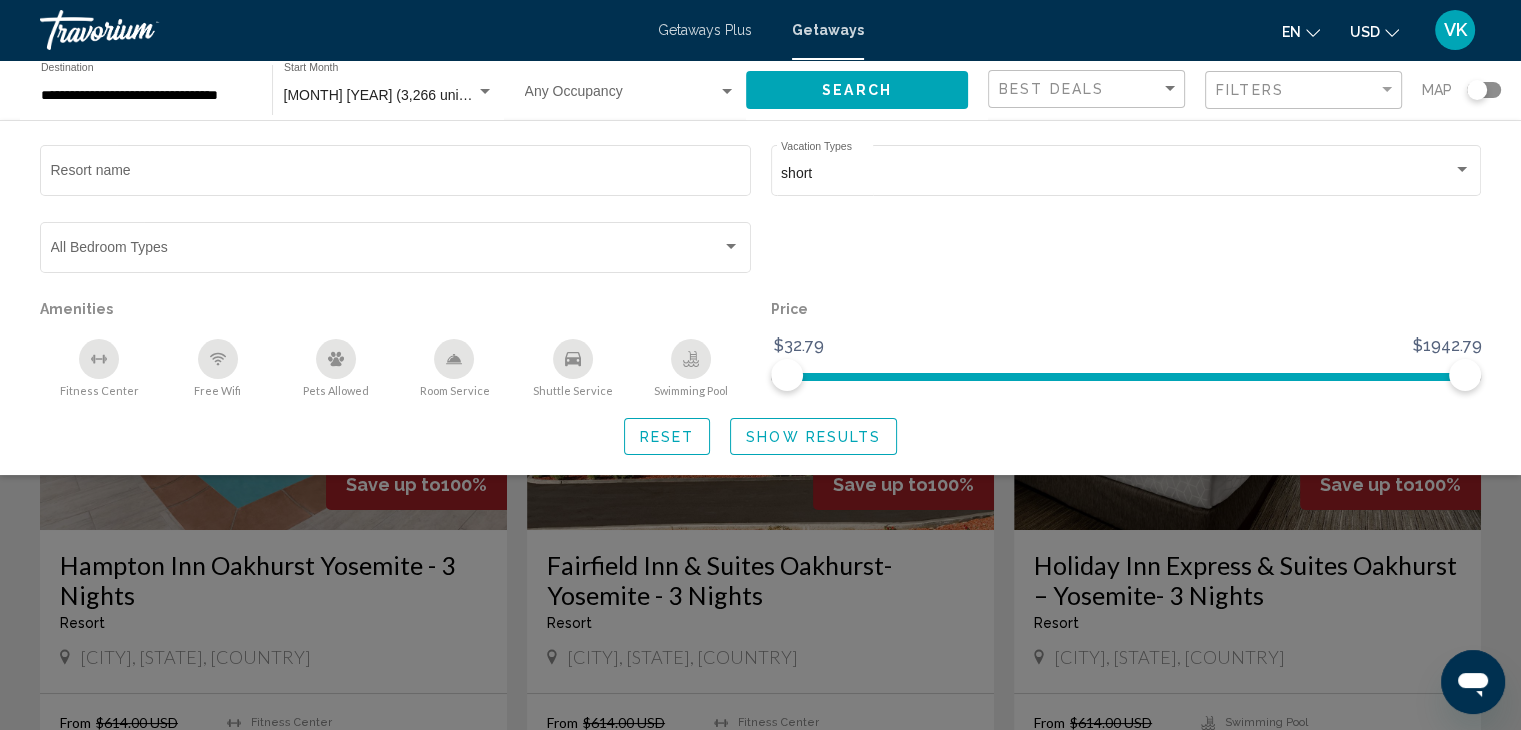 click on "Show Results" 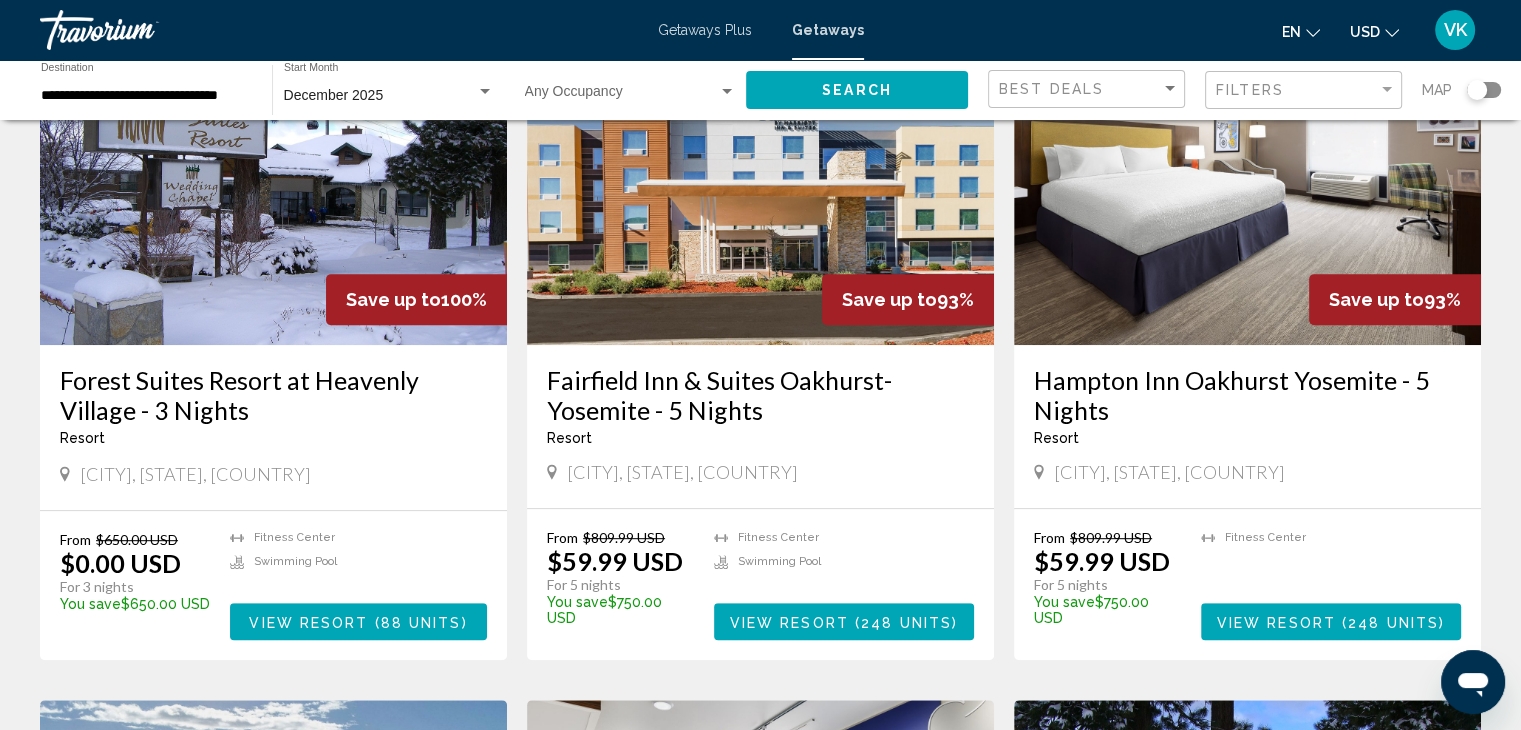 scroll, scrollTop: 856, scrollLeft: 0, axis: vertical 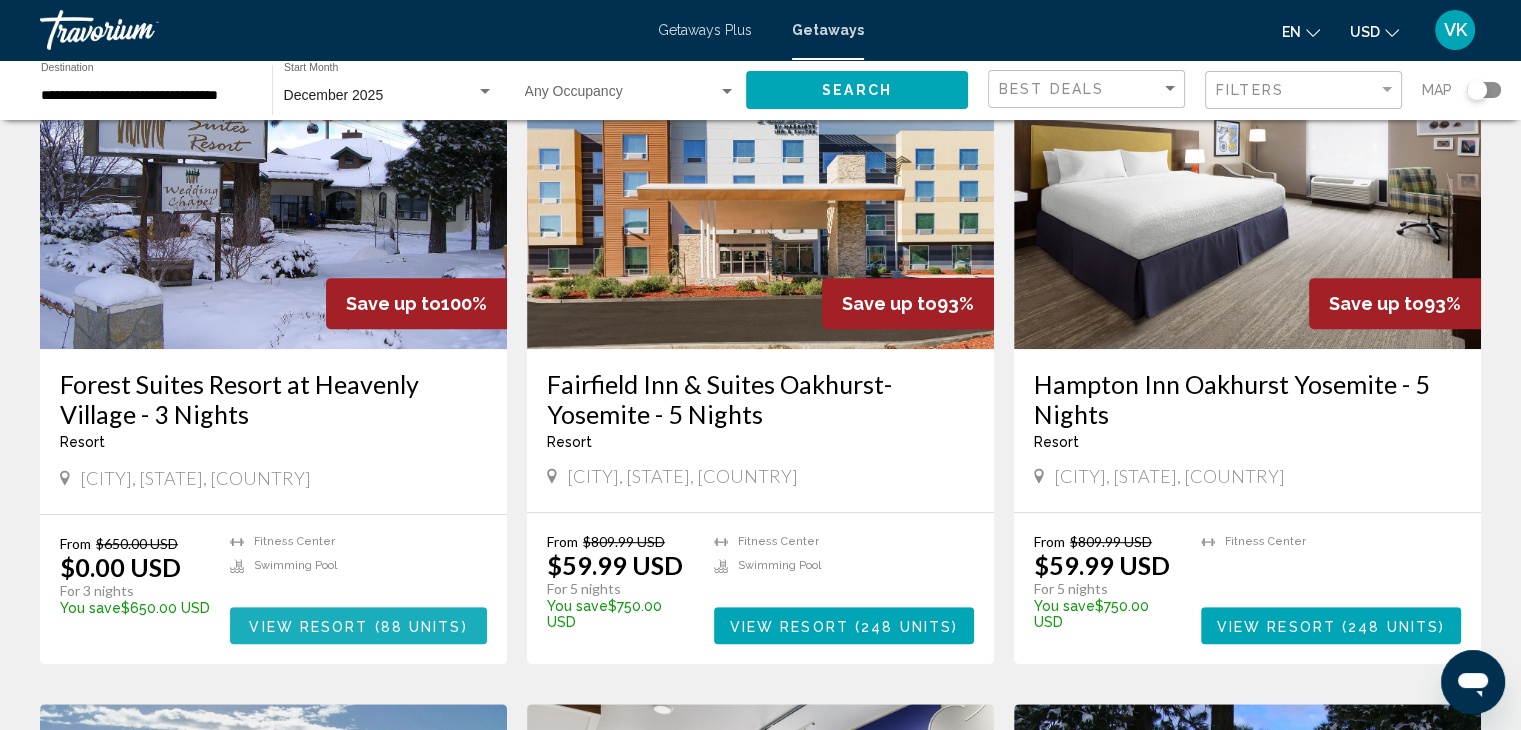 click on "View Resort    ( 88 units )" at bounding box center [358, 625] 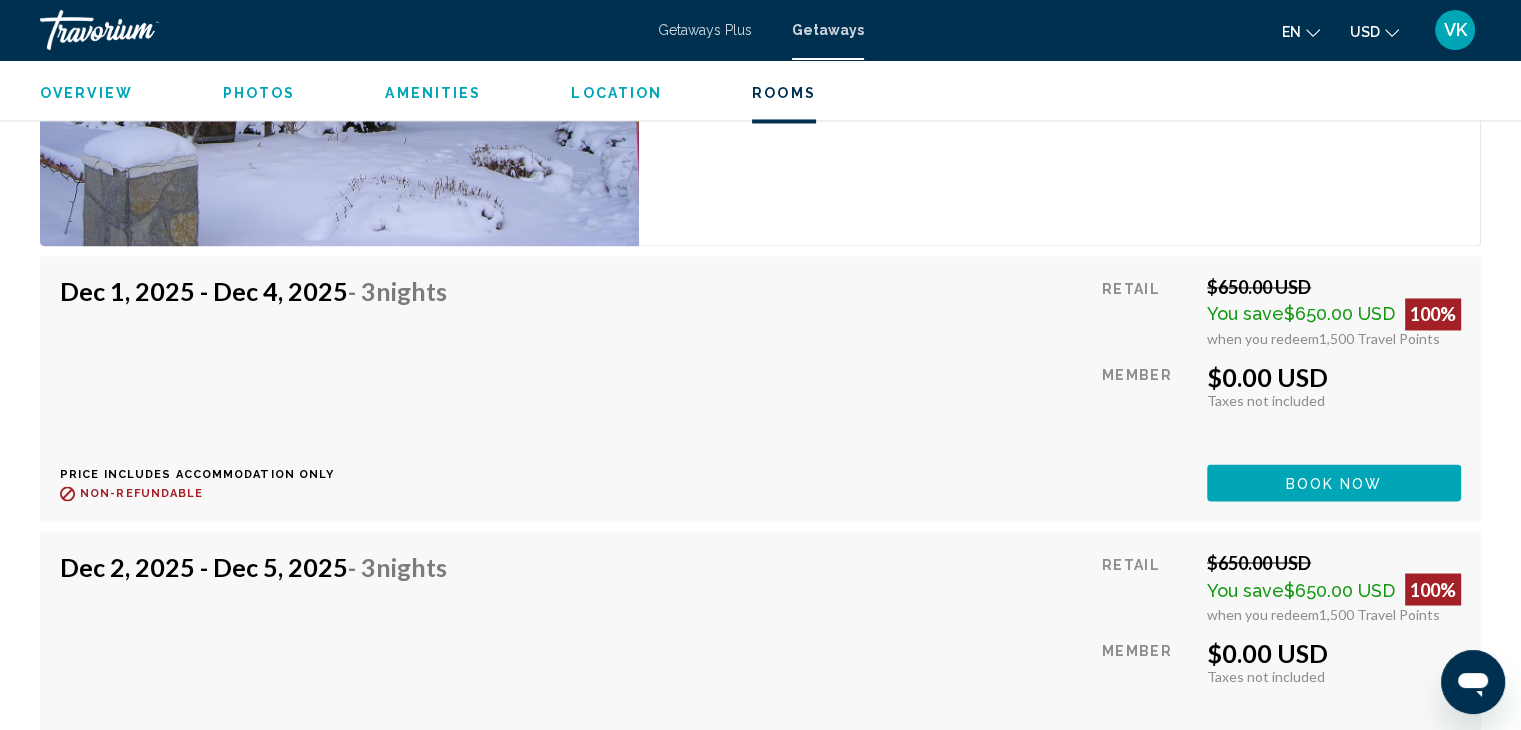 scroll, scrollTop: 3289, scrollLeft: 0, axis: vertical 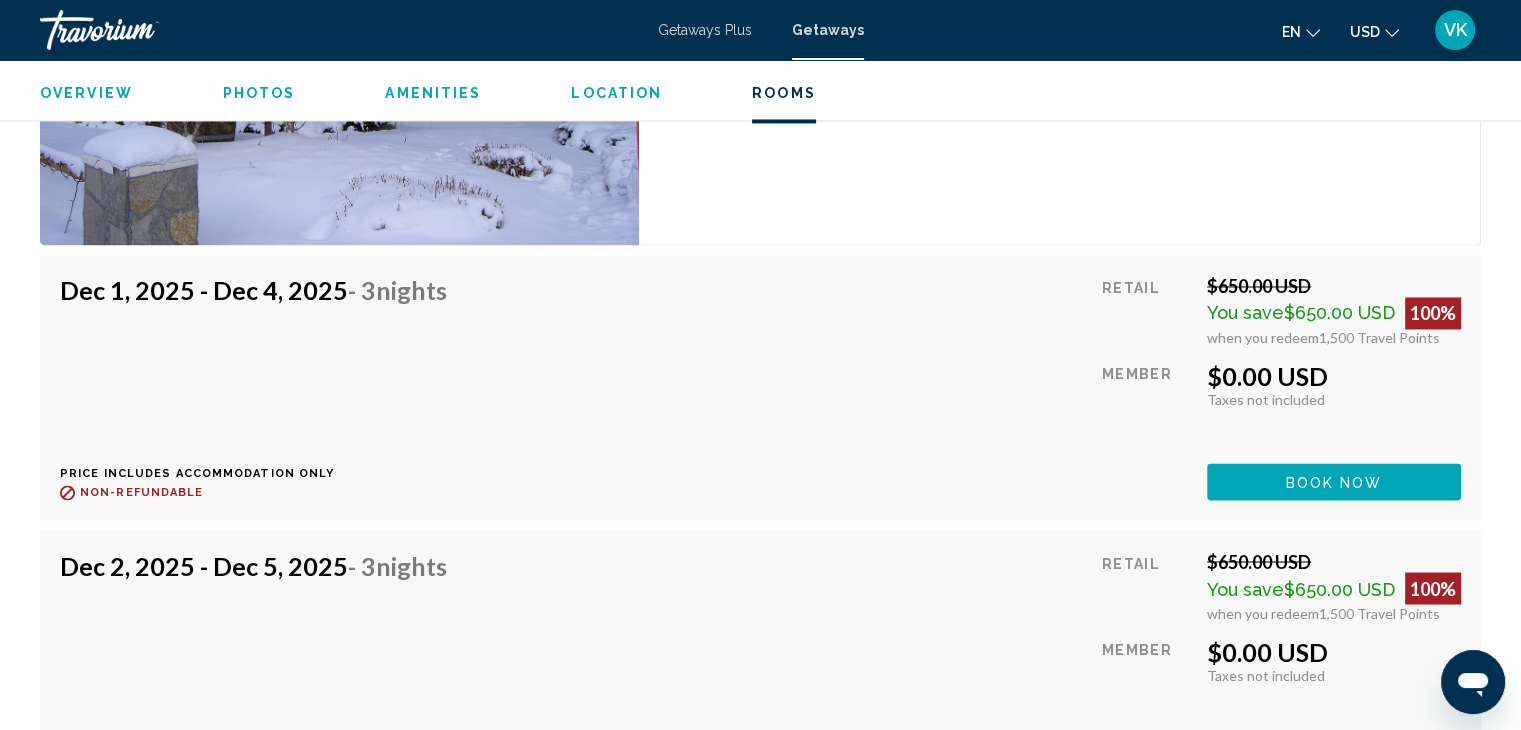 click on "Book now" at bounding box center [1334, 482] 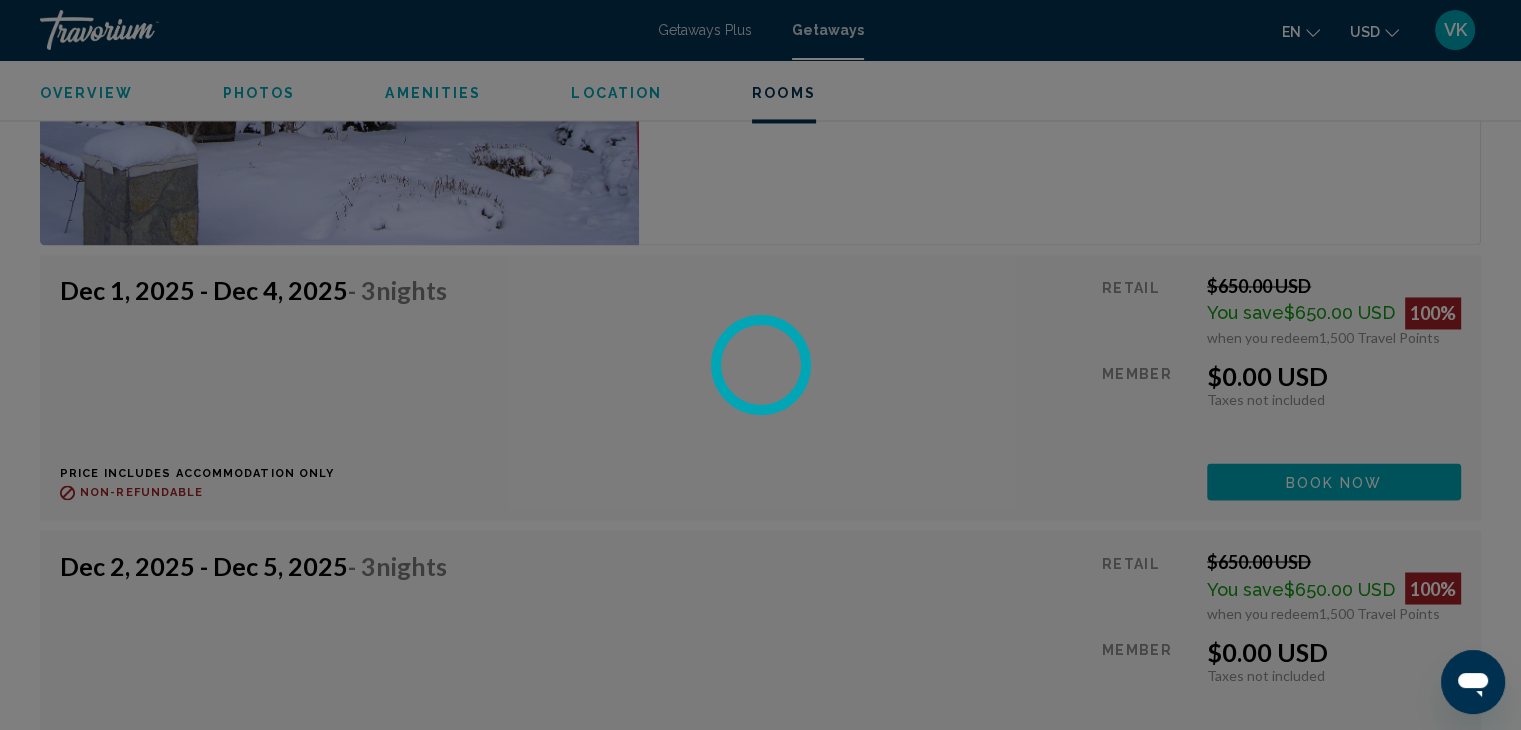 scroll, scrollTop: 0, scrollLeft: 0, axis: both 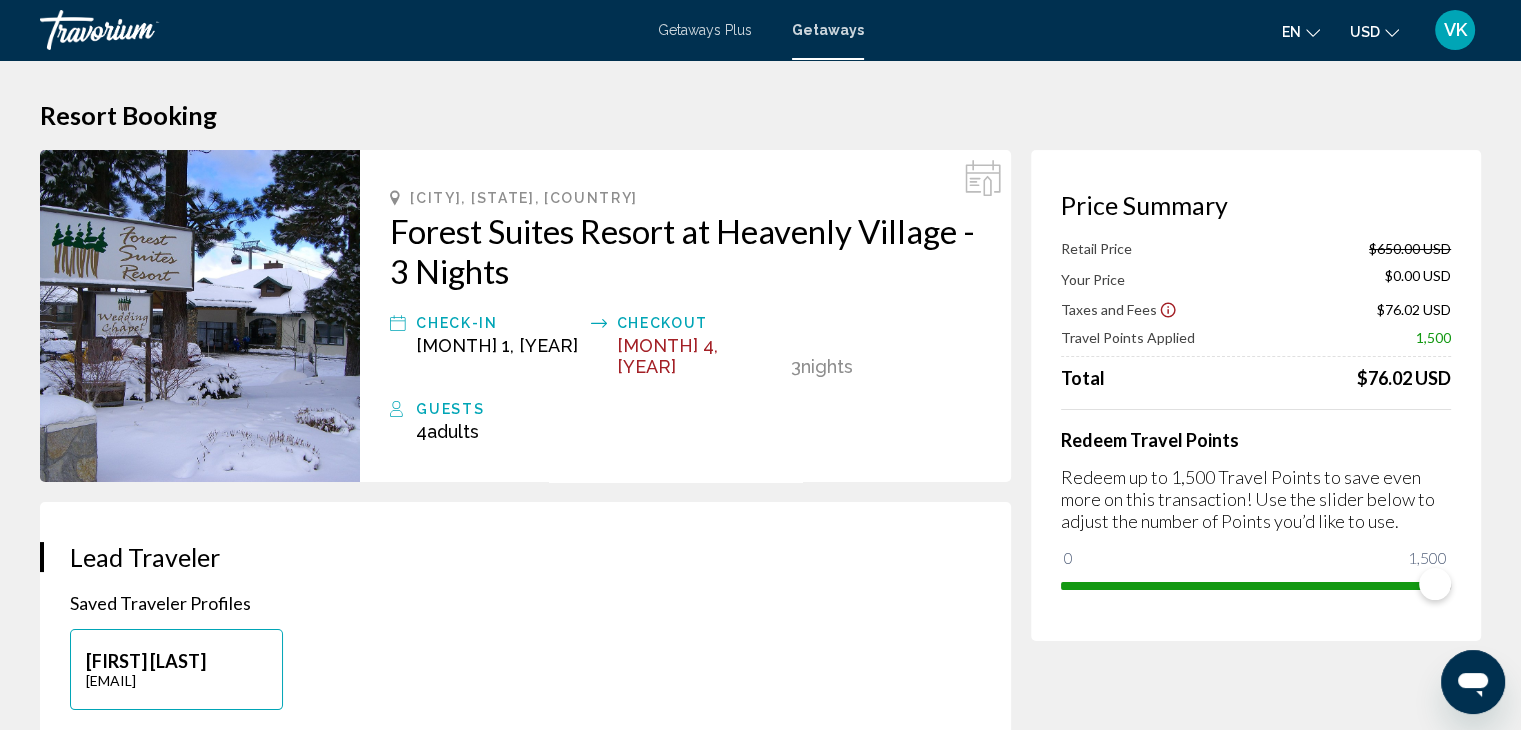 click on "$0.00 USD" at bounding box center (1418, 278) 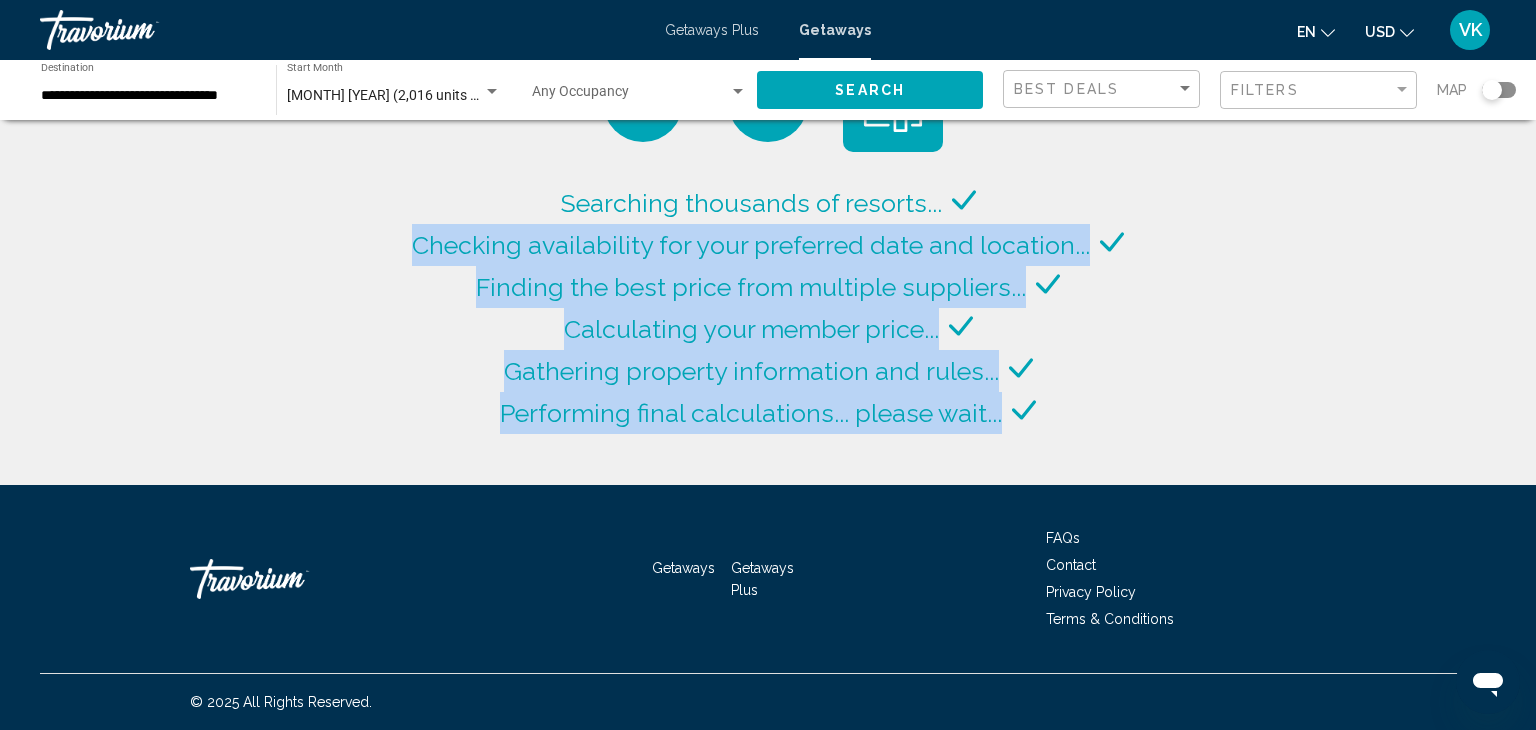 drag, startPoint x: 6, startPoint y: 203, endPoint x: 517, endPoint y: 489, distance: 585.5911 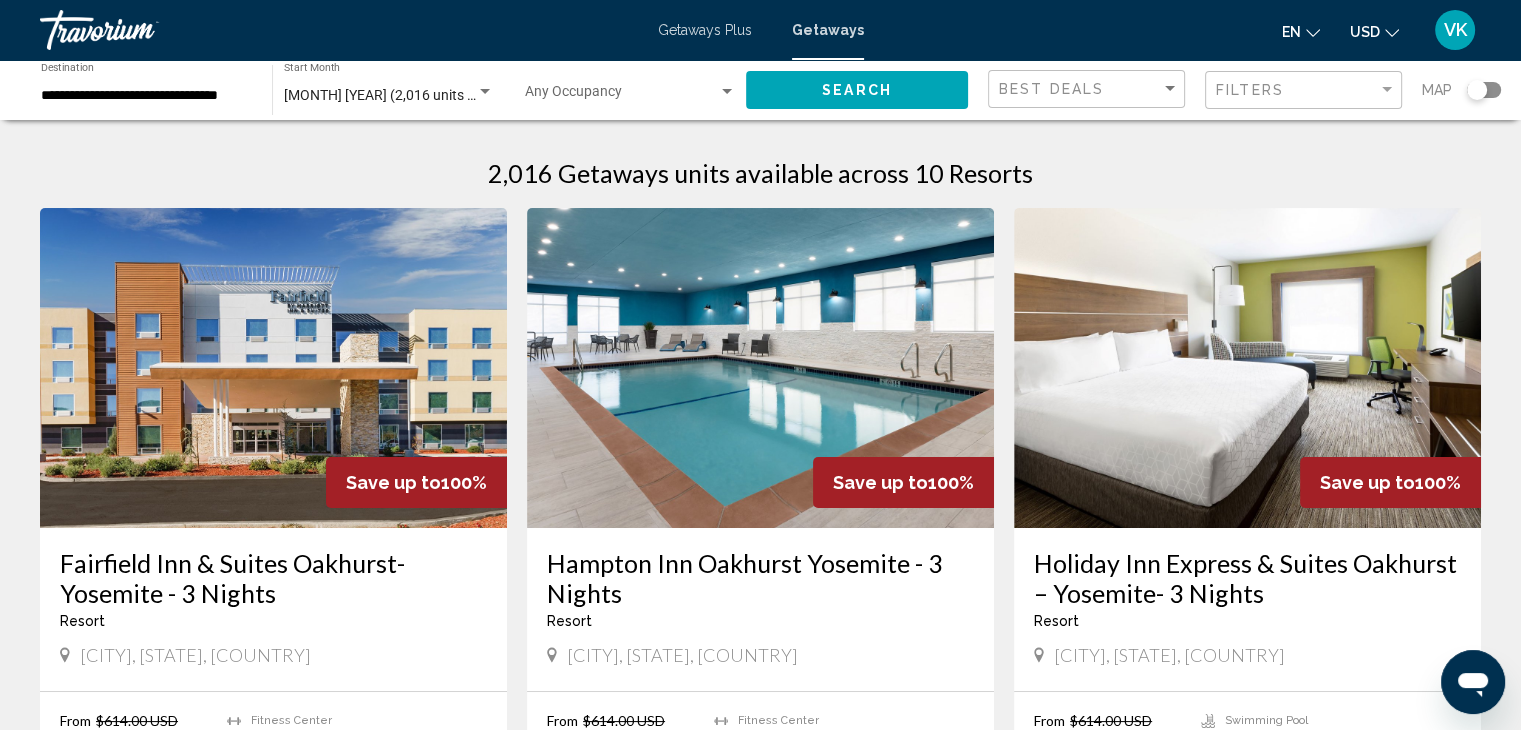 scroll, scrollTop: 0, scrollLeft: 0, axis: both 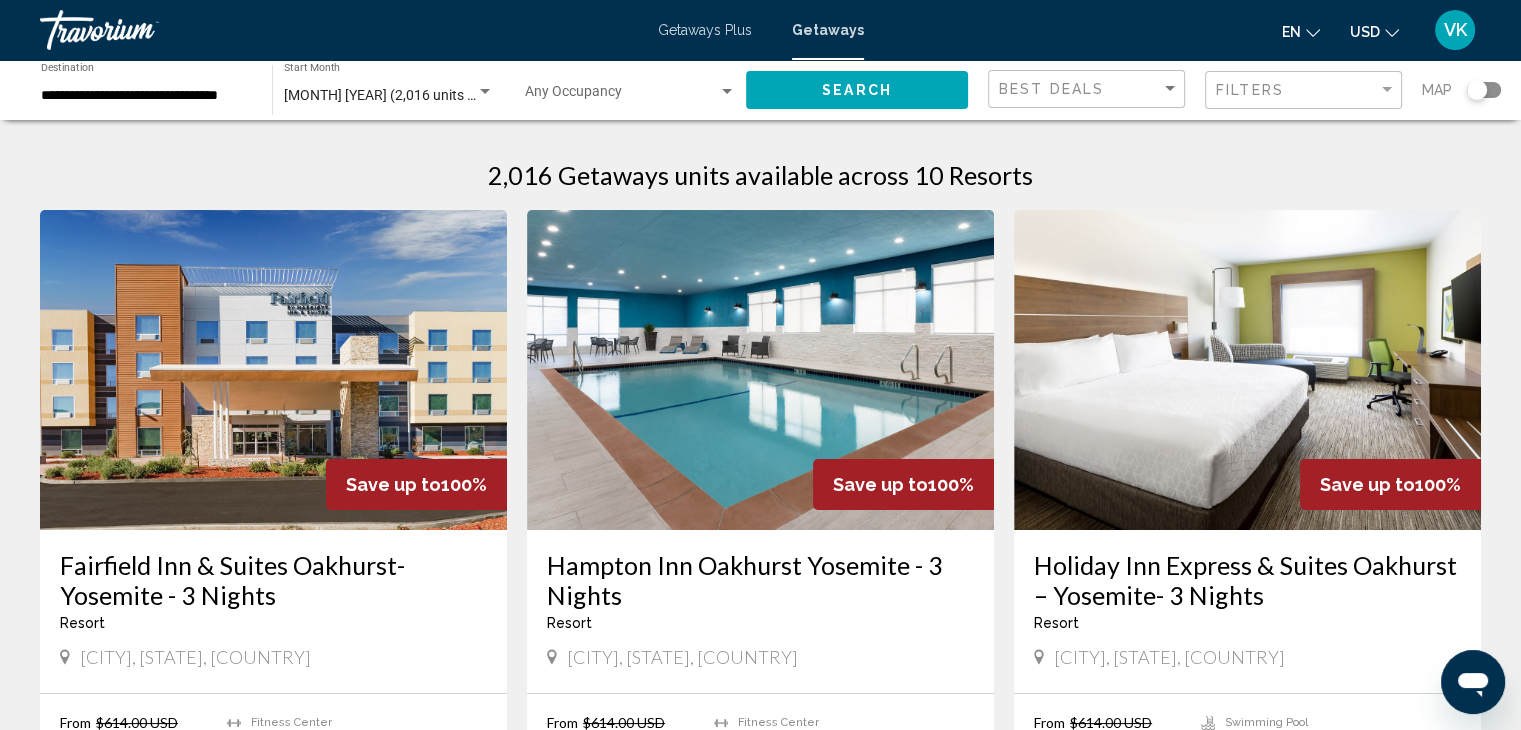 click on "**********" at bounding box center (146, 96) 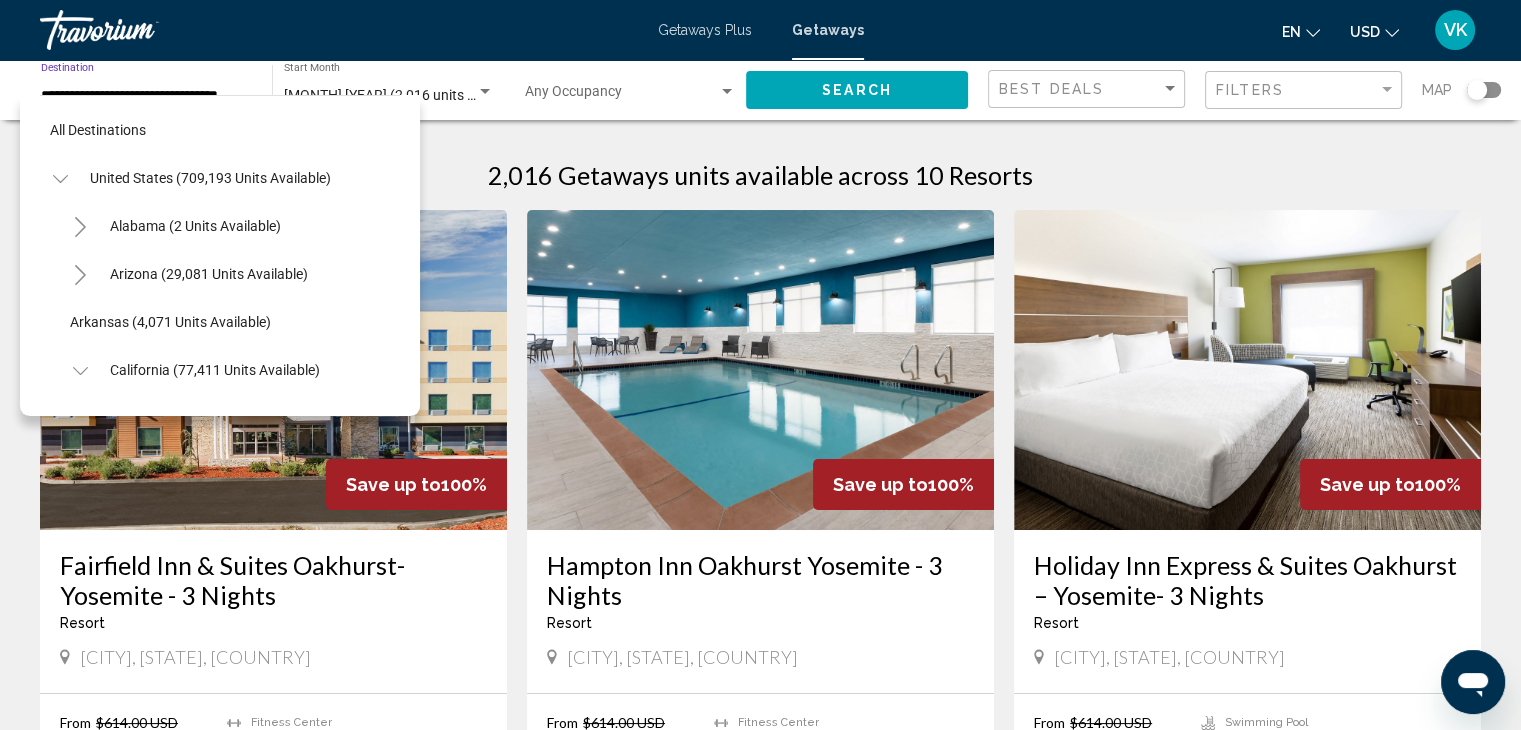 scroll, scrollTop: 222, scrollLeft: 0, axis: vertical 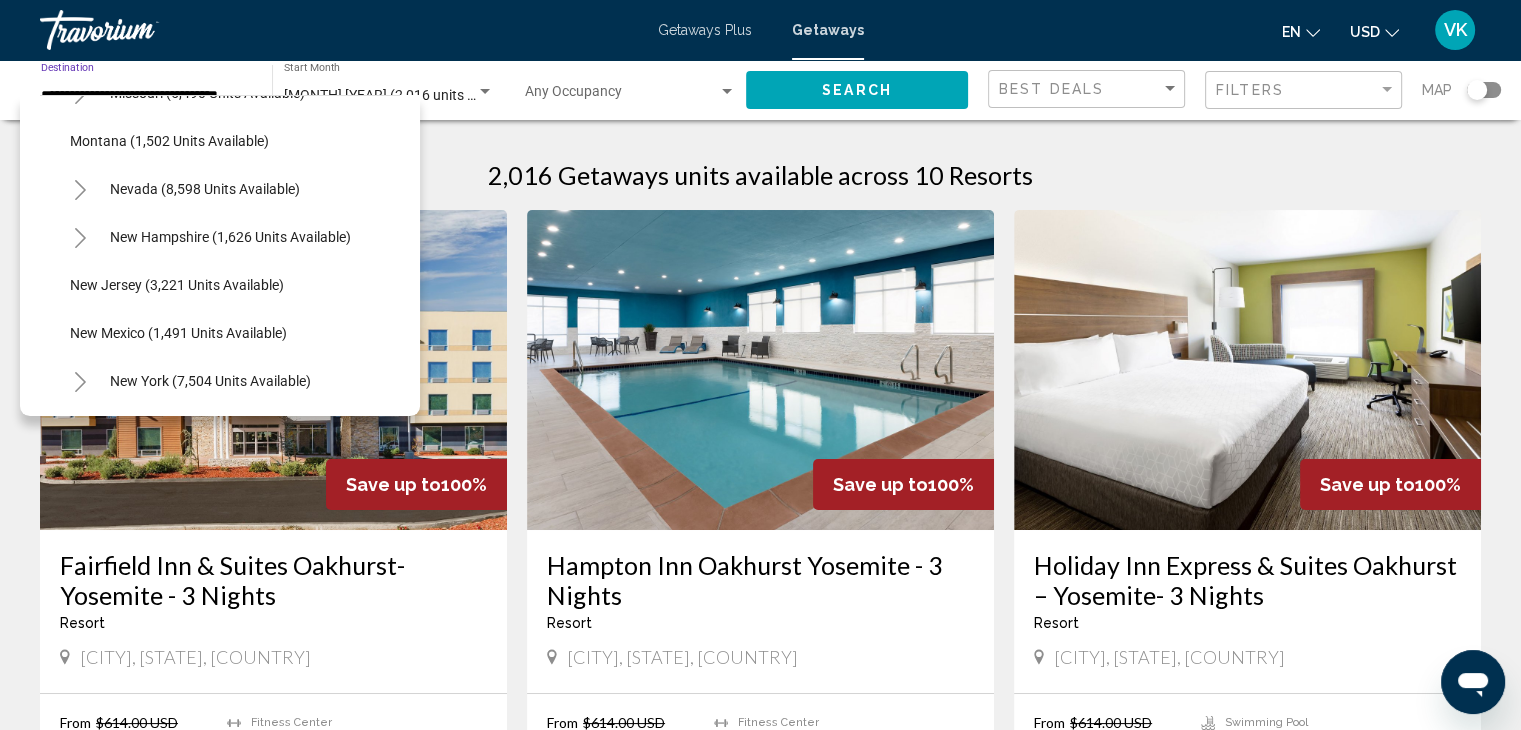 click 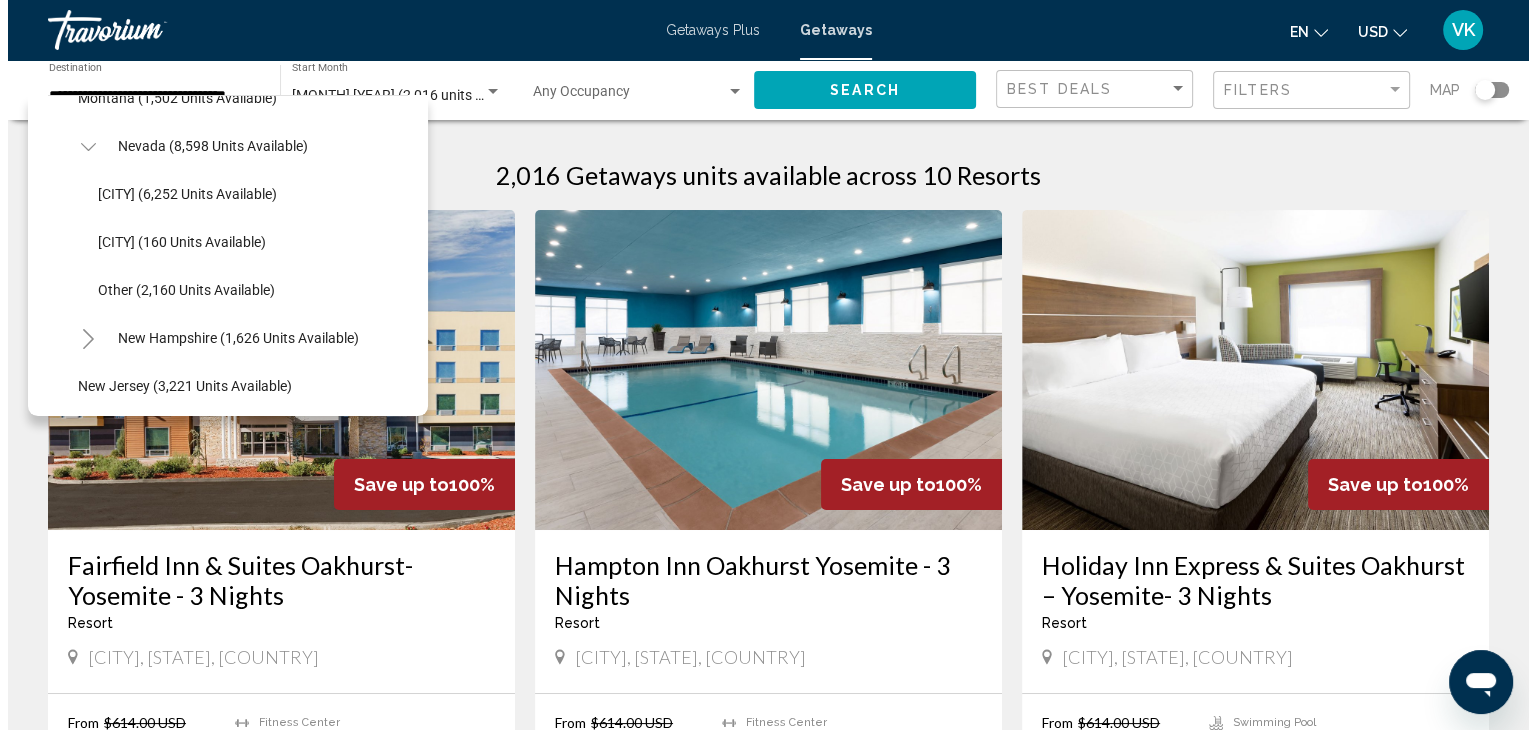 scroll, scrollTop: 1553, scrollLeft: 0, axis: vertical 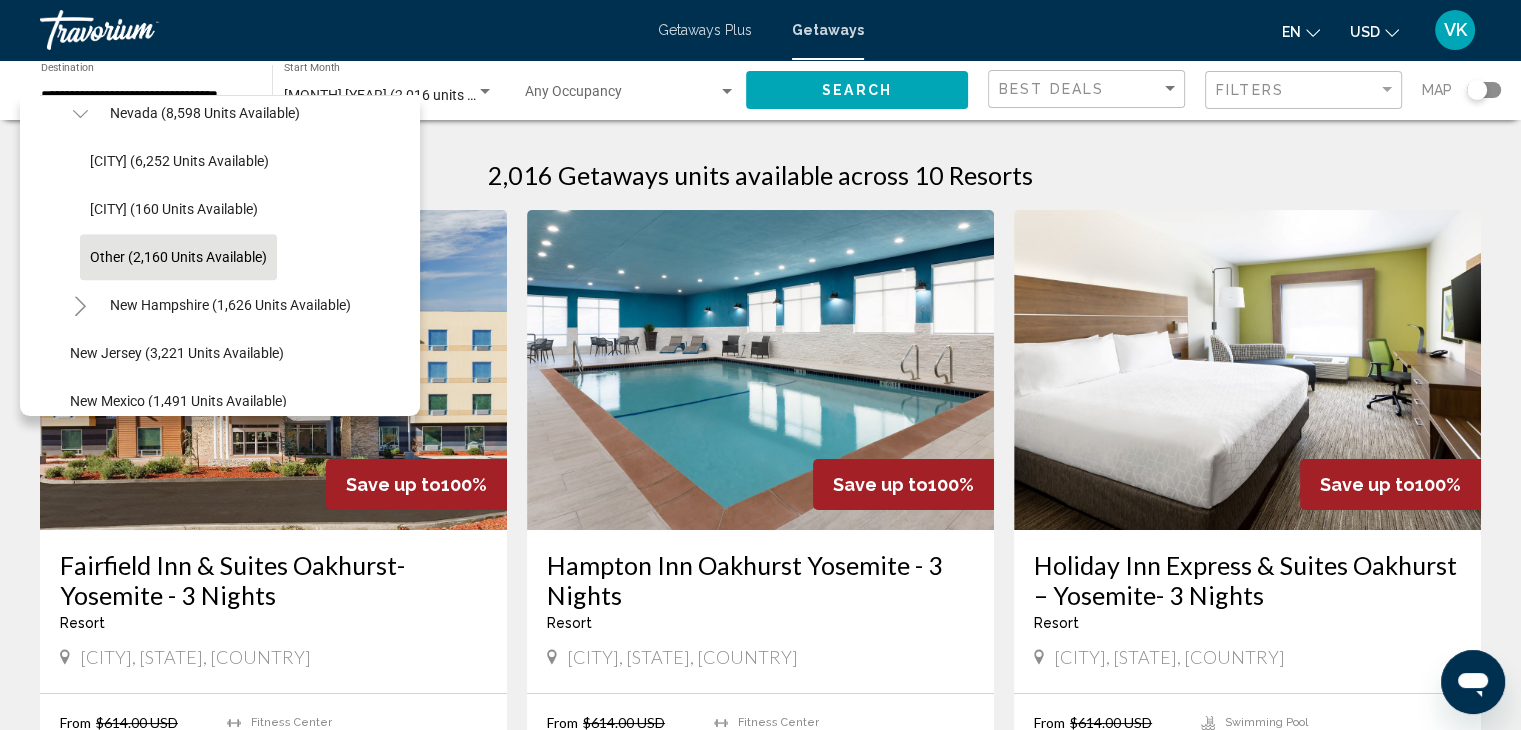 click on "Other (2,160 units available)" 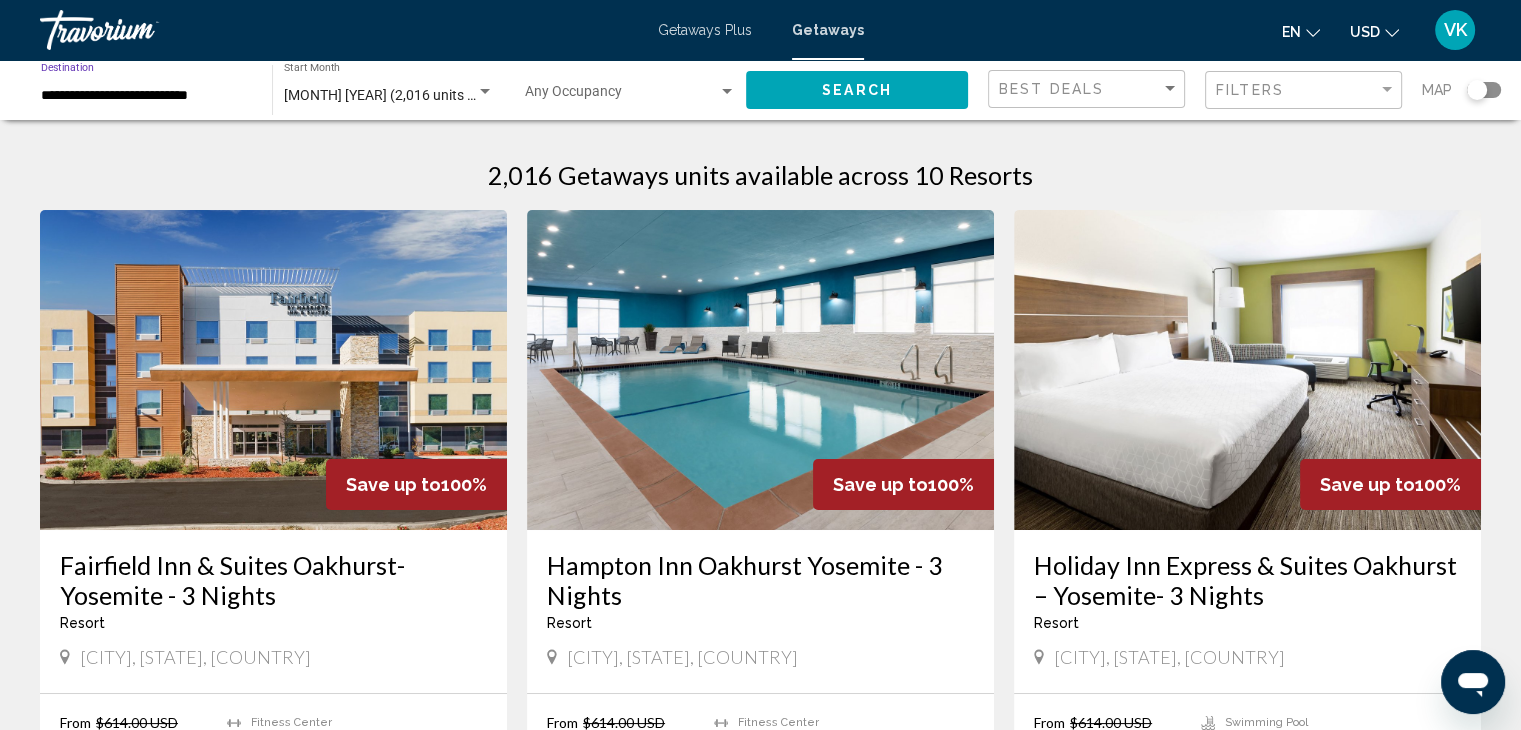 click on "Search" 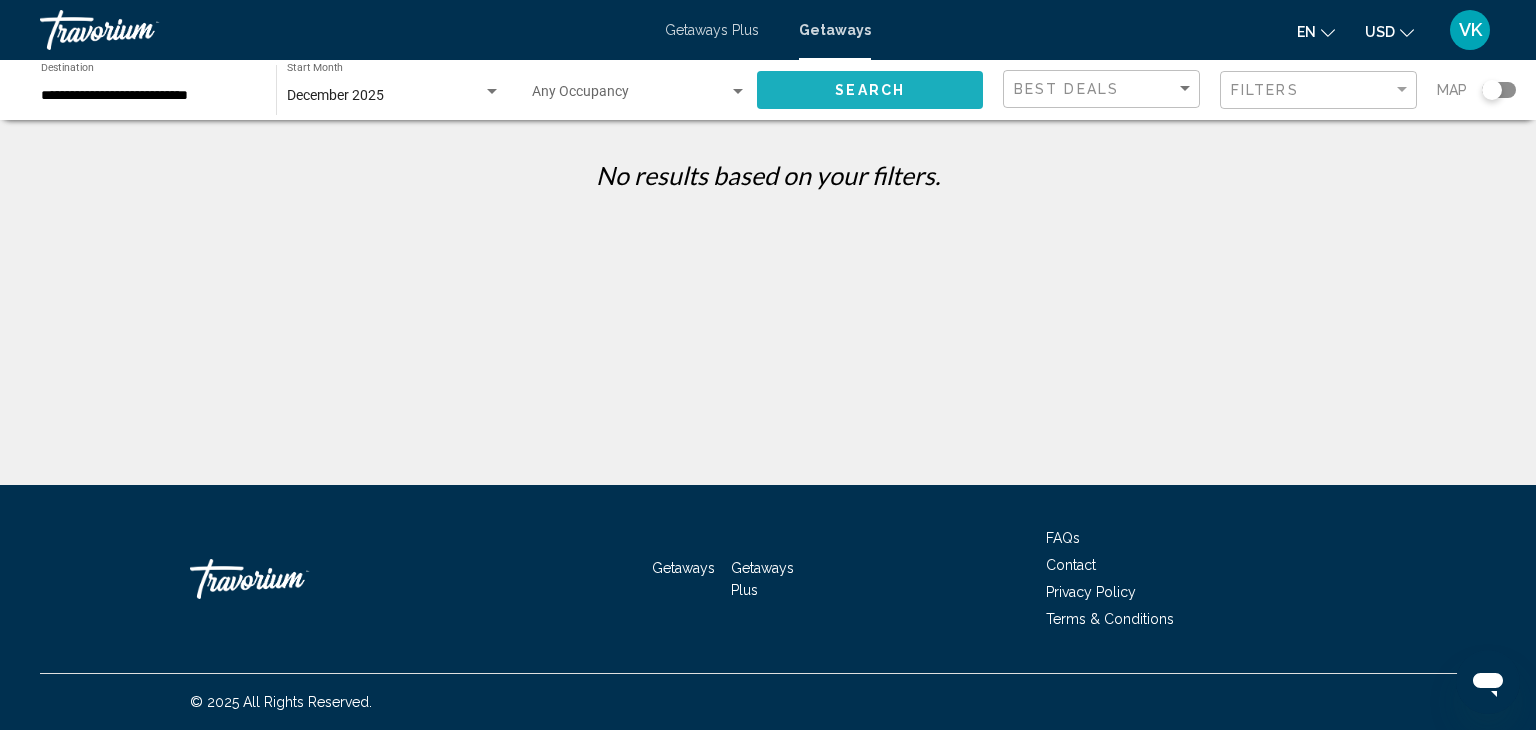 click on "Search" 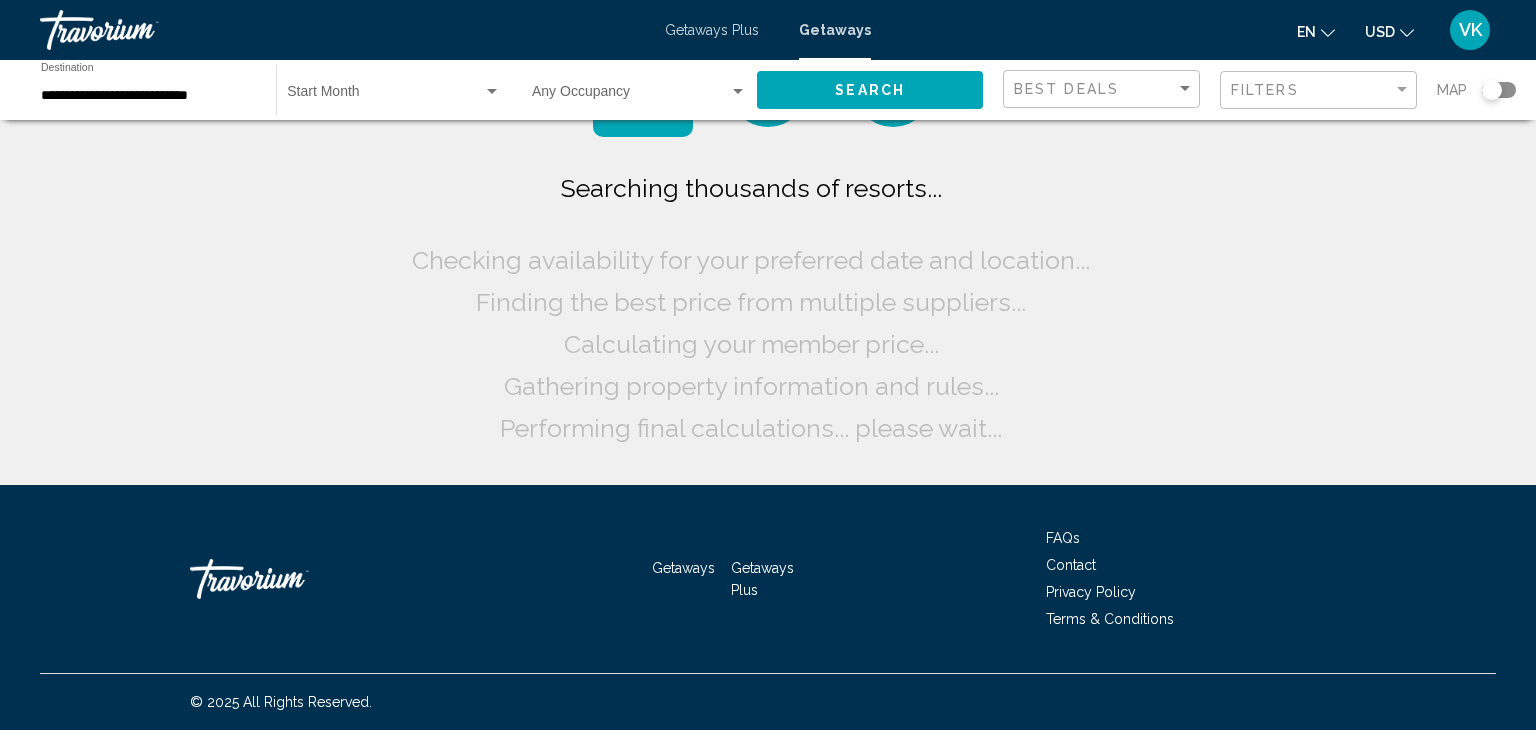 scroll, scrollTop: 0, scrollLeft: 0, axis: both 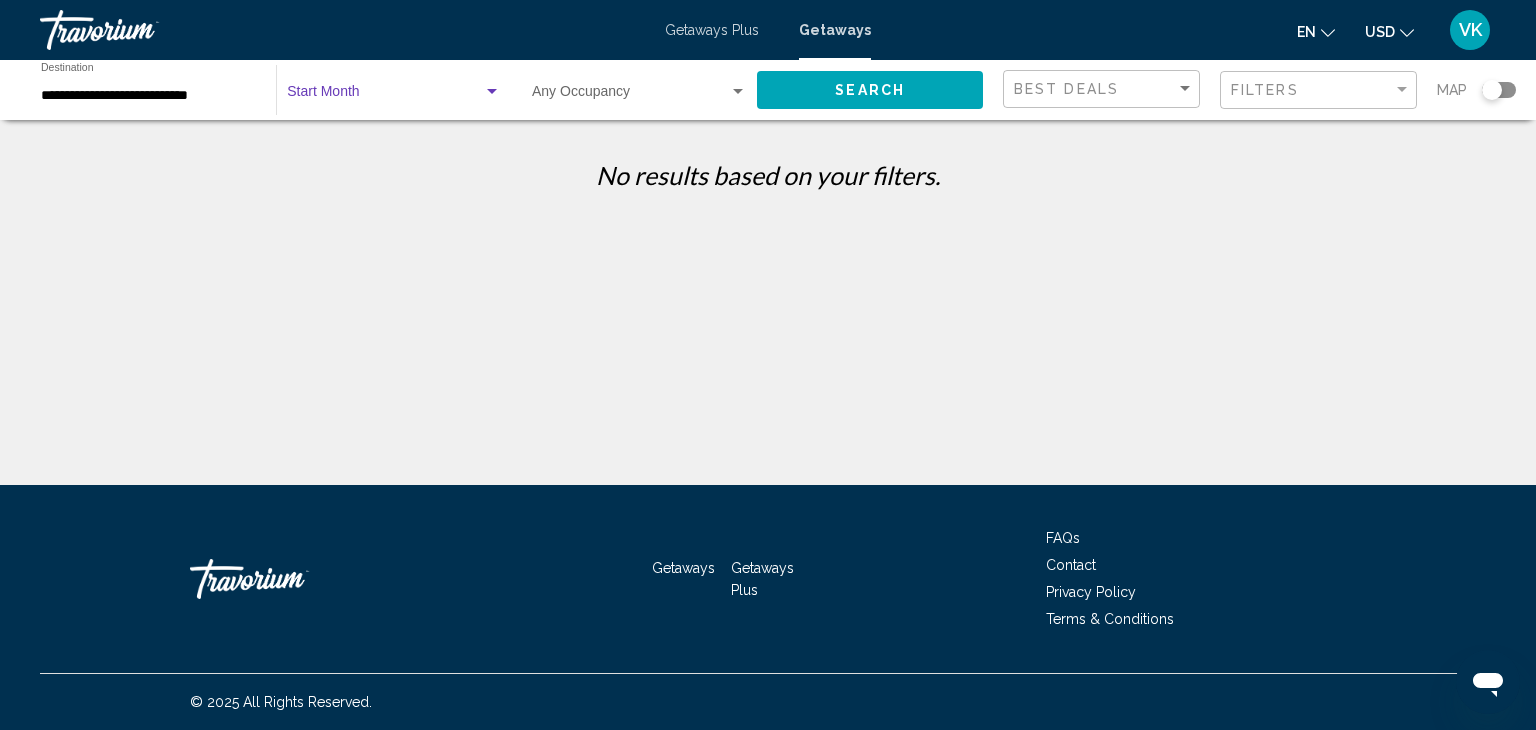 click at bounding box center [492, 92] 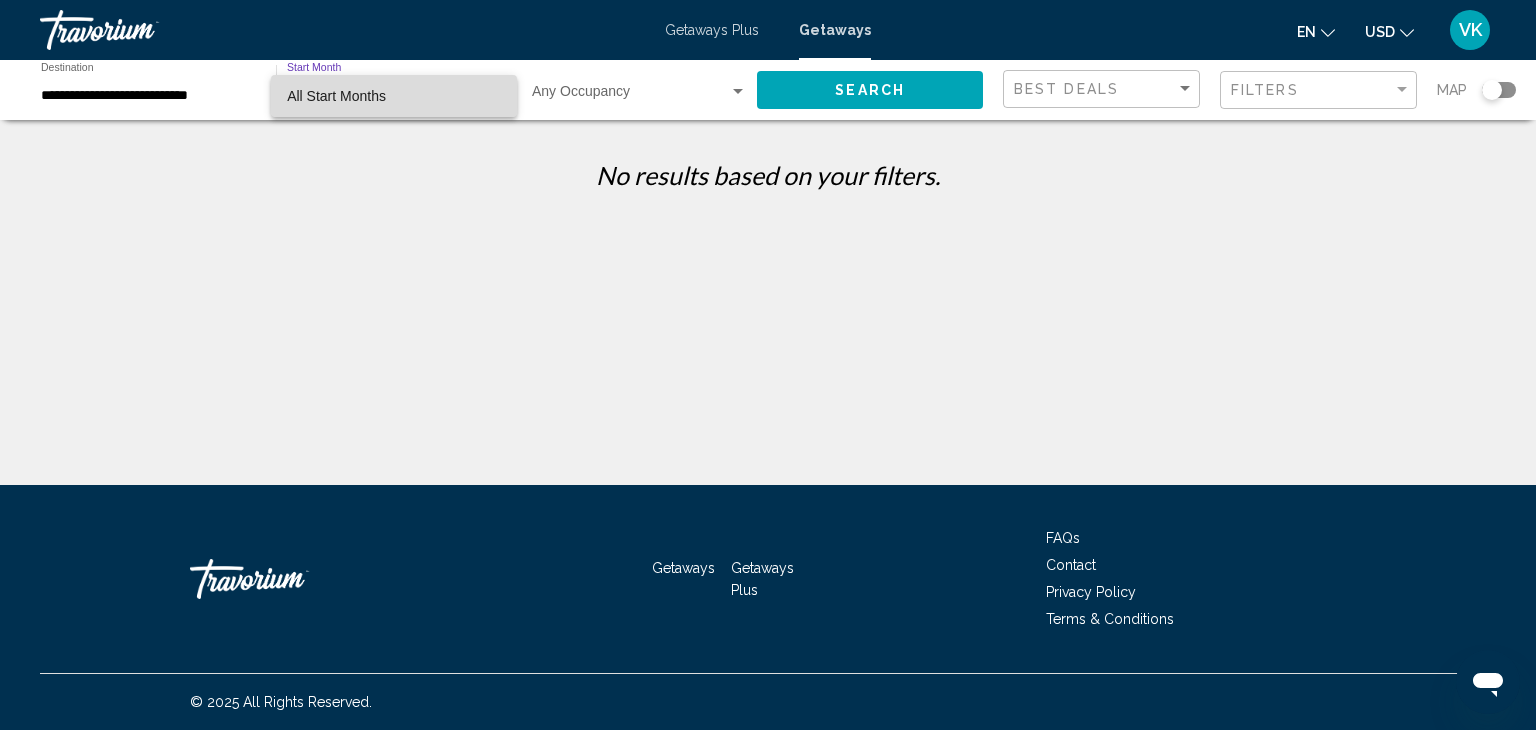 click on "All Start Months" at bounding box center [336, 96] 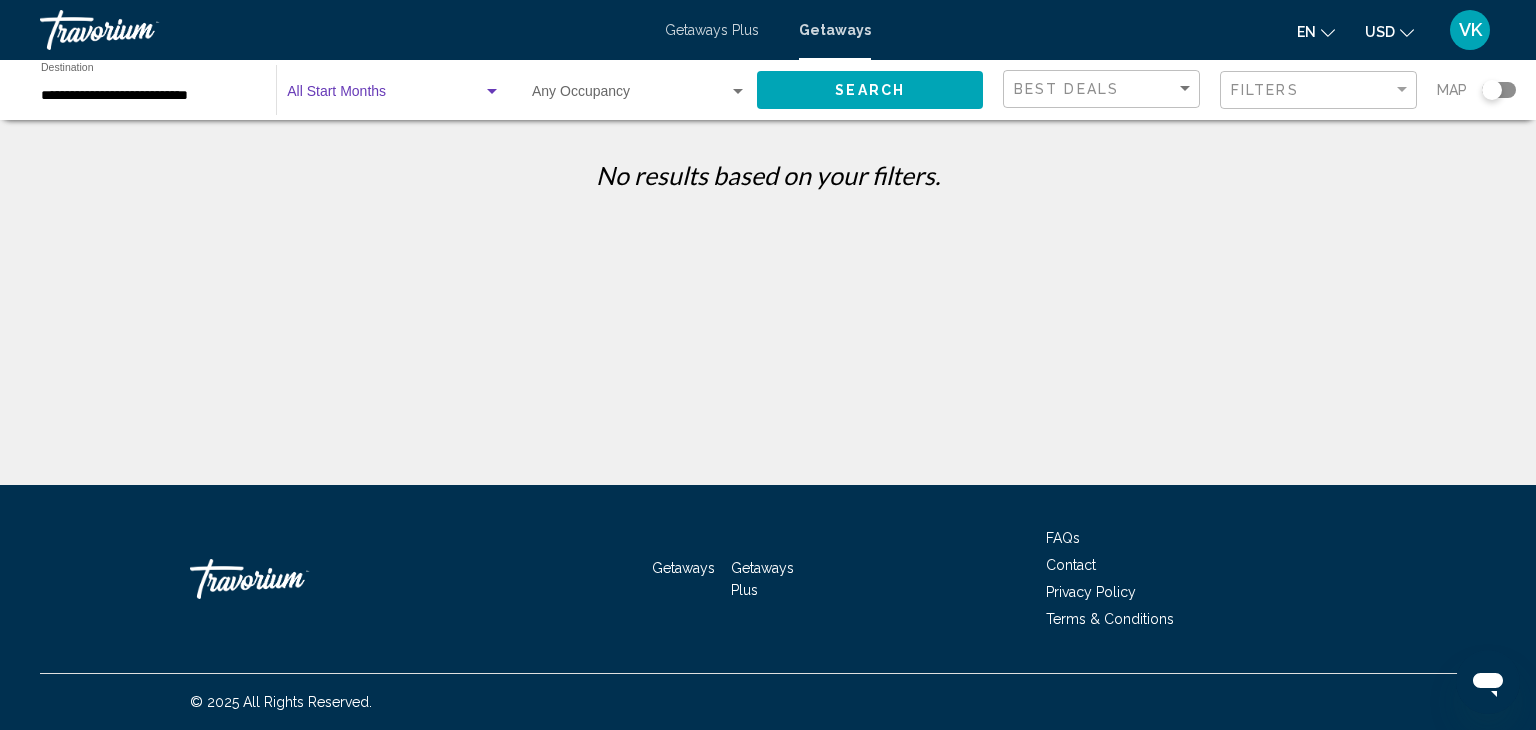 click at bounding box center [385, 96] 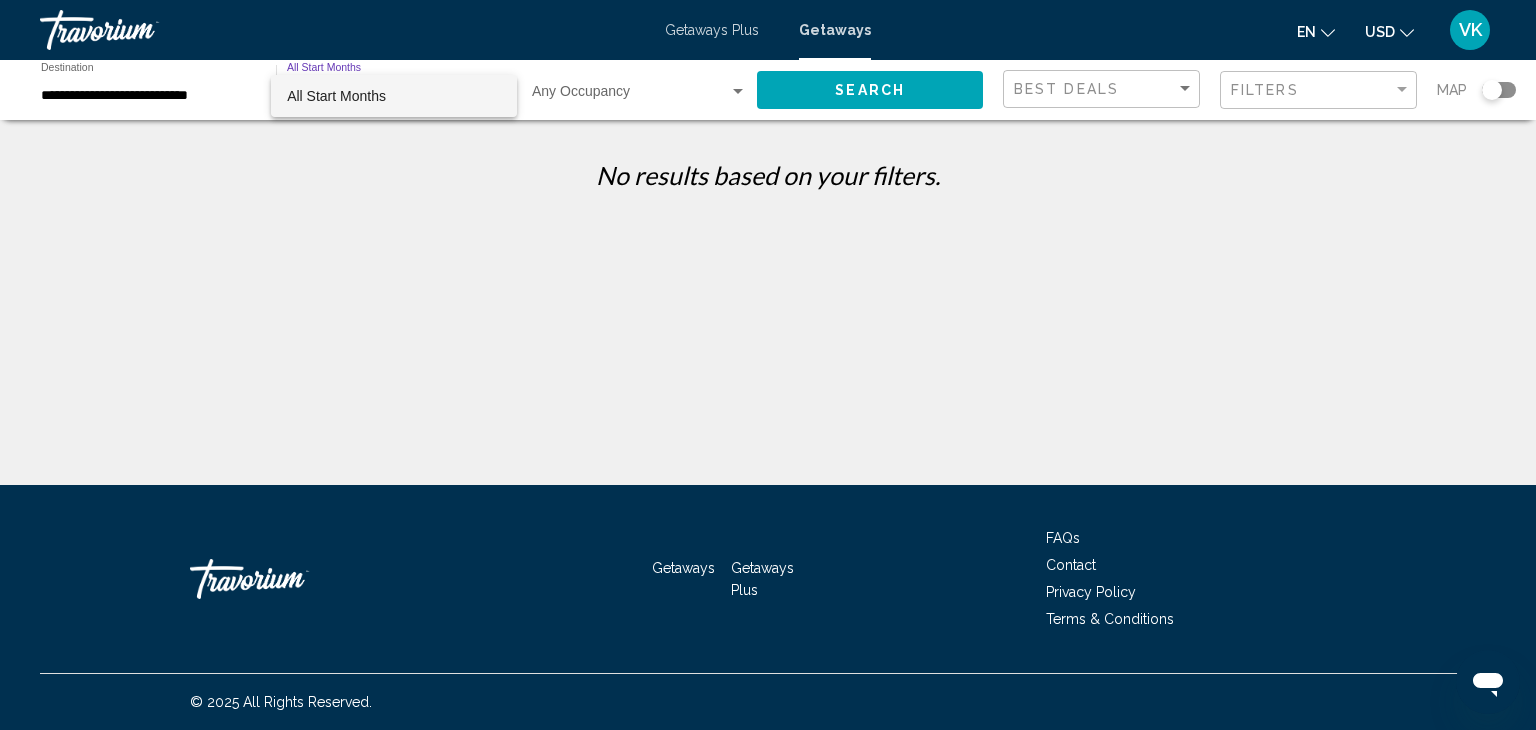 click at bounding box center (768, 365) 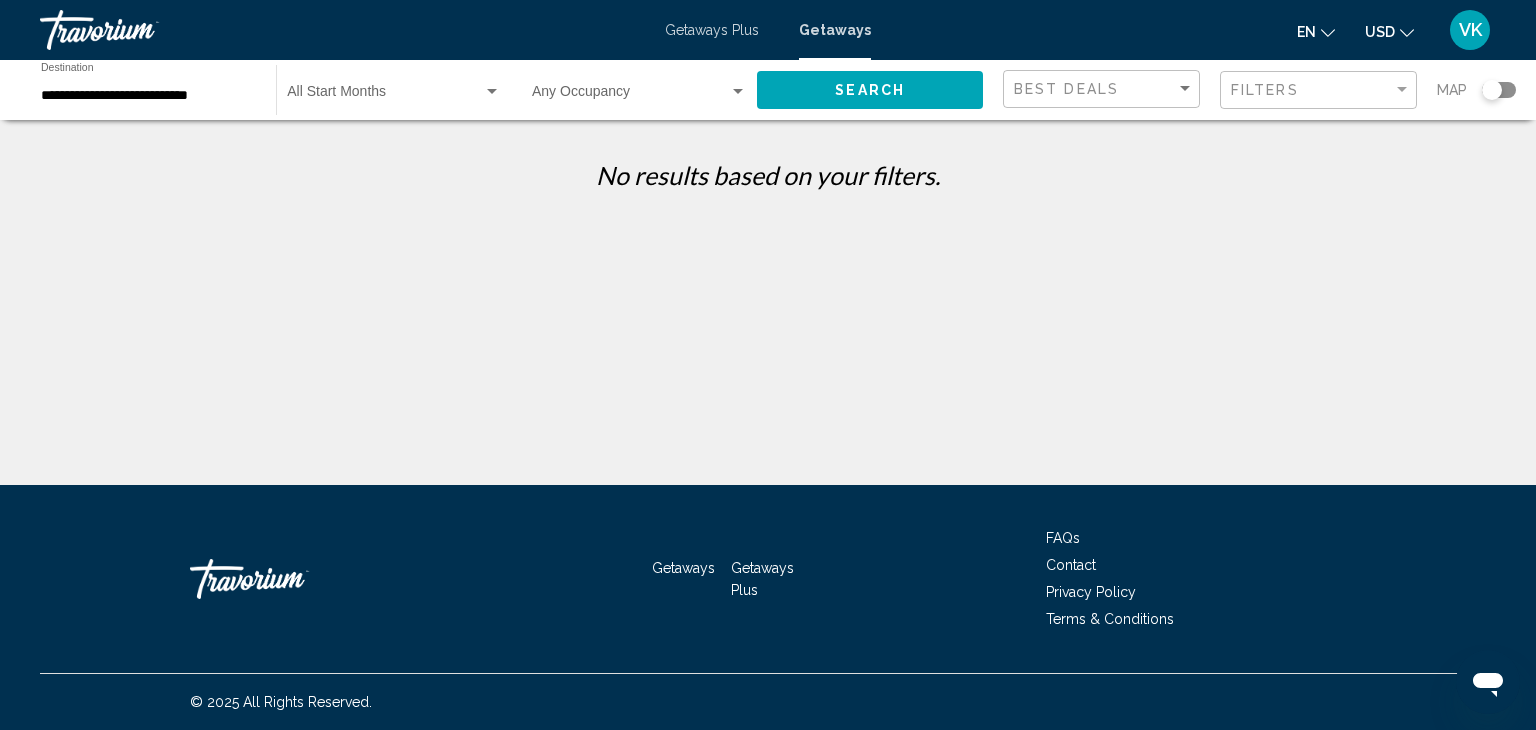 click on "**********" at bounding box center [148, 96] 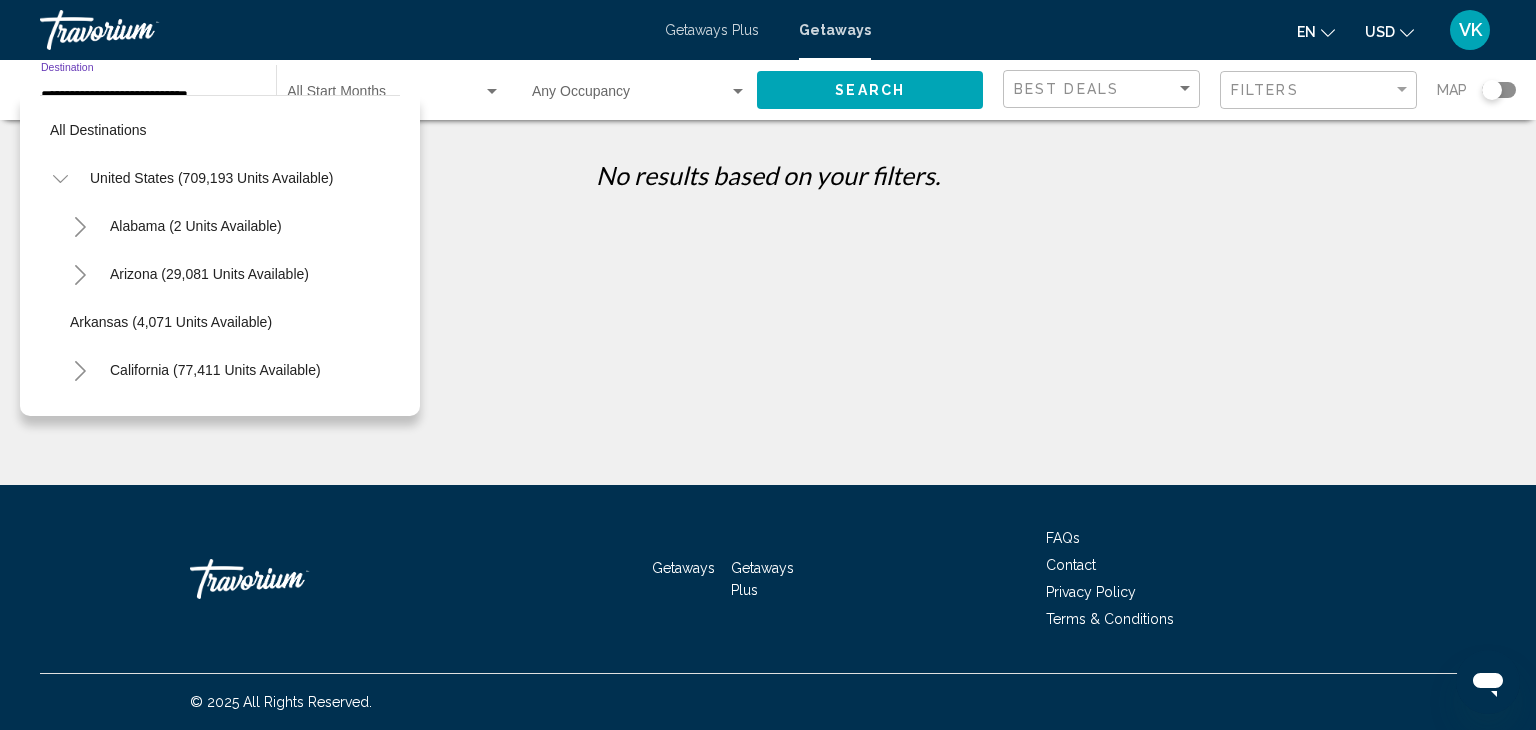 scroll, scrollTop: 1278, scrollLeft: 0, axis: vertical 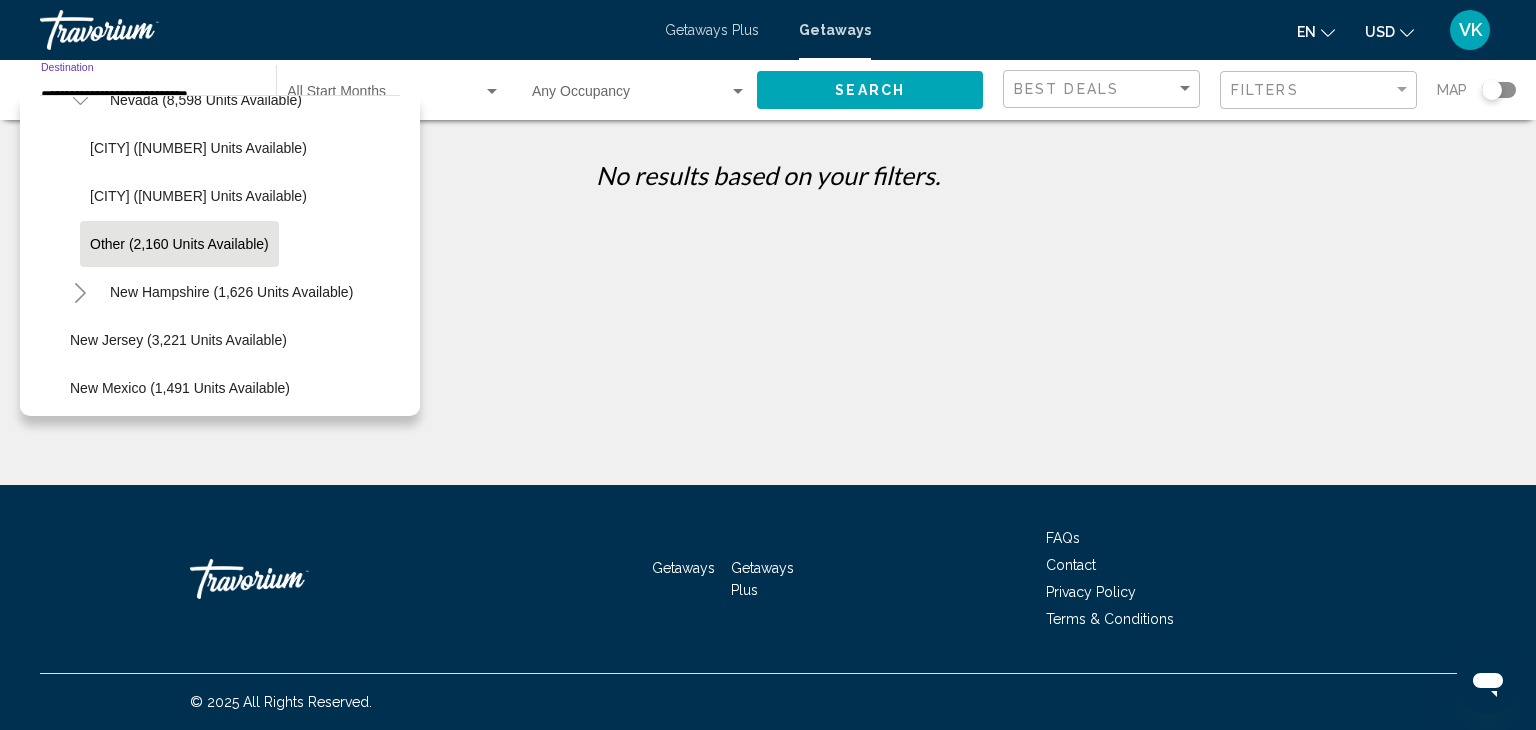 click on "Other (2,160 units available)" 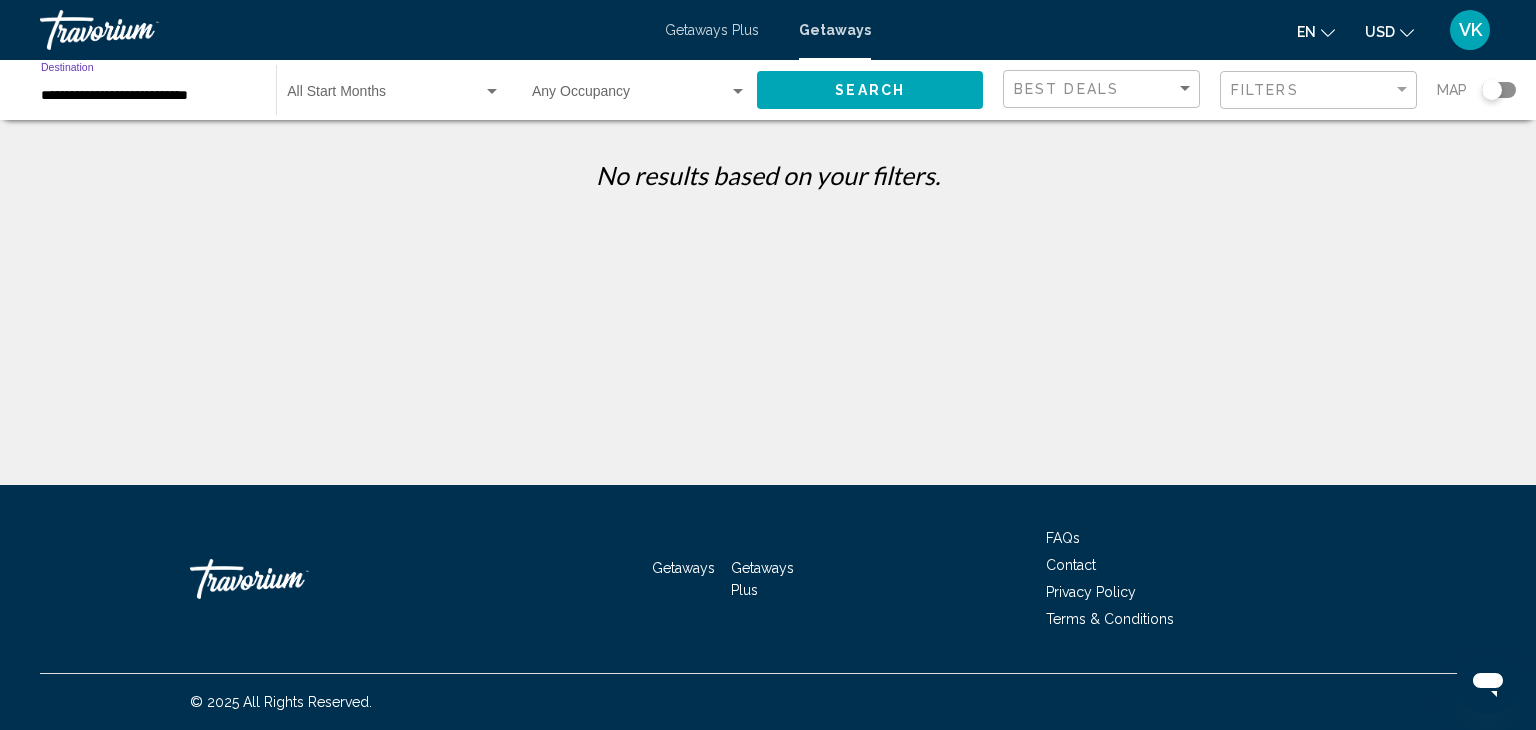 click at bounding box center (385, 96) 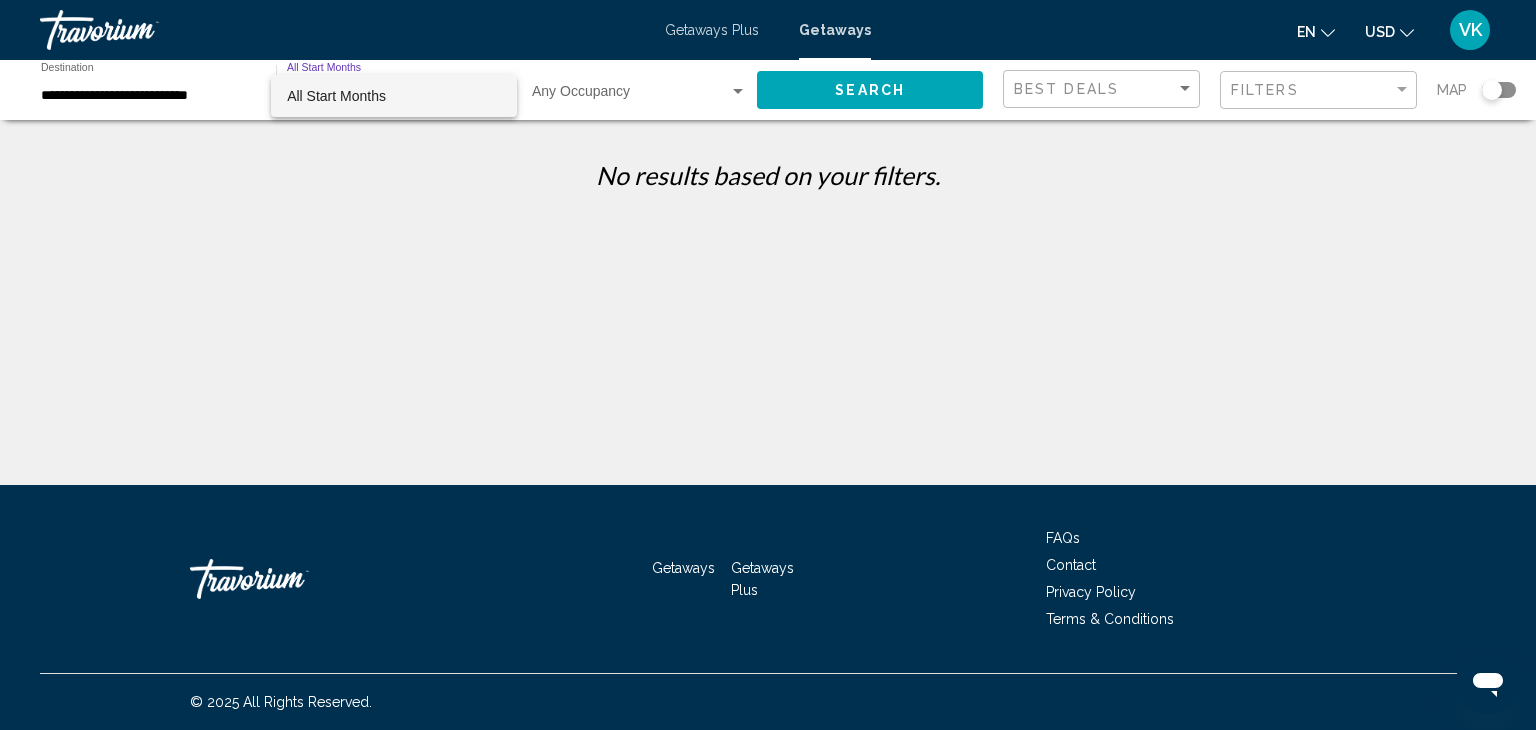 click at bounding box center (768, 365) 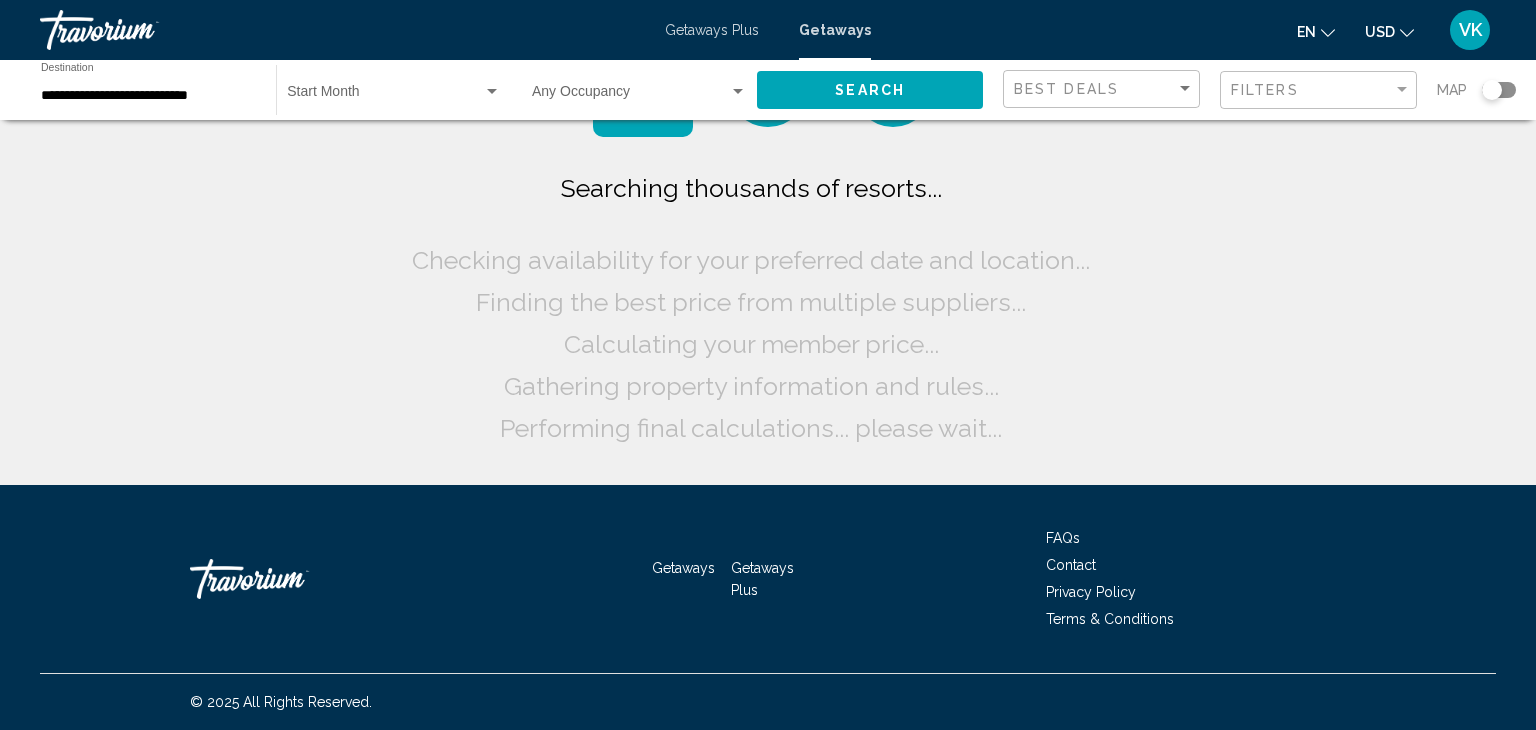 scroll, scrollTop: 0, scrollLeft: 0, axis: both 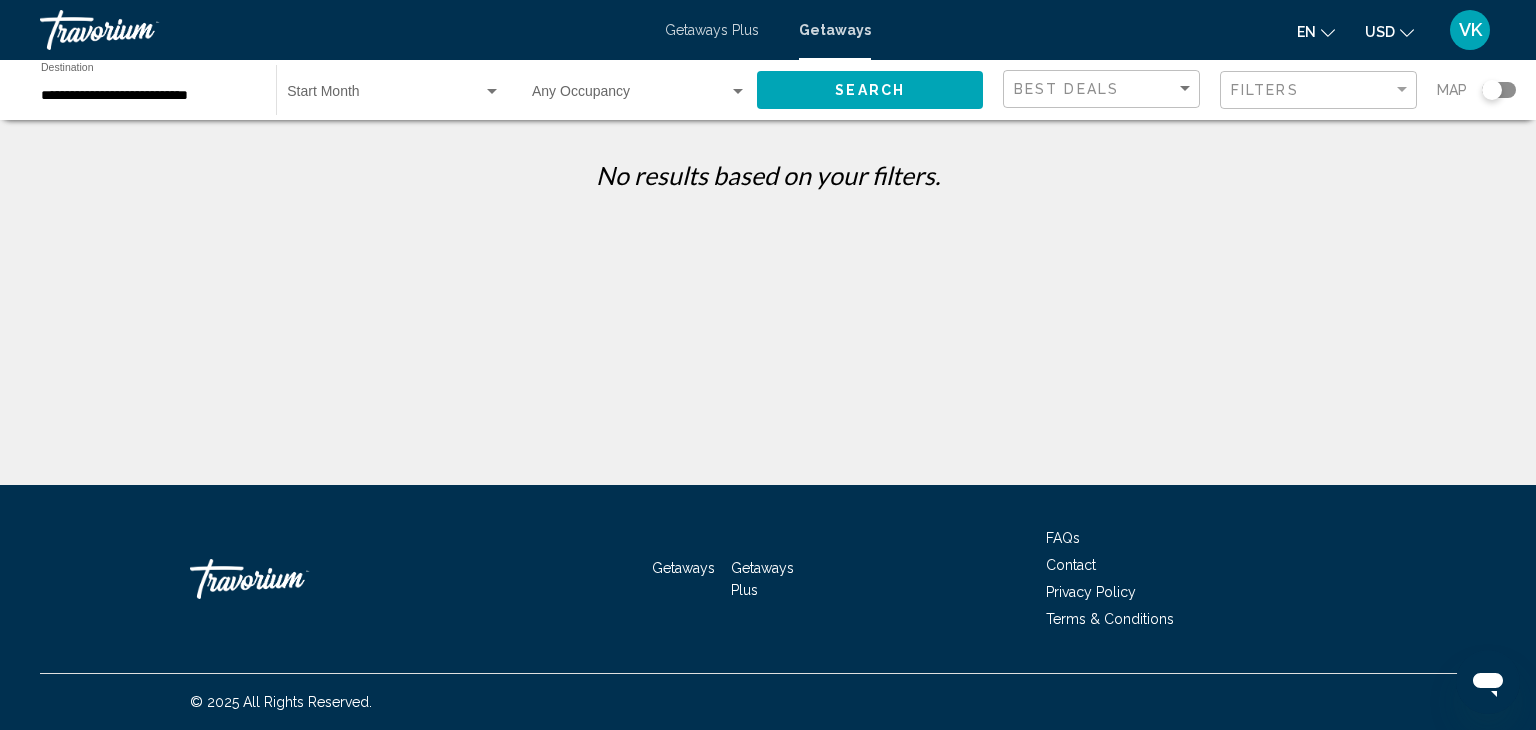 click at bounding box center (630, 96) 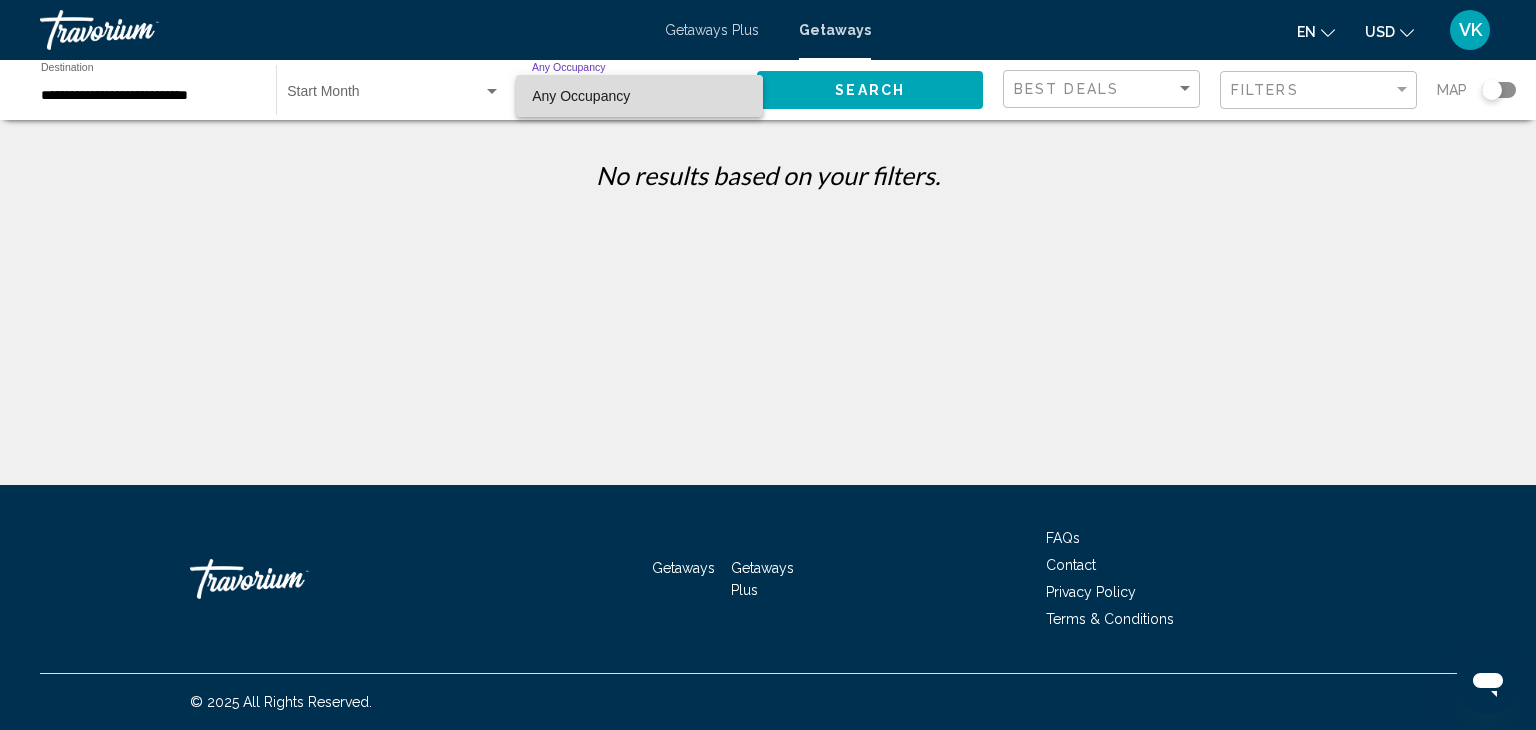 click on "Any Occupancy" at bounding box center [639, 96] 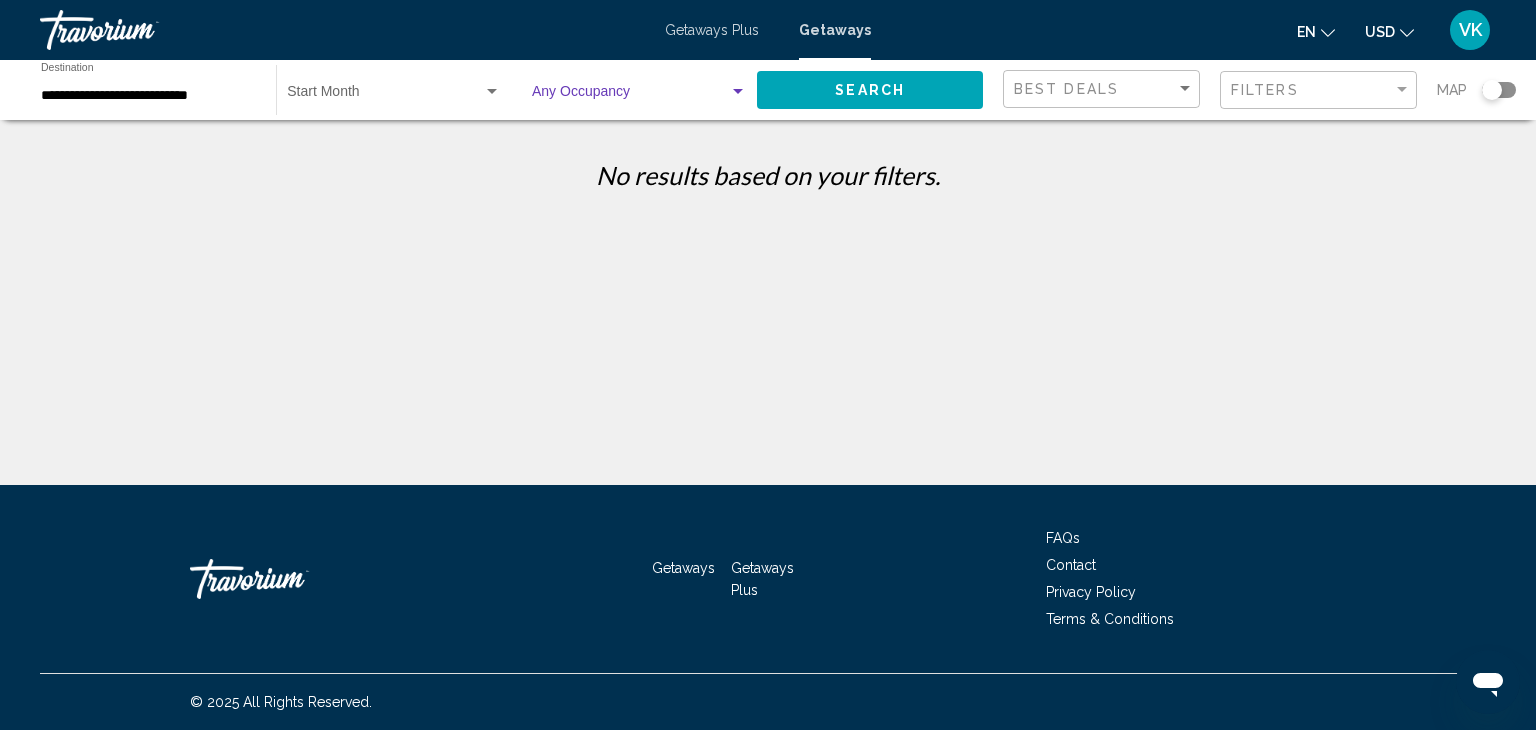 click at bounding box center [385, 96] 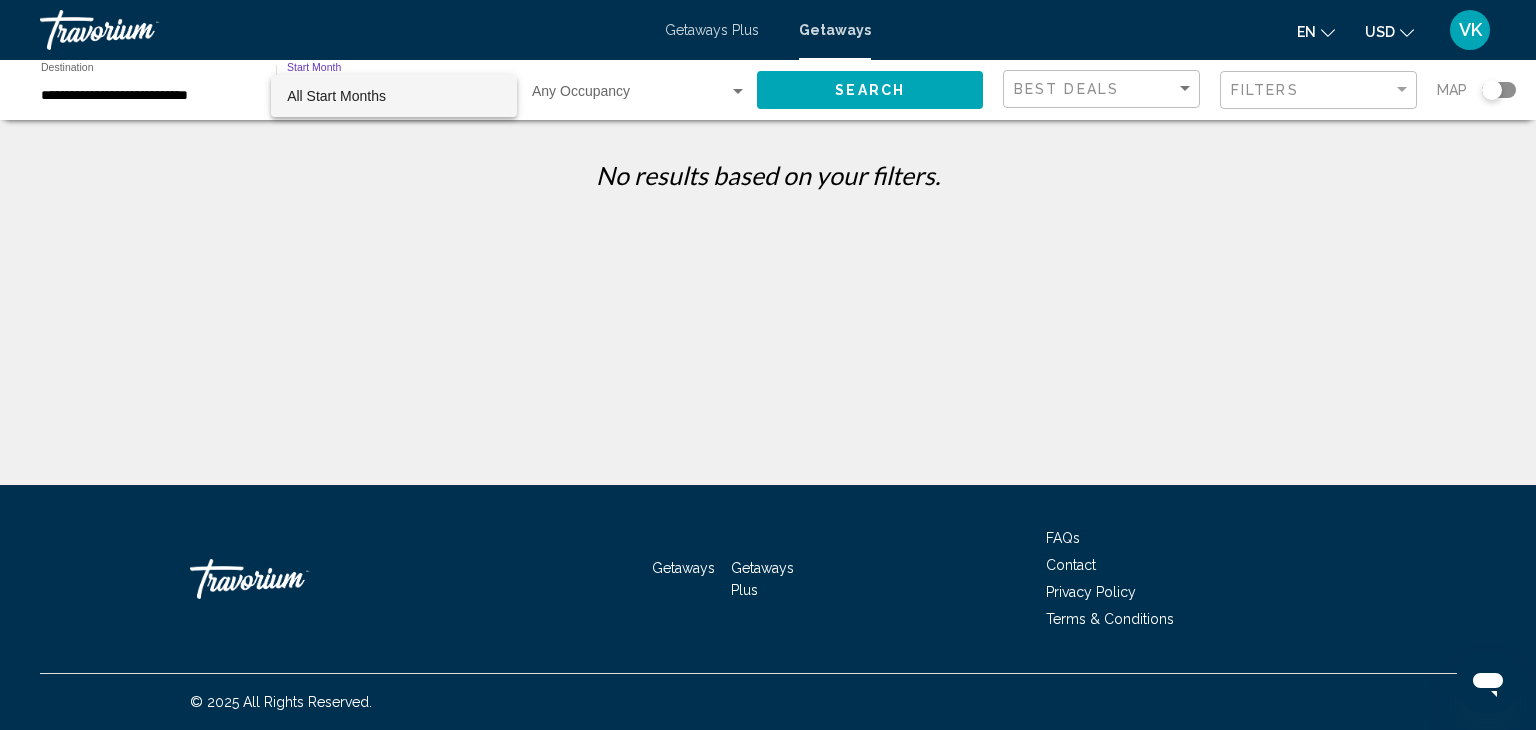 click on "All Start Months" at bounding box center [336, 96] 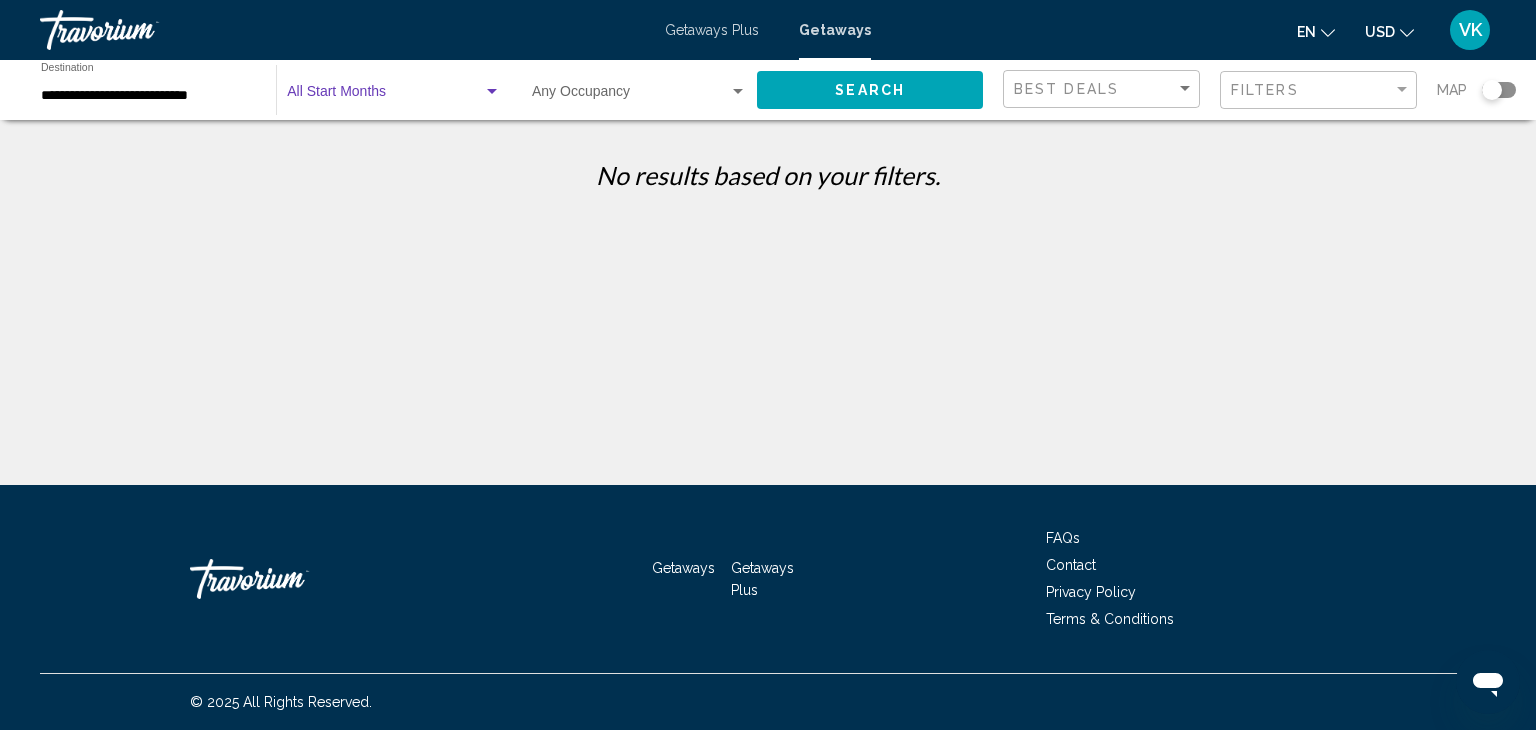 click on "**********" at bounding box center (148, 96) 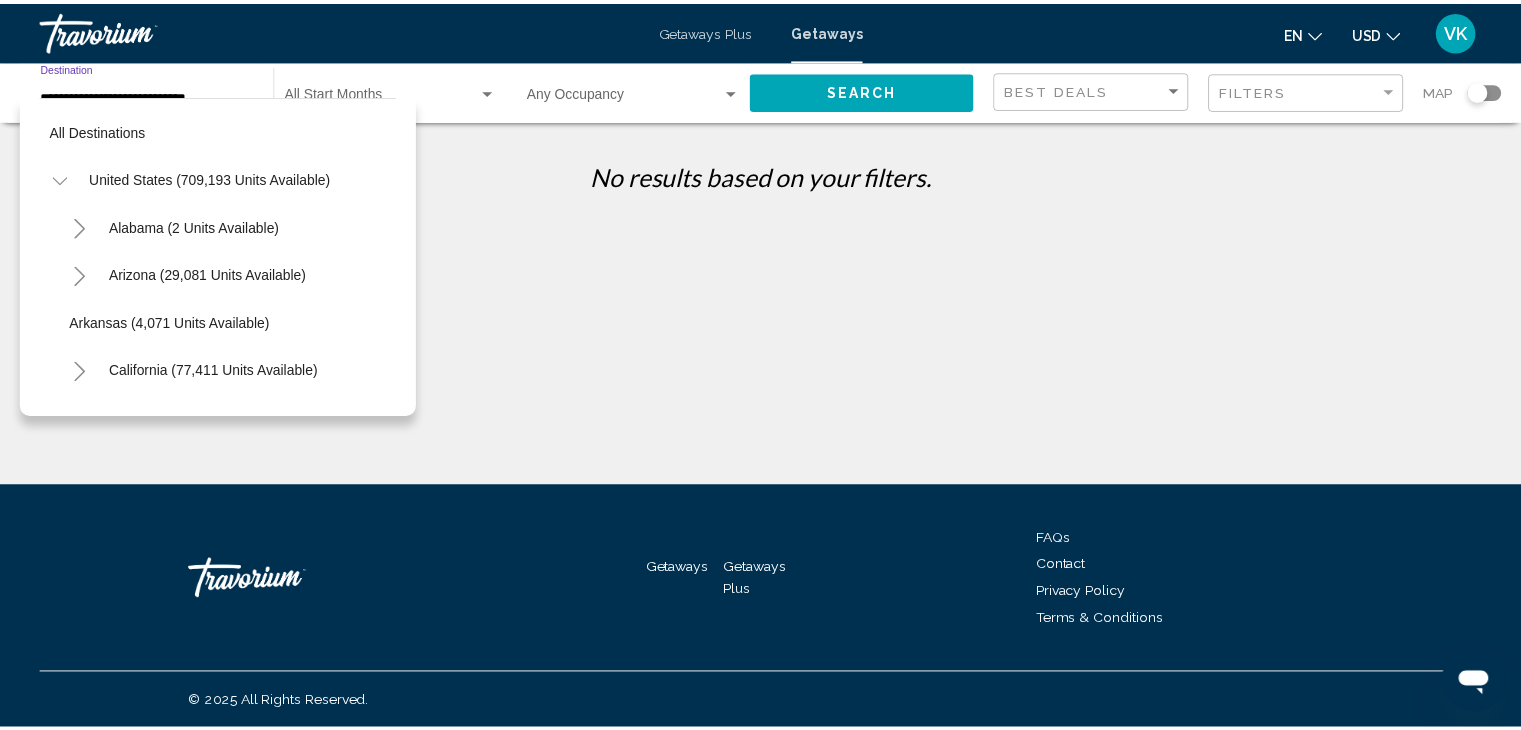 scroll, scrollTop: 1278, scrollLeft: 0, axis: vertical 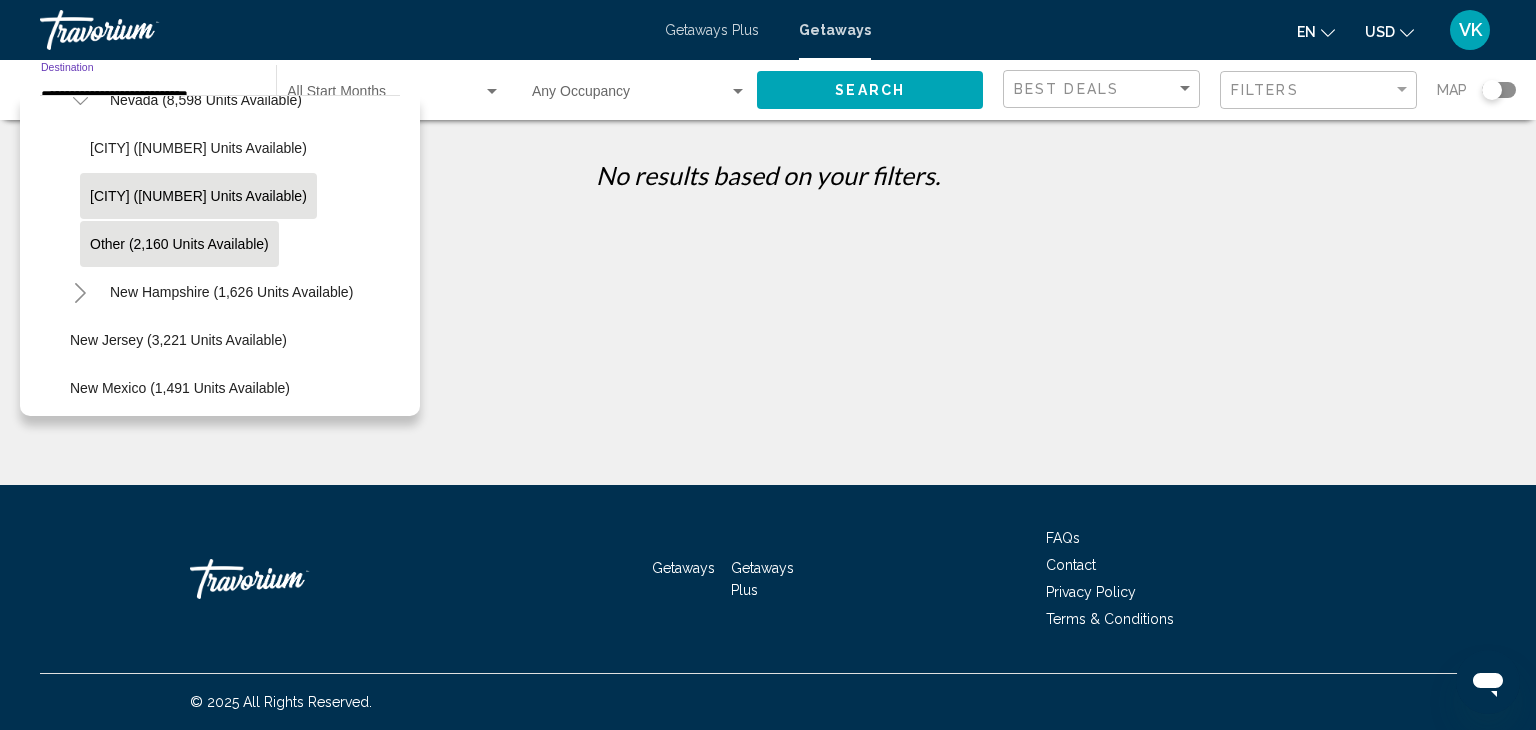 click on "[CITY] ([NUMBER] units available)" 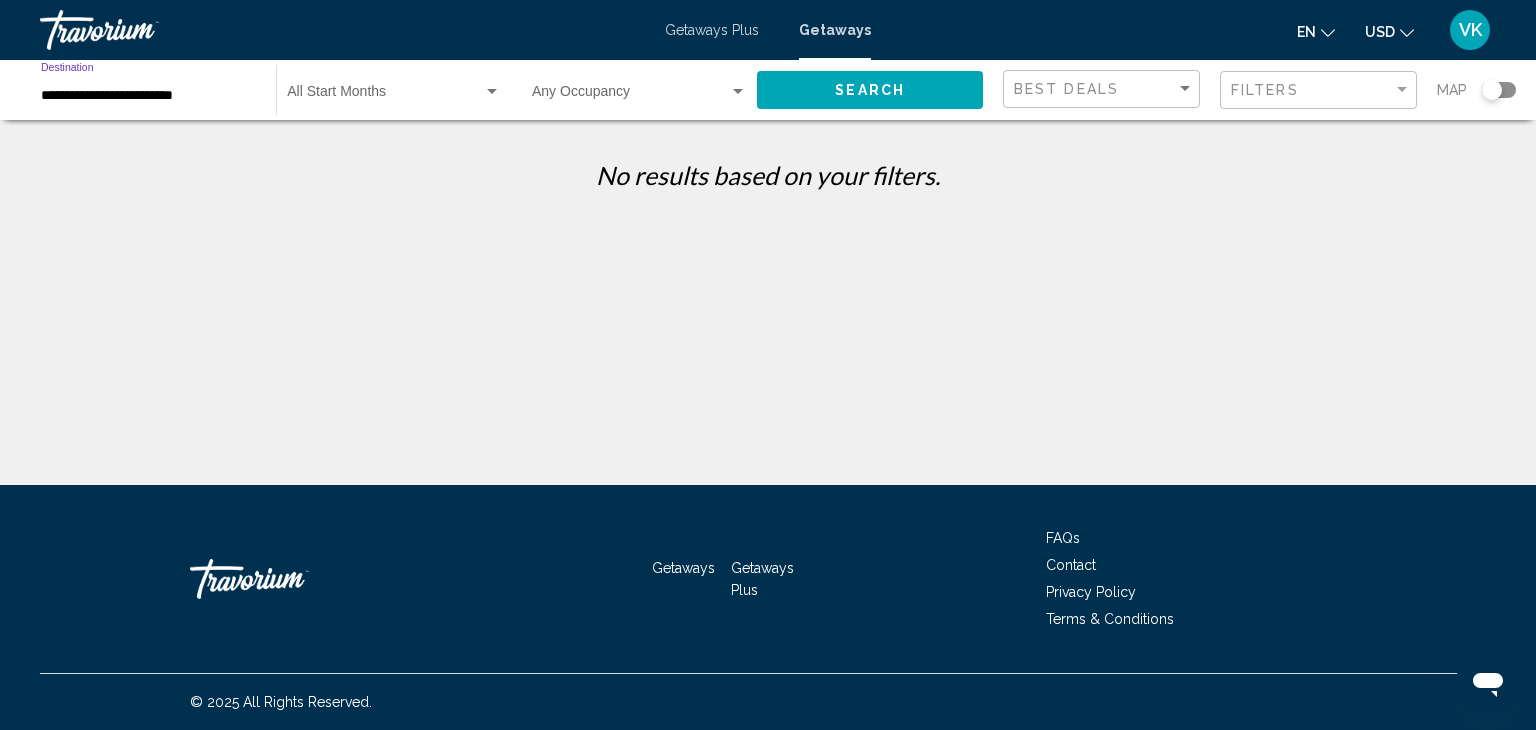 click on "Search" 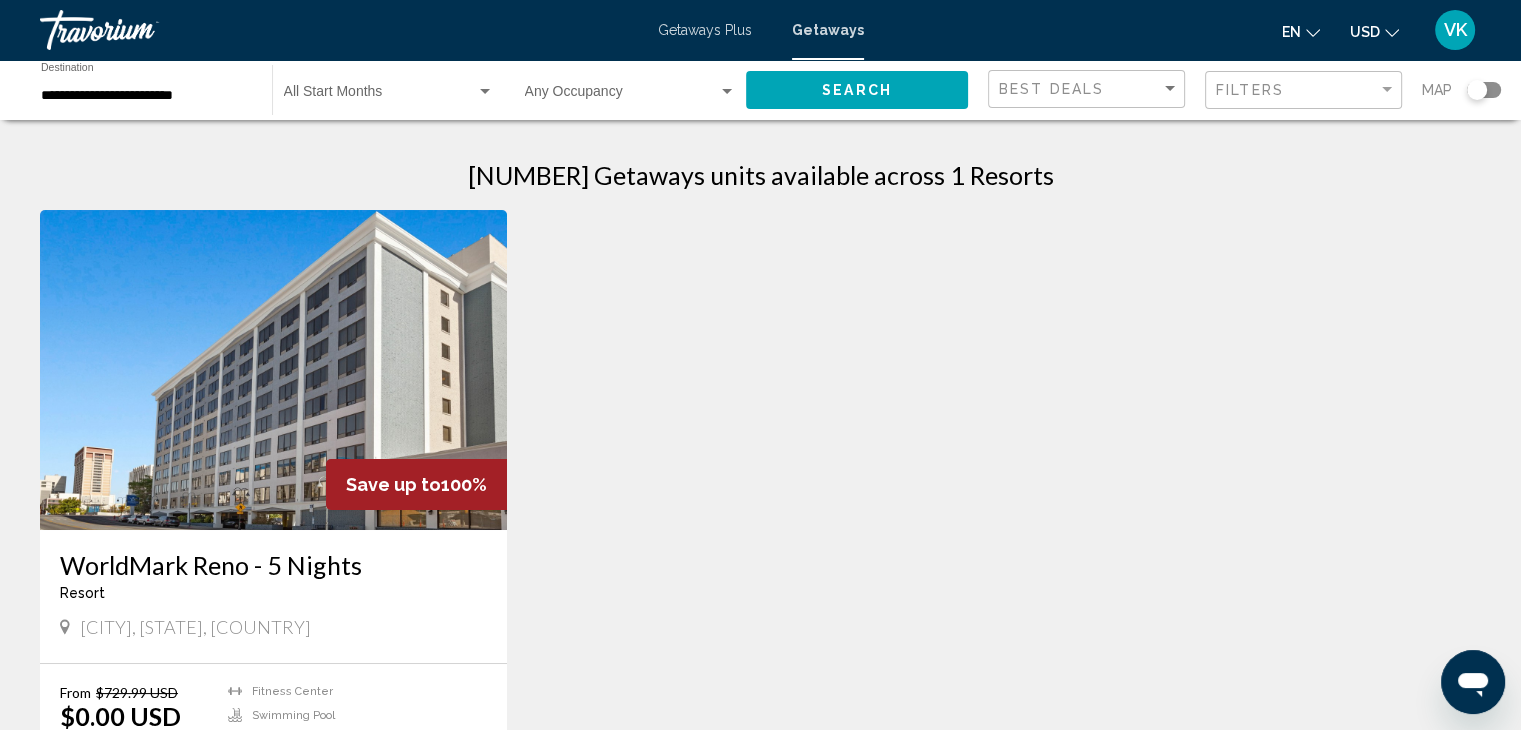 click on "**********" at bounding box center (146, 96) 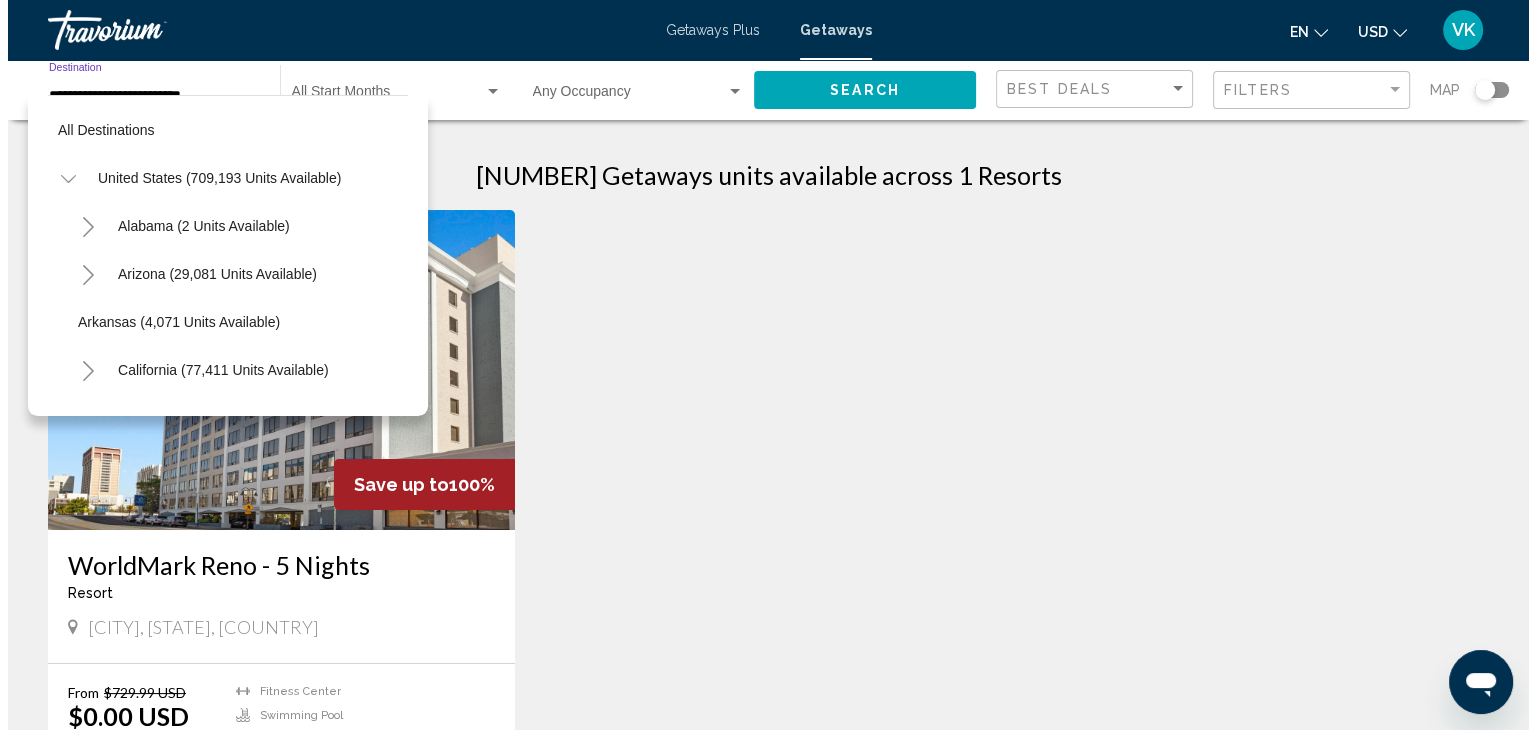 scroll, scrollTop: 1230, scrollLeft: 0, axis: vertical 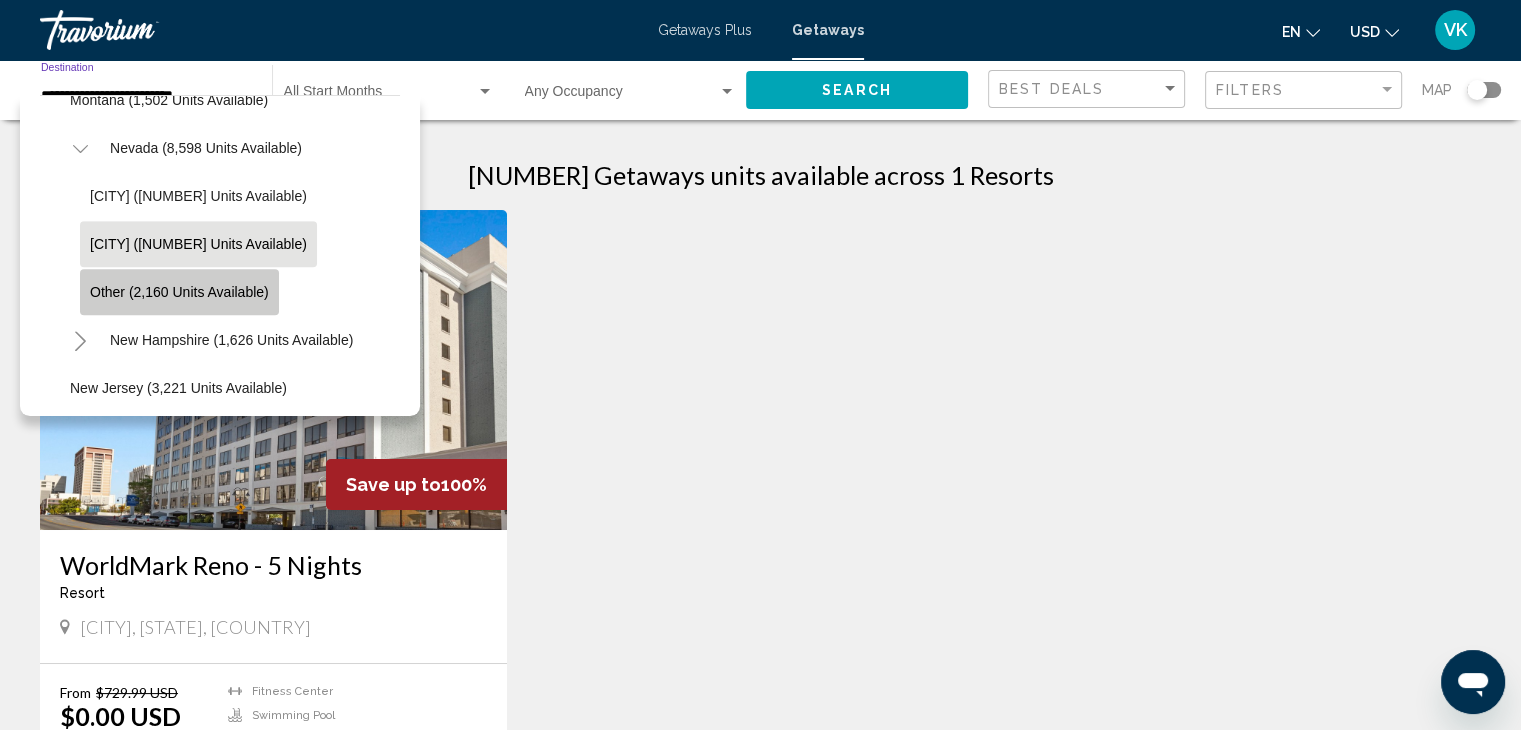 click on "Other (2,160 units available)" 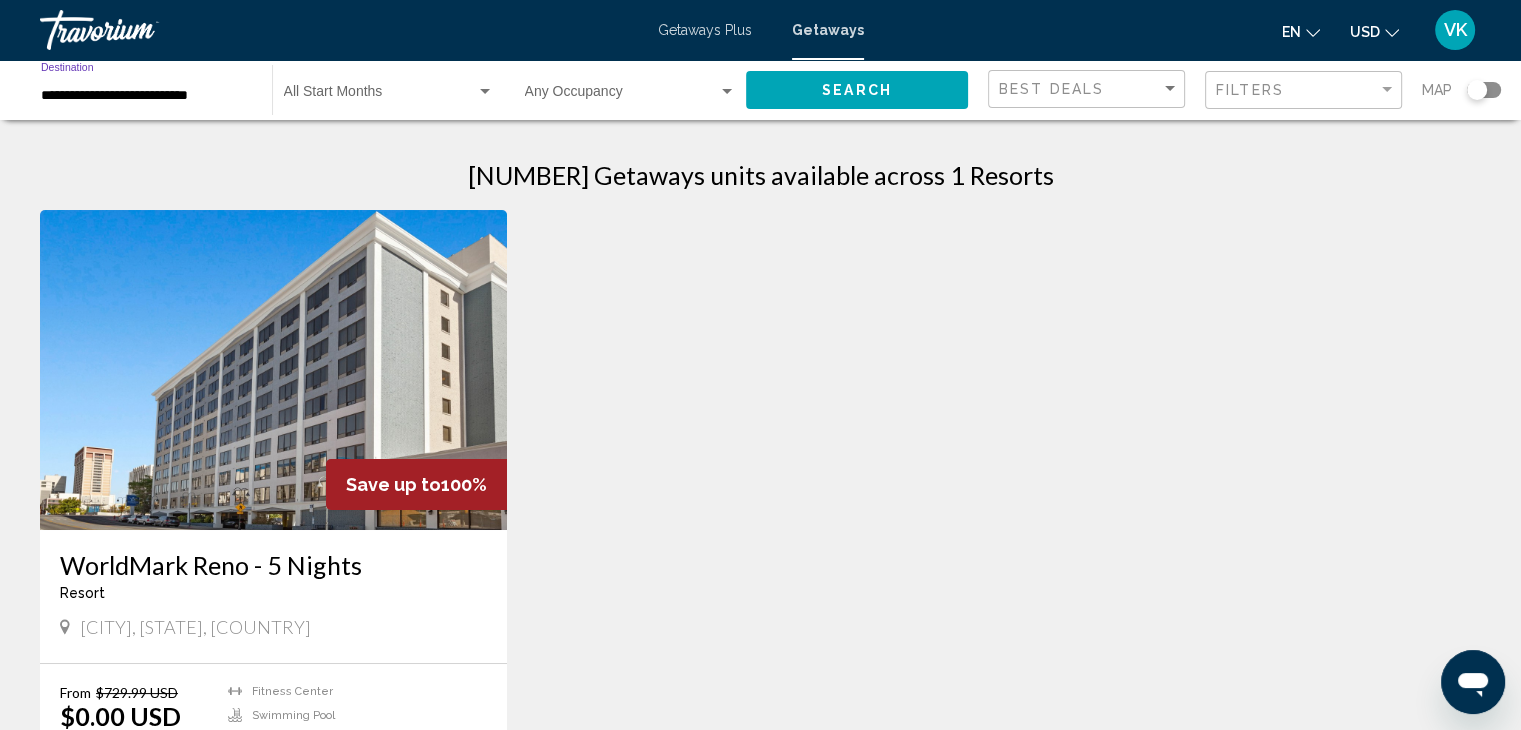 click on "Search" 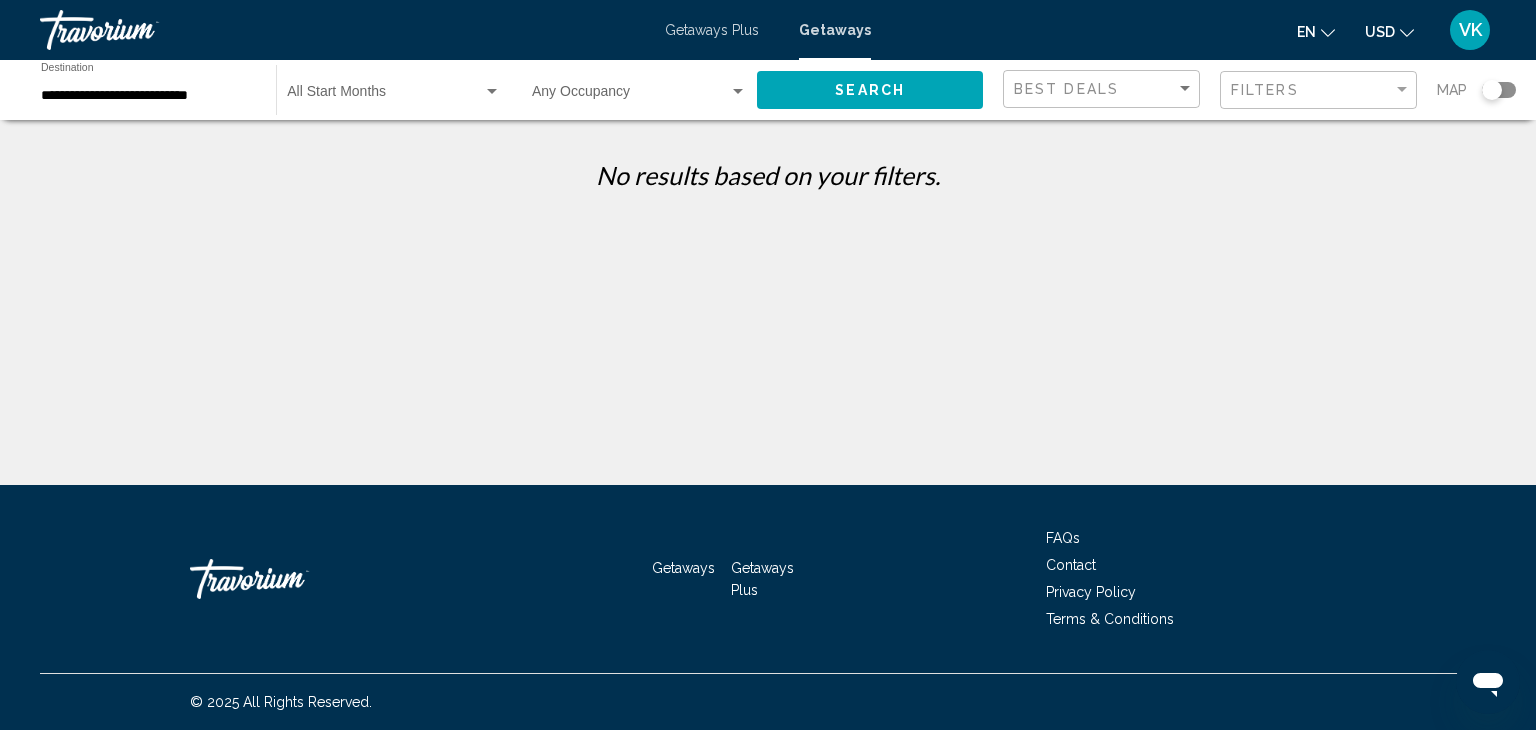 click on "**********" at bounding box center [148, 96] 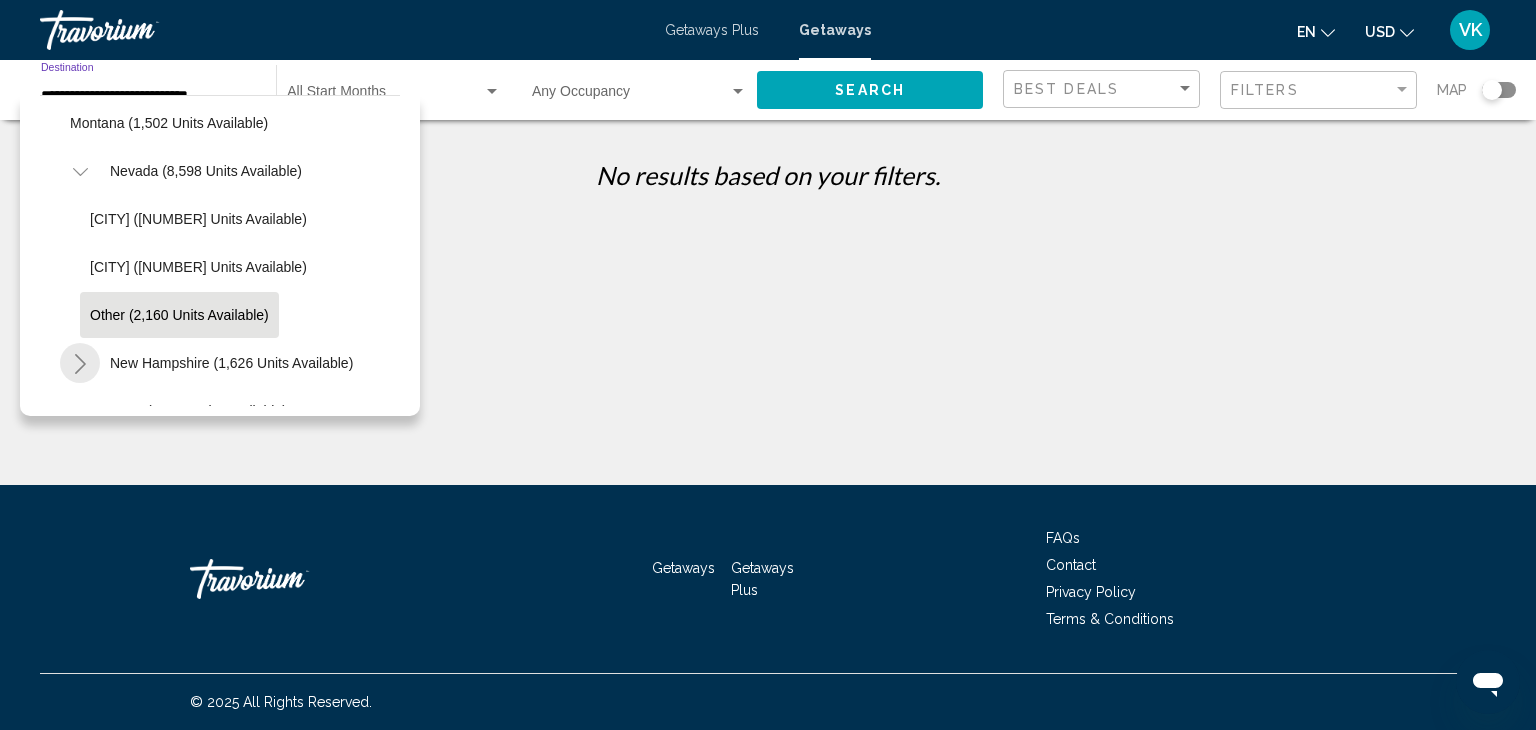 scroll, scrollTop: 1206, scrollLeft: 0, axis: vertical 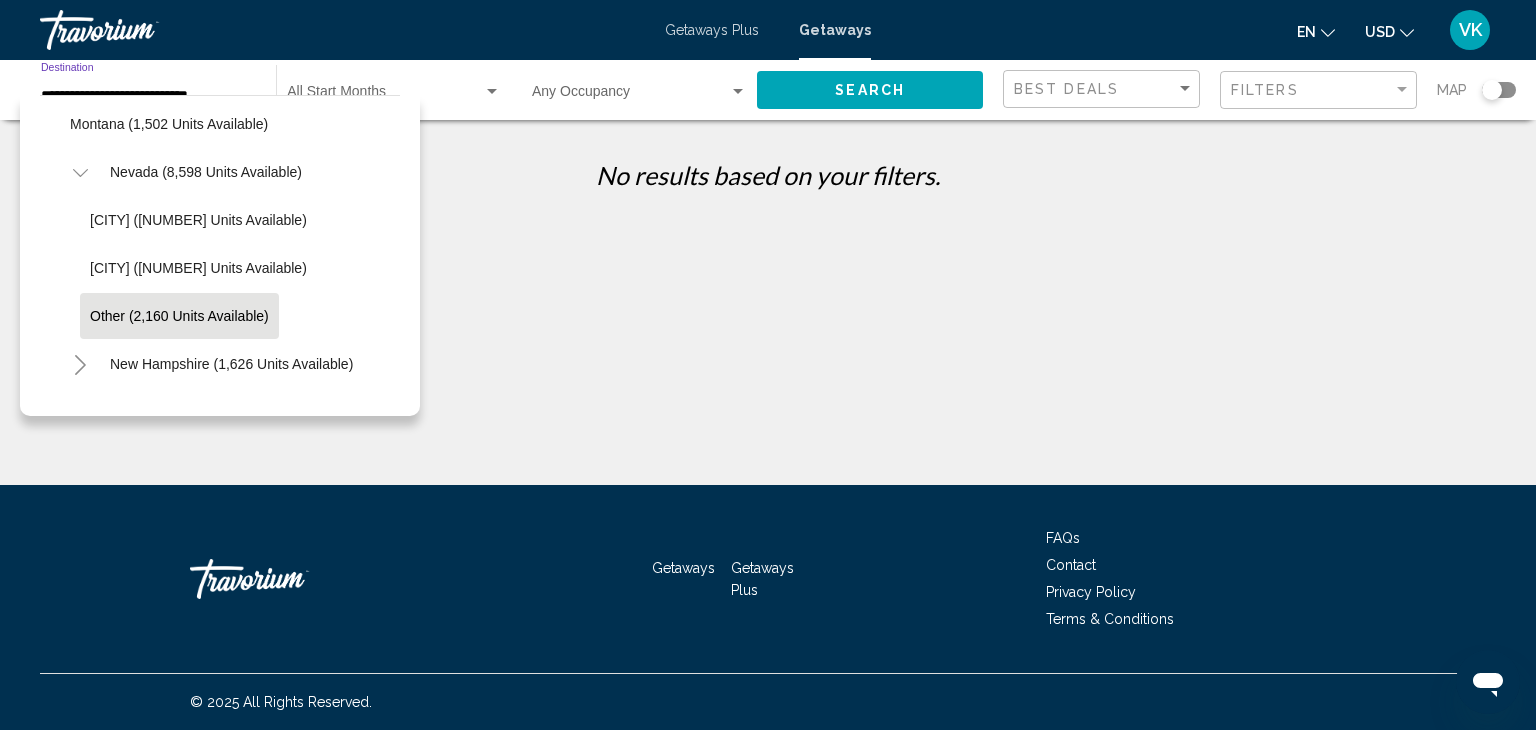 click on "**********" 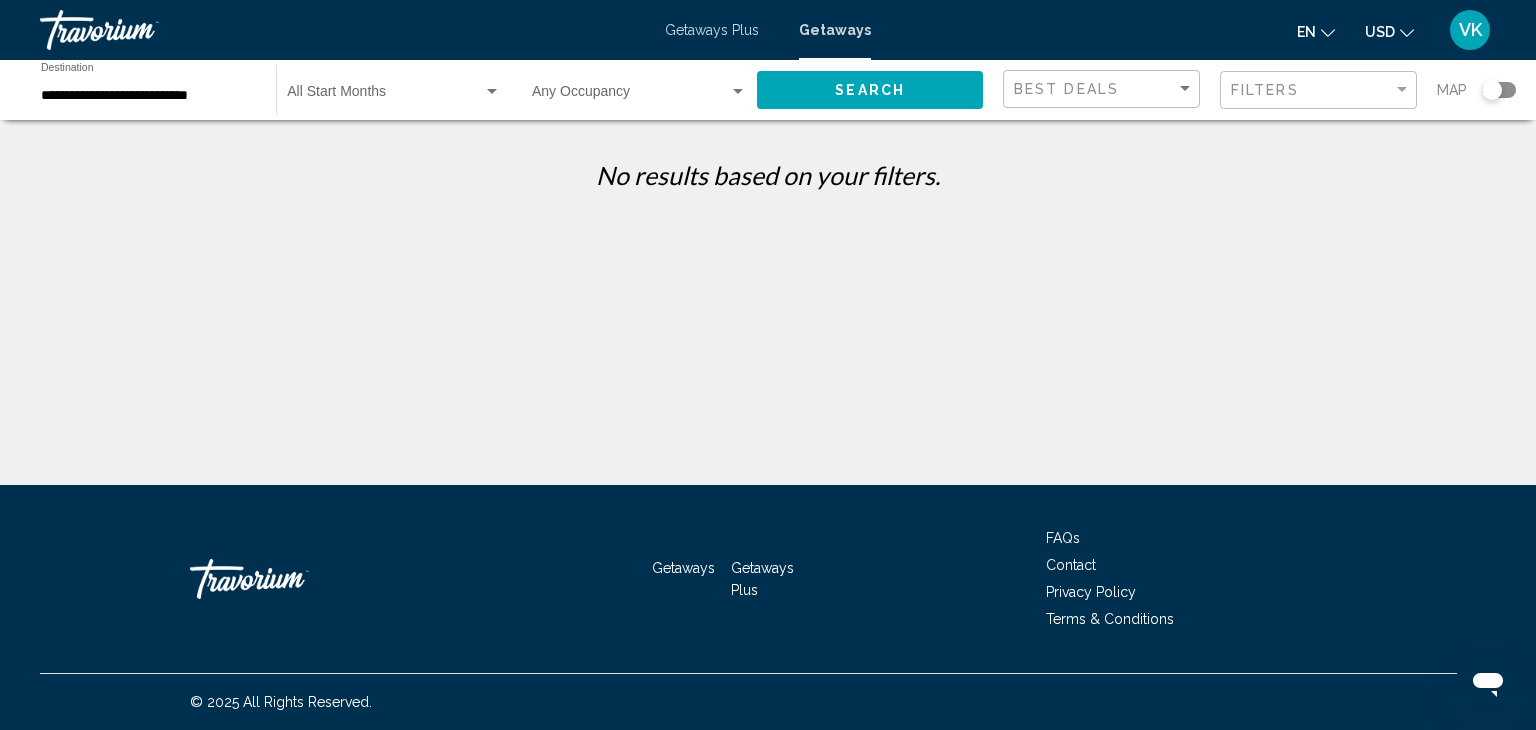 click at bounding box center (385, 96) 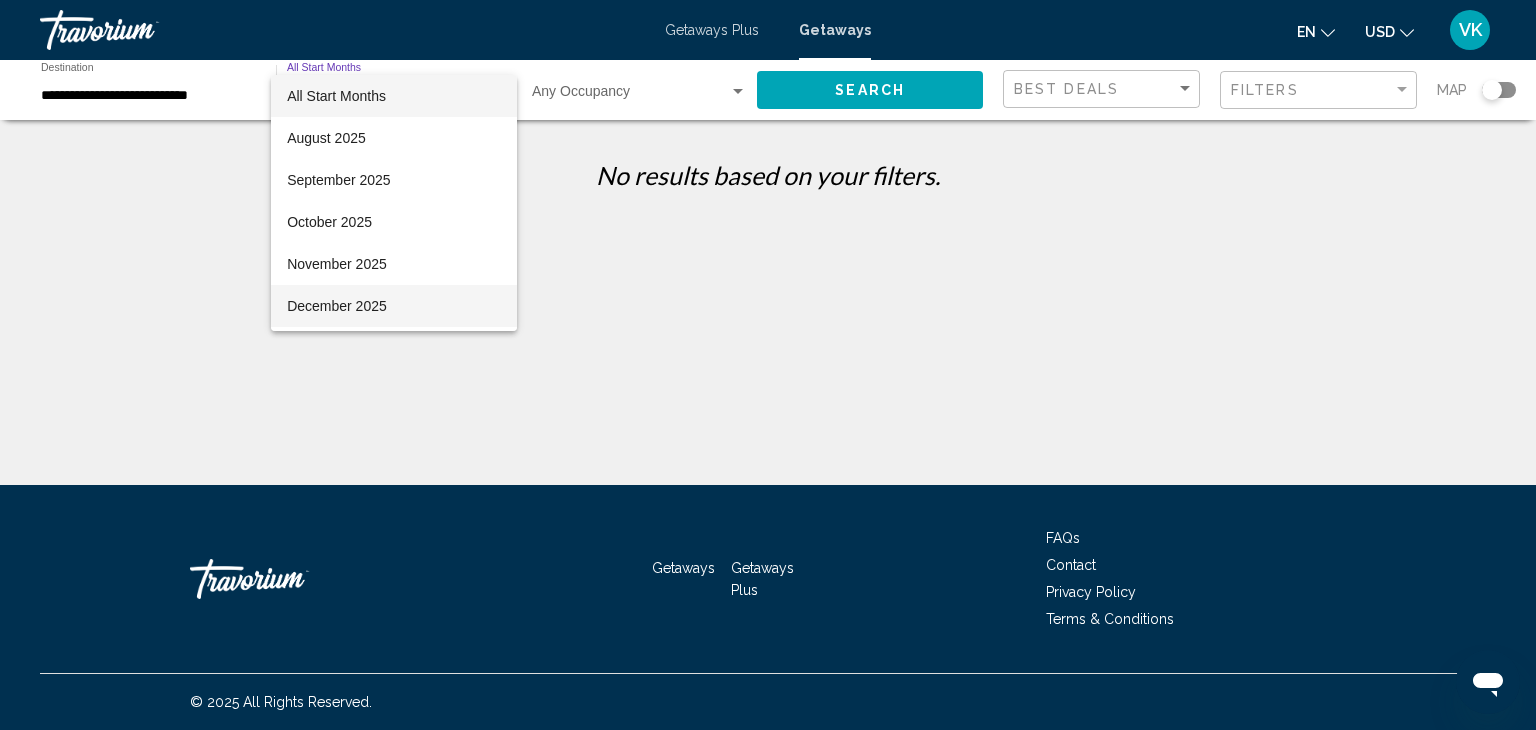 click on "December 2025" at bounding box center (394, 306) 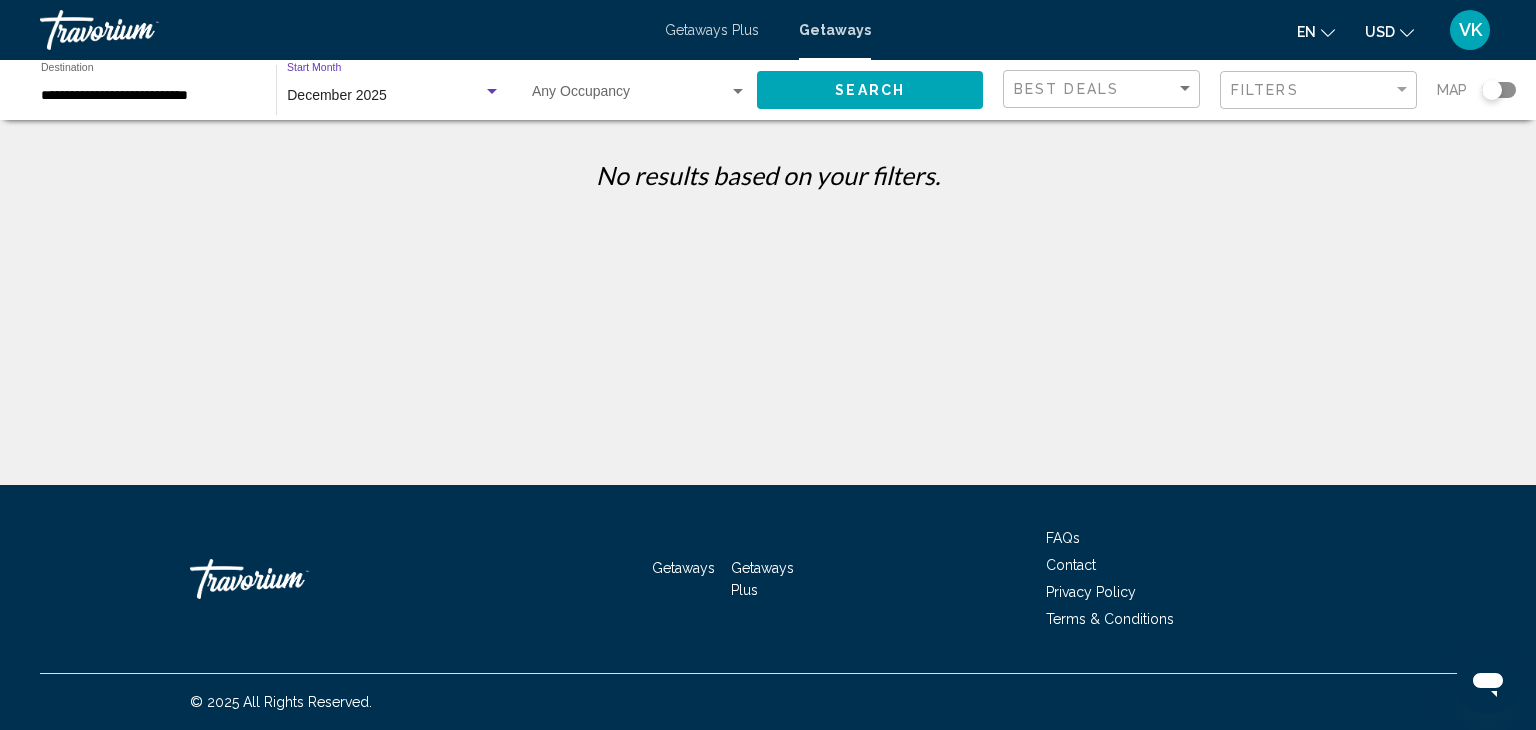 click on "Search" 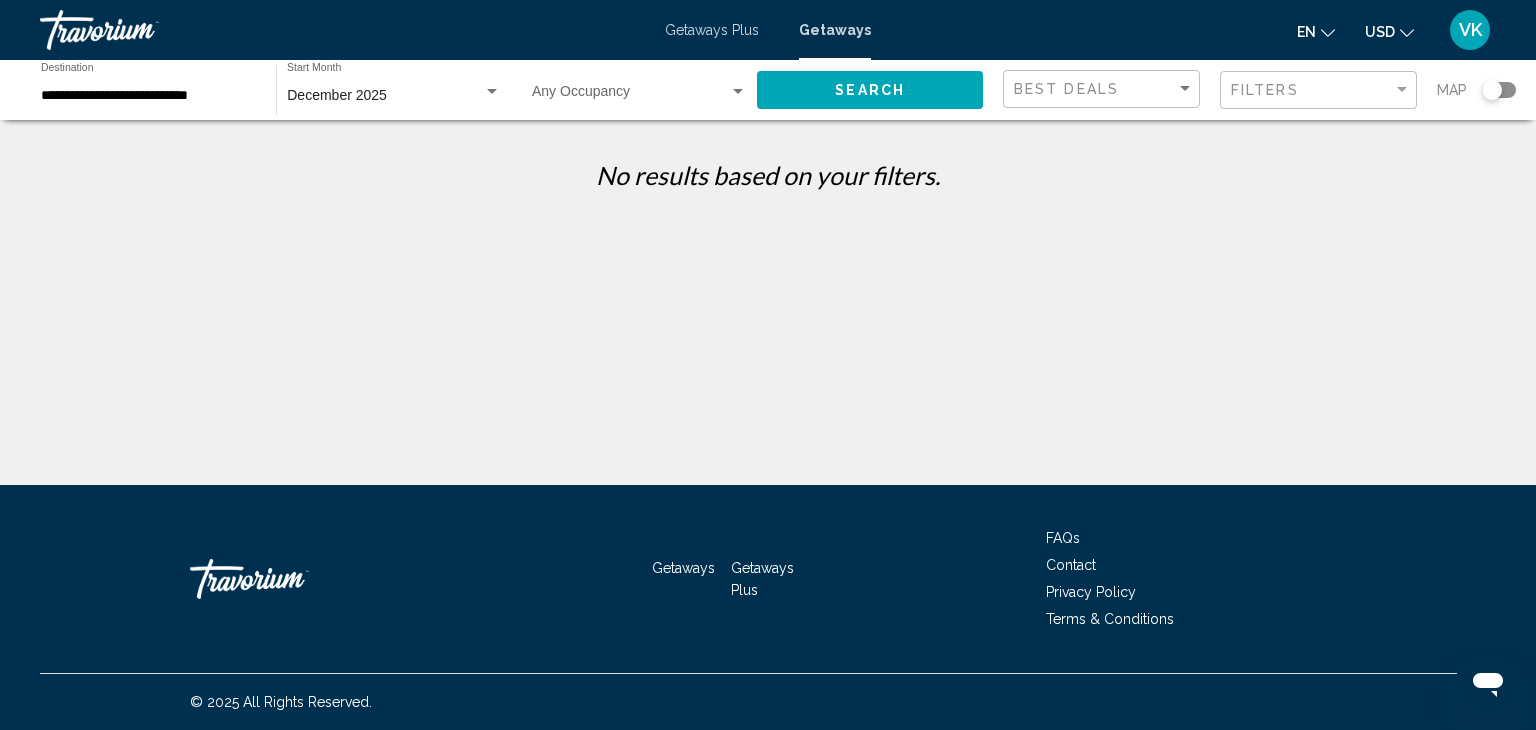 click on "**********" at bounding box center [148, 96] 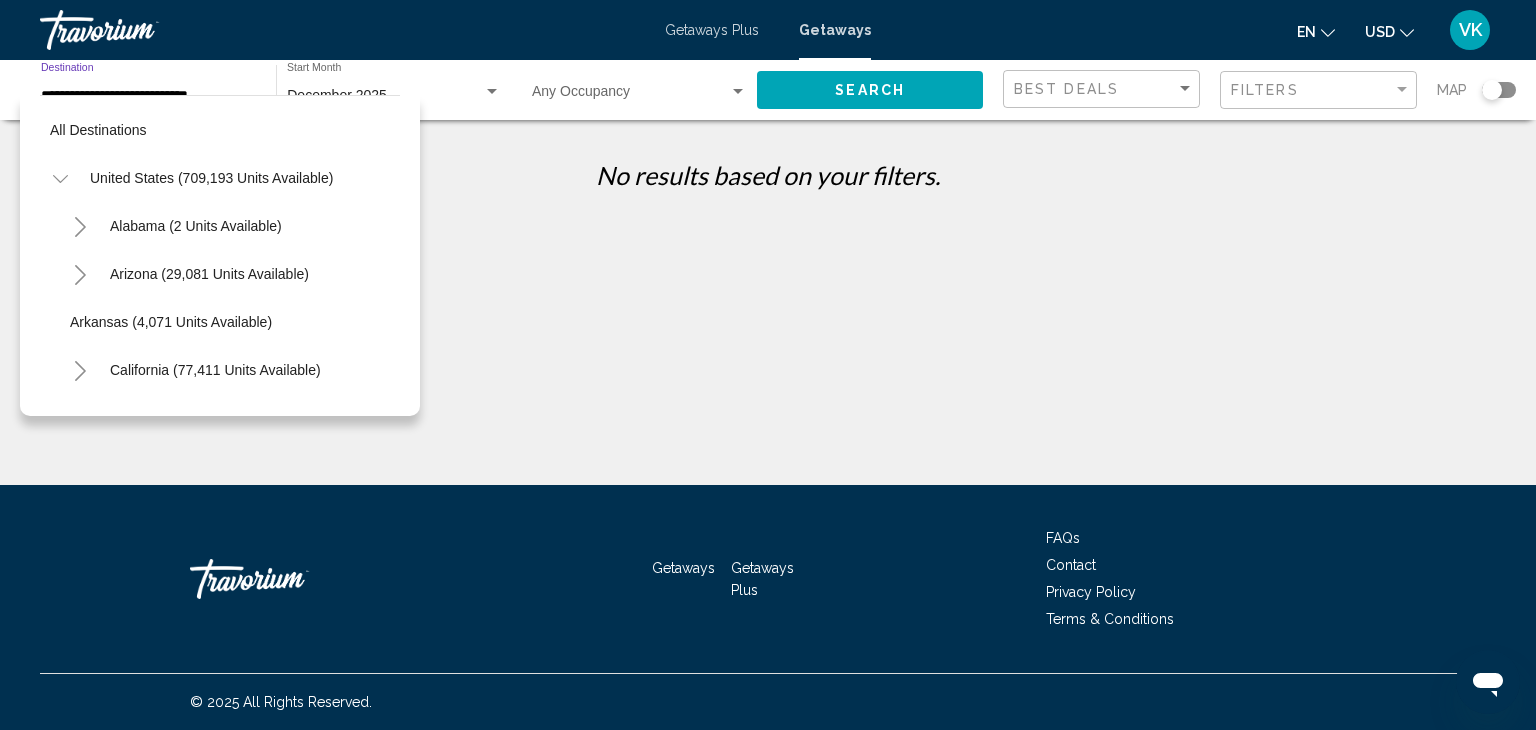 scroll, scrollTop: 1278, scrollLeft: 0, axis: vertical 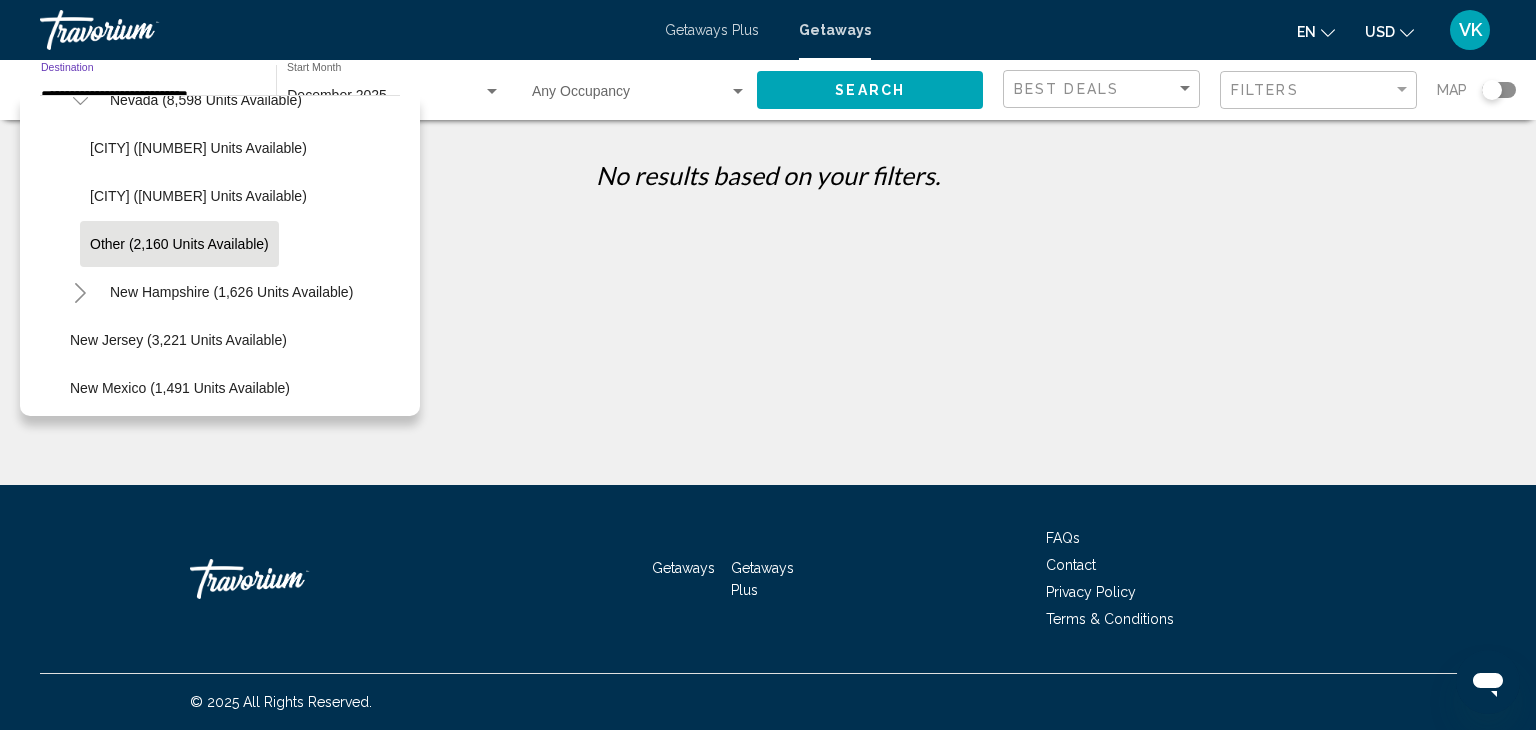 click on "Other (2,160 units available)" 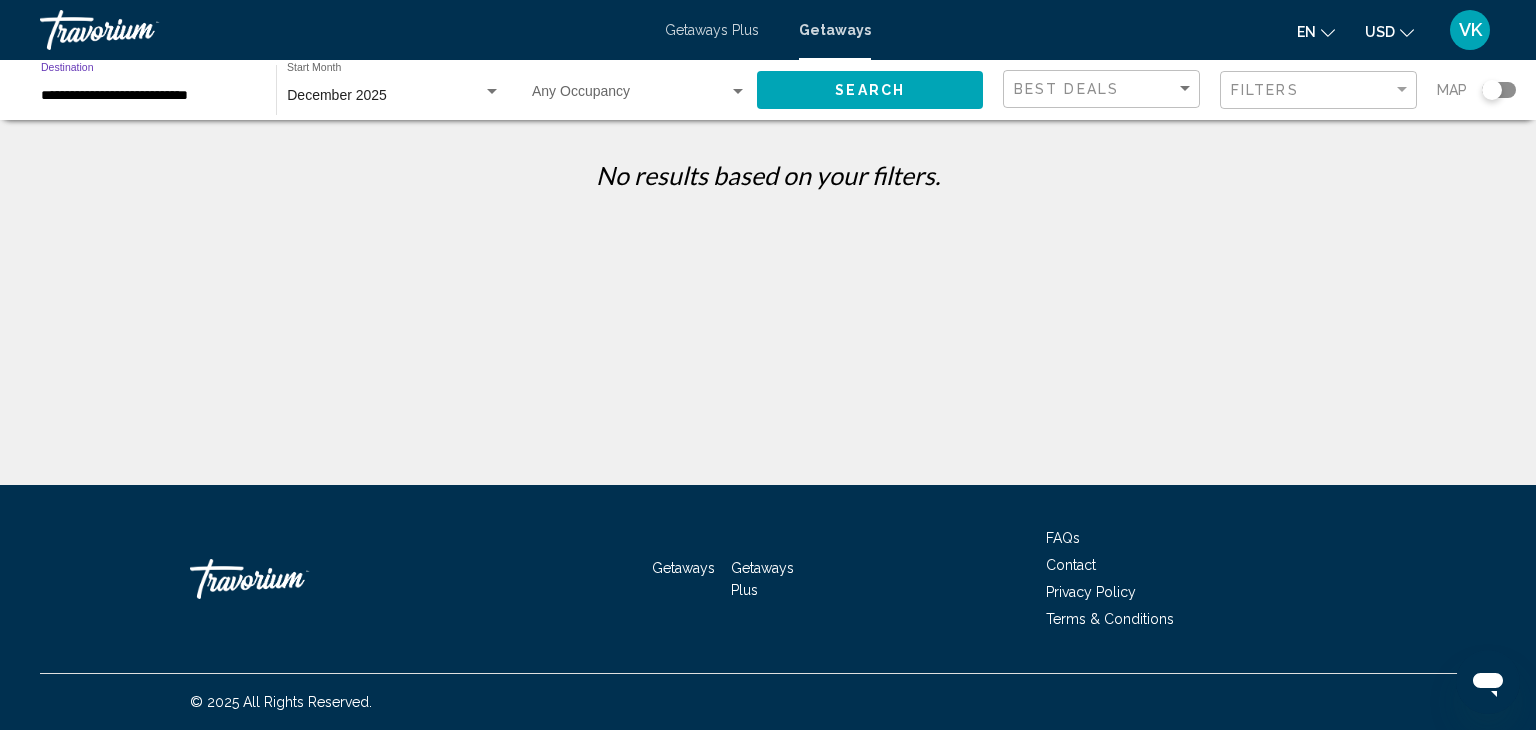 click on "Search" 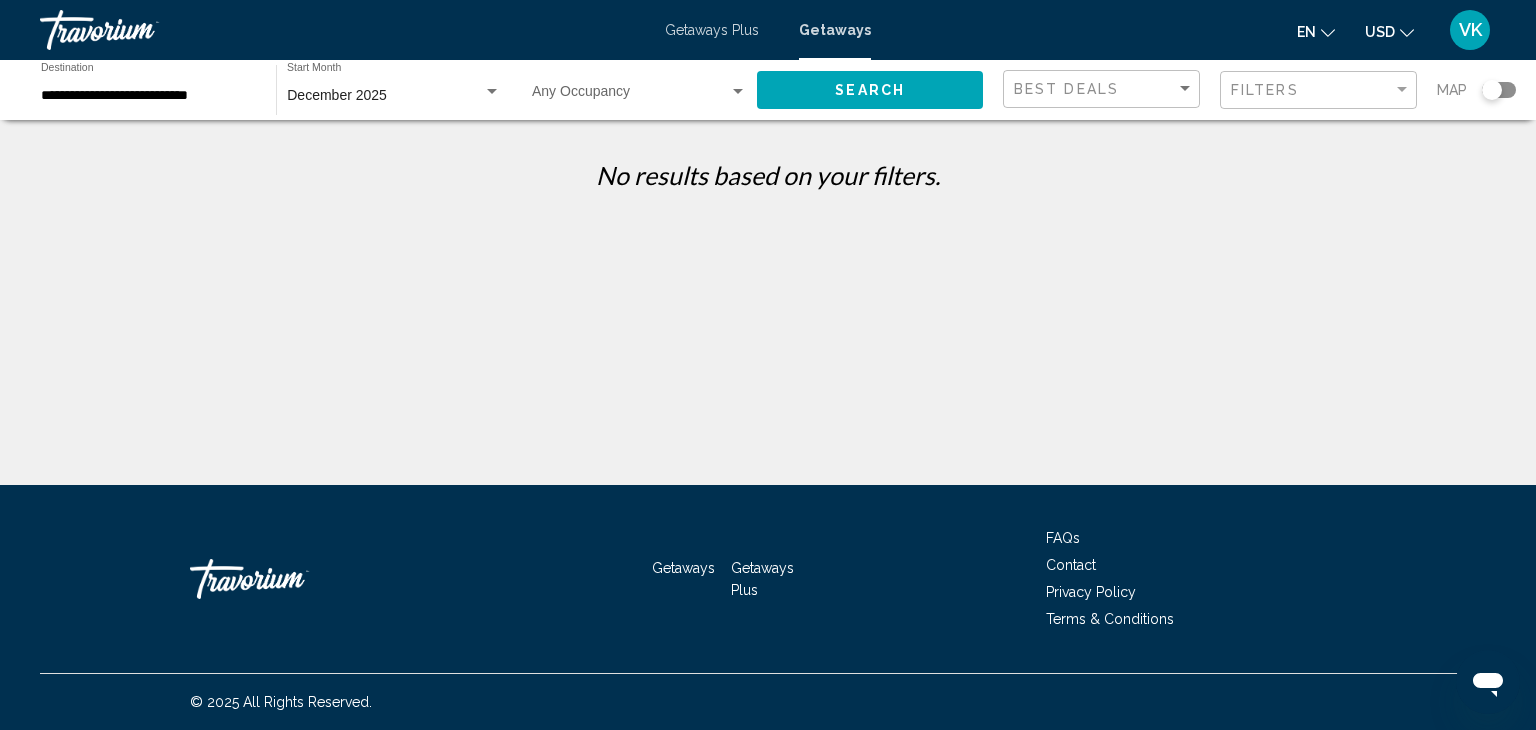 click on "December 2025" at bounding box center (385, 96) 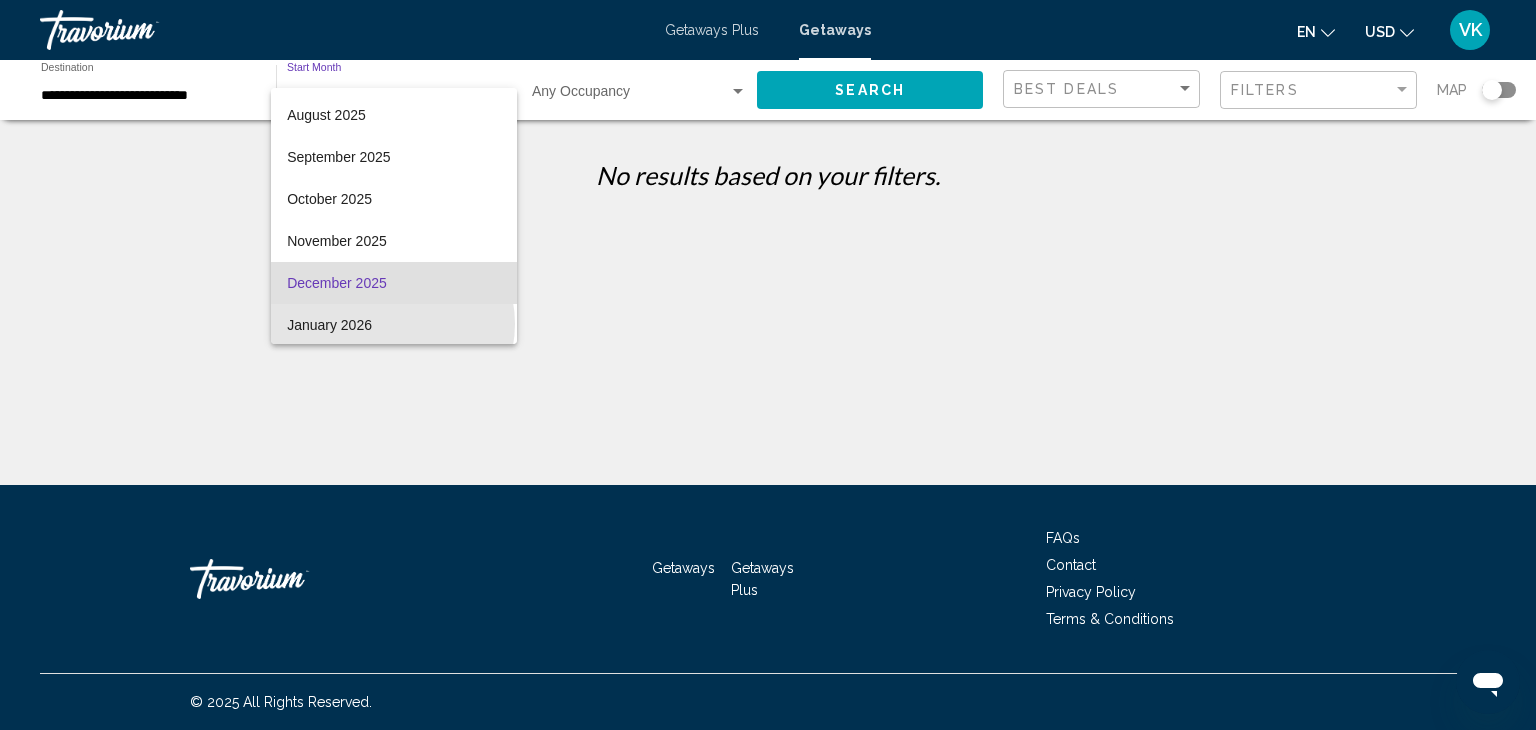 scroll, scrollTop: 36, scrollLeft: 0, axis: vertical 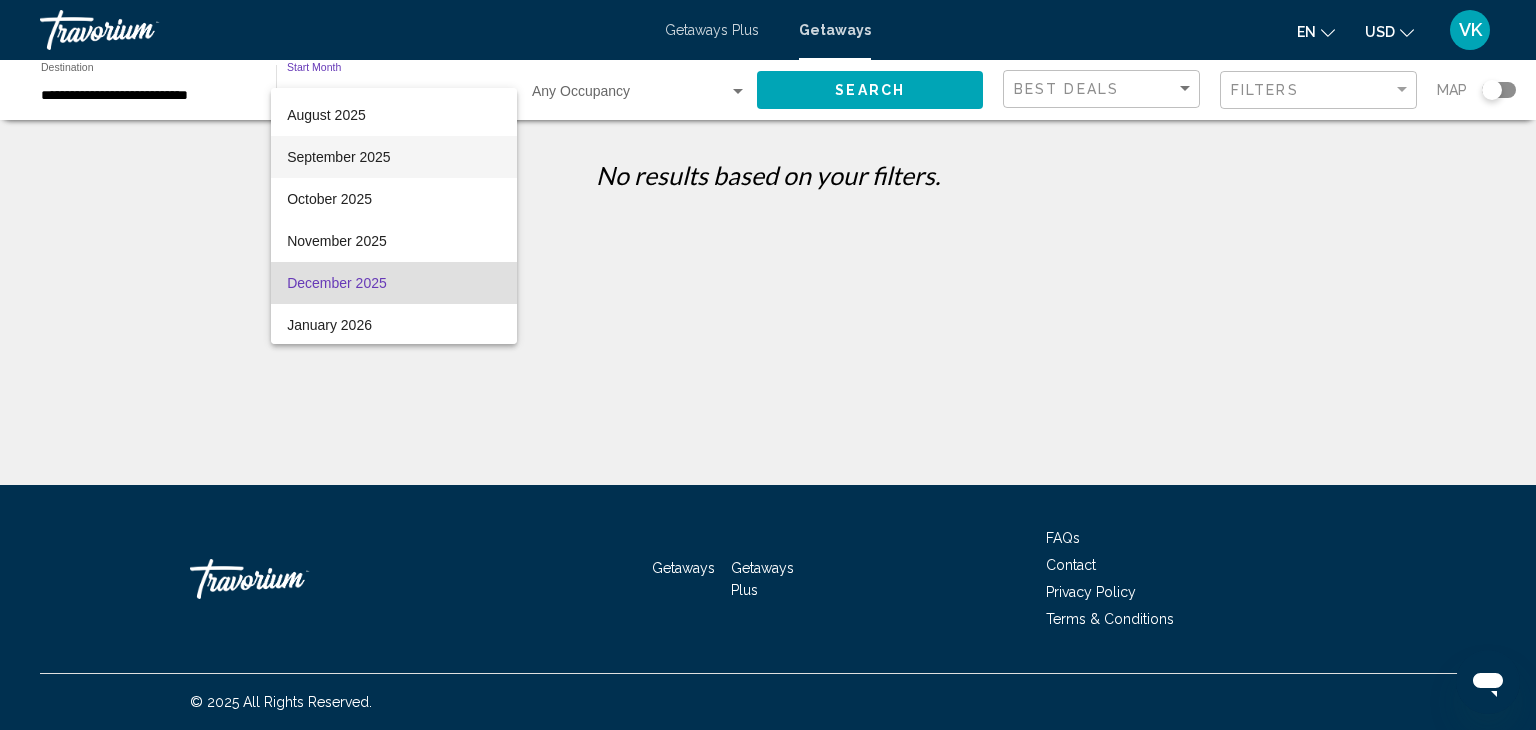 click on "September 2025" at bounding box center (394, 157) 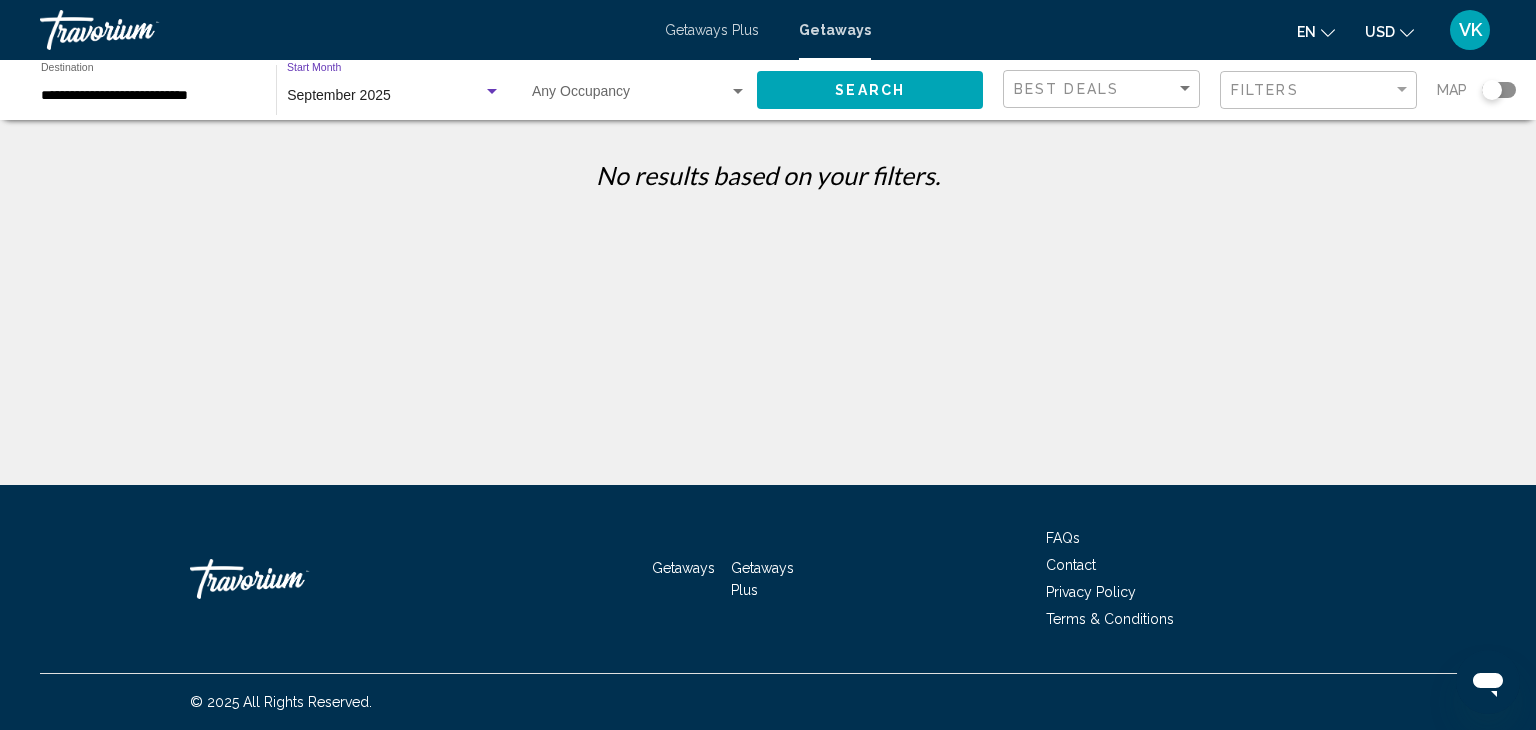 click on "Search" 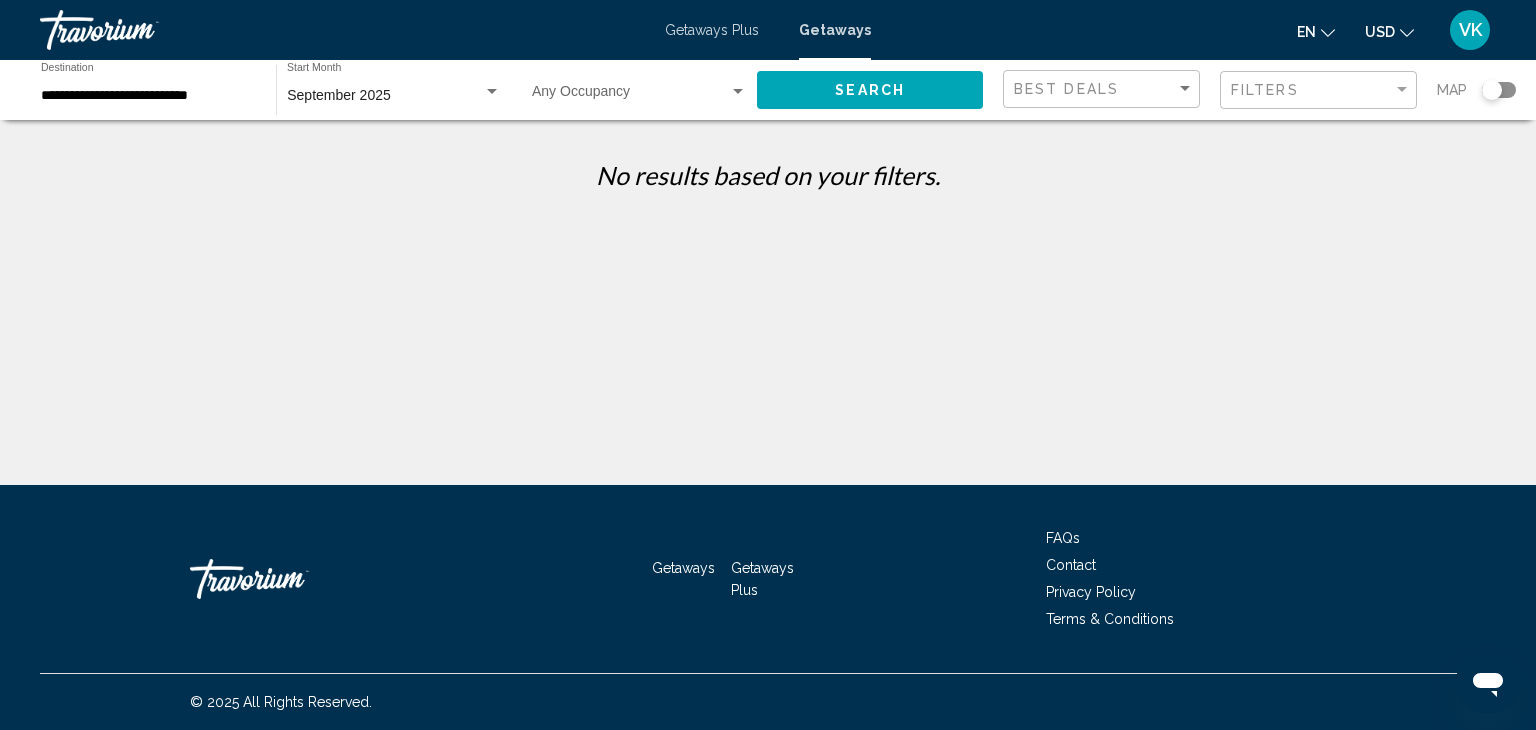 click on "**********" at bounding box center (148, 96) 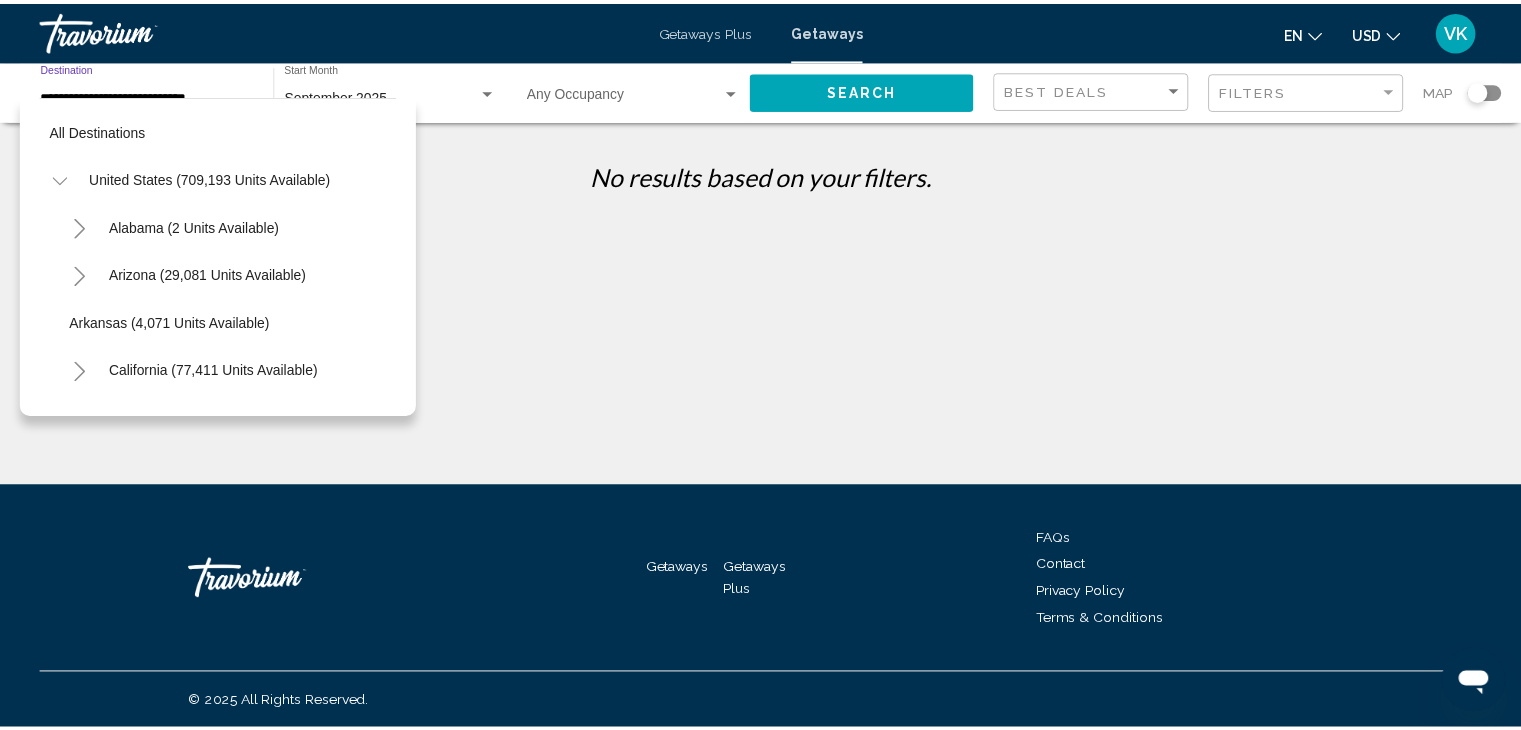 scroll, scrollTop: 1278, scrollLeft: 0, axis: vertical 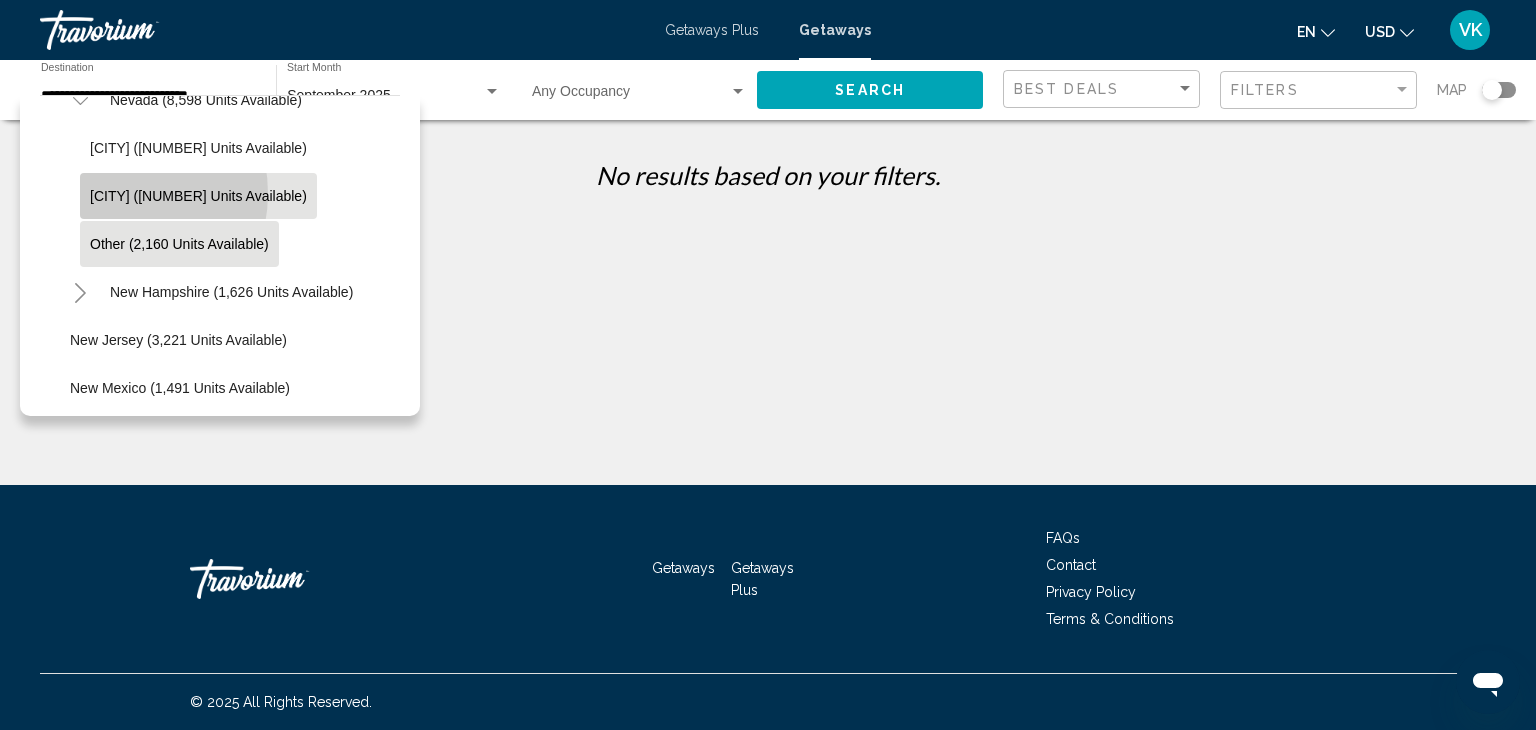 click on "[CITY] ([NUMBER] units available)" 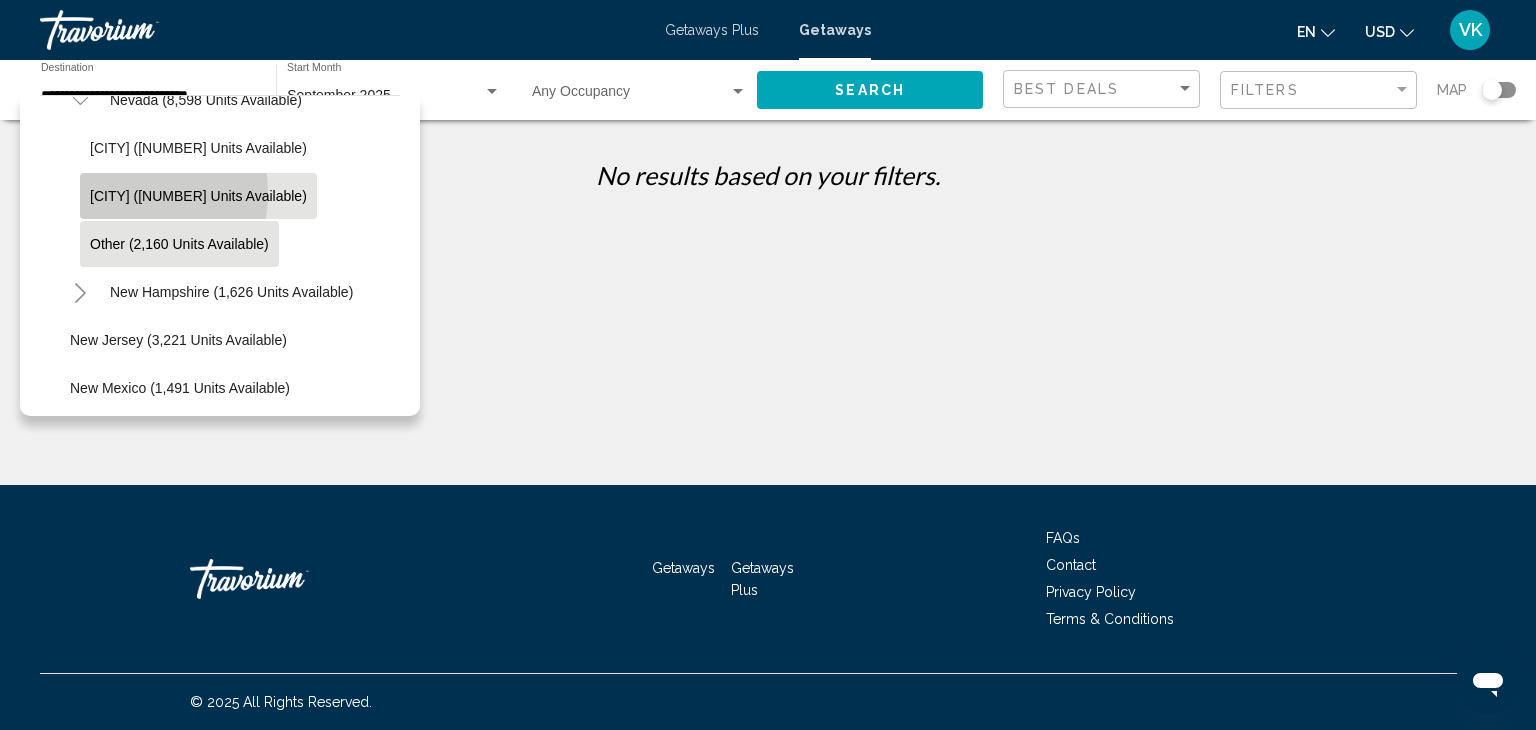 type on "**********" 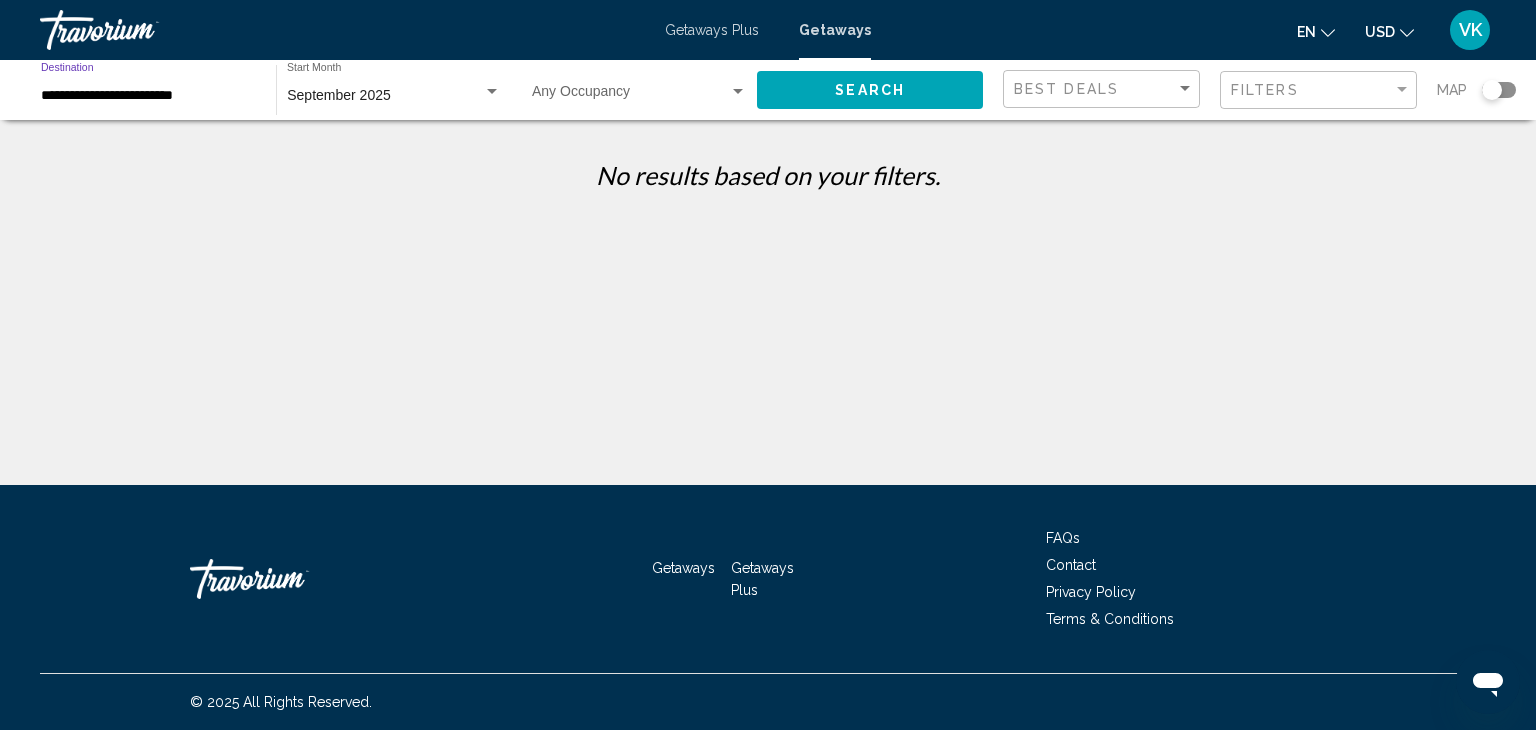 click on "Search" 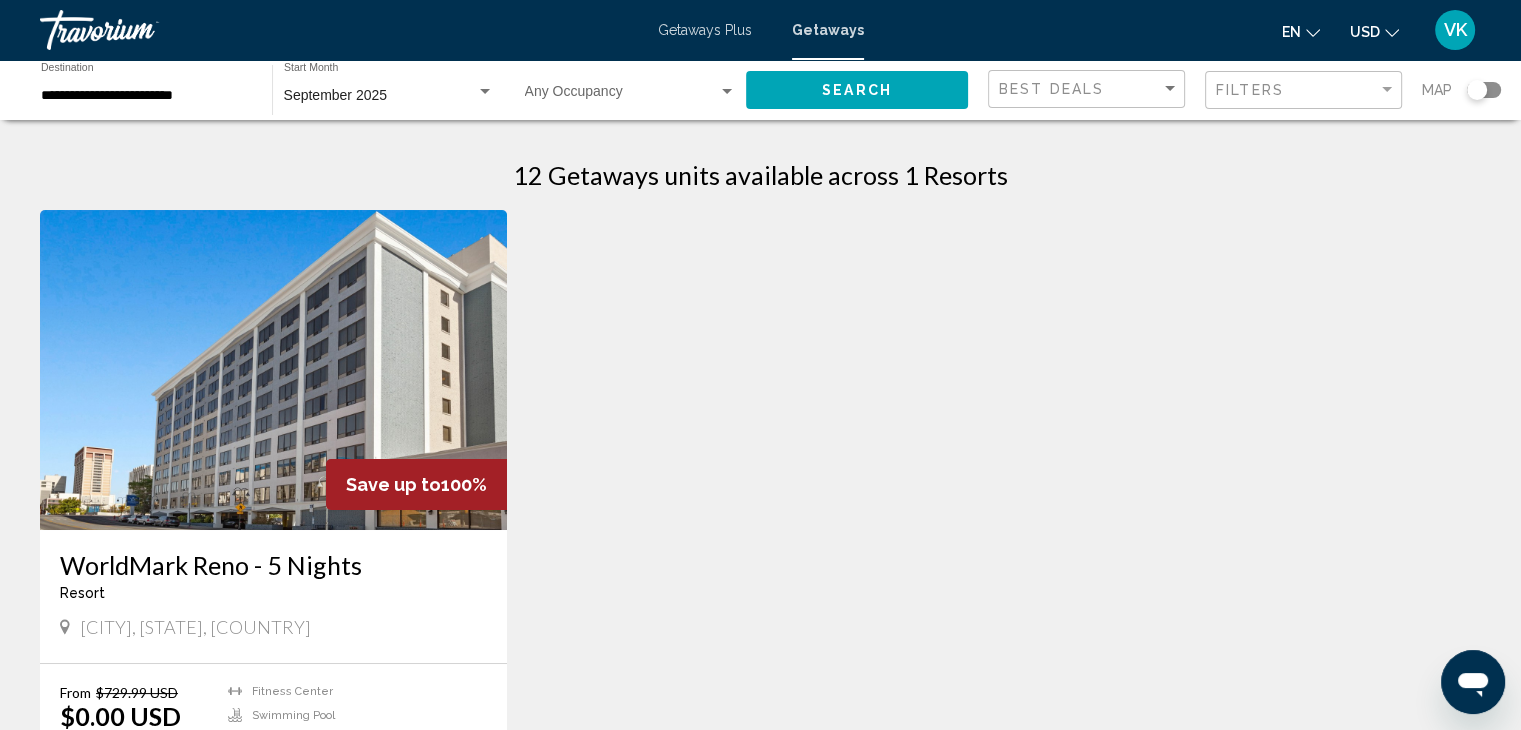 click on "September 2025 Start Month All Start Months" 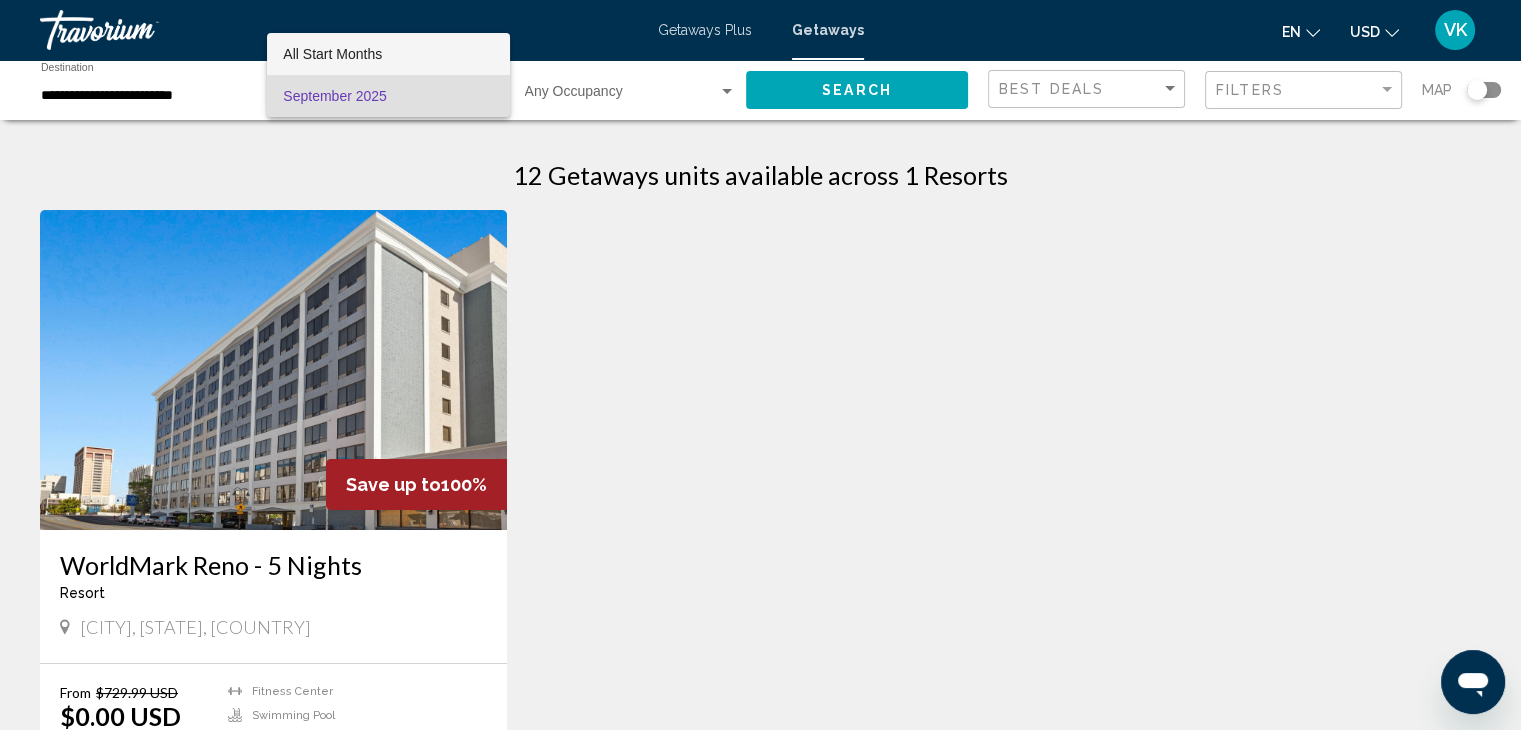 click on "All Start Months" at bounding box center [332, 54] 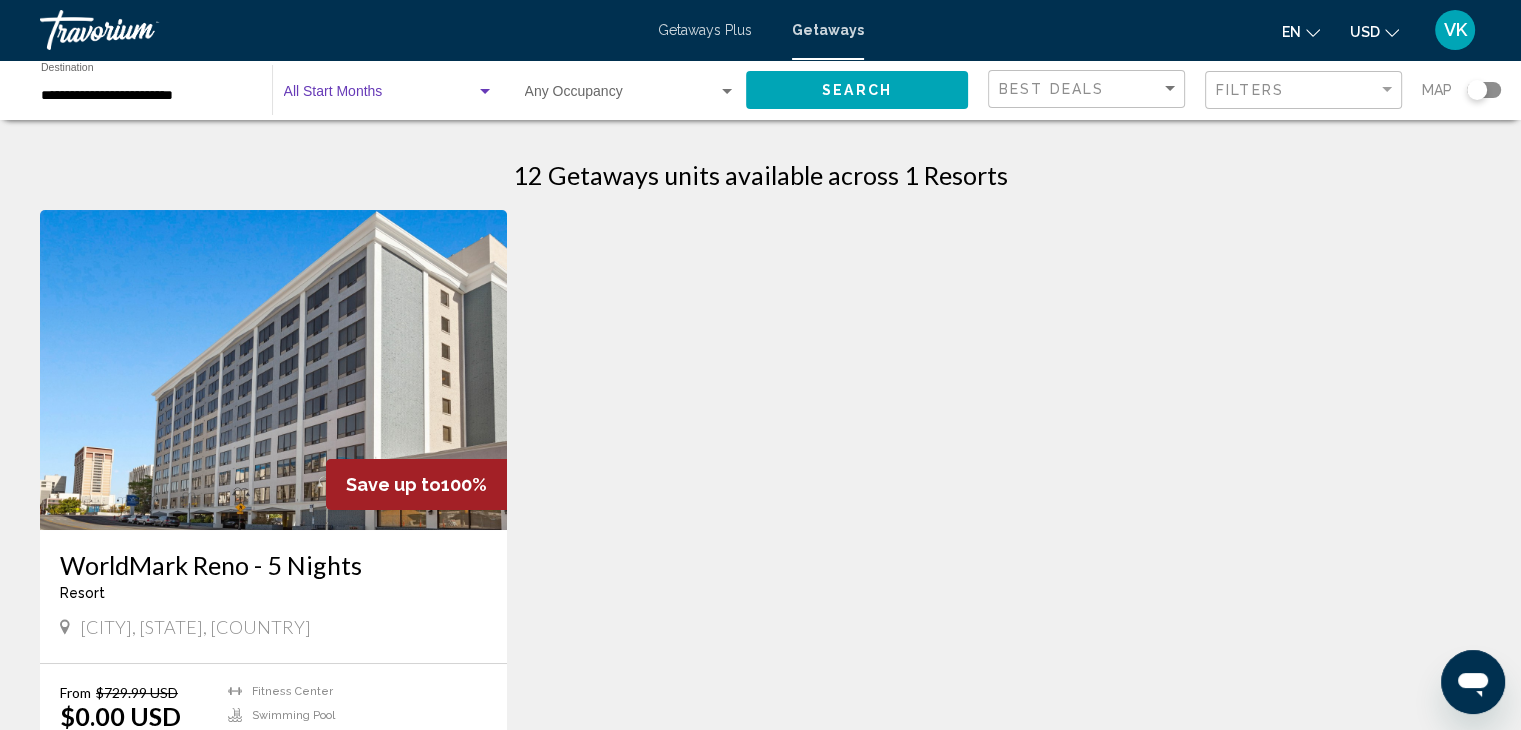 click on "Search" 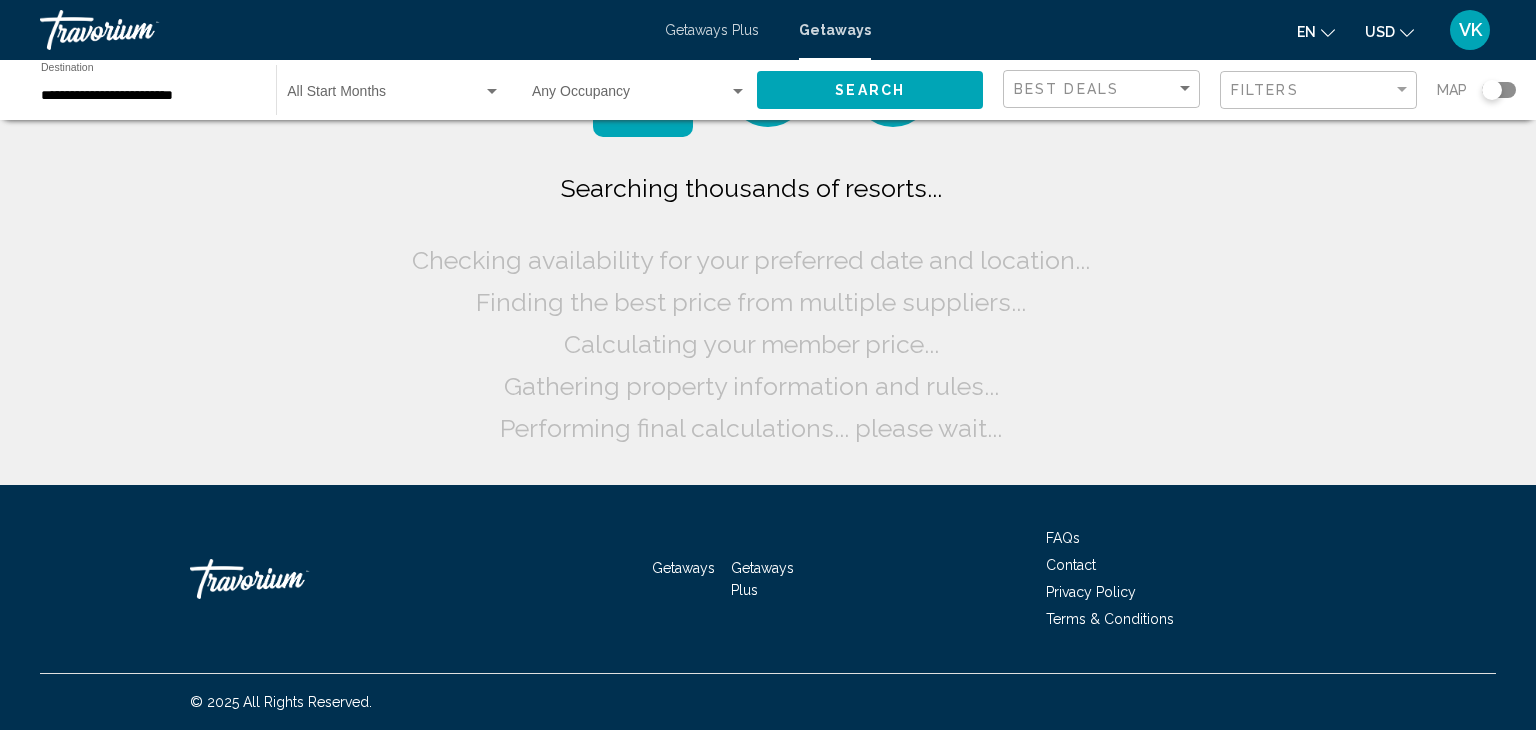 scroll, scrollTop: 0, scrollLeft: 0, axis: both 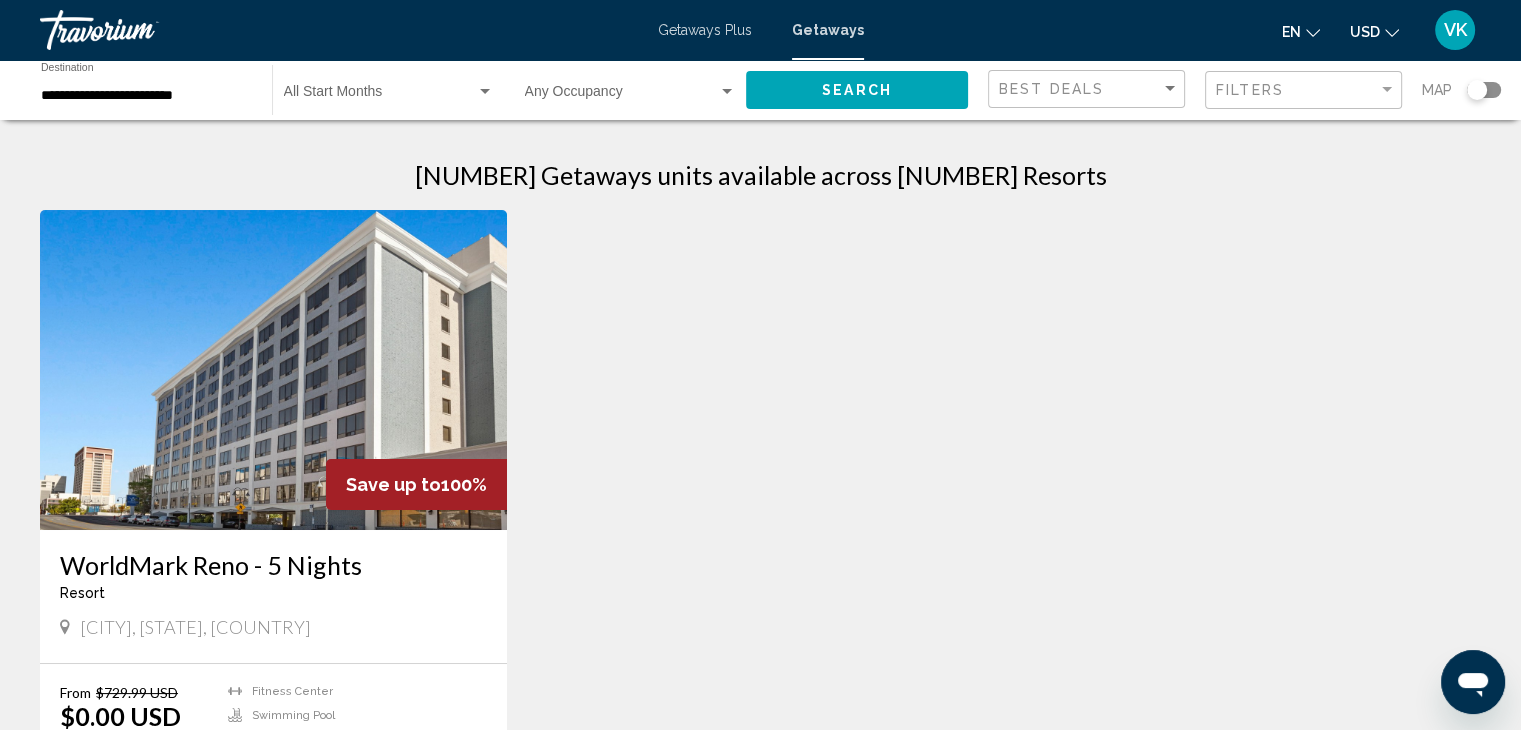 click on "**********" 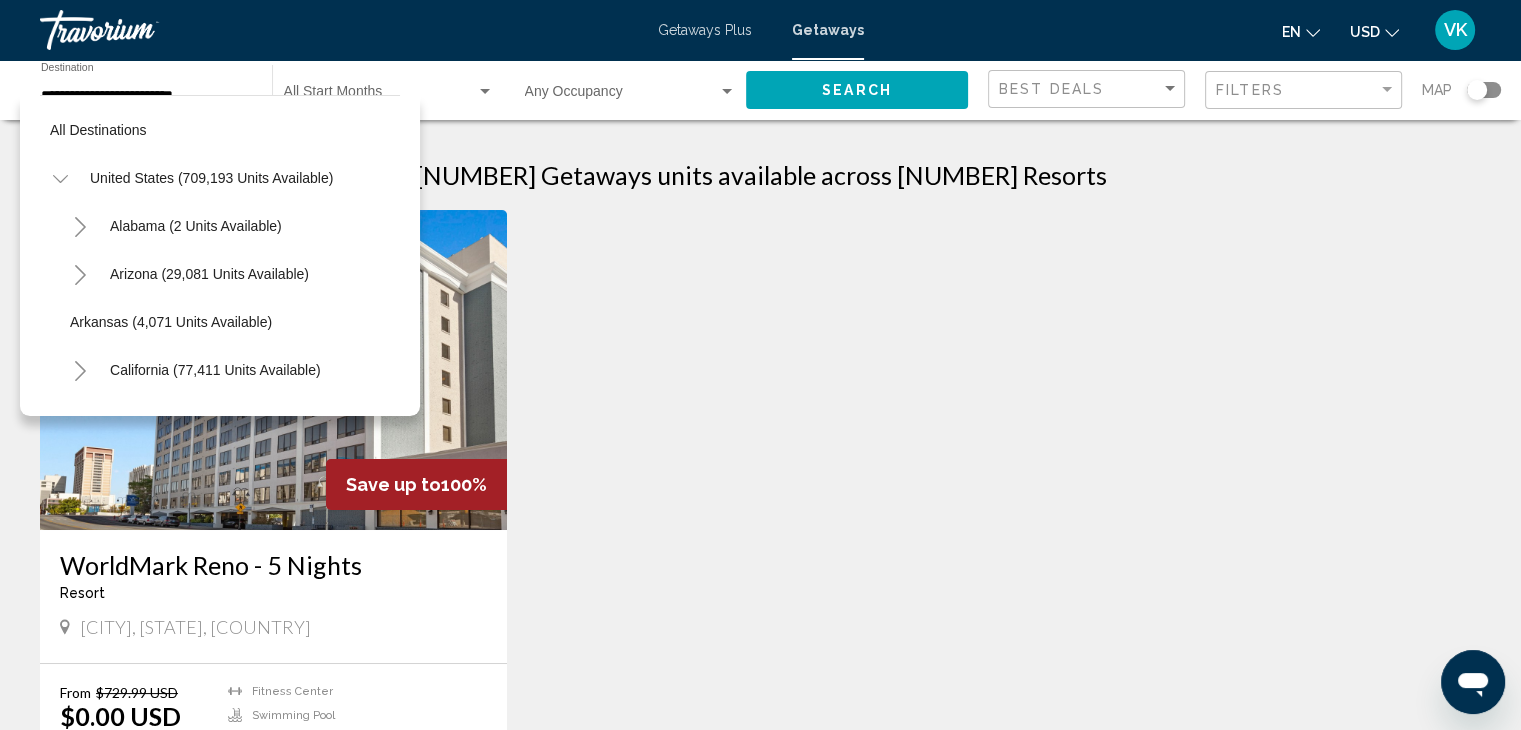 scroll, scrollTop: 1230, scrollLeft: 0, axis: vertical 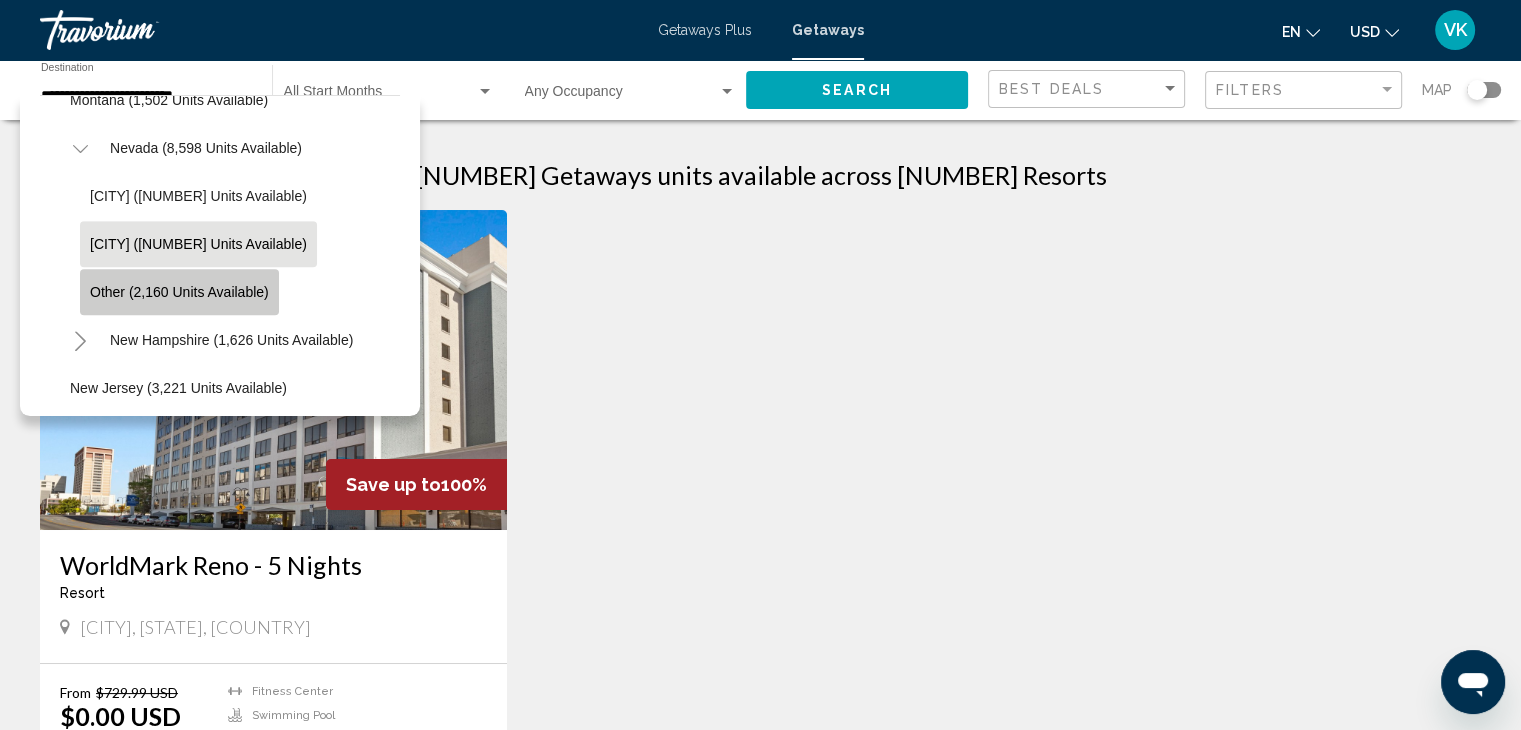click on "Other (2,160 units available)" 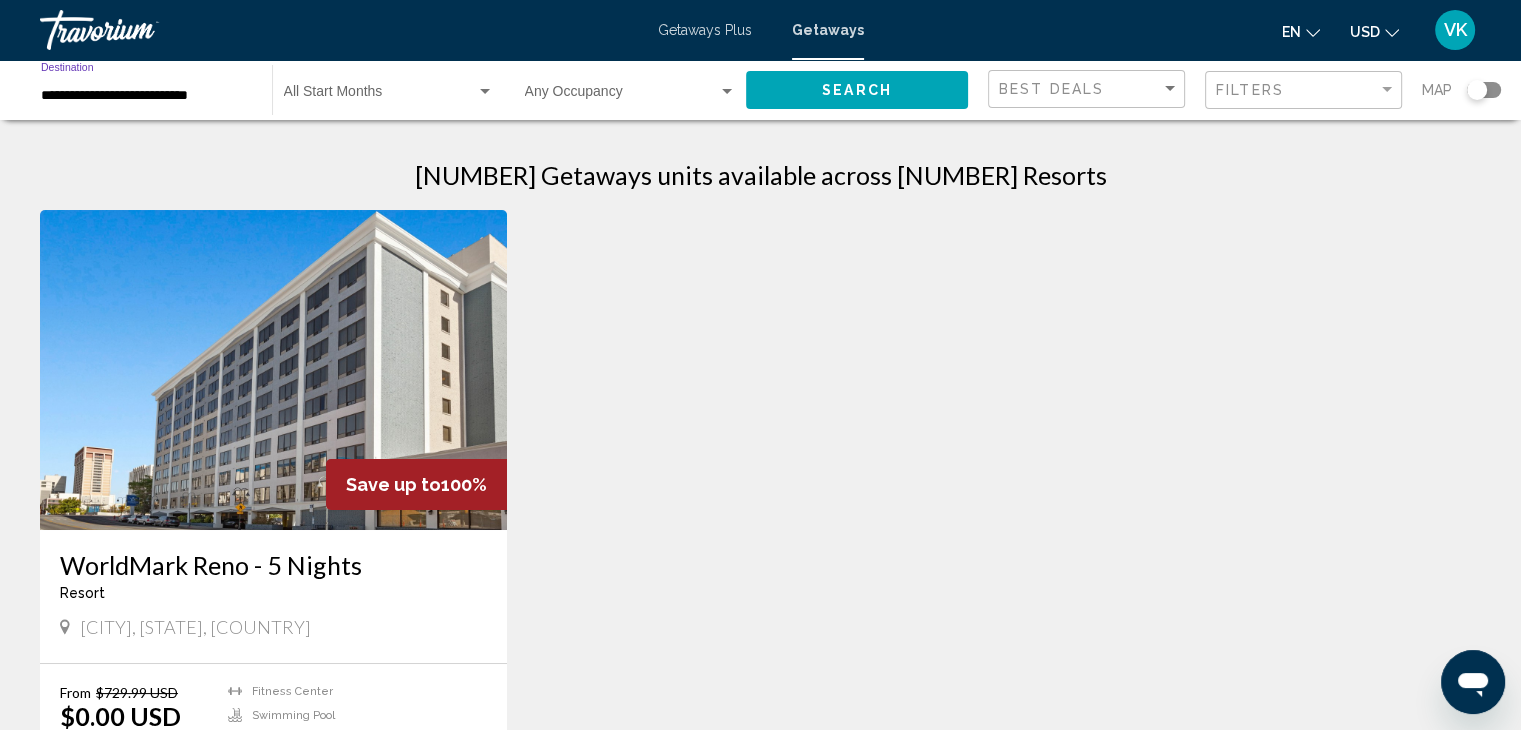 click on "Search" 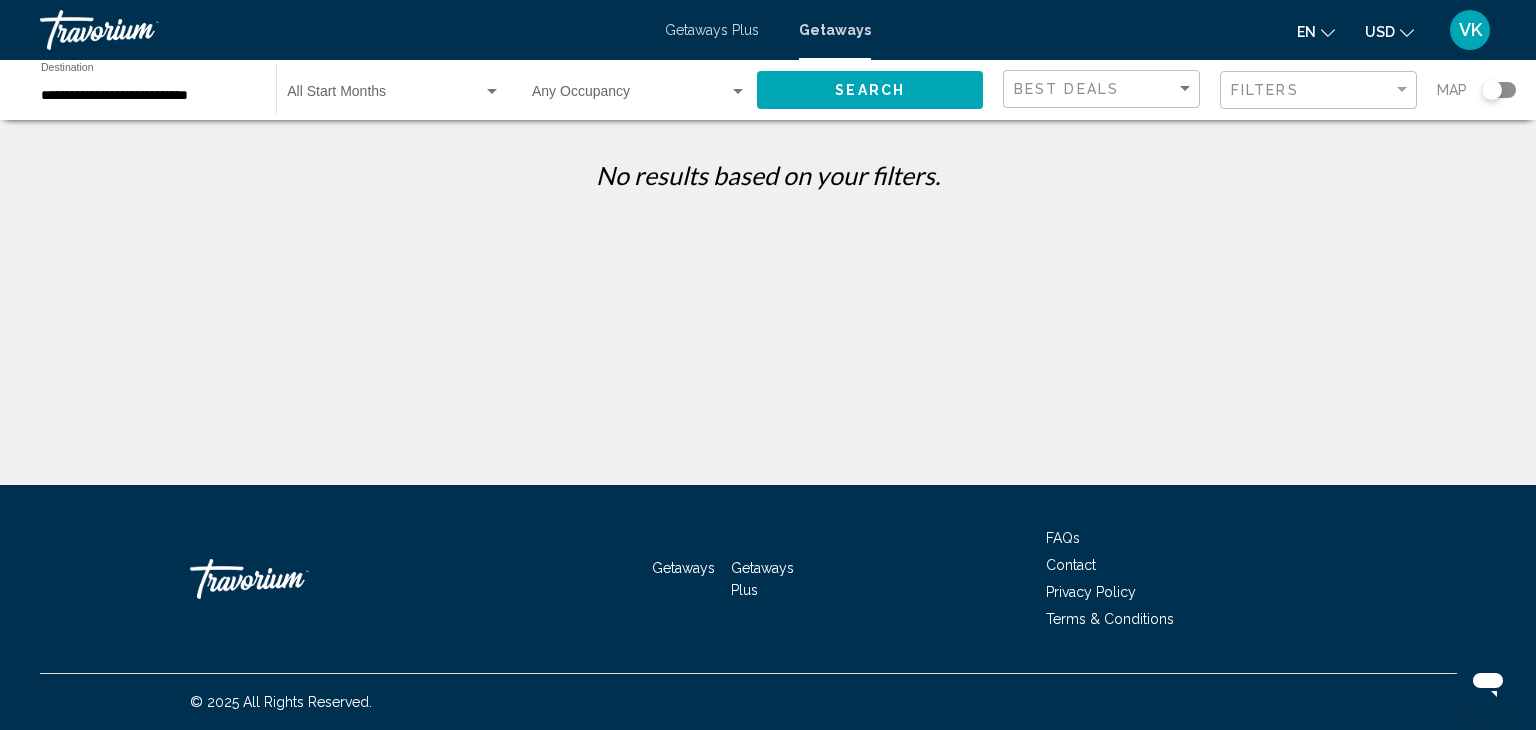 click on "GetawaysPlus  Getaways en
English Español Français Italiano Português русский USD
USD ($) MXN (Mex$) CAD (Can$) GBP (£) EUR (€) AUD (A$) NZD (NZ$) CNY (CN¥) VK Login" at bounding box center [768, 30] 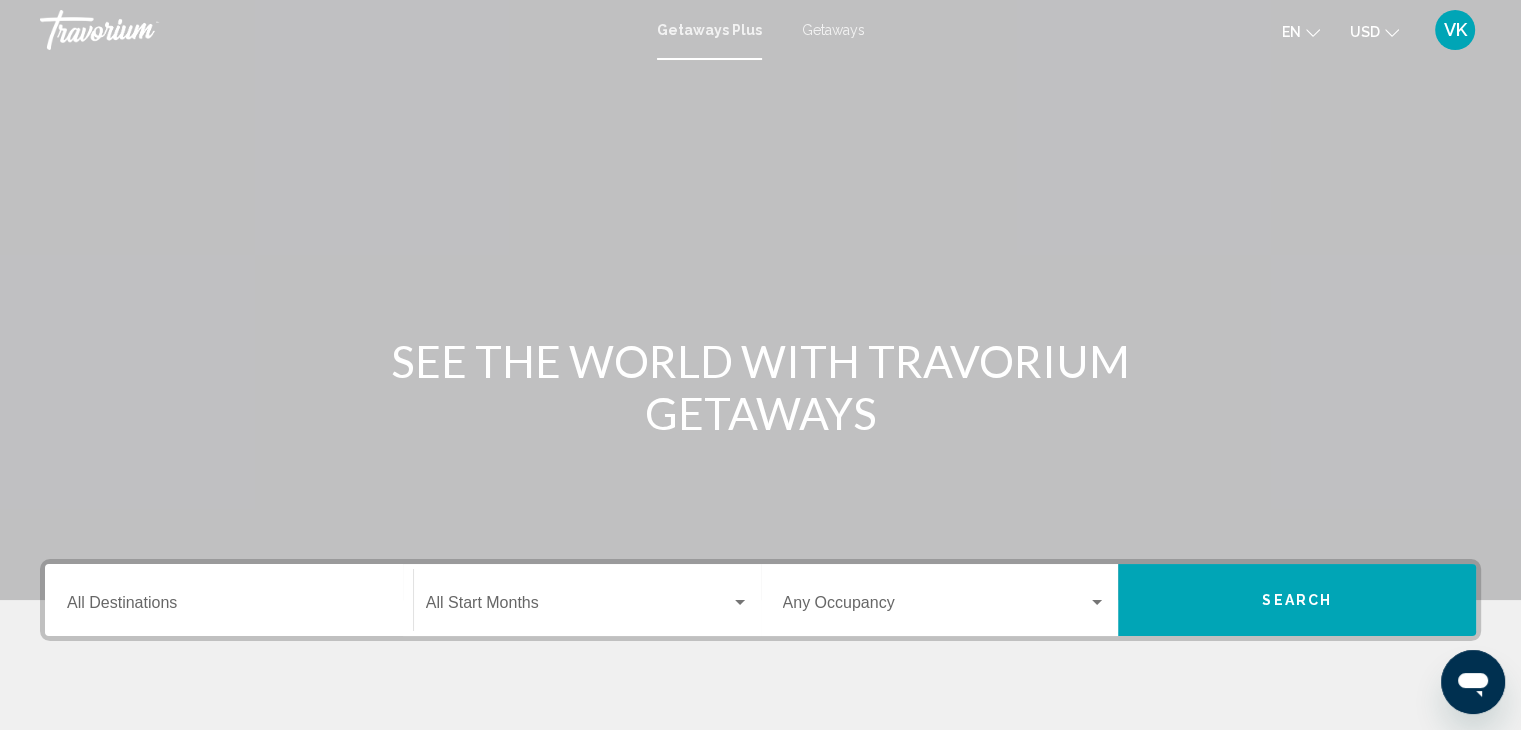 click on "Getaways" at bounding box center (833, 30) 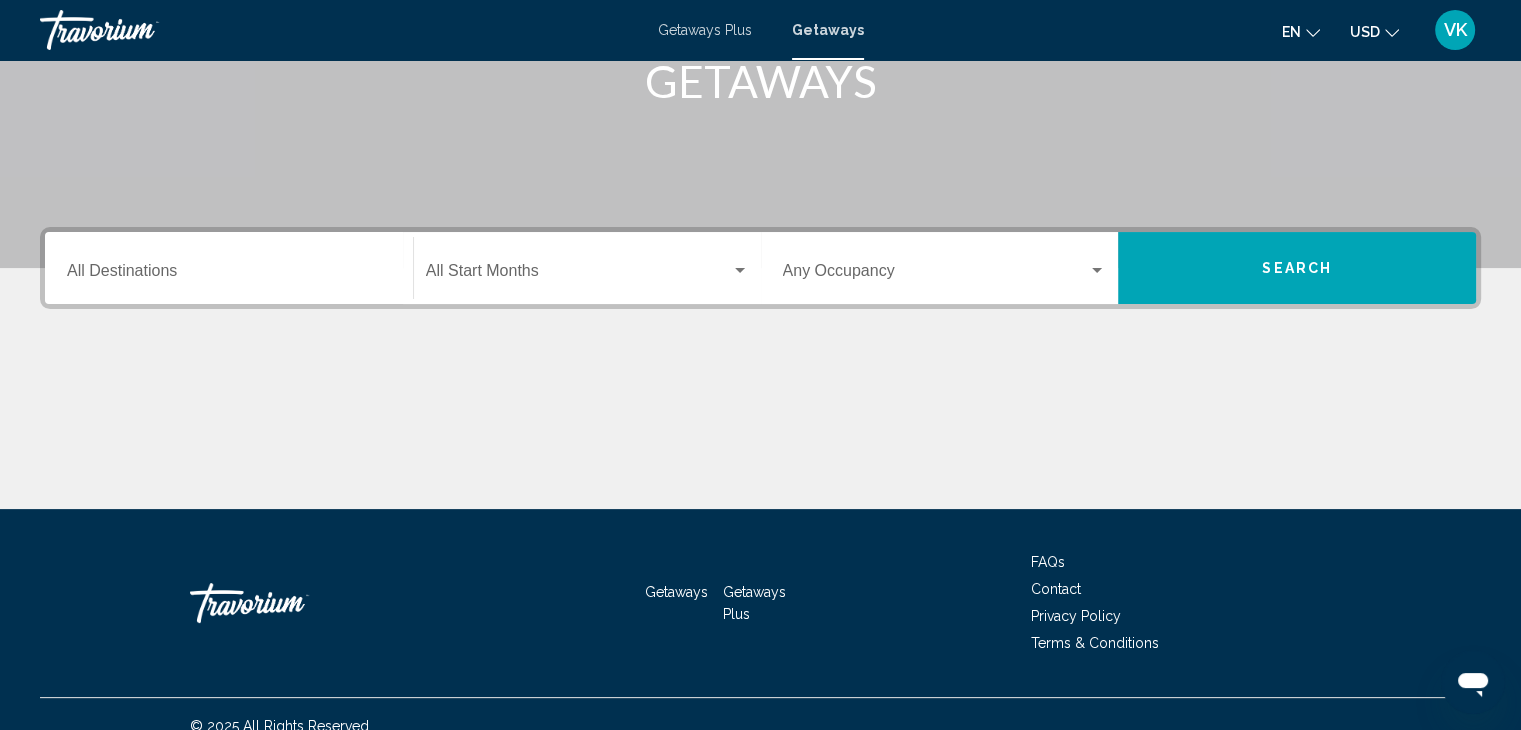 scroll, scrollTop: 335, scrollLeft: 0, axis: vertical 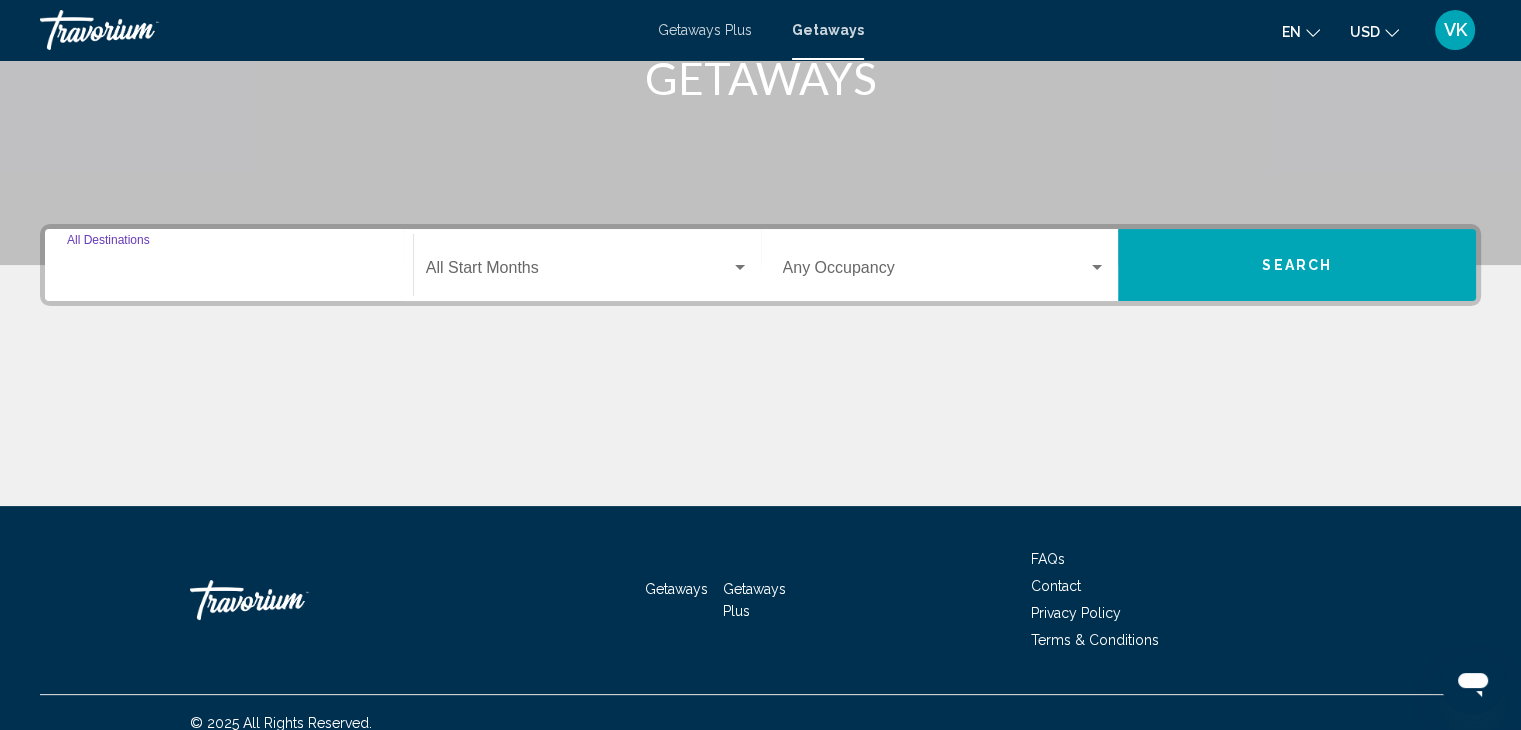 click on "Destination All Destinations" at bounding box center (229, 272) 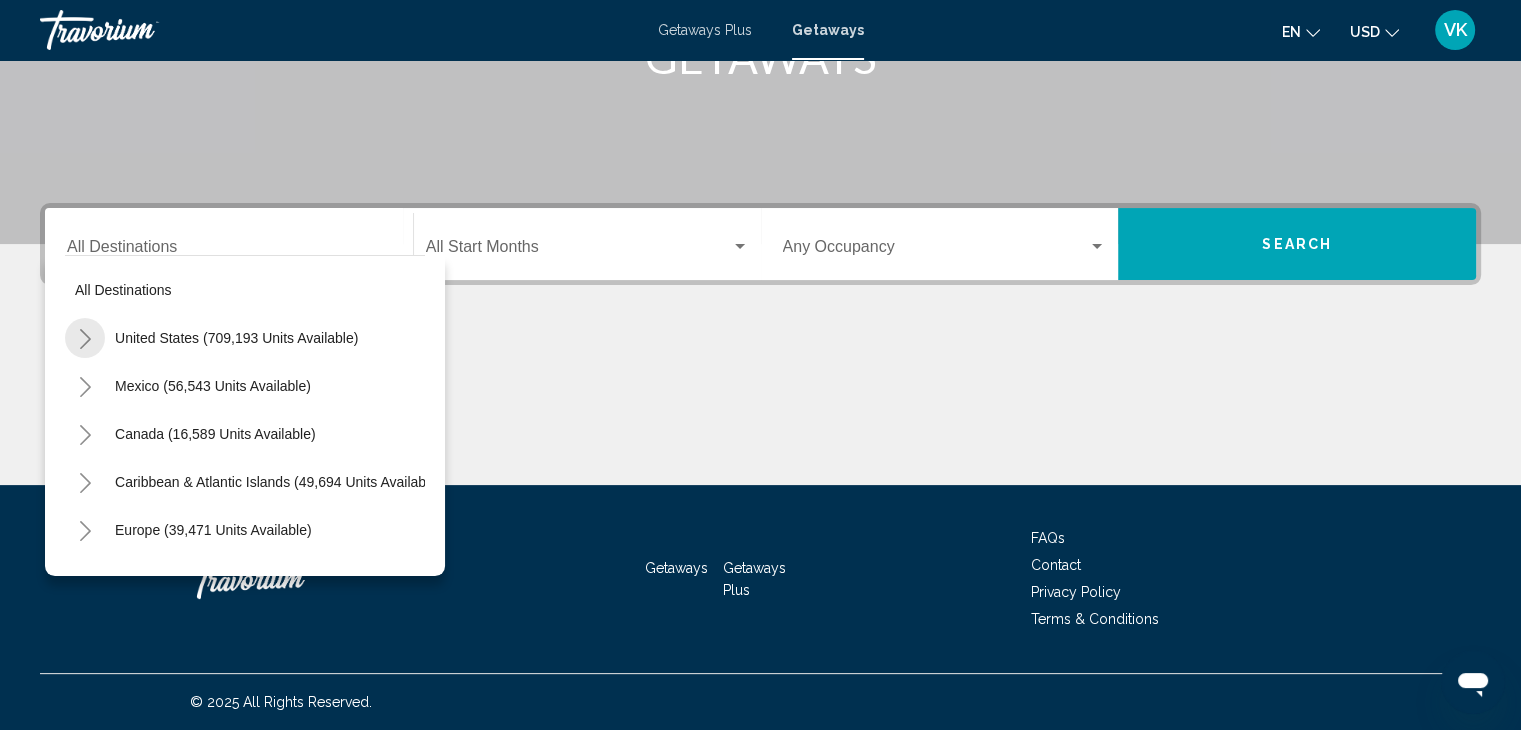 click 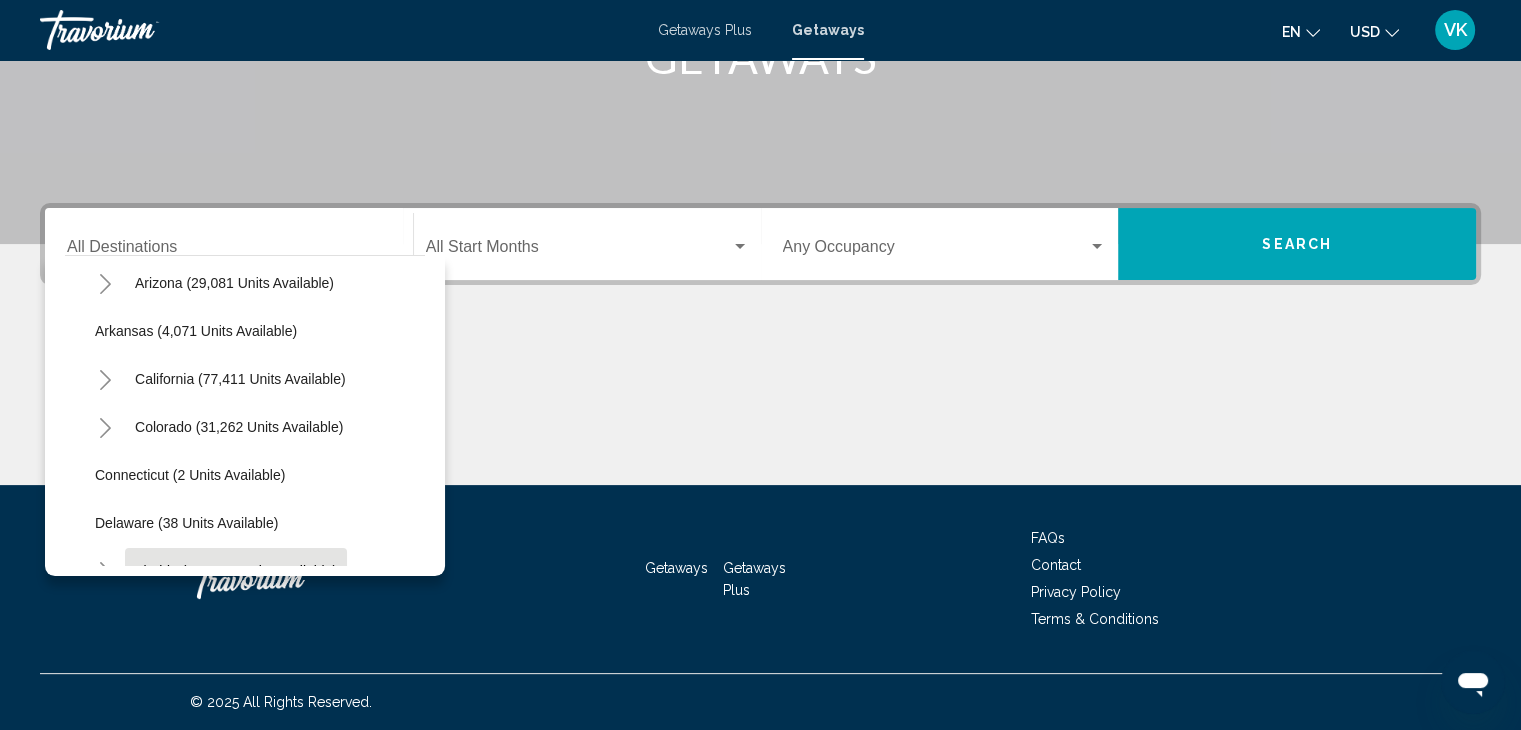 scroll, scrollTop: 143, scrollLeft: 0, axis: vertical 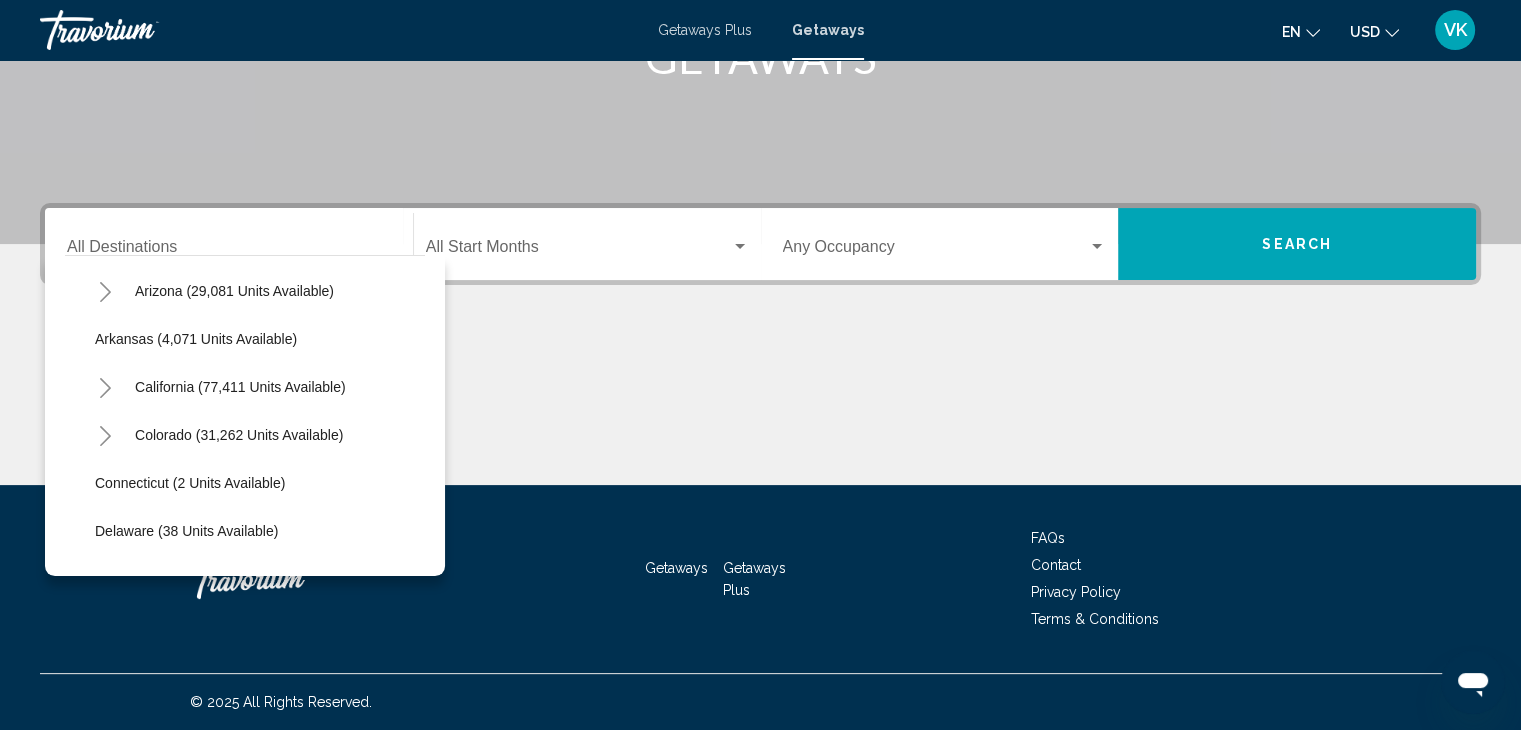 click 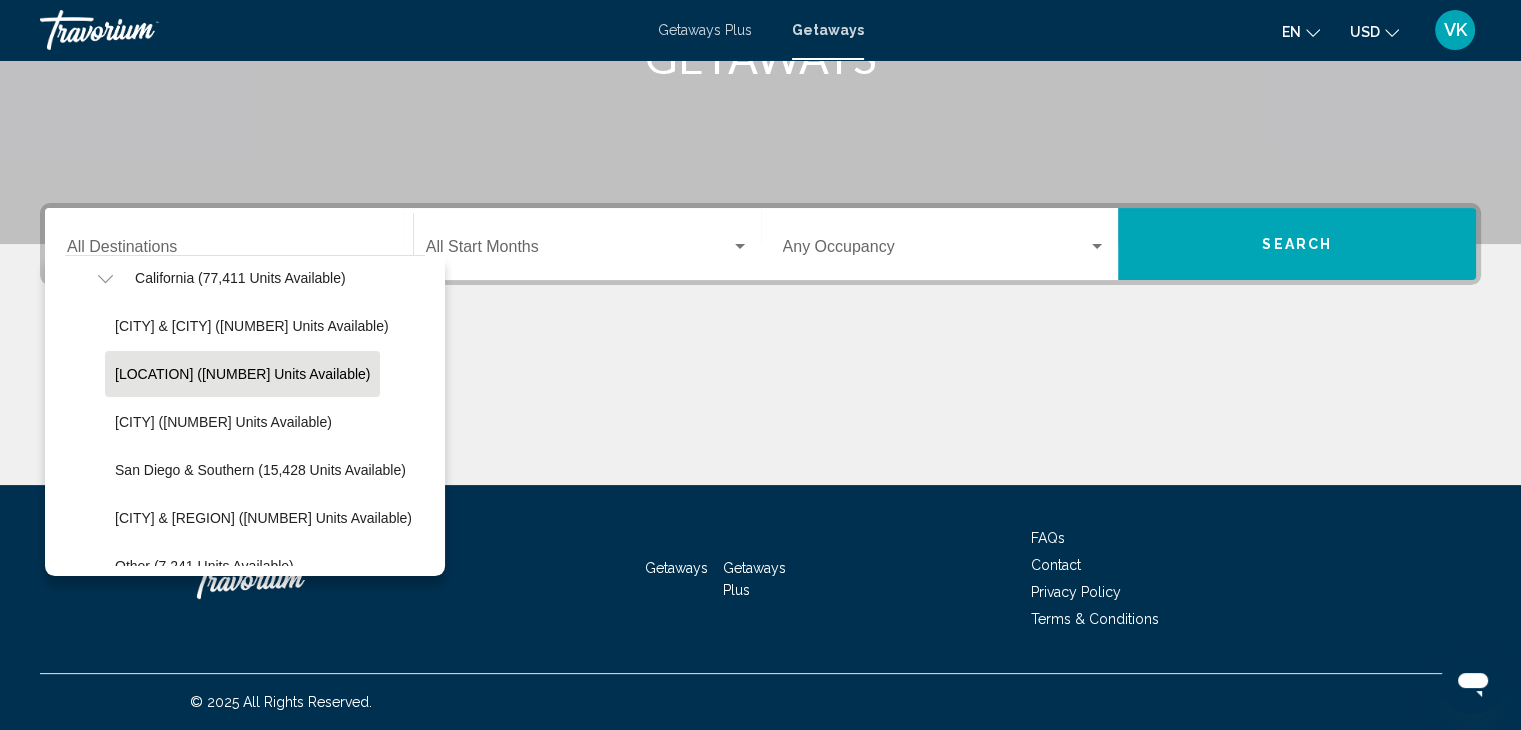scroll, scrollTop: 310, scrollLeft: 0, axis: vertical 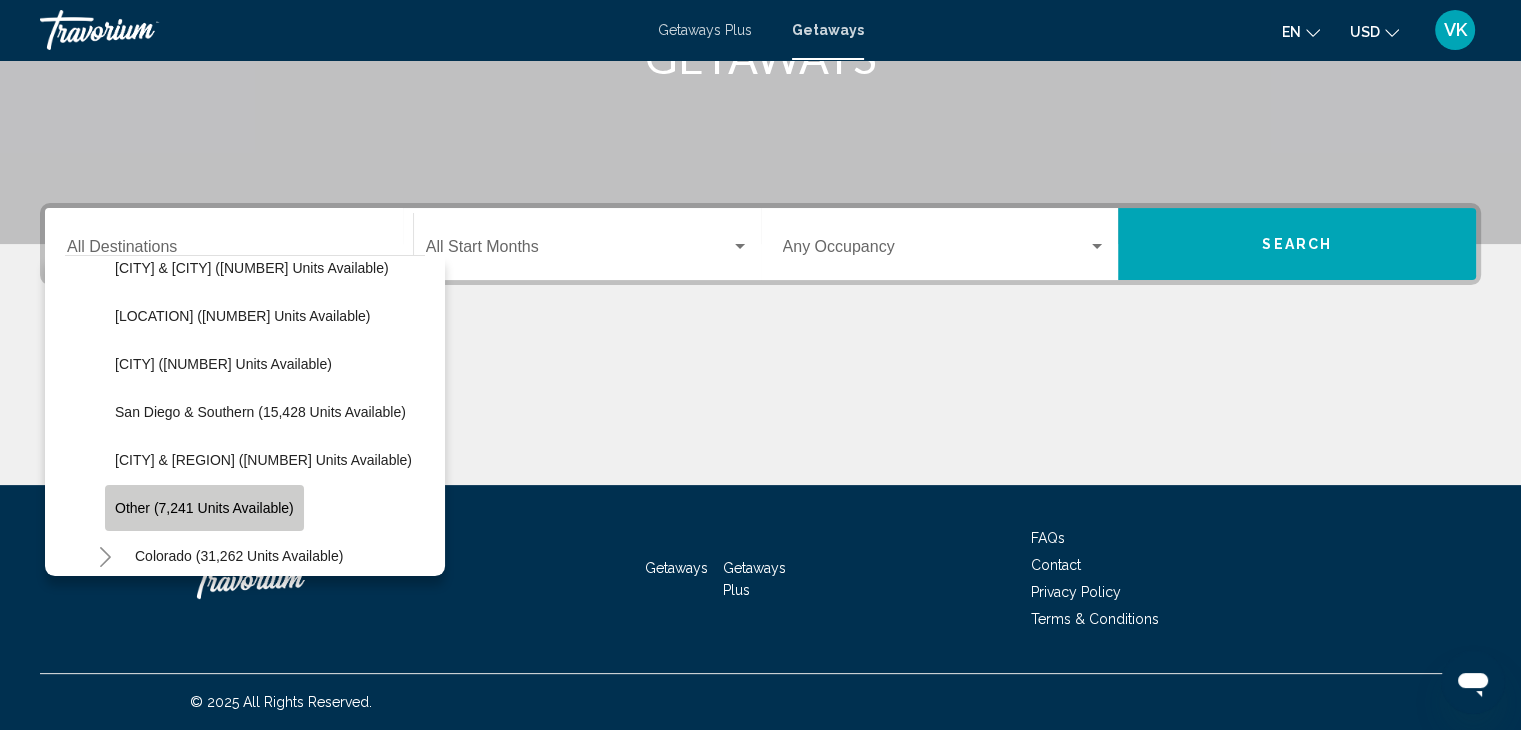 click on "Other (7,241 units available)" 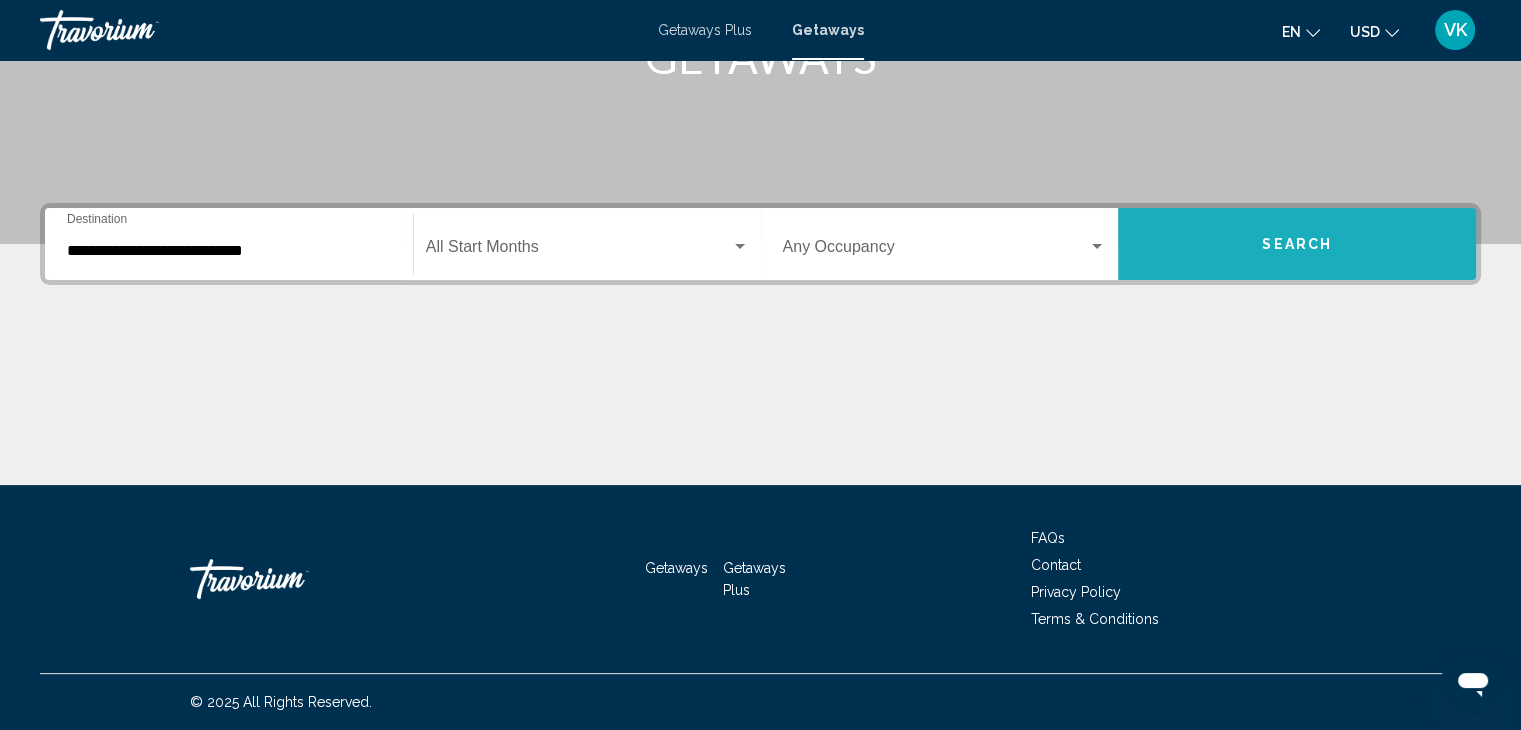 click on "Search" at bounding box center [1297, 245] 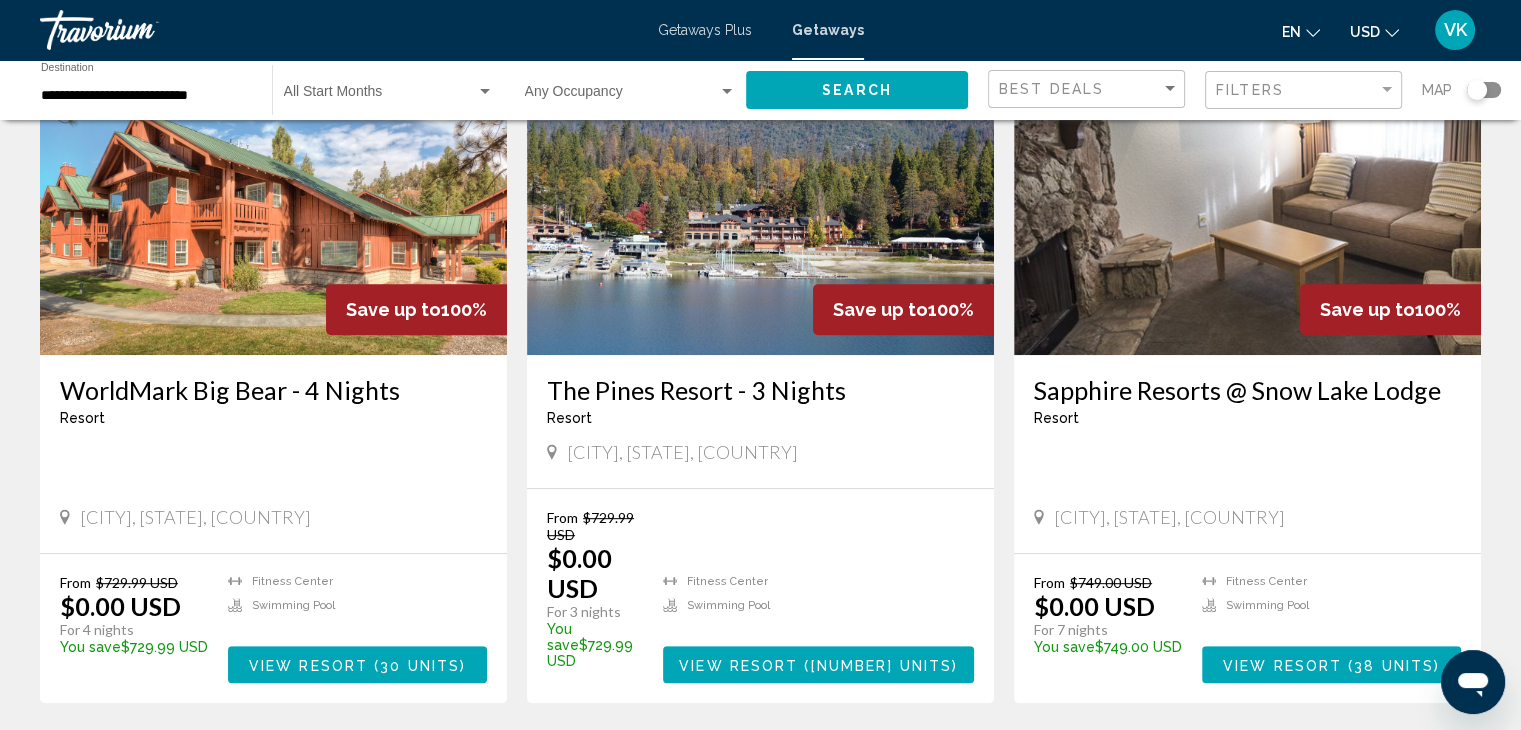 scroll, scrollTop: 820, scrollLeft: 0, axis: vertical 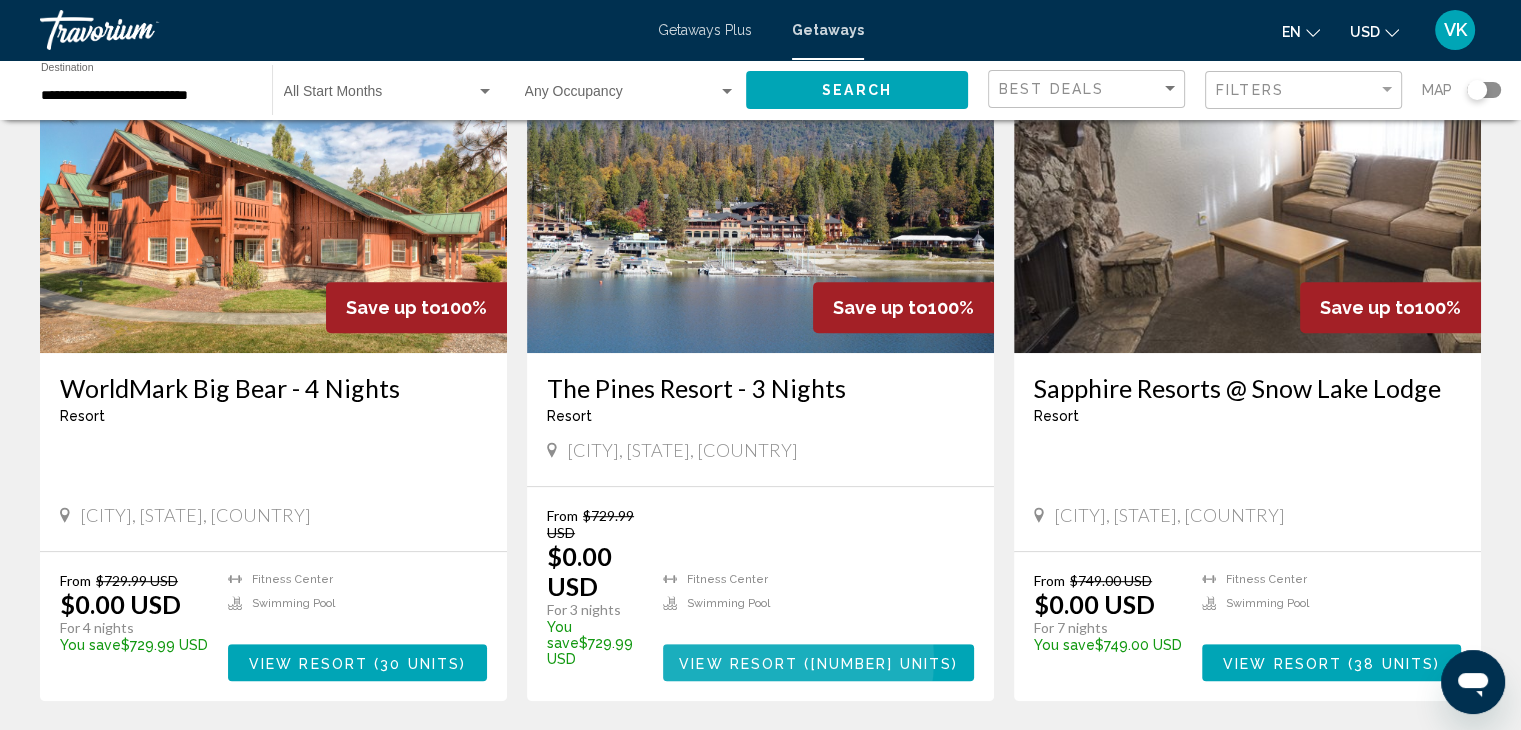 click on "View Resort" at bounding box center (738, 663) 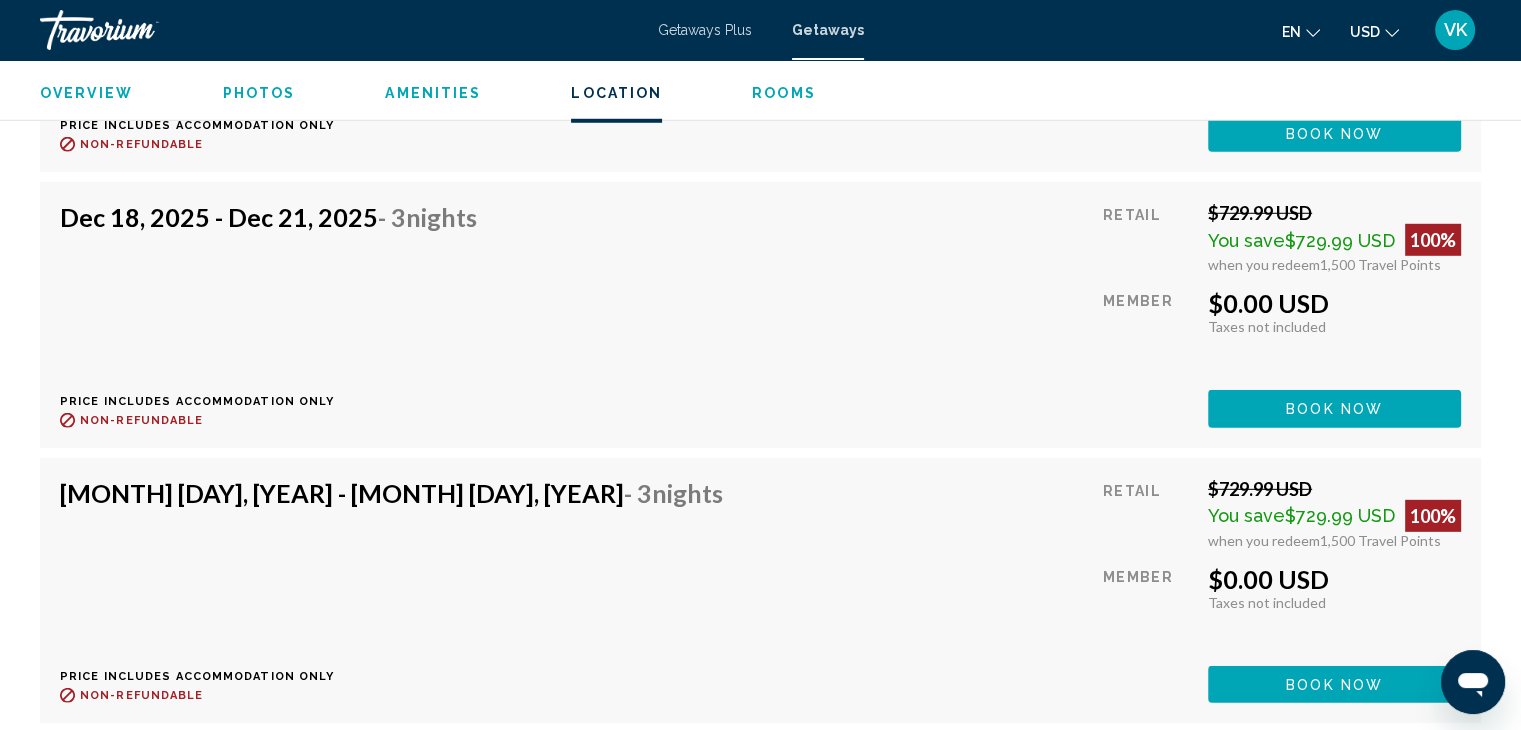 scroll, scrollTop: 21032, scrollLeft: 0, axis: vertical 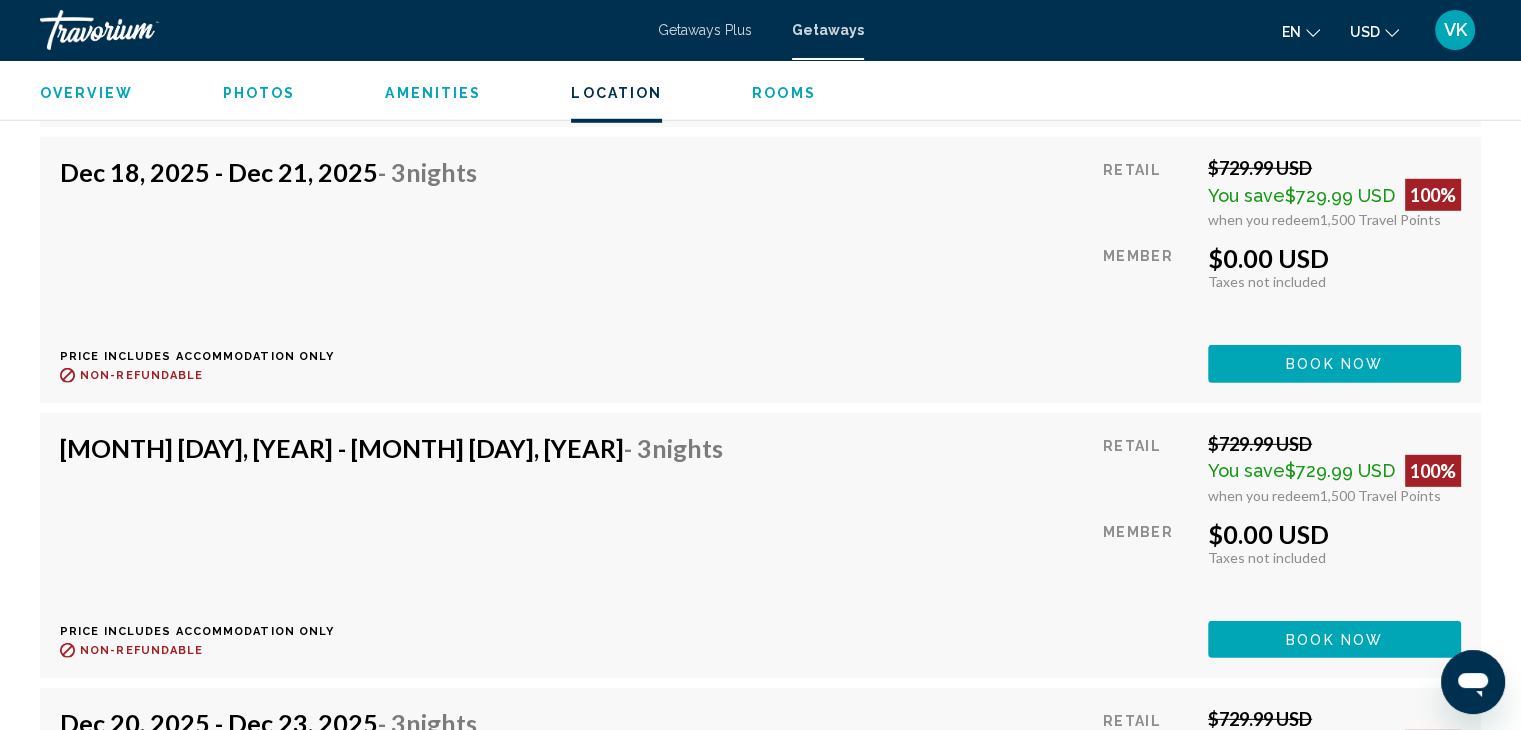 click on "Book now" at bounding box center [1339, -17258] 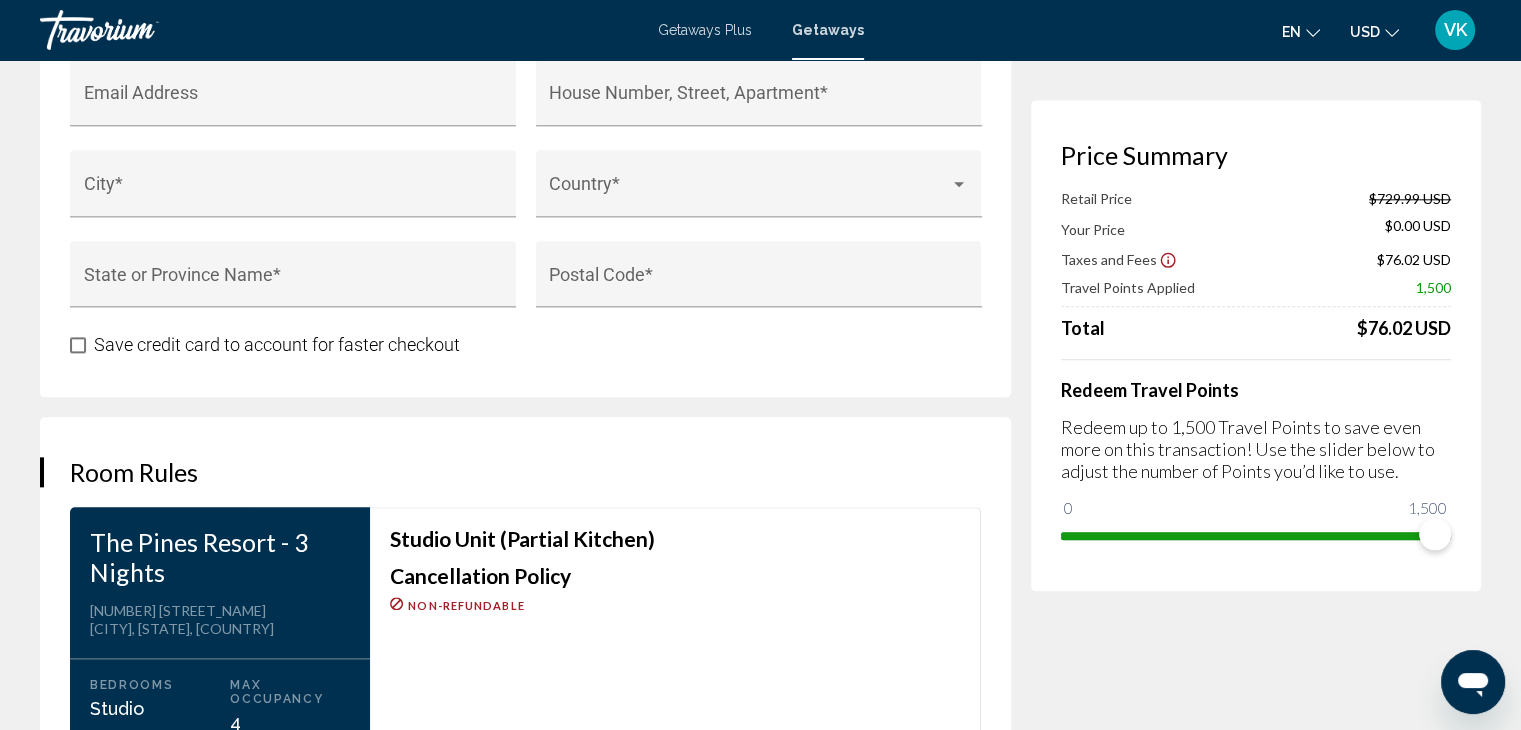 scroll, scrollTop: 2187, scrollLeft: 0, axis: vertical 